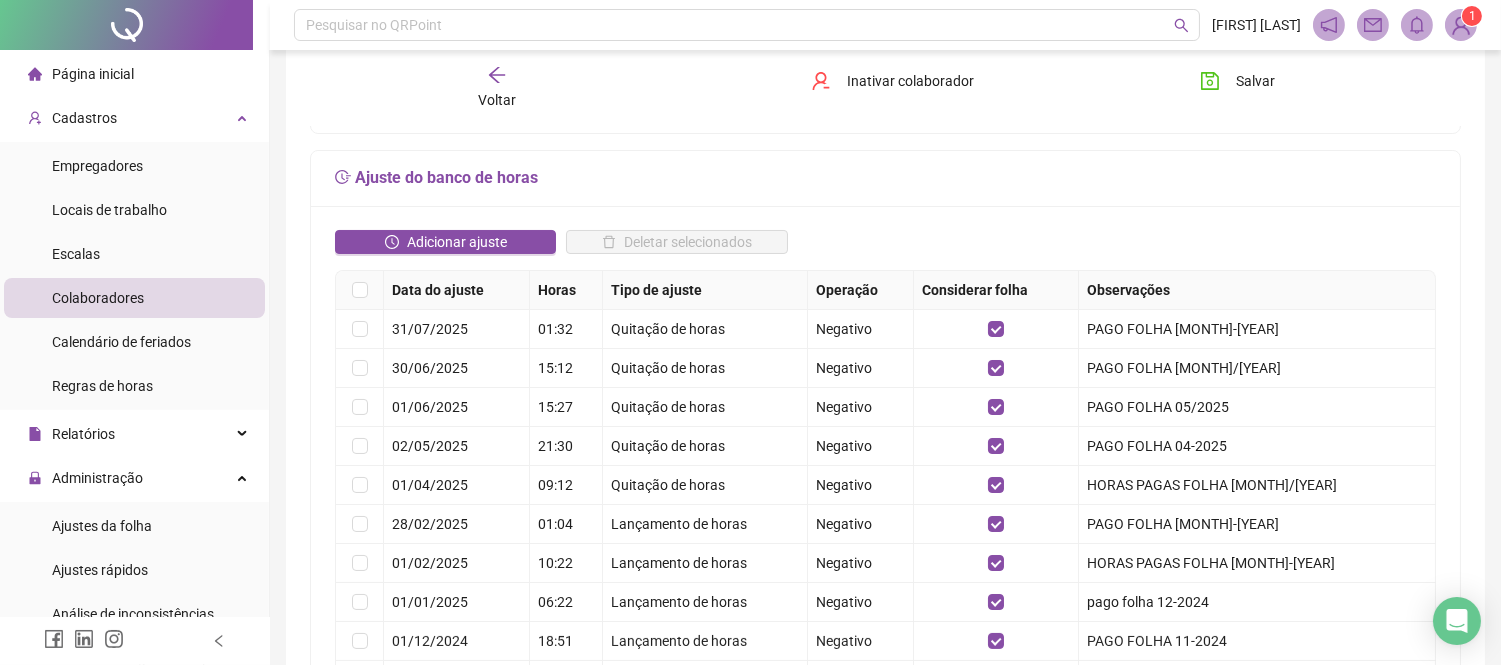 scroll, scrollTop: 333, scrollLeft: 0, axis: vertical 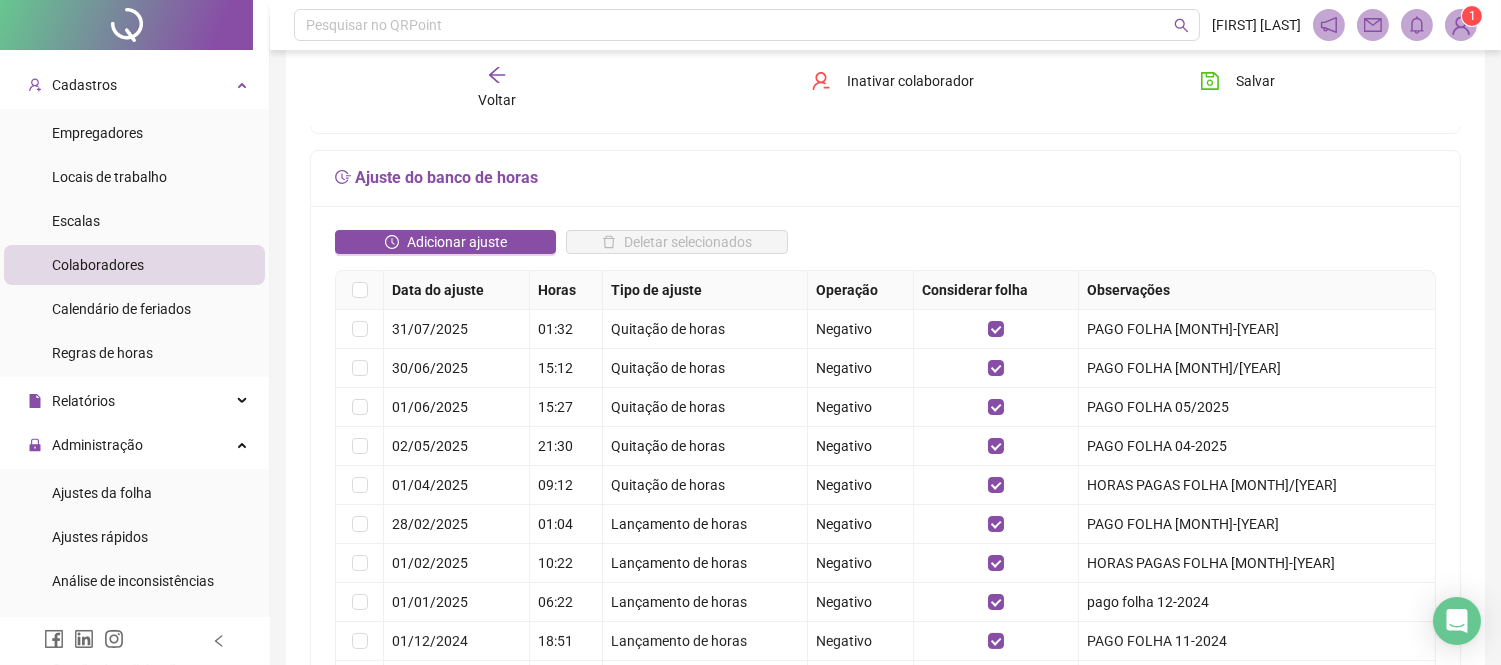 click on "Voltar" at bounding box center [497, 100] 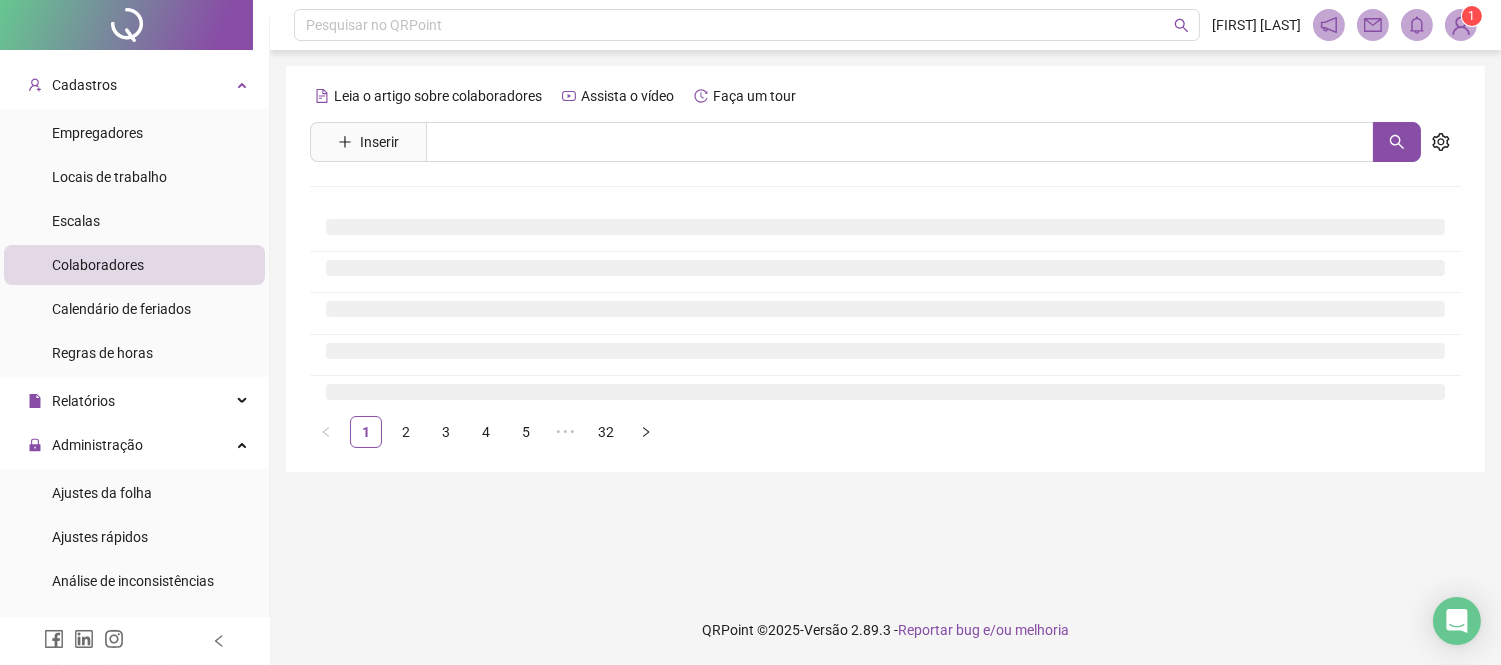scroll, scrollTop: 0, scrollLeft: 0, axis: both 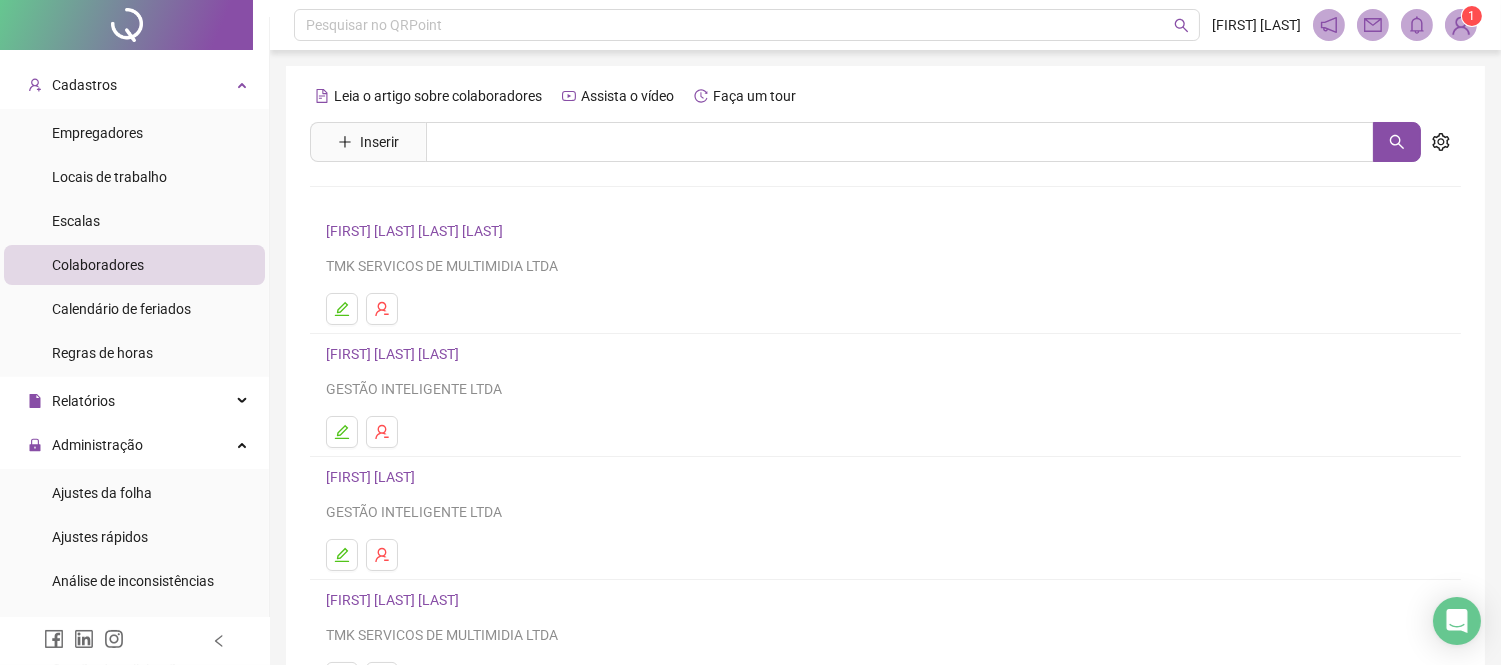 drag, startPoint x: 140, startPoint y: 494, endPoint x: 973, endPoint y: 653, distance: 848.03894 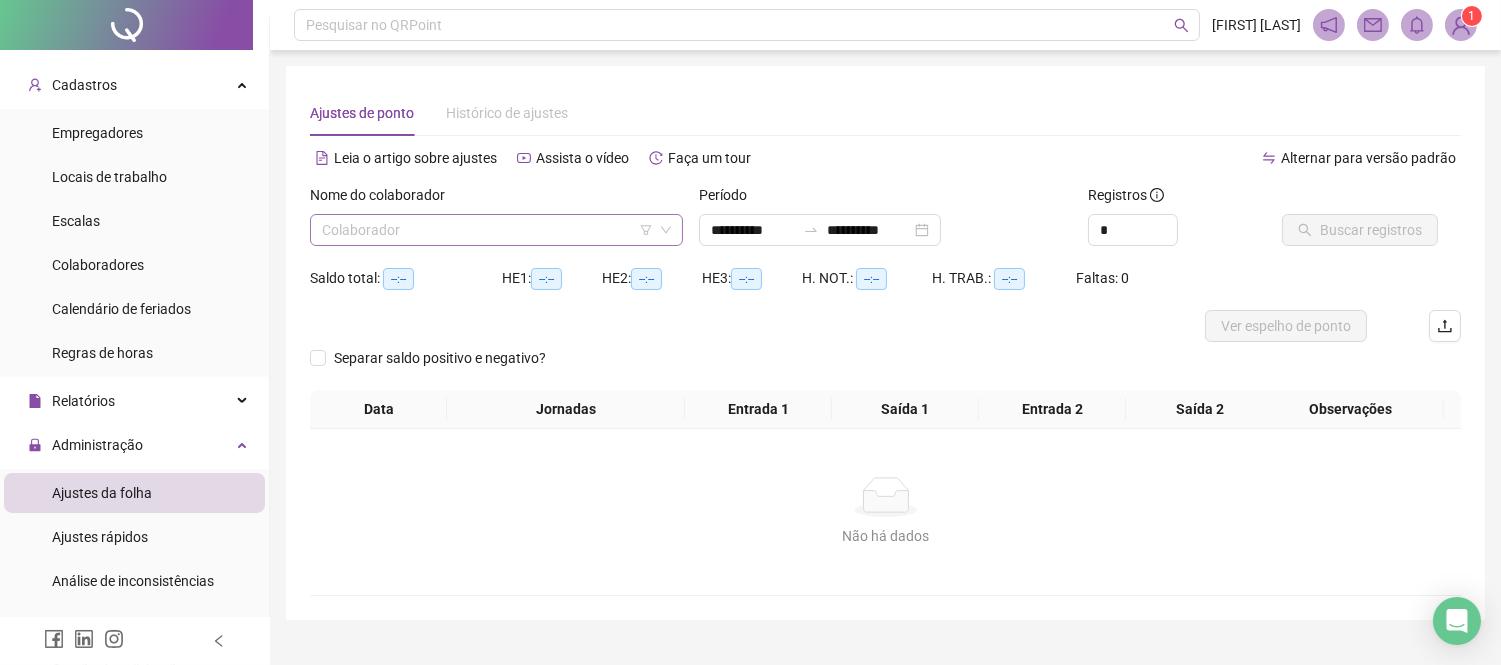 click at bounding box center [487, 230] 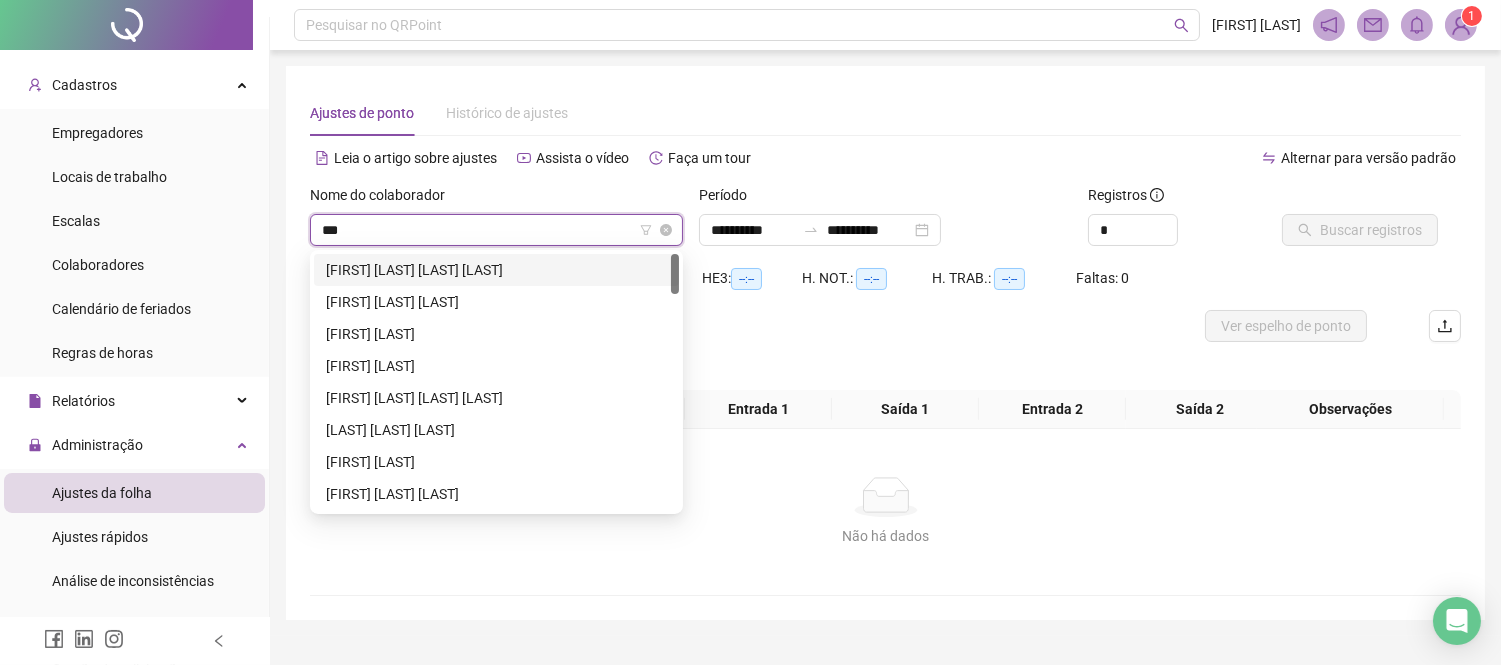 type on "****" 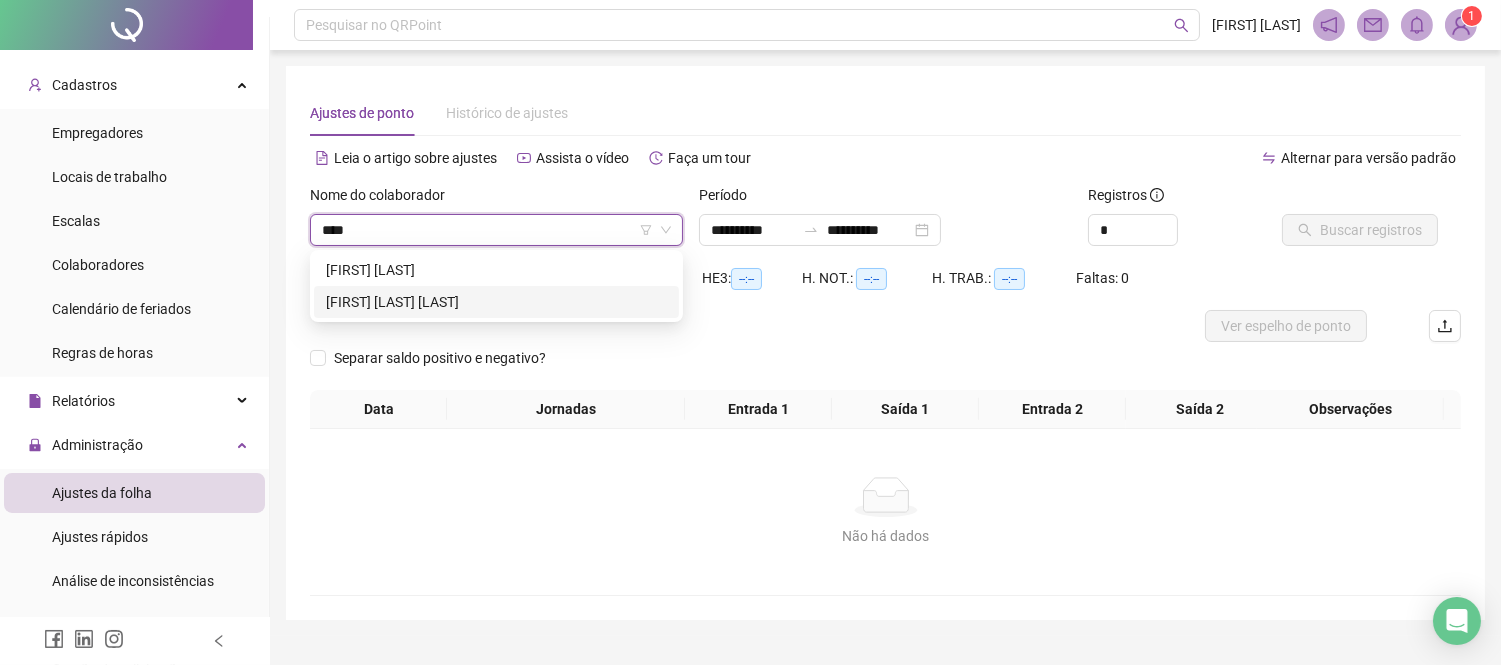 click on "[FIRST] [LAST] [LAST]" at bounding box center [496, 302] 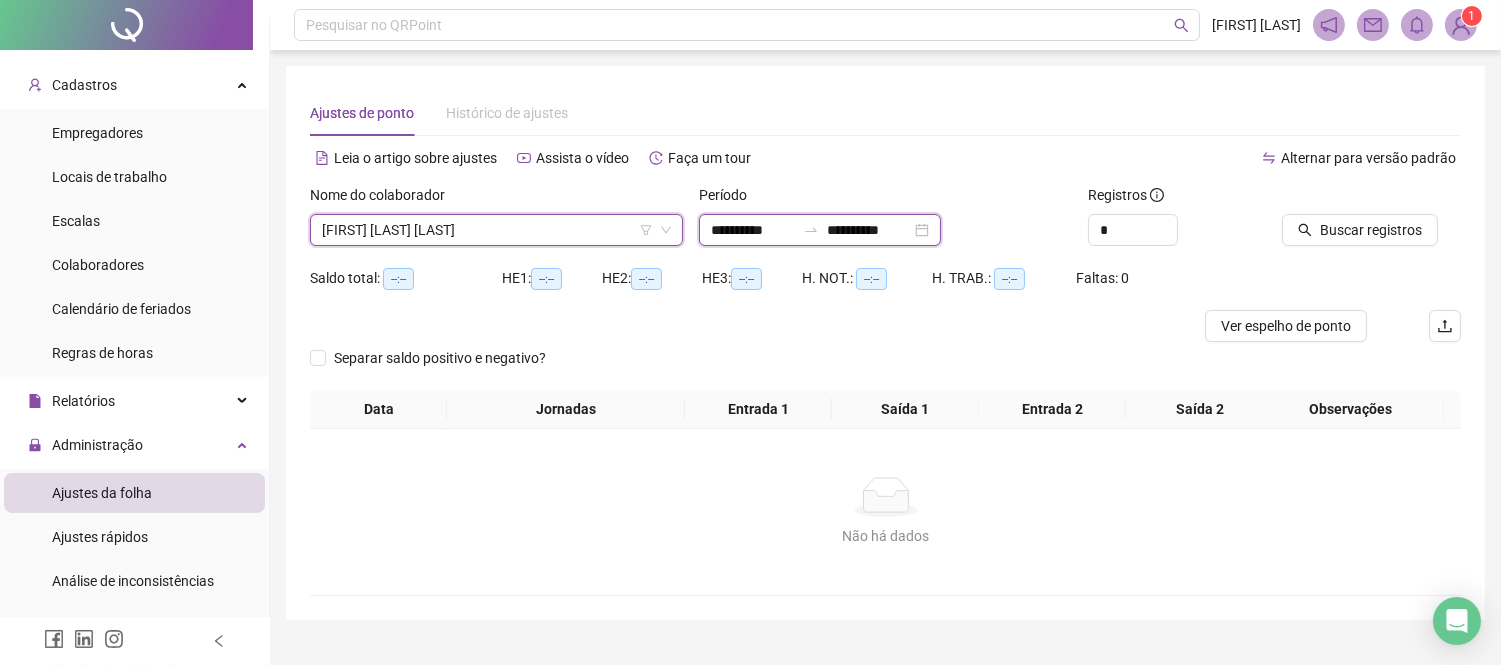 click on "**********" at bounding box center [753, 230] 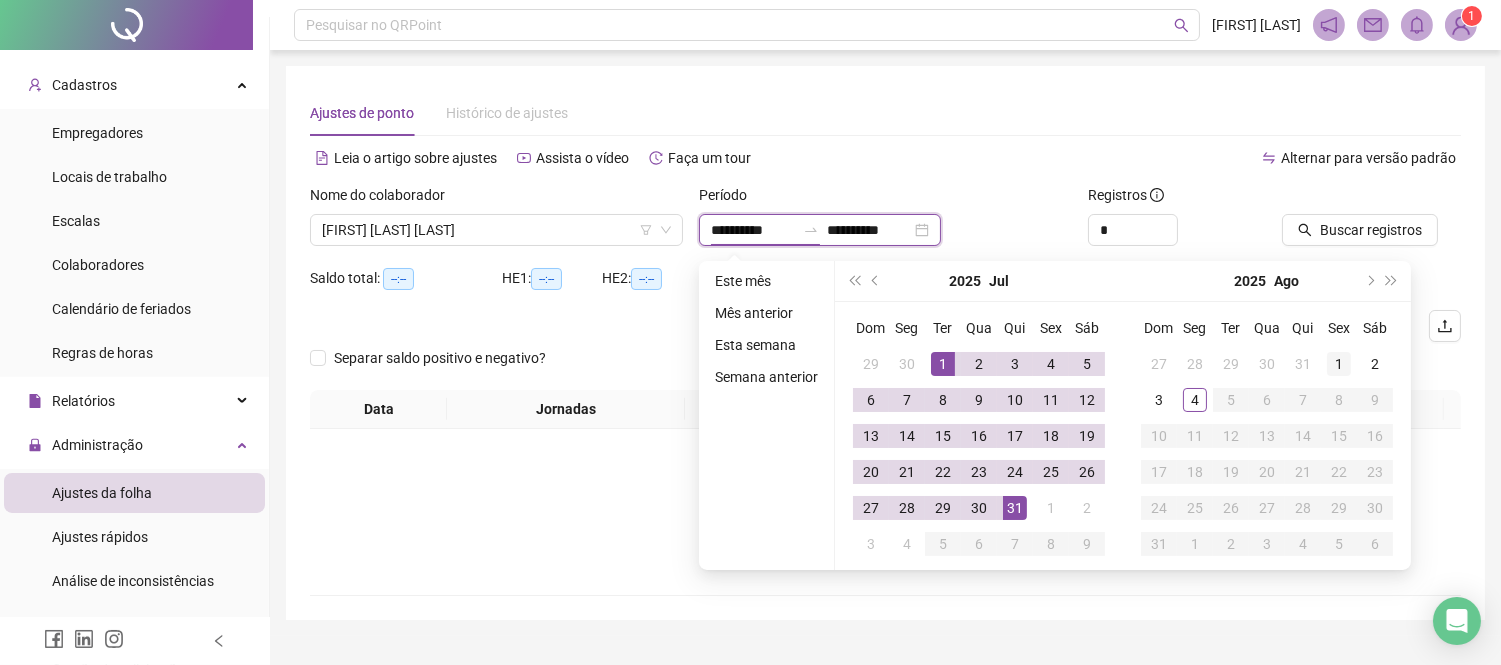 type on "**********" 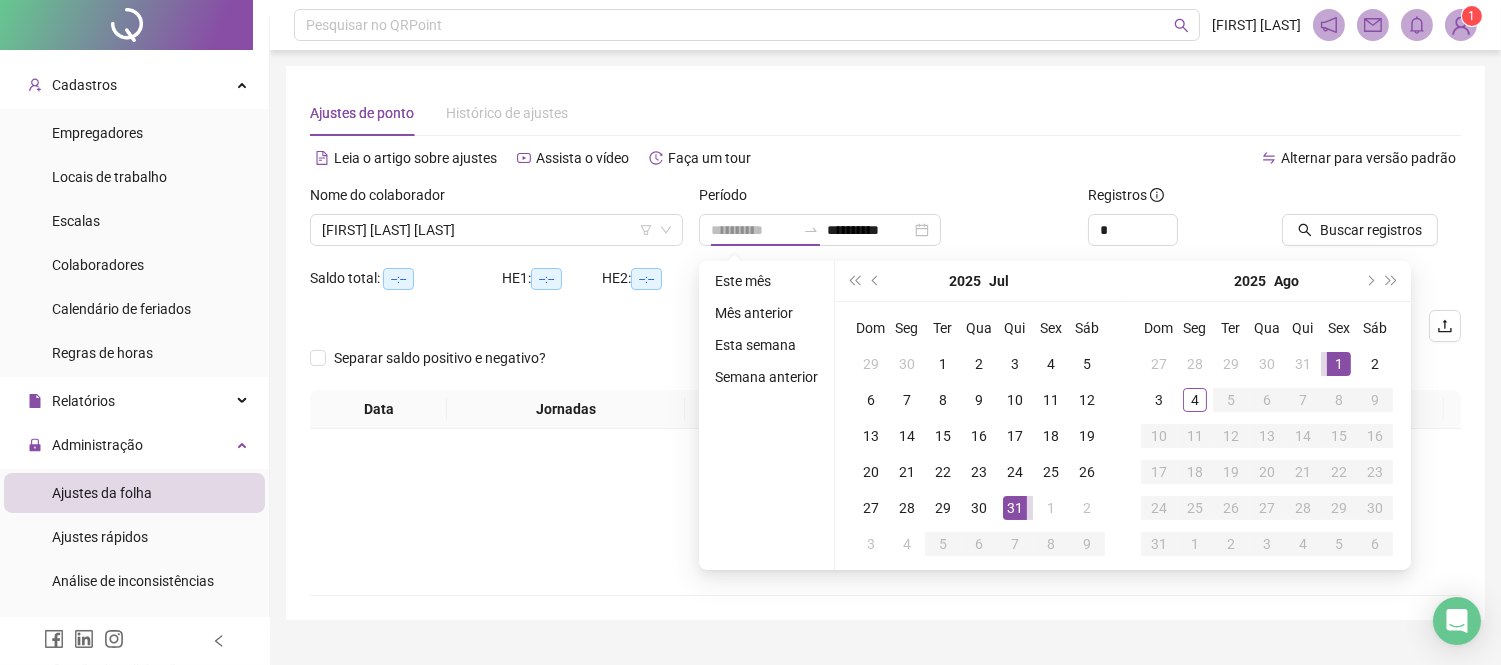 click on "1" at bounding box center [1339, 364] 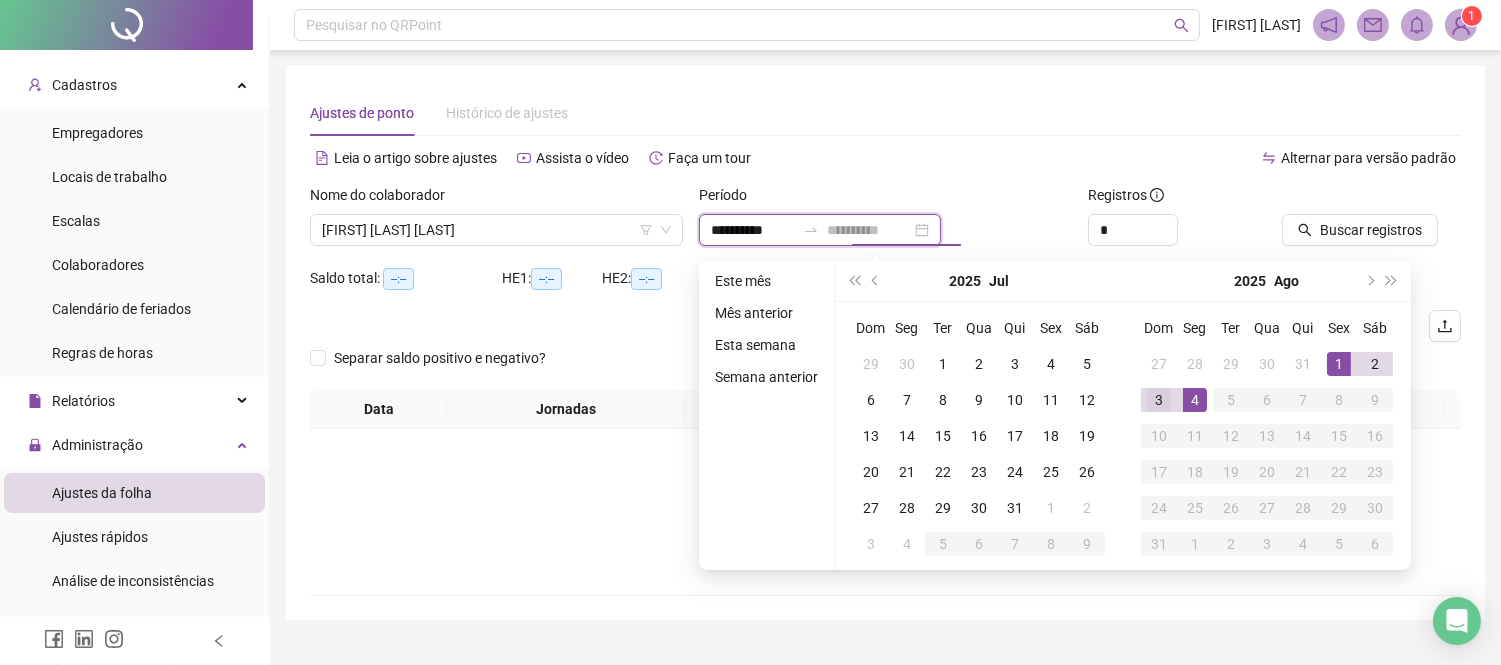 type on "**********" 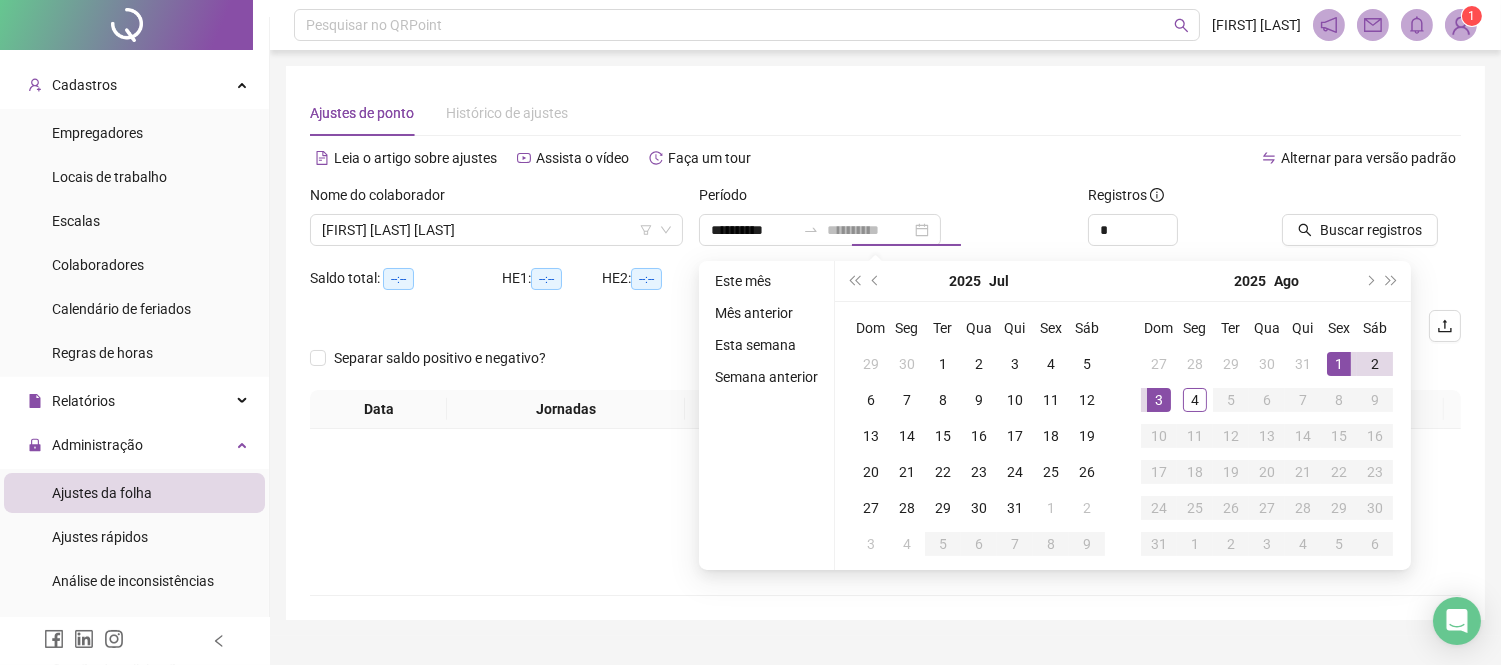 click on "3" at bounding box center [1159, 400] 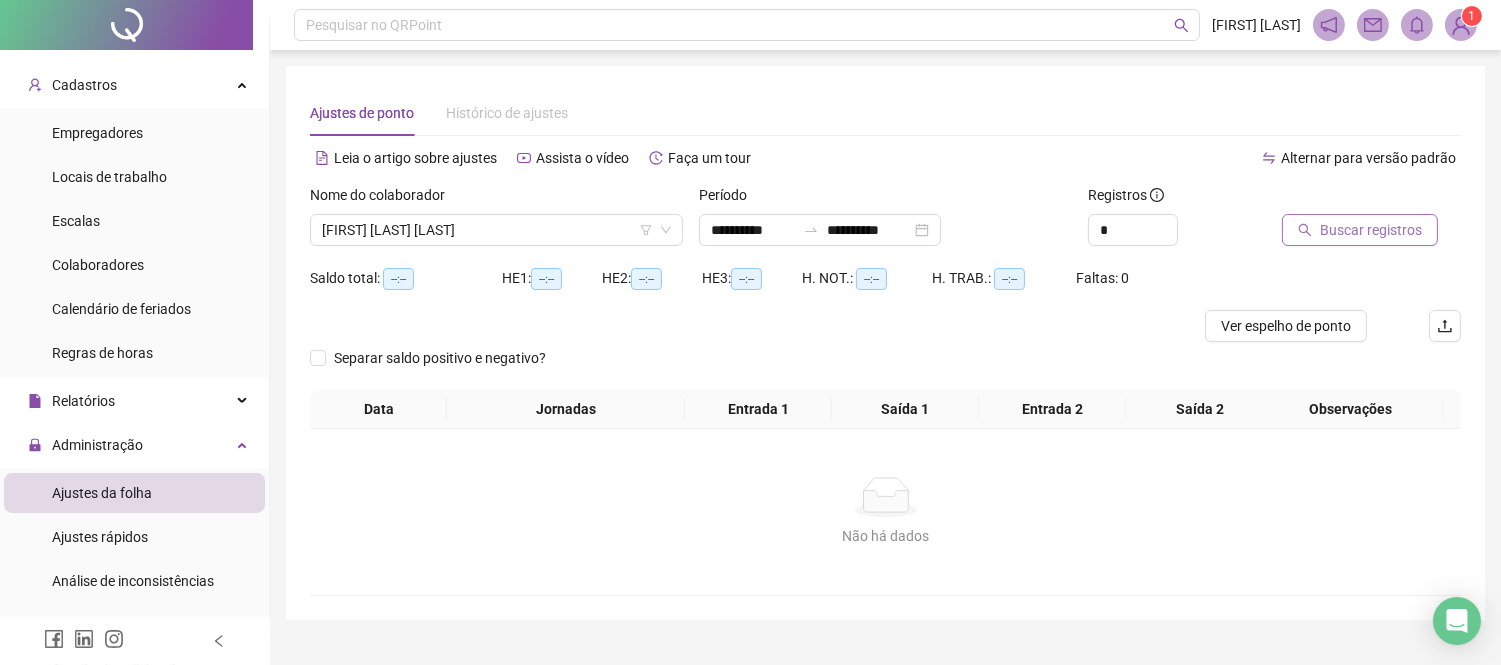 click on "Buscar registros" at bounding box center [1371, 230] 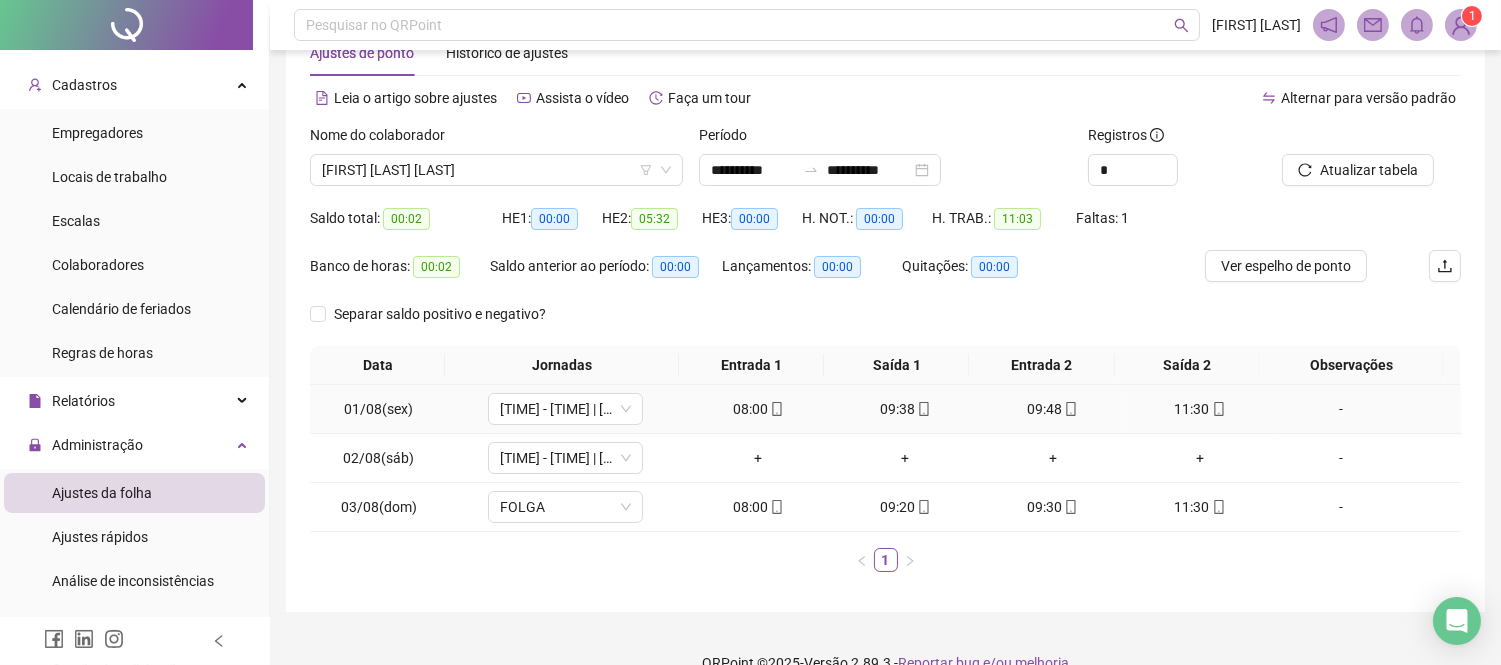 scroll, scrollTop: 92, scrollLeft: 0, axis: vertical 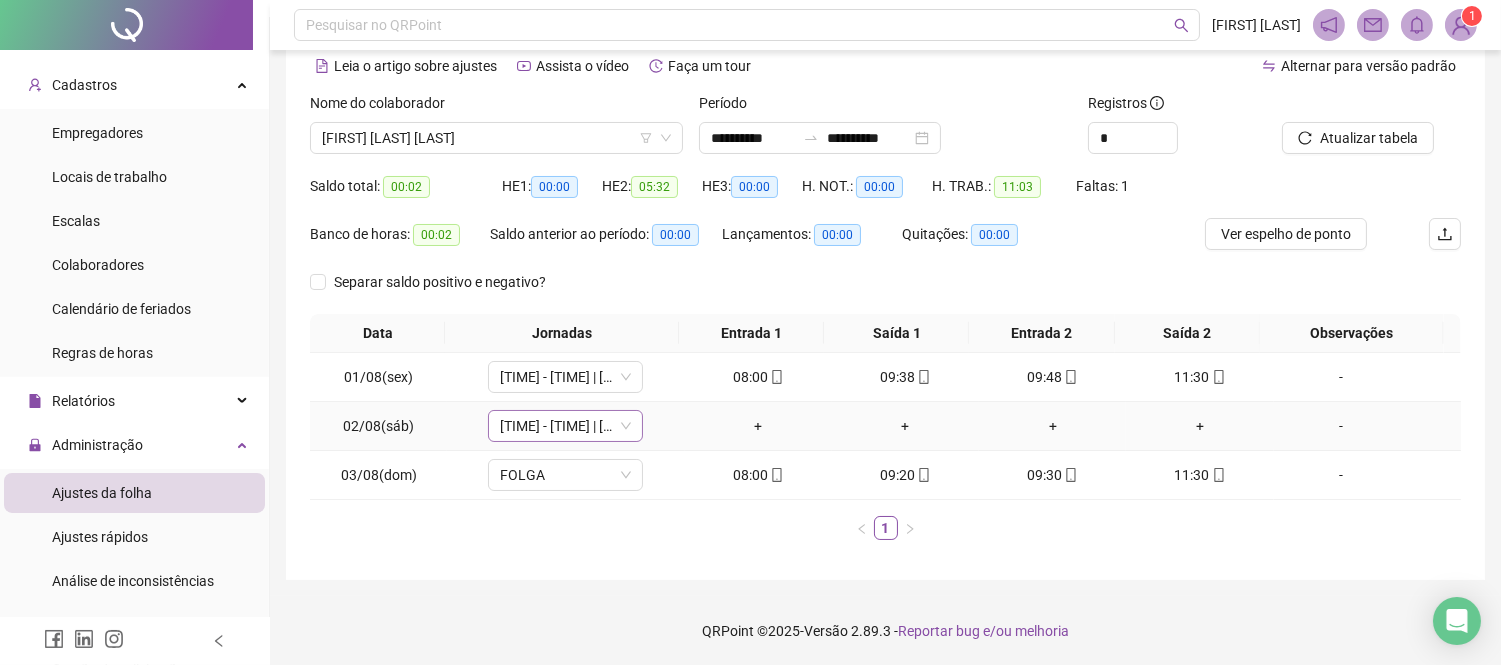 click 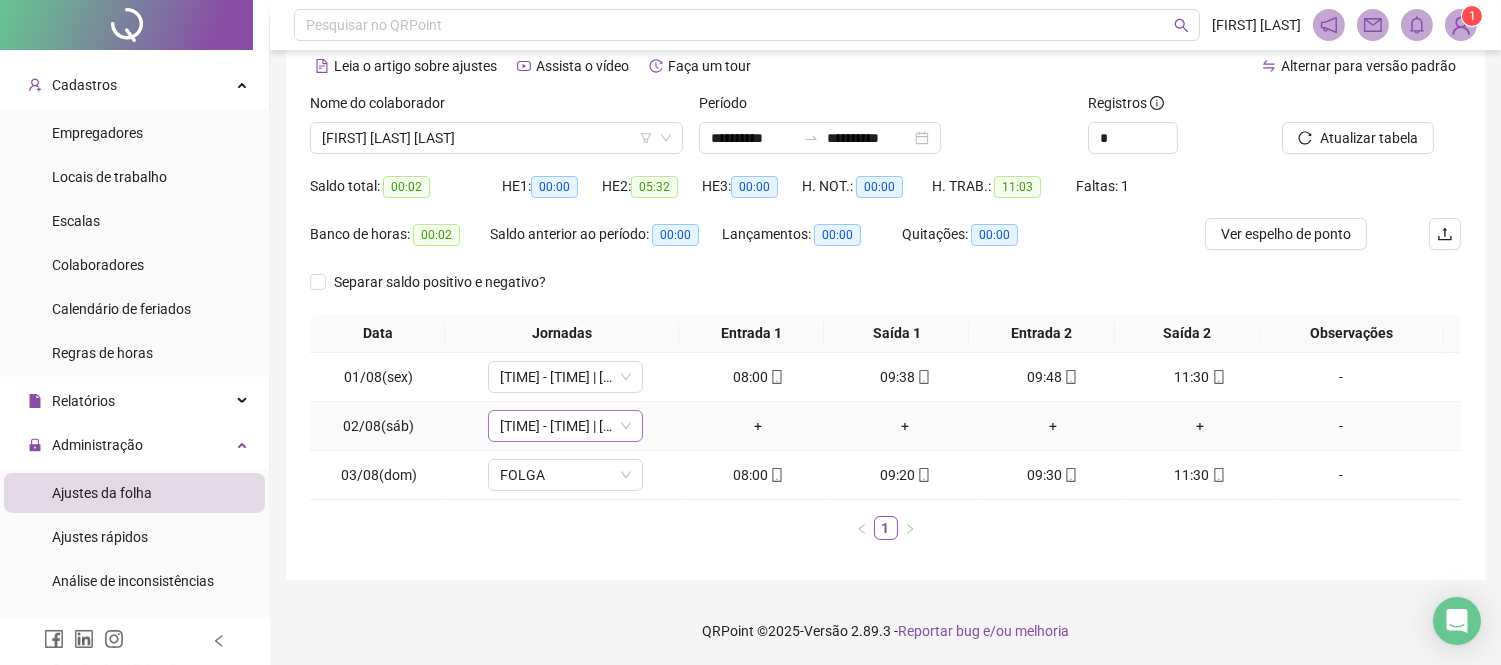click 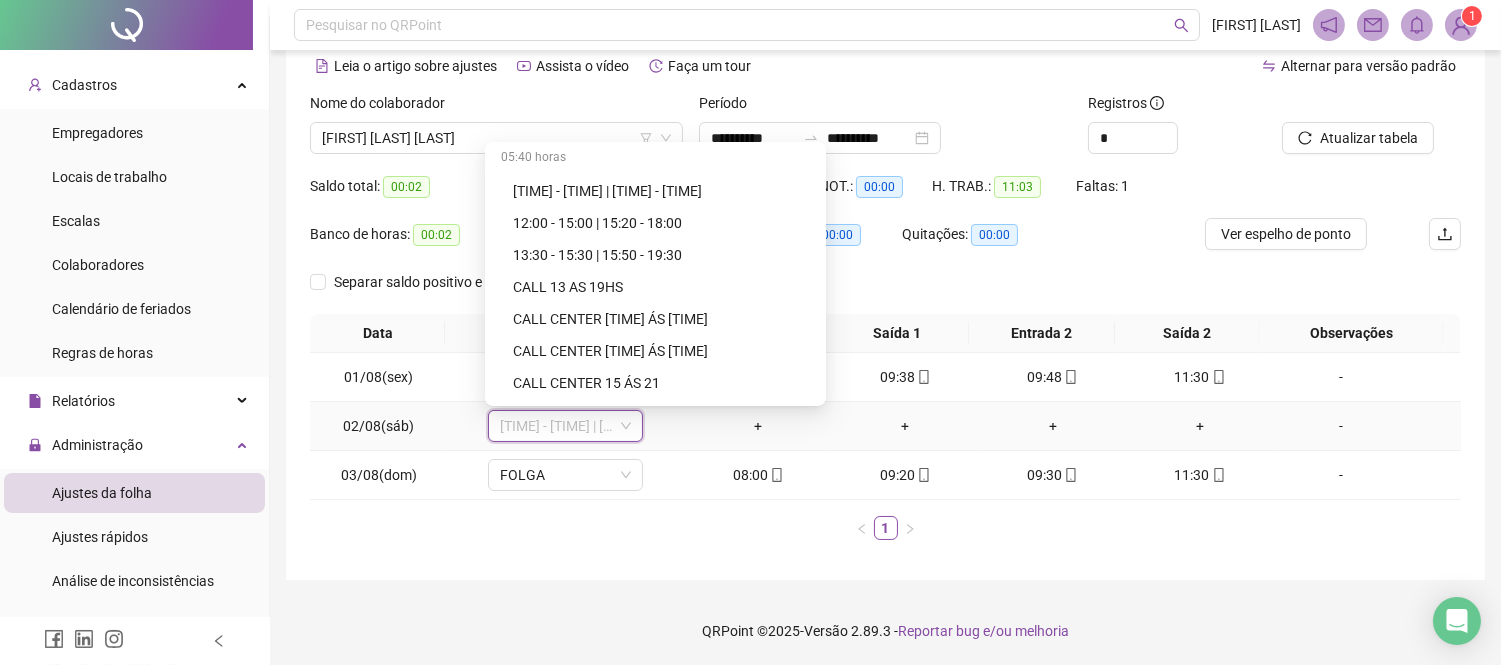 scroll, scrollTop: 0, scrollLeft: 0, axis: both 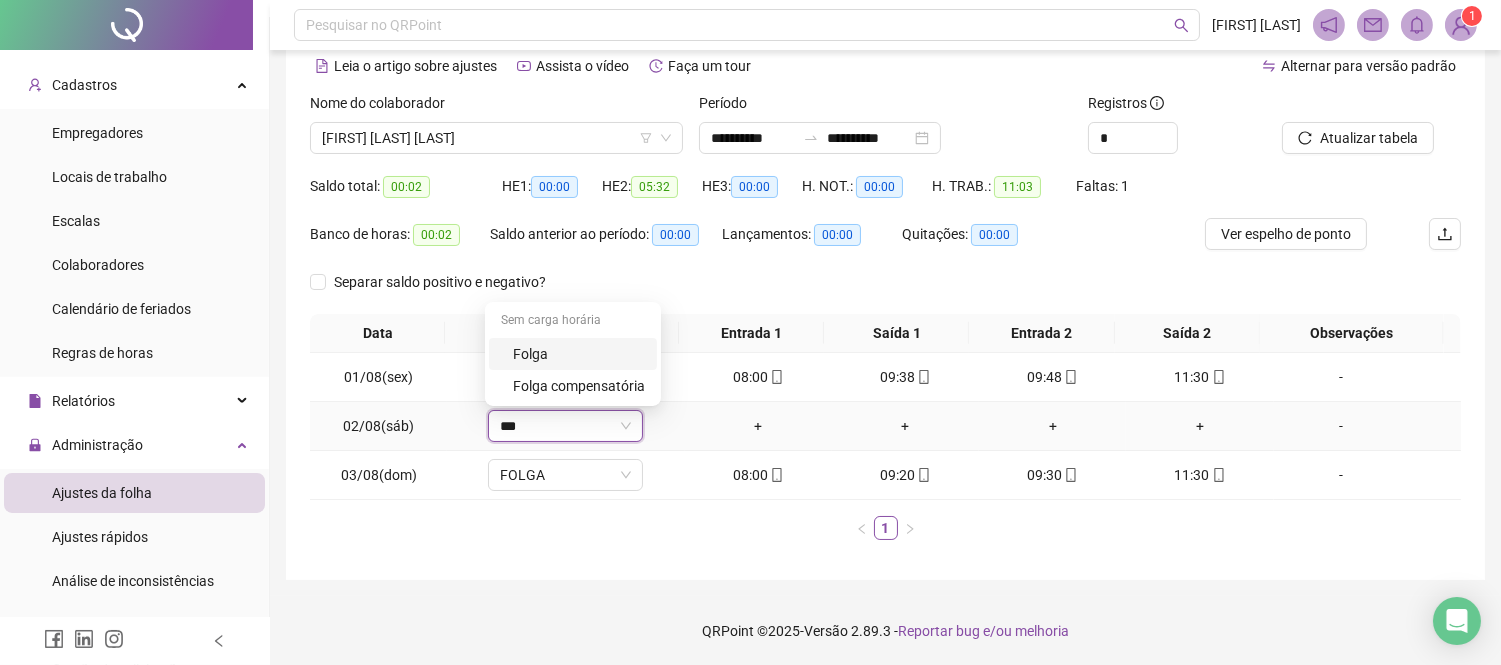 type on "****" 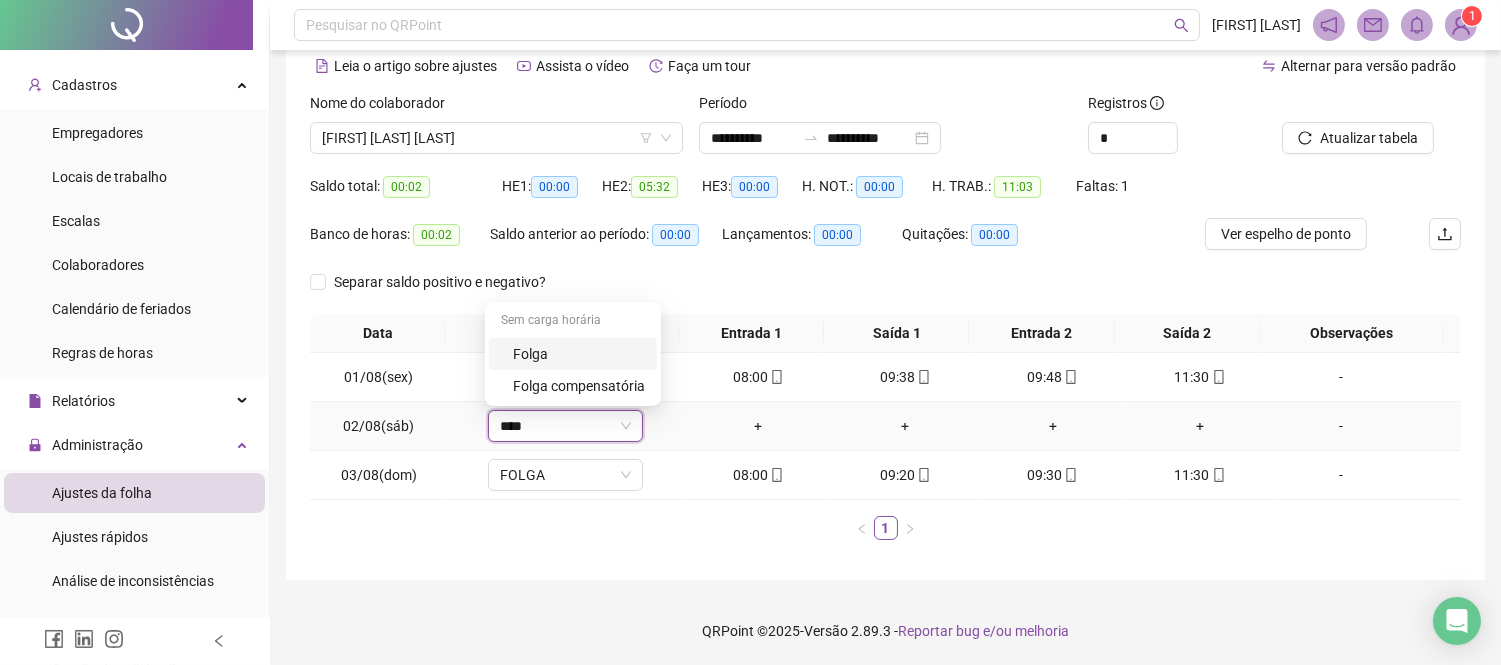 click on "Folga" at bounding box center (579, 354) 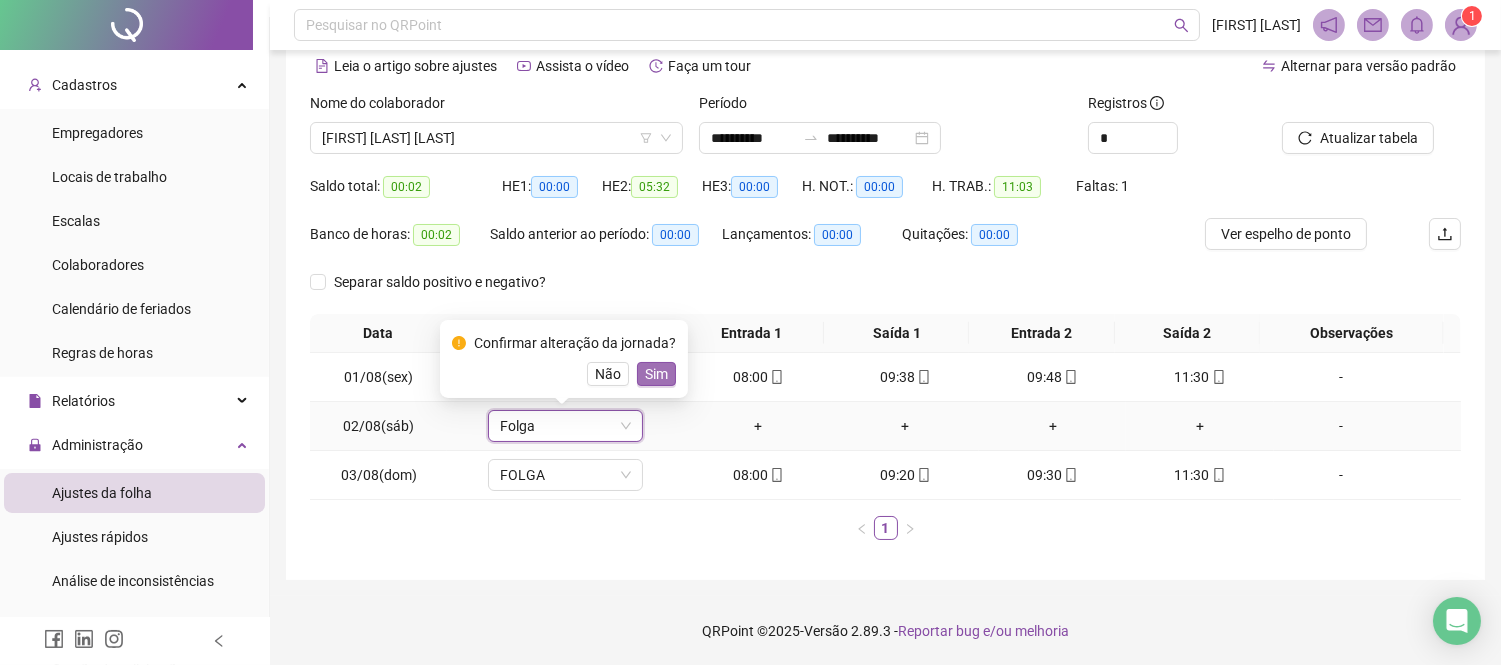 click on "Sim" at bounding box center [656, 374] 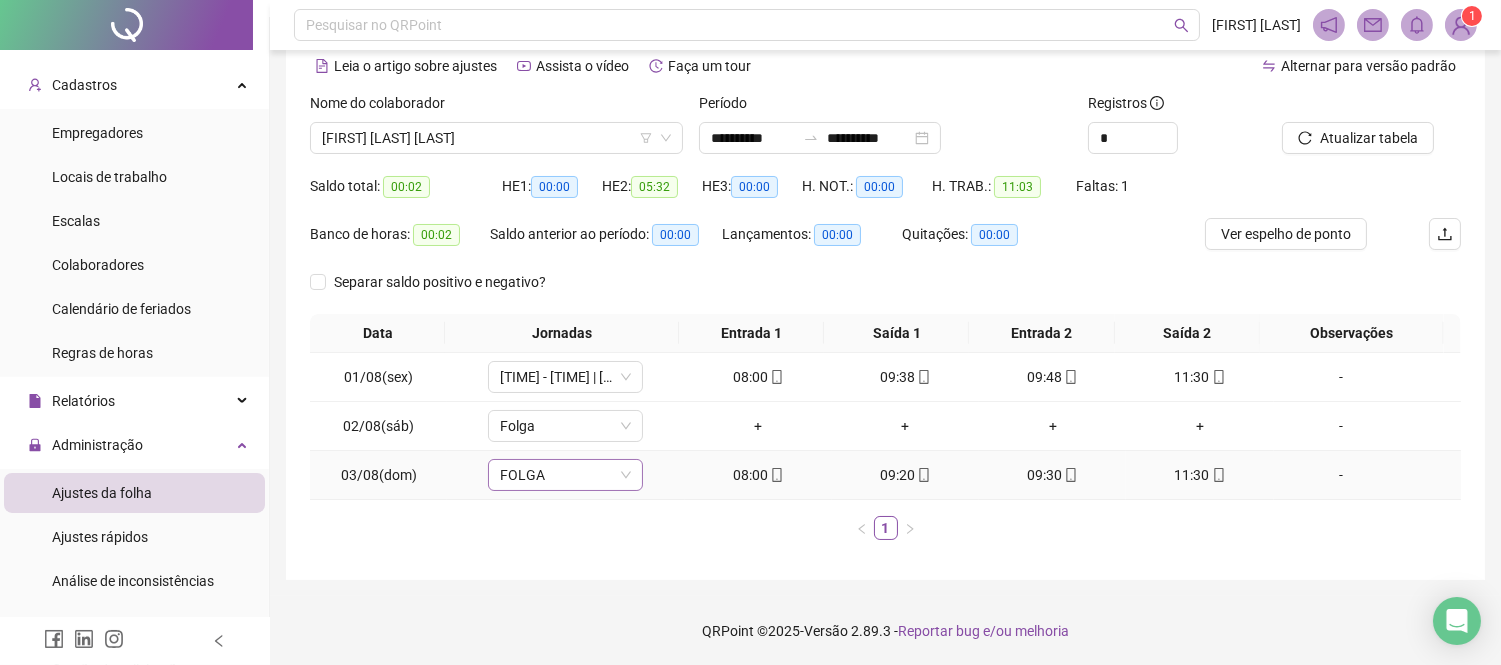 click on "FOLGA" at bounding box center (565, 475) 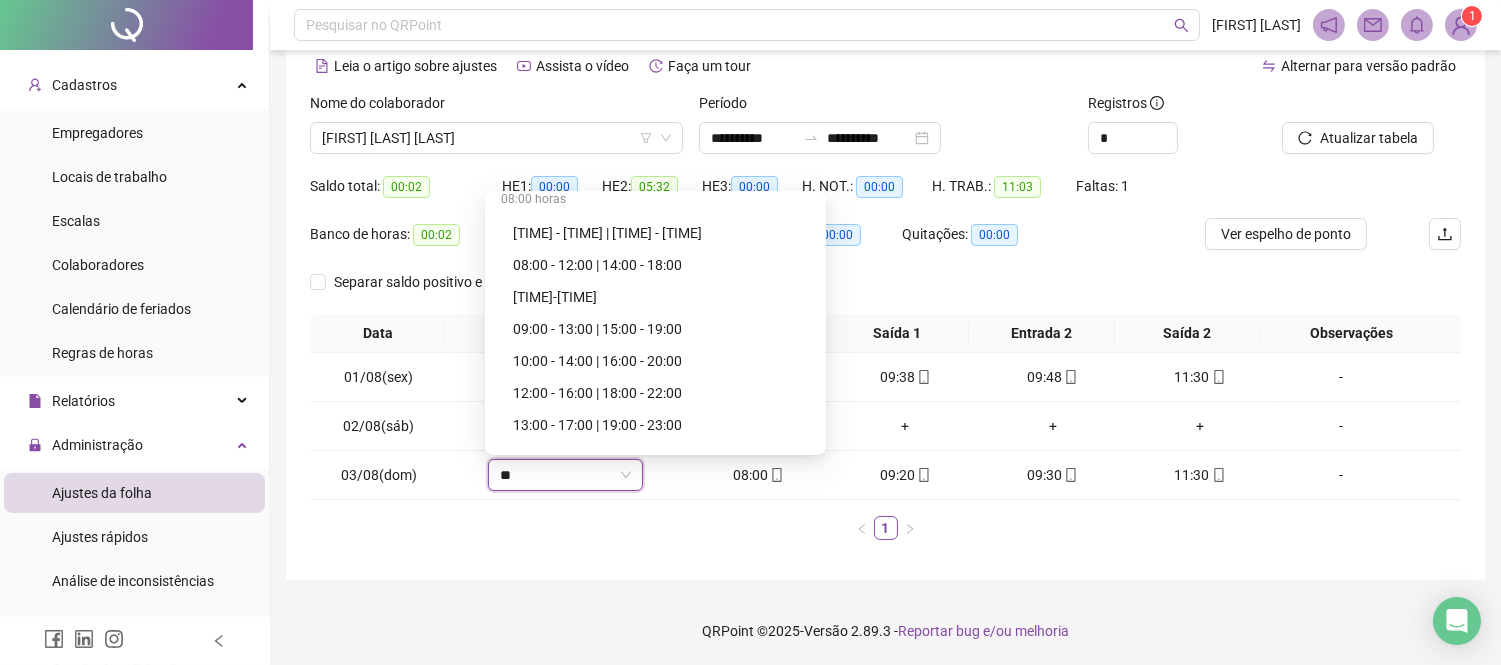 scroll, scrollTop: 146, scrollLeft: 0, axis: vertical 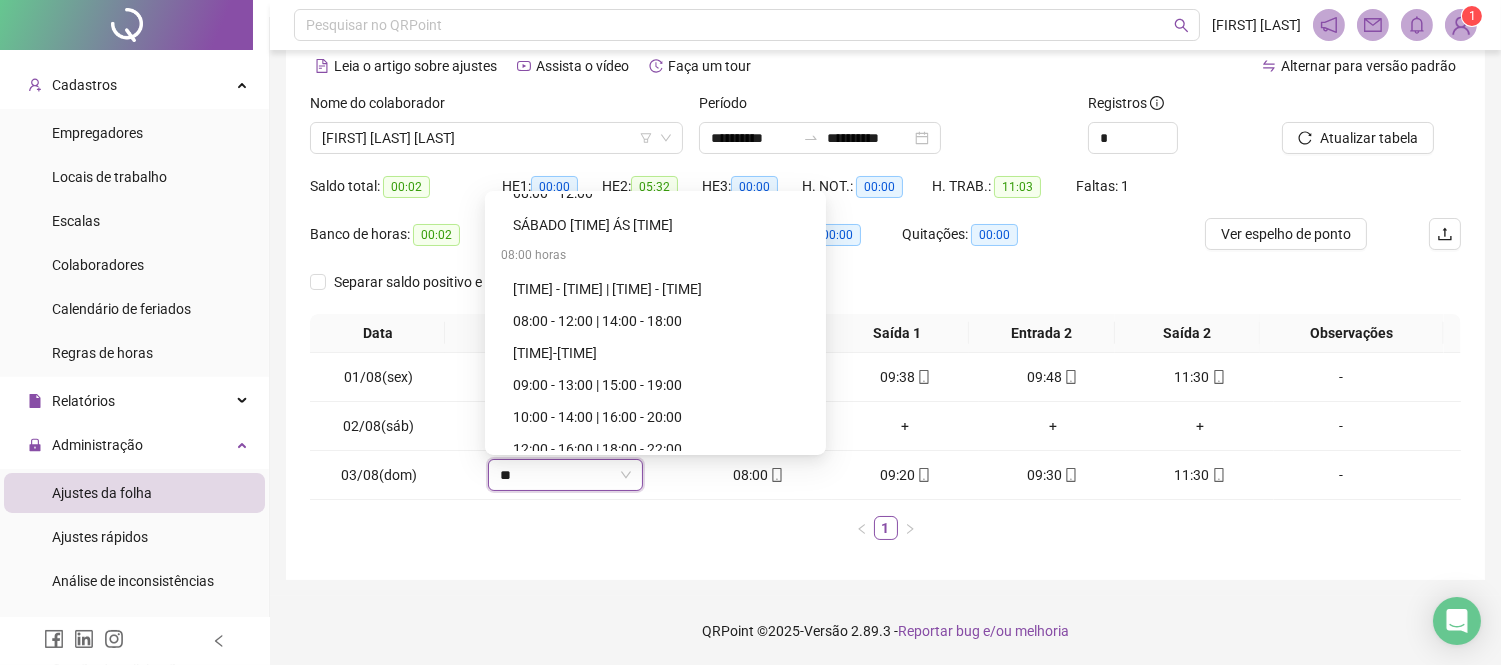 type on "**" 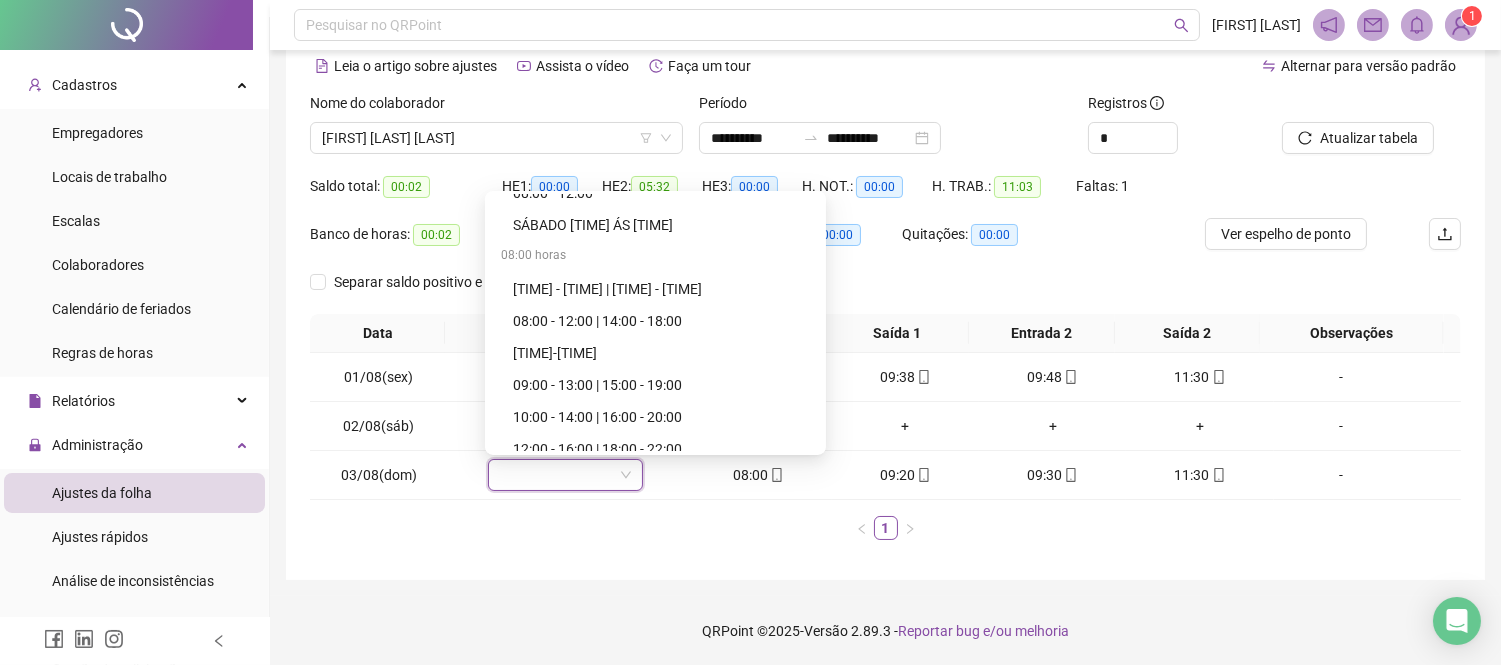 drag, startPoint x: 566, startPoint y: 592, endPoint x: 581, endPoint y: 586, distance: 16.155495 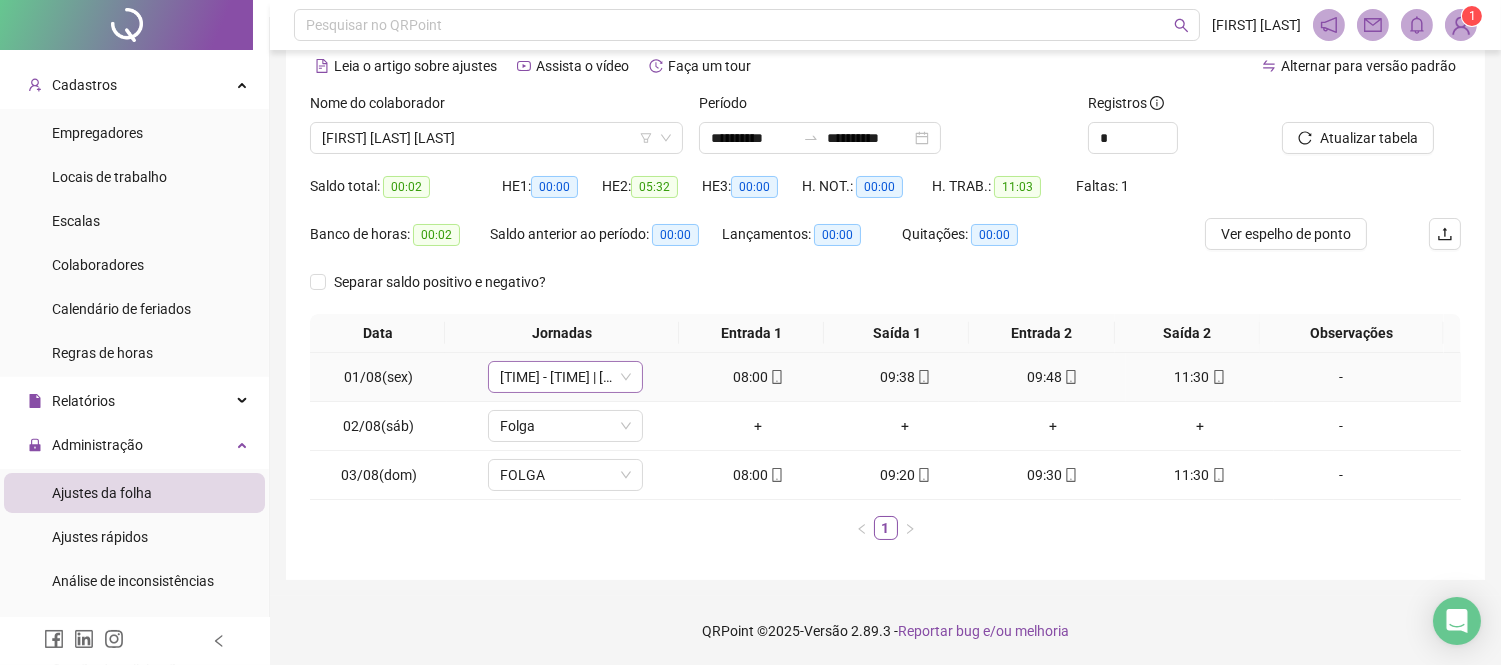 click 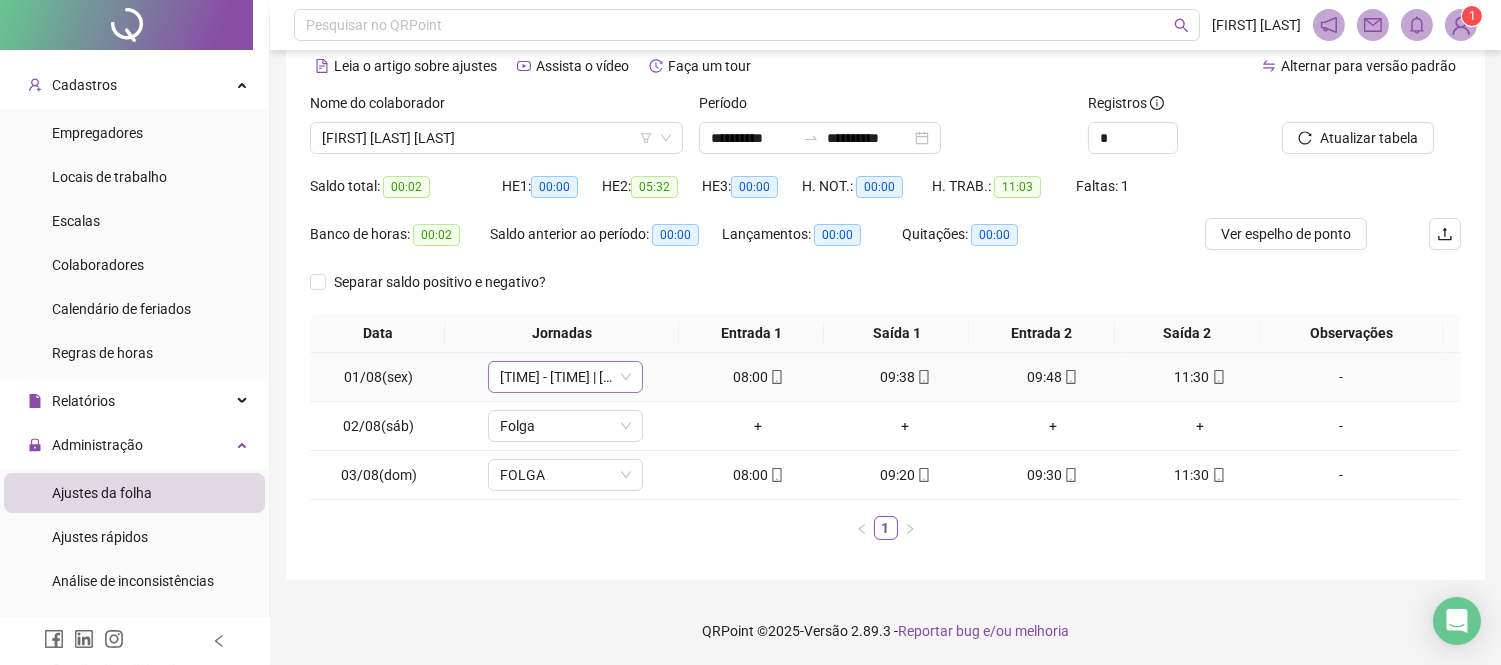 click on "[TIME] - [TIME] | [TIME] - [TIME]" at bounding box center (565, 377) 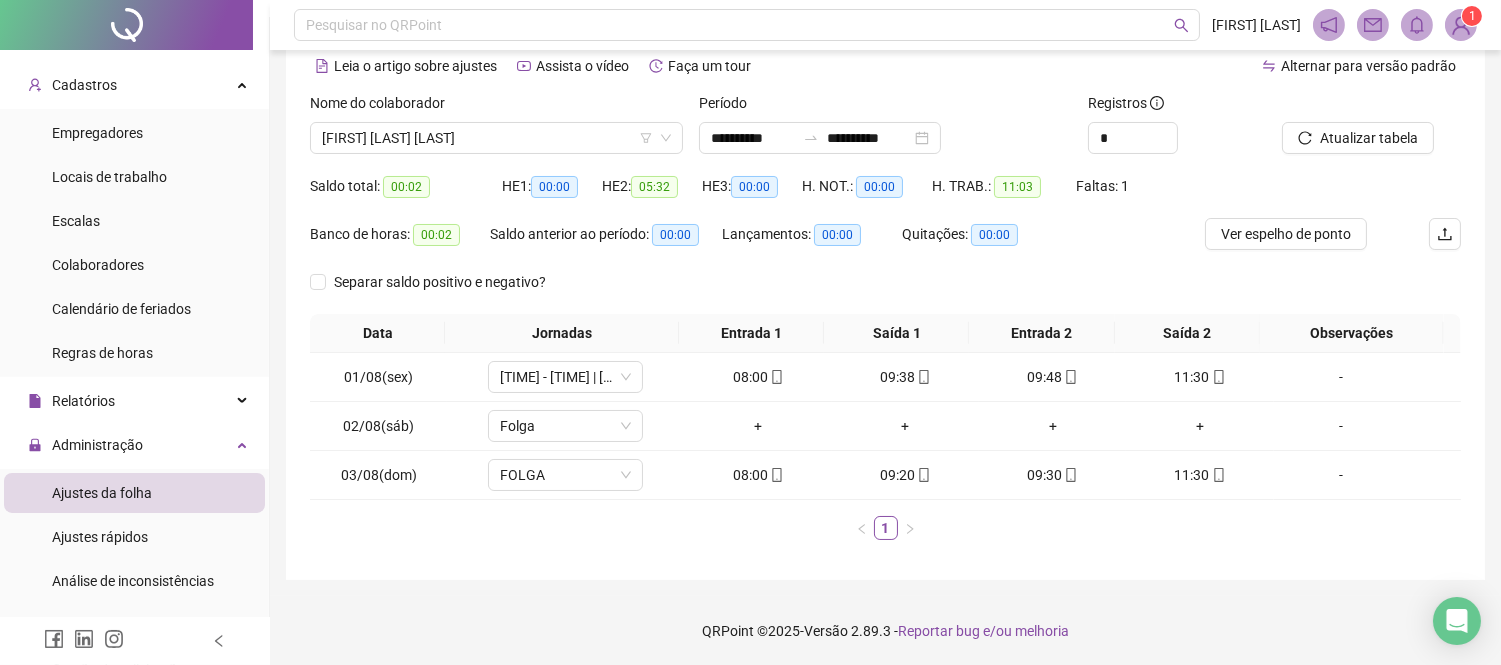 click on "Data Jornadas Entrada 1 Saída 1 Entrada 2 Saída 2 Observações               01/08(sex) 08:00 - 09:10 | 09:20 - 11:00 08:00 09:38 09:48 11:30 - 02/08(sáb) Folga + + + + - 03/08(dom) FOLGA 08:00 09:20 09:30 11:30 - 1" at bounding box center [885, 435] 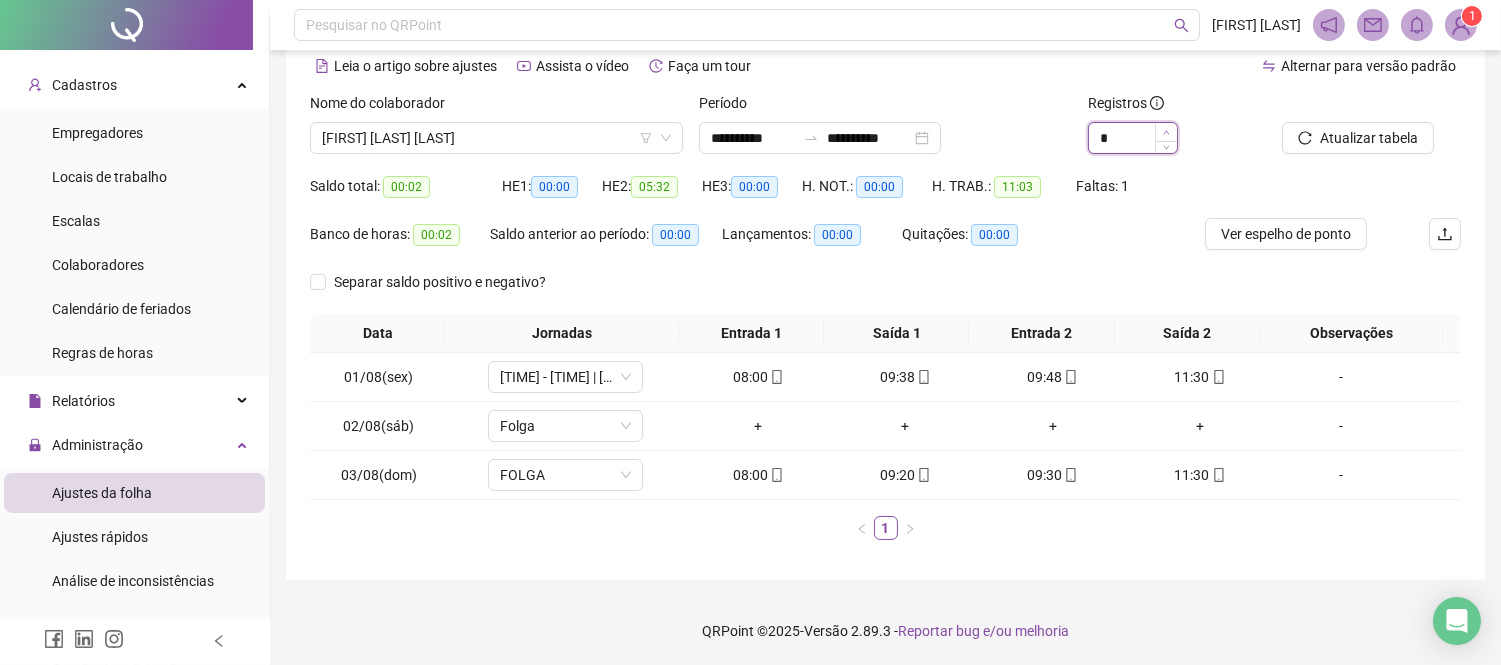 click at bounding box center [1166, 132] 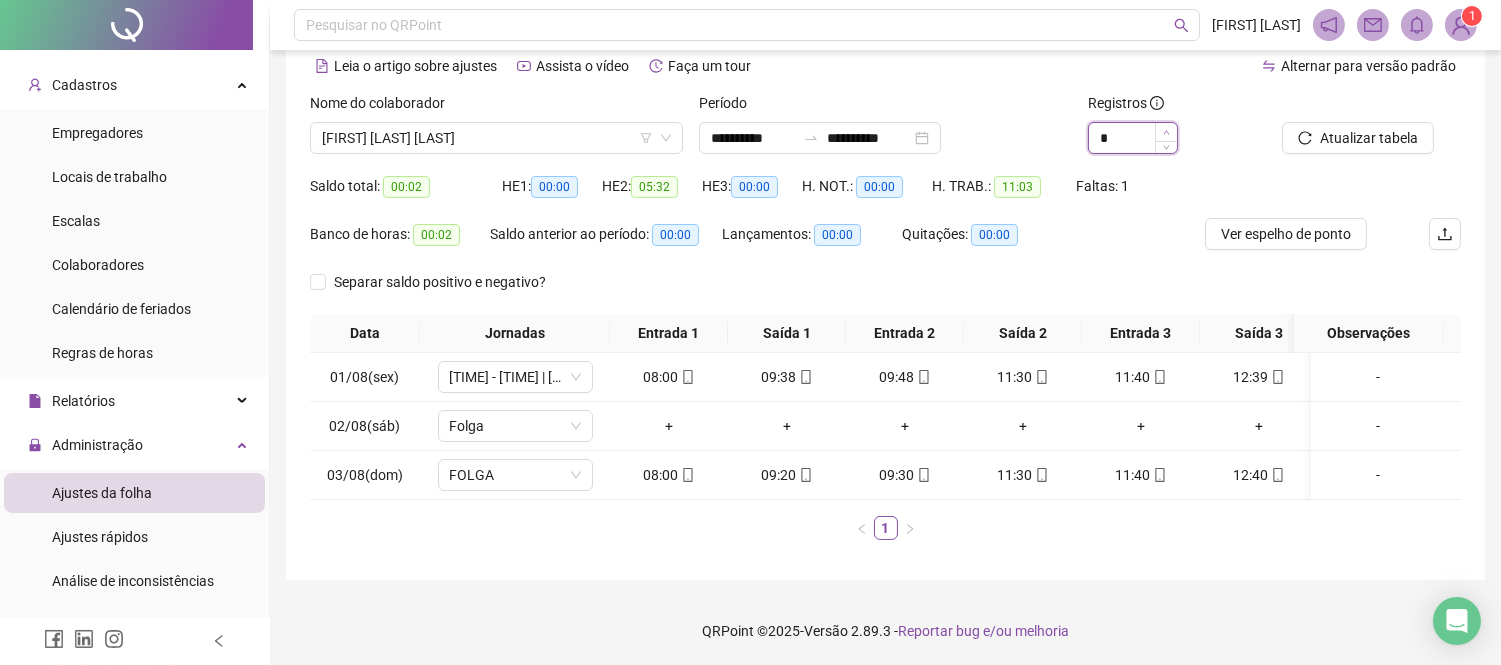 click at bounding box center [1166, 132] 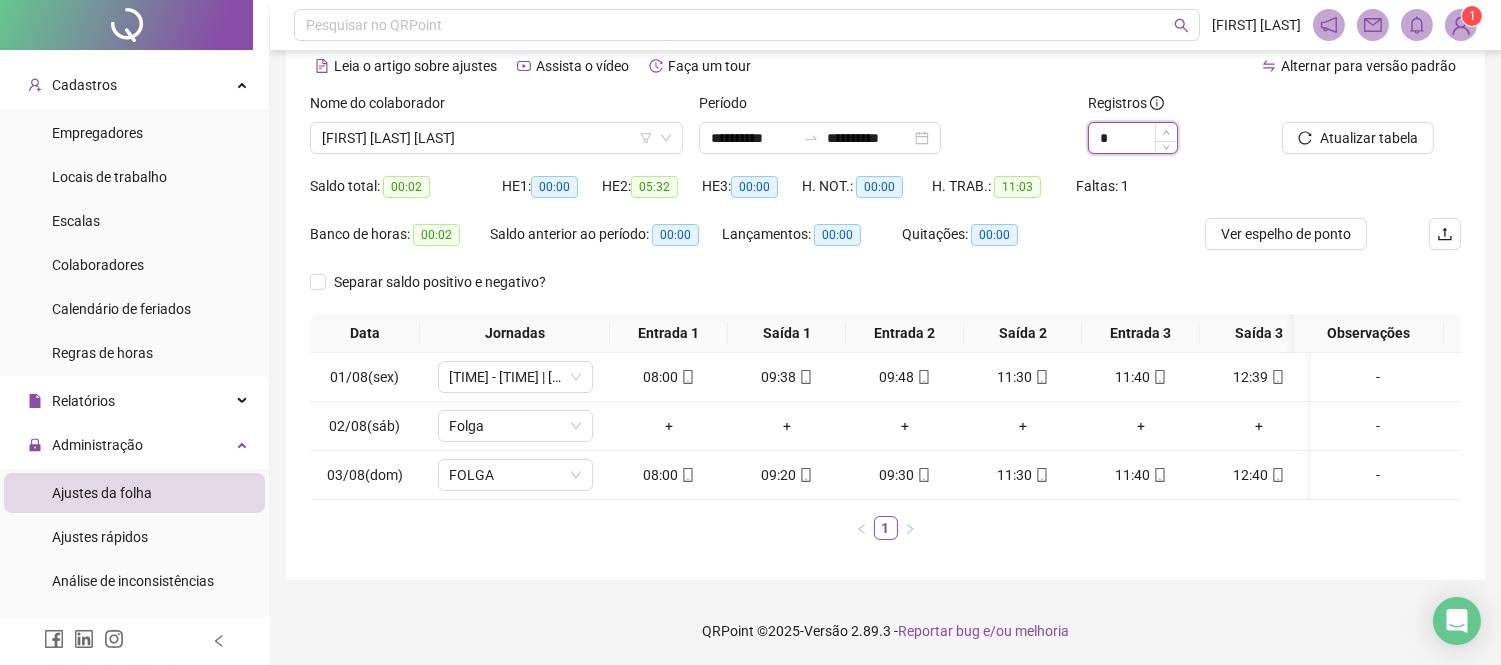 type on "**" 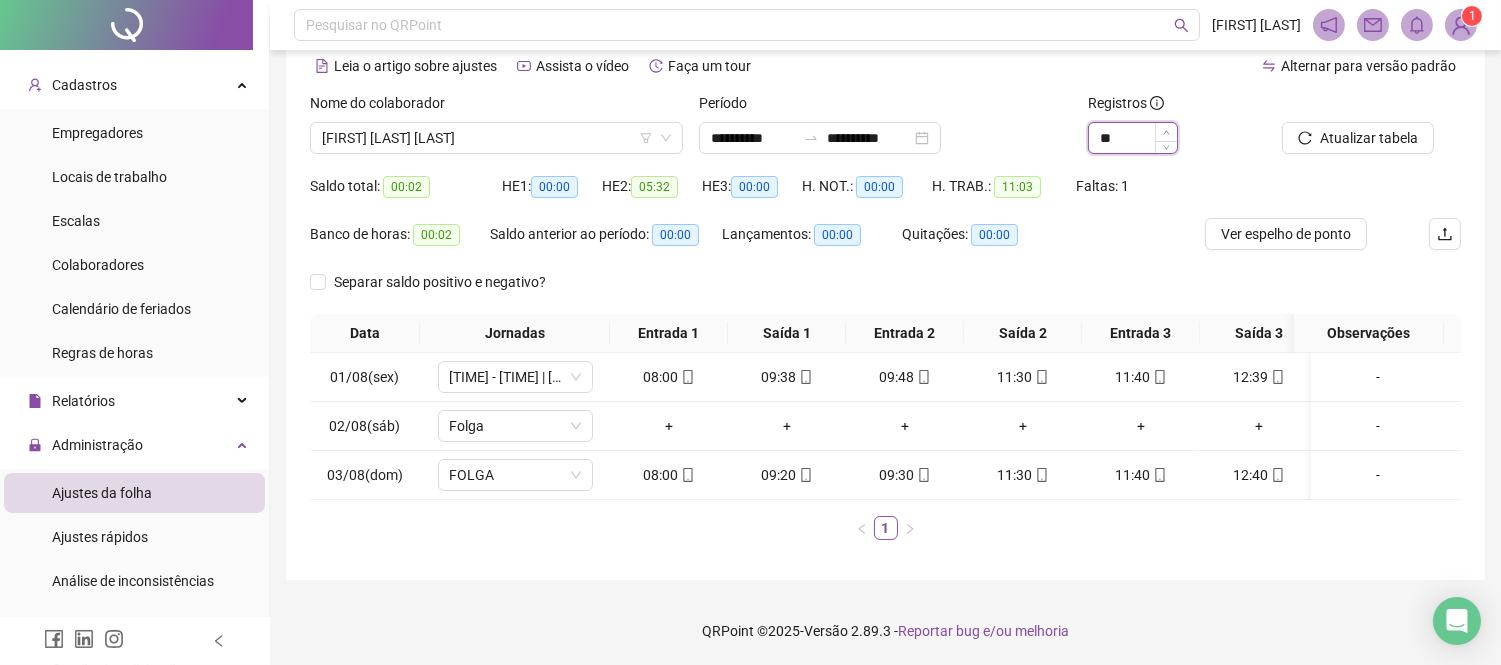 click at bounding box center [1166, 132] 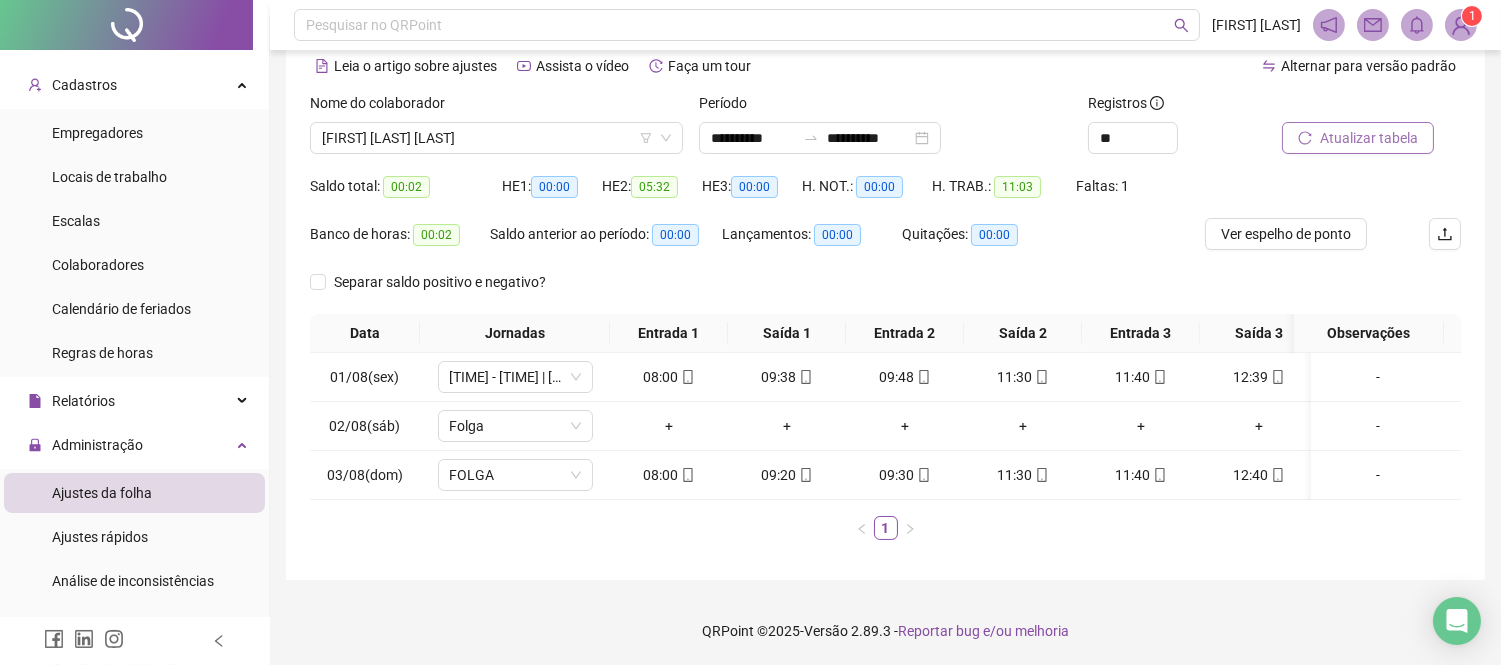 click on "Atualizar tabela" at bounding box center [1369, 138] 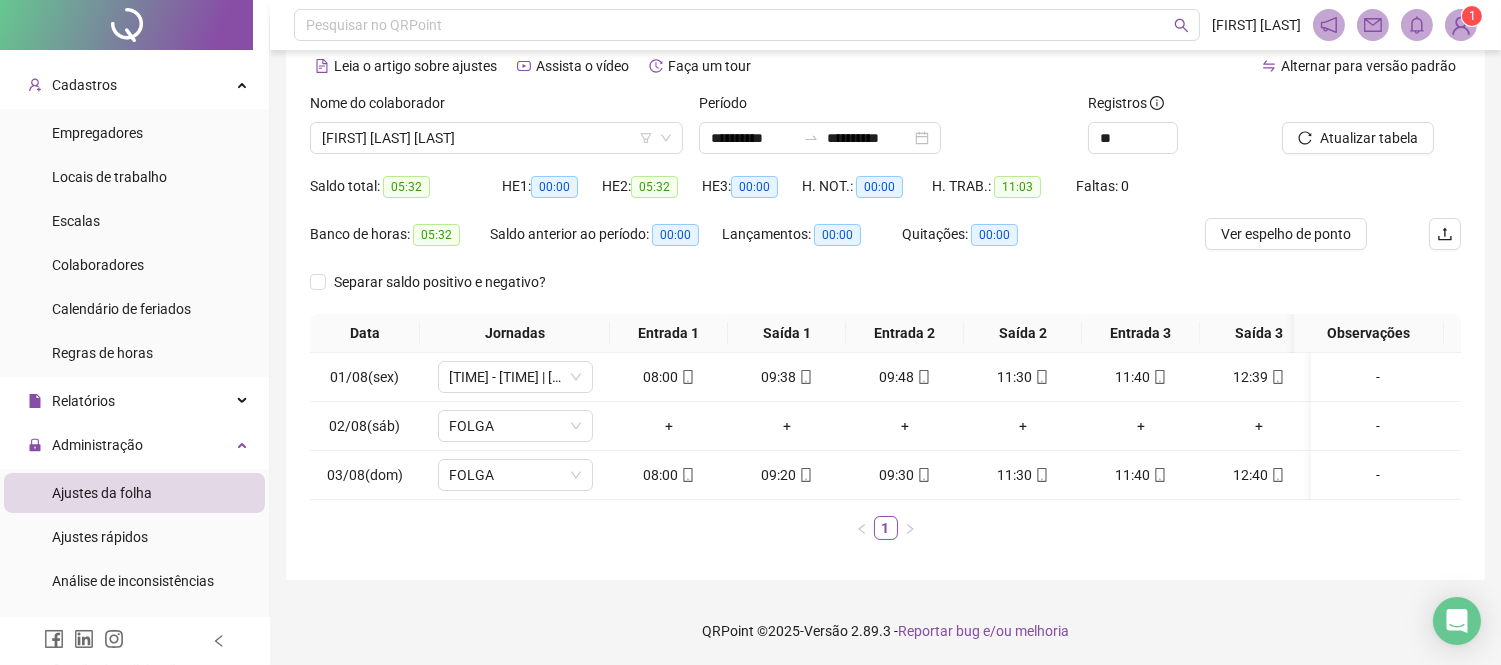 scroll, scrollTop: 0, scrollLeft: 174, axis: horizontal 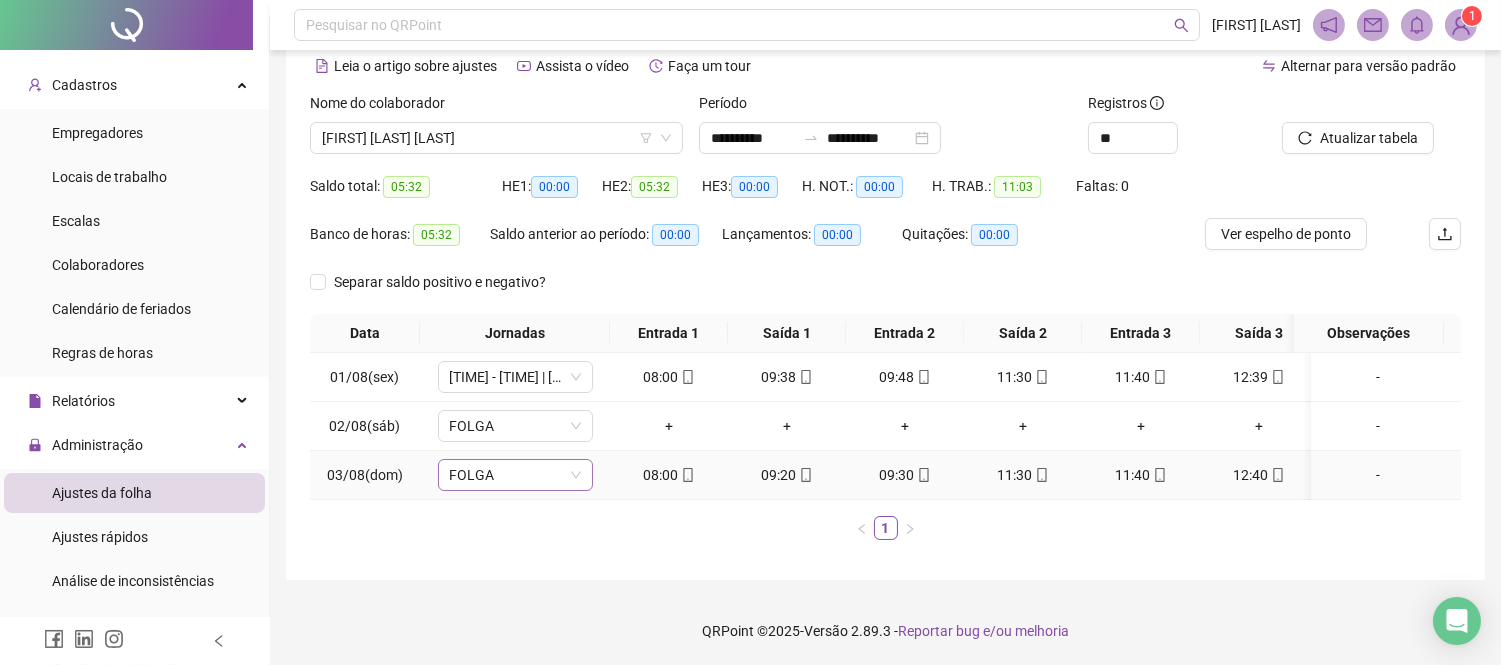 click on "FOLGA" at bounding box center (515, 475) 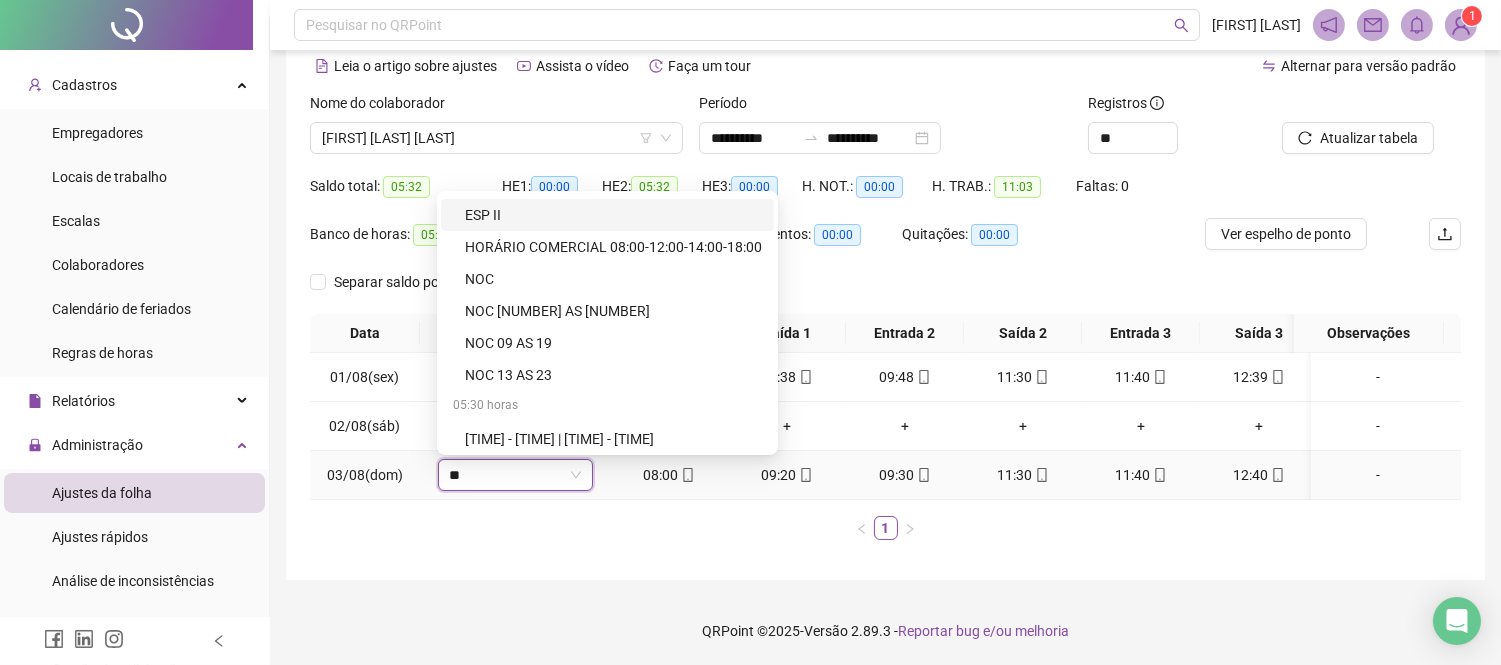 scroll, scrollTop: 480, scrollLeft: 0, axis: vertical 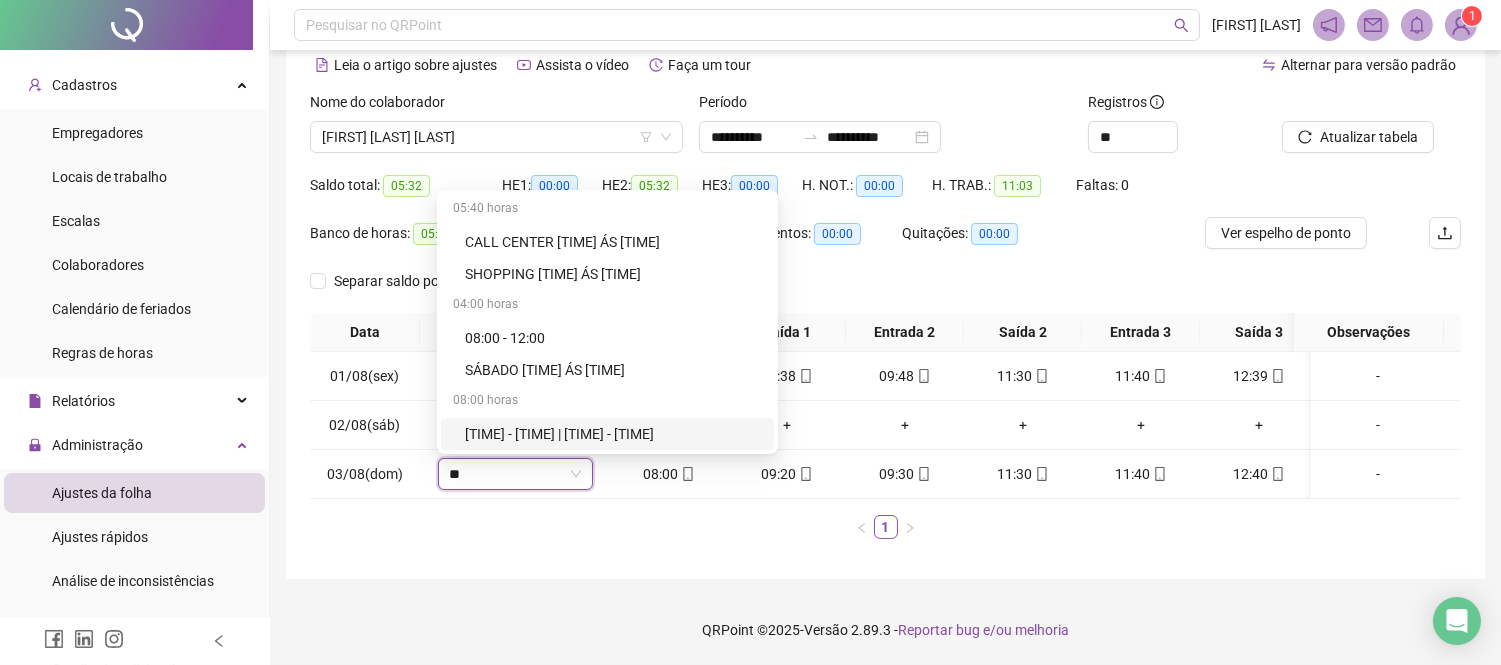 type on "**" 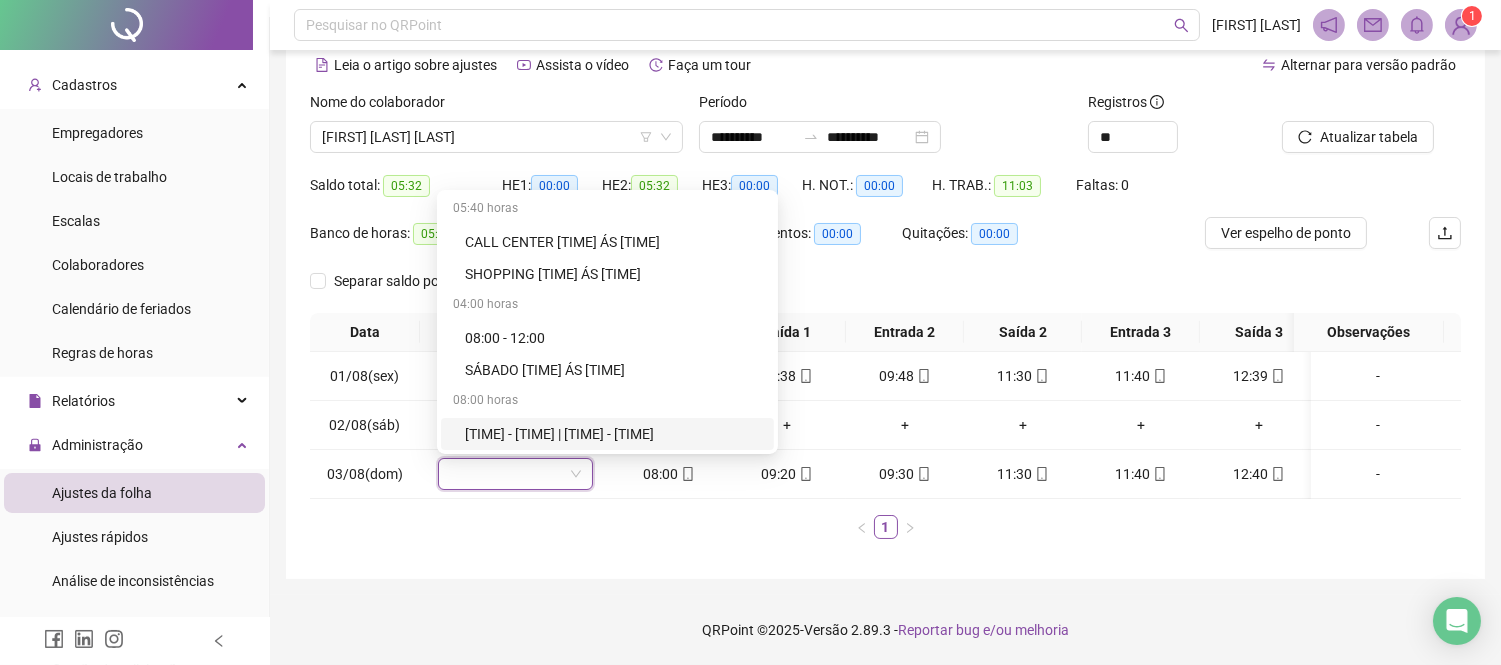 click on "Data Jornadas Entrada 1 Saída 1 Entrada 2 Saída 2 Entrada 3 Saída 3 Entrada 4 Saída 4 Entrada 5 Saída 5 Observações                           01/08(sex) 08:00 - 09:10 | 09:20 - 11:00 08:00 09:38 09:48 11:30 11:40 12:39 12:59 13:38 13:48 14:21 - 02/08(sáb) FOLGA + + + + + + + + + + - 03/08(dom) FOLGA 08:00 09:20 09:30 11:30 11:40 12:40 12:59 13:52 14:02 14:21 - 1" at bounding box center [885, 434] 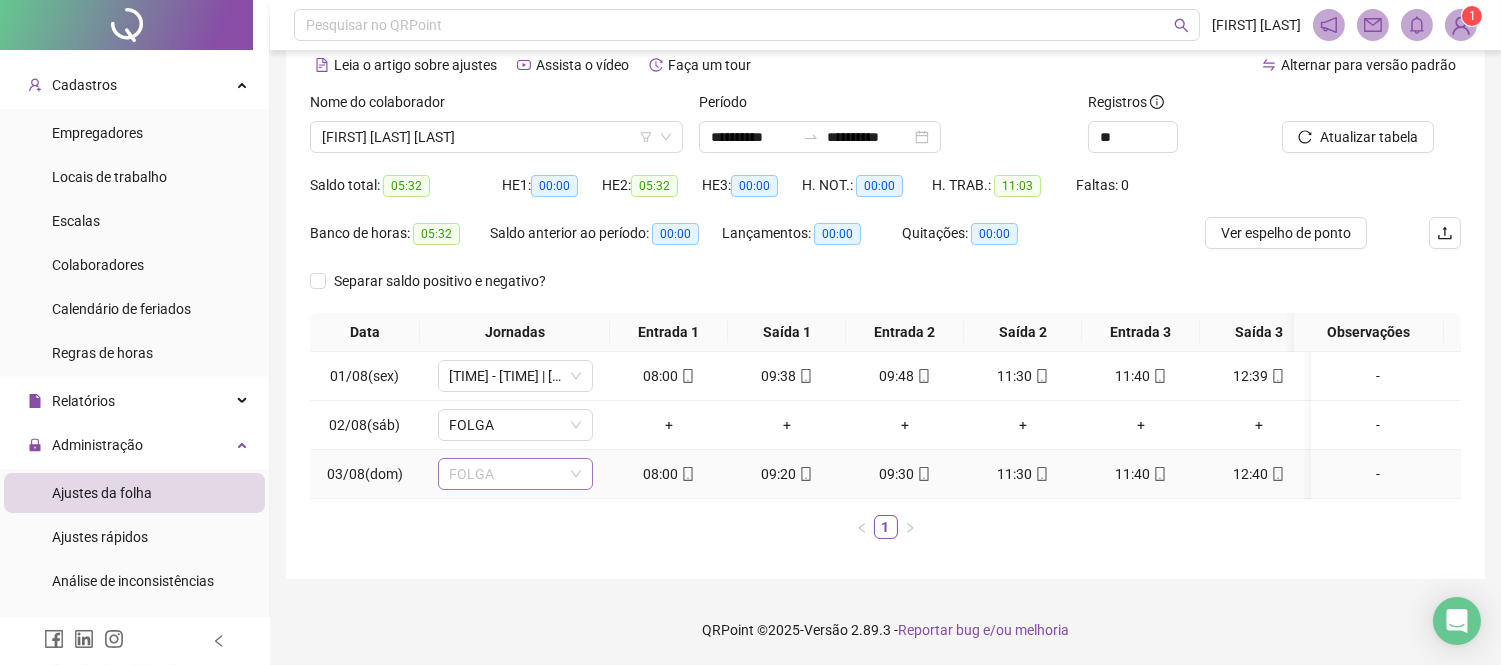 click on "FOLGA" at bounding box center (515, 474) 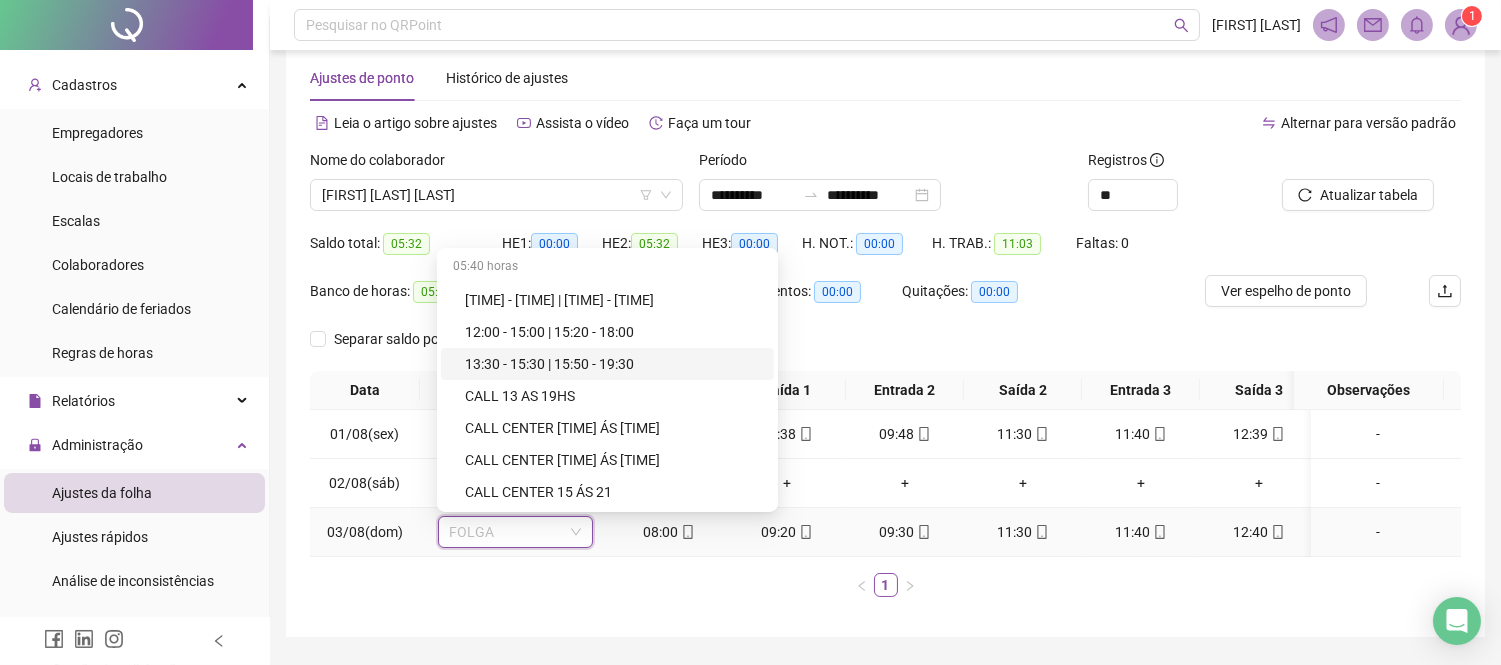 scroll, scrollTop: 0, scrollLeft: 0, axis: both 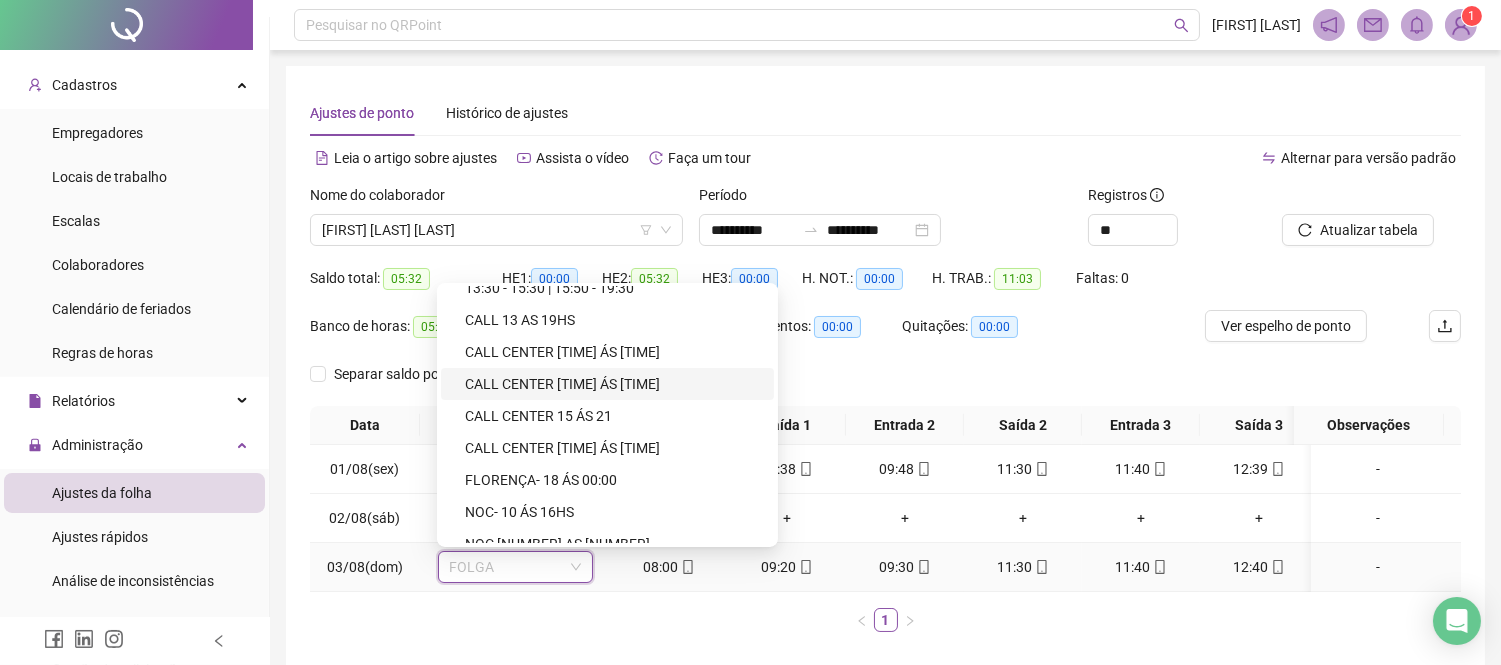 click on "CALL CENTER [TIME] ÁS [TIME]" at bounding box center (613, 384) 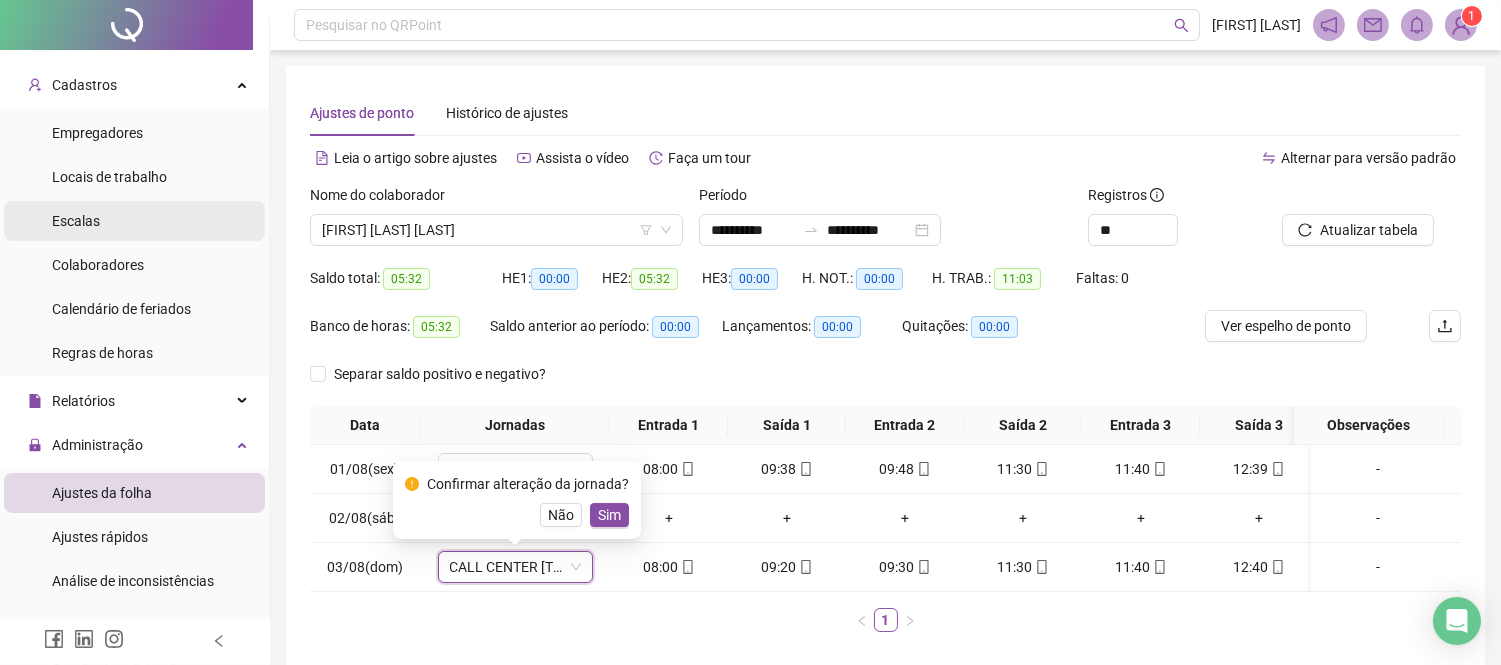 click on "Escalas" at bounding box center [76, 221] 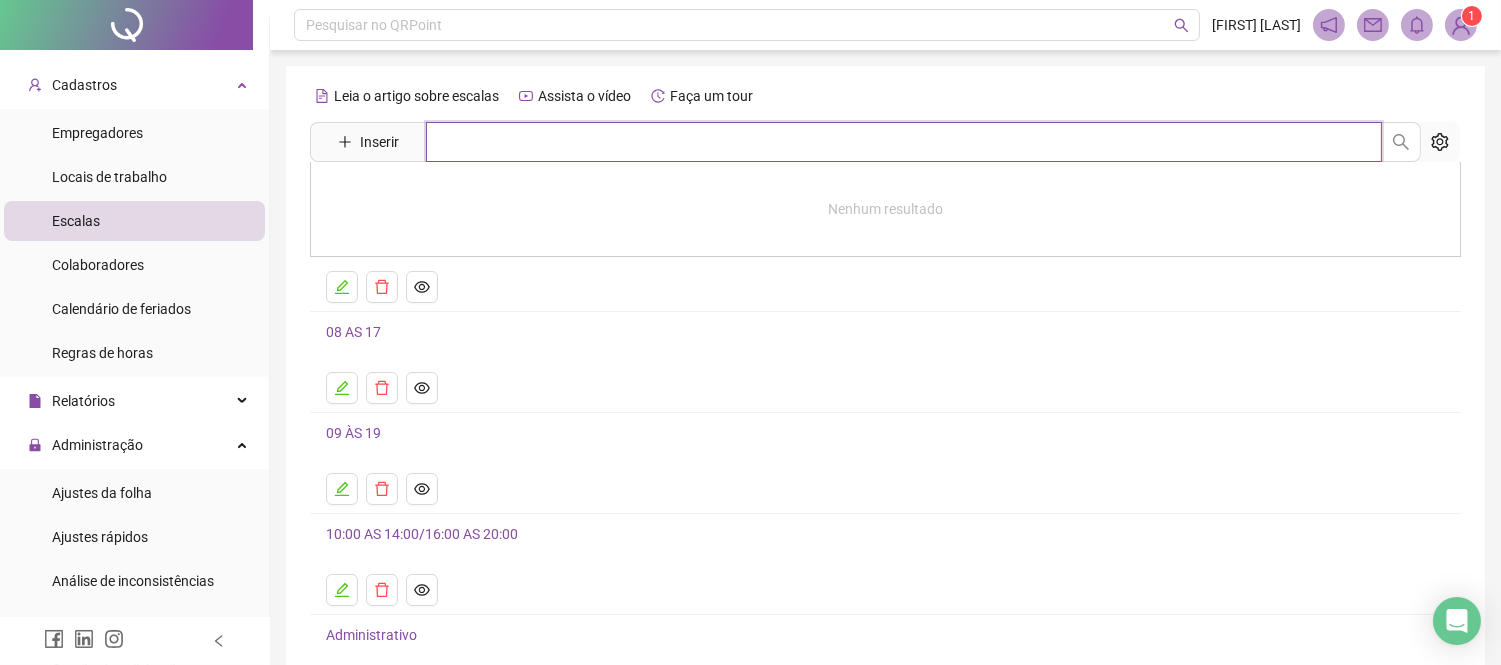 click at bounding box center (904, 142) 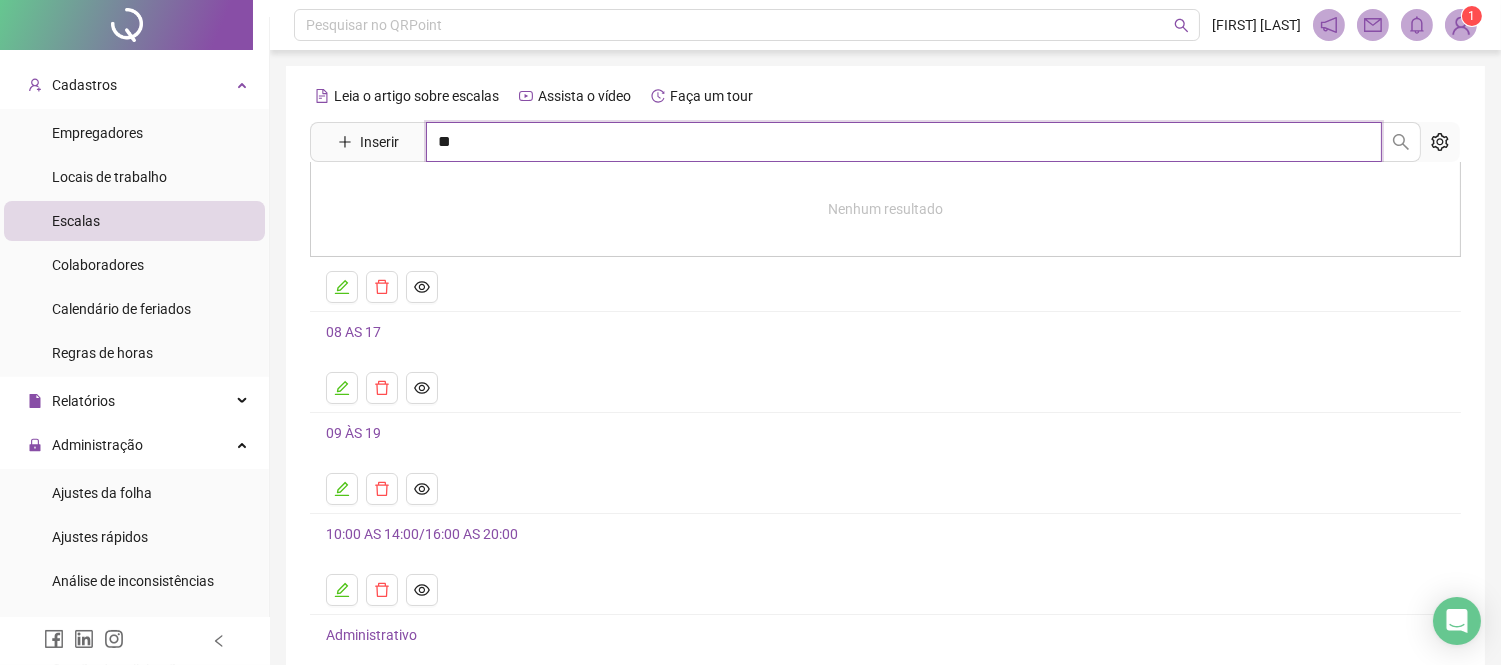 type on "**" 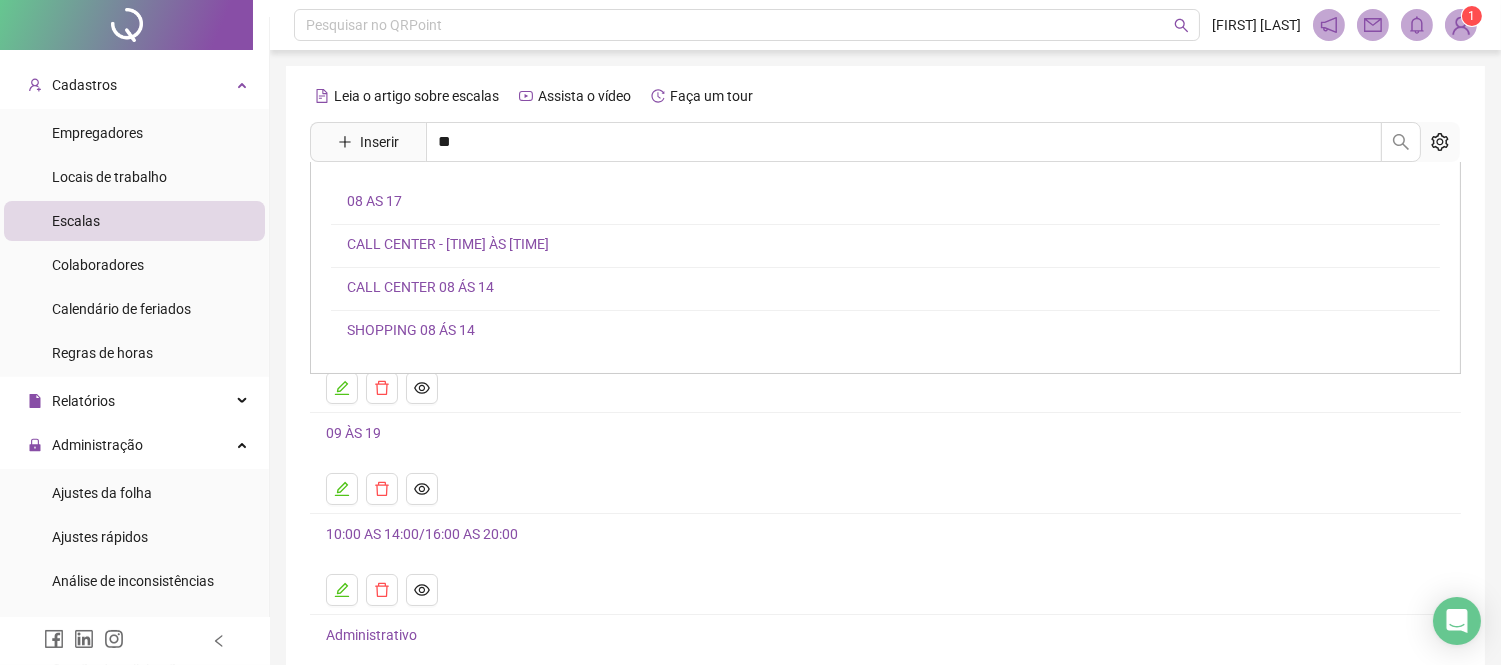click on "CALL CENTER - [TIME] ÀS [TIME]" at bounding box center (448, 244) 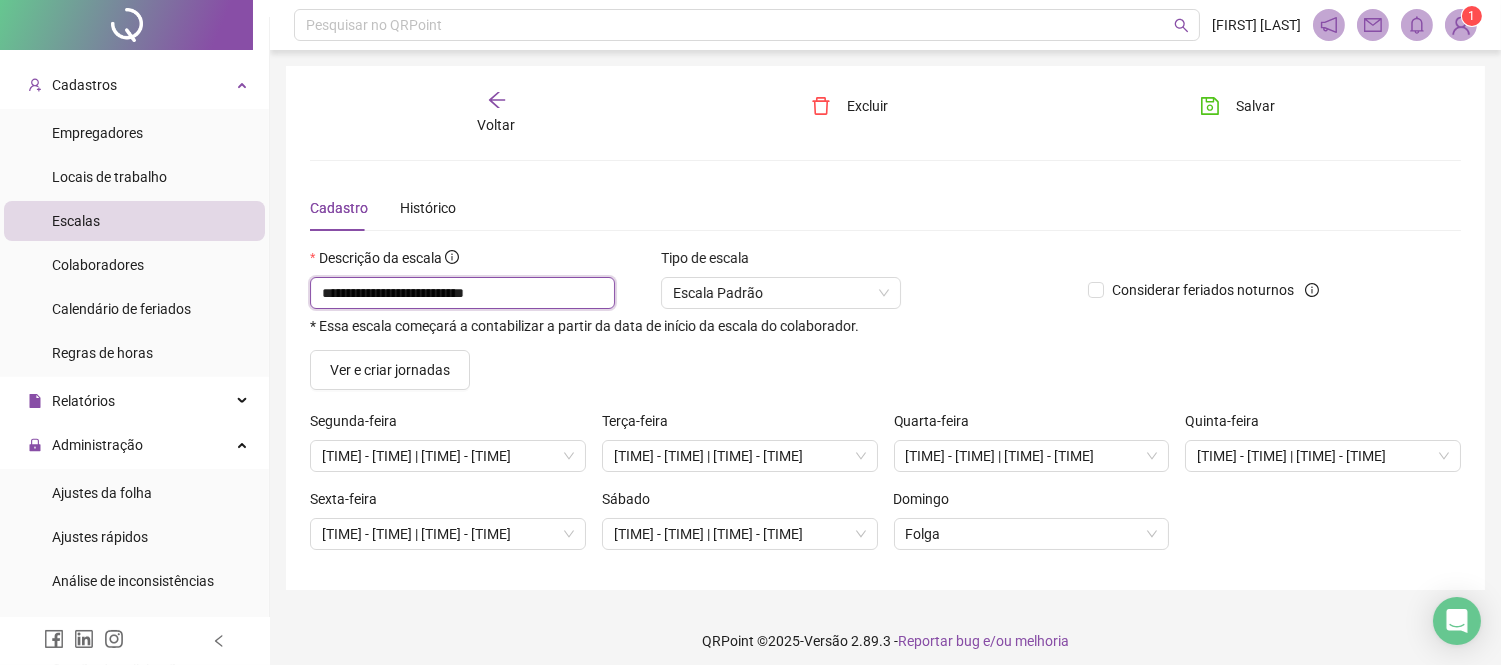 click on "**********" at bounding box center (462, 293) 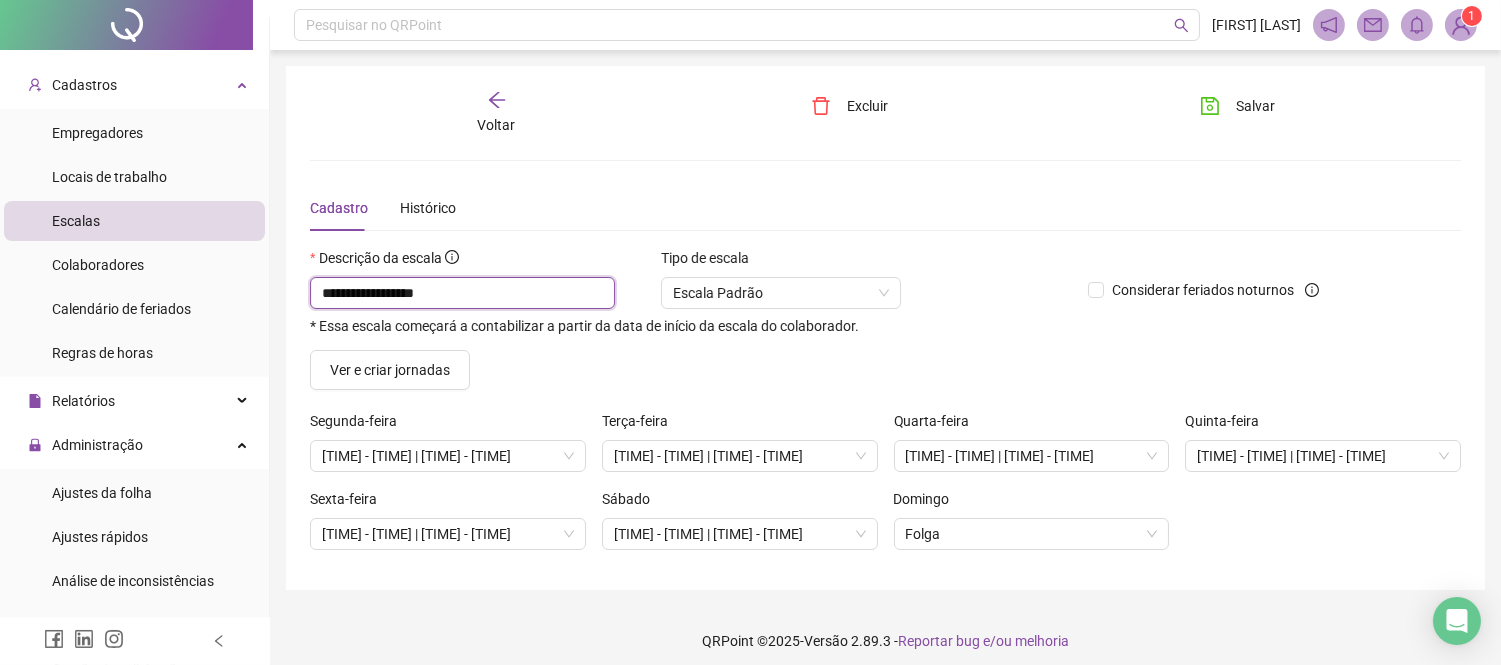 click on "**********" at bounding box center (462, 293) 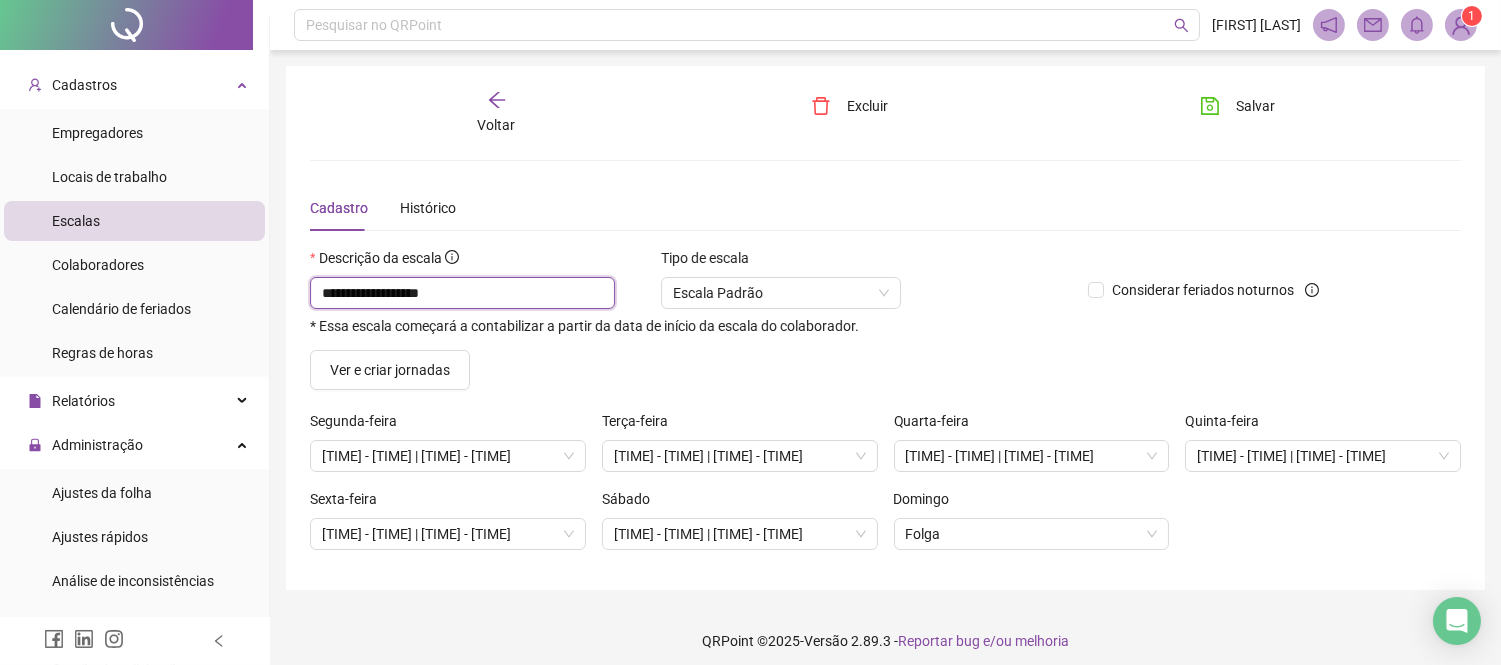 click on "**********" at bounding box center (462, 293) 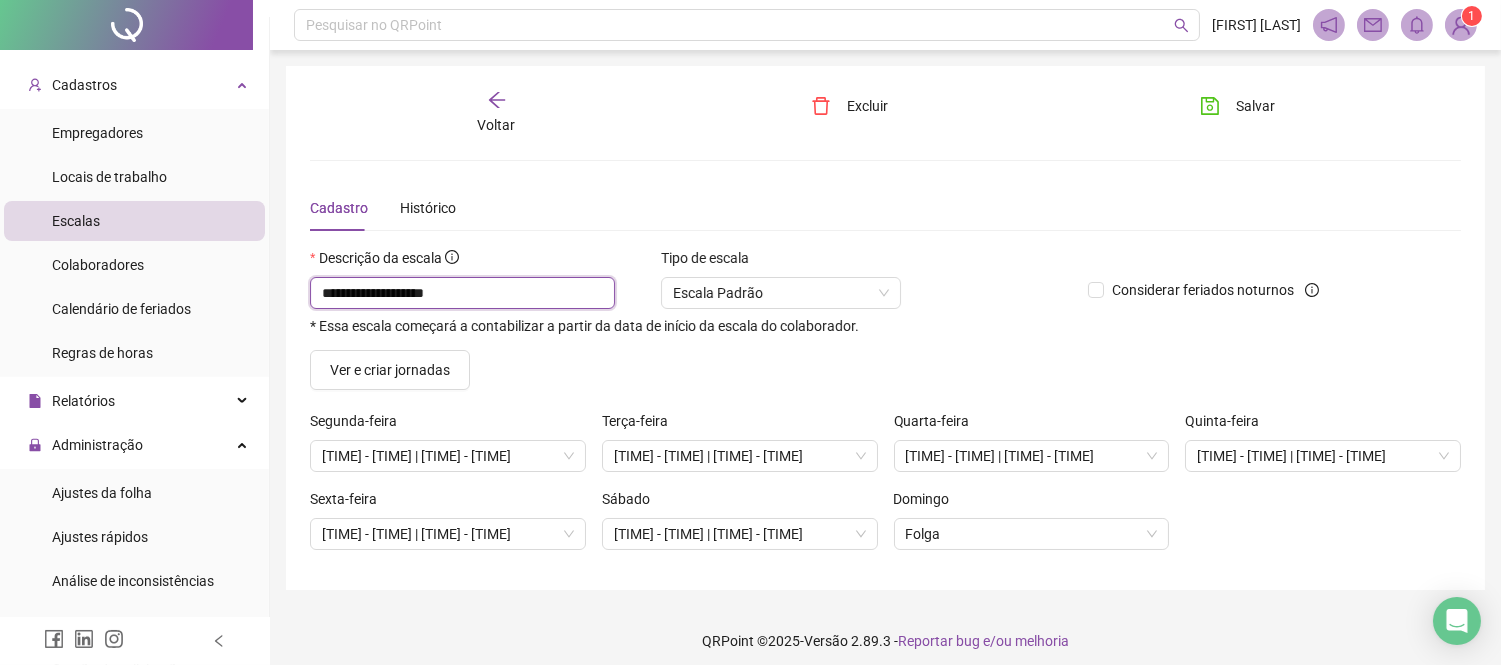 drag, startPoint x: 346, startPoint y: 291, endPoint x: 270, endPoint y: 283, distance: 76.41989 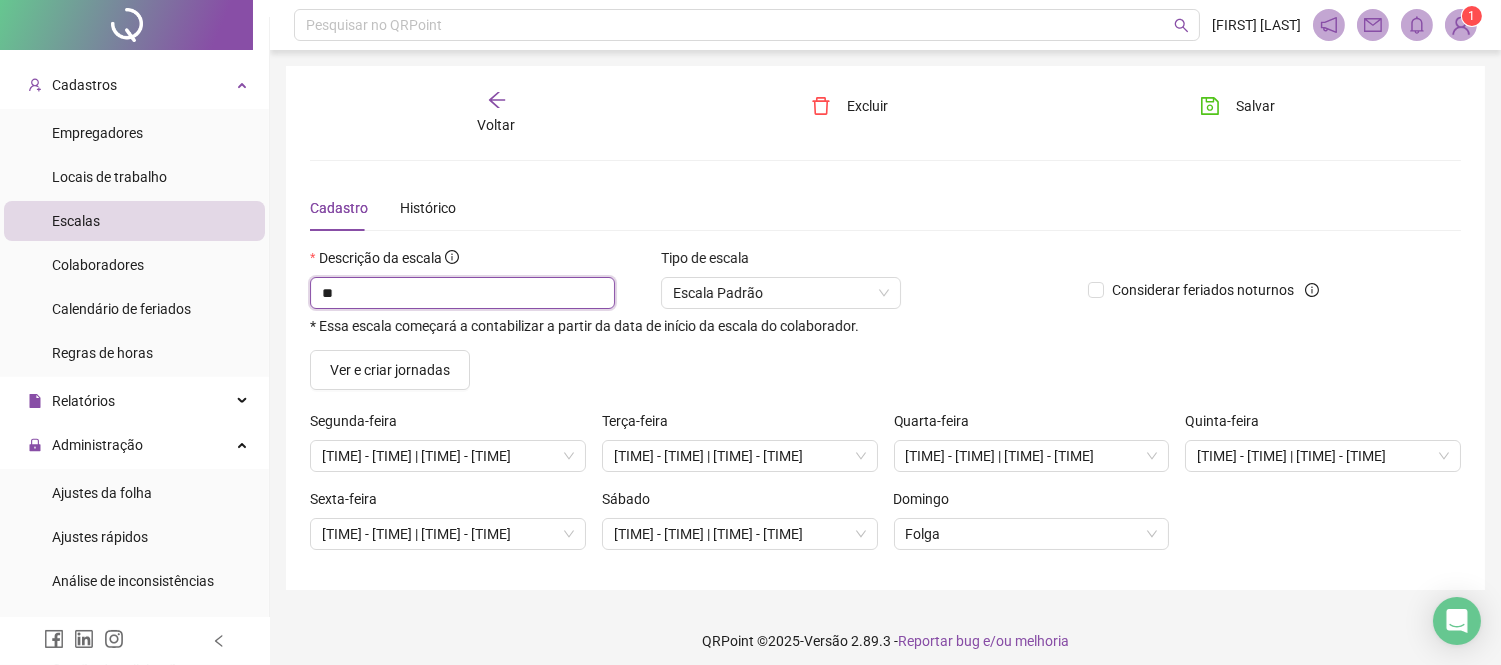 type on "*" 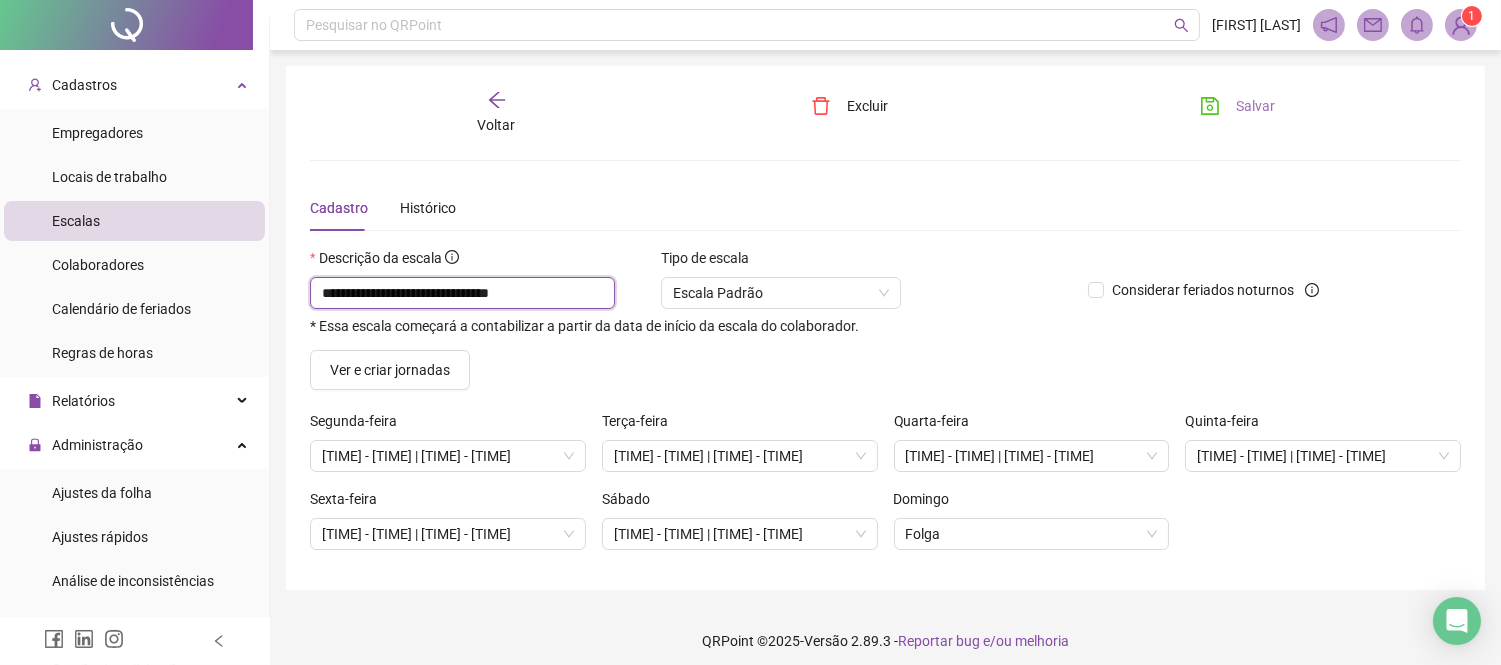 type on "**********" 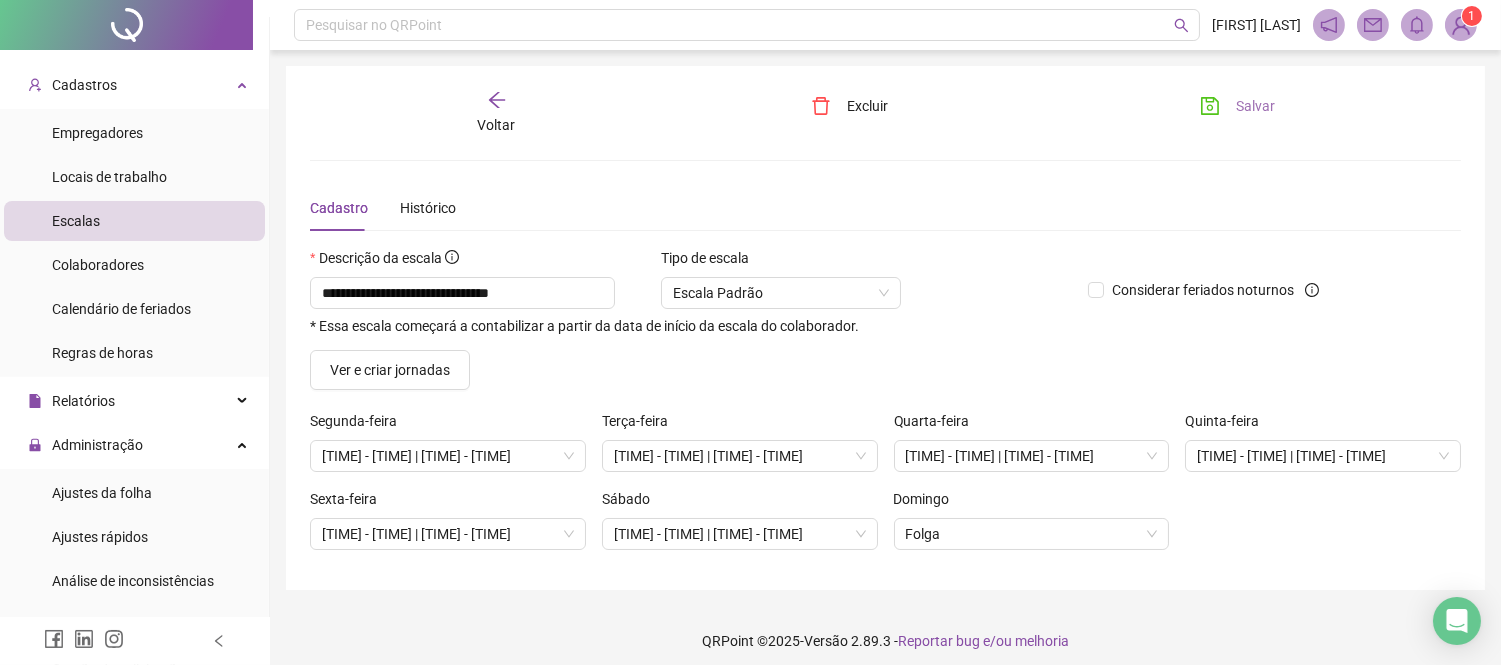 click on "Salvar" at bounding box center (1255, 106) 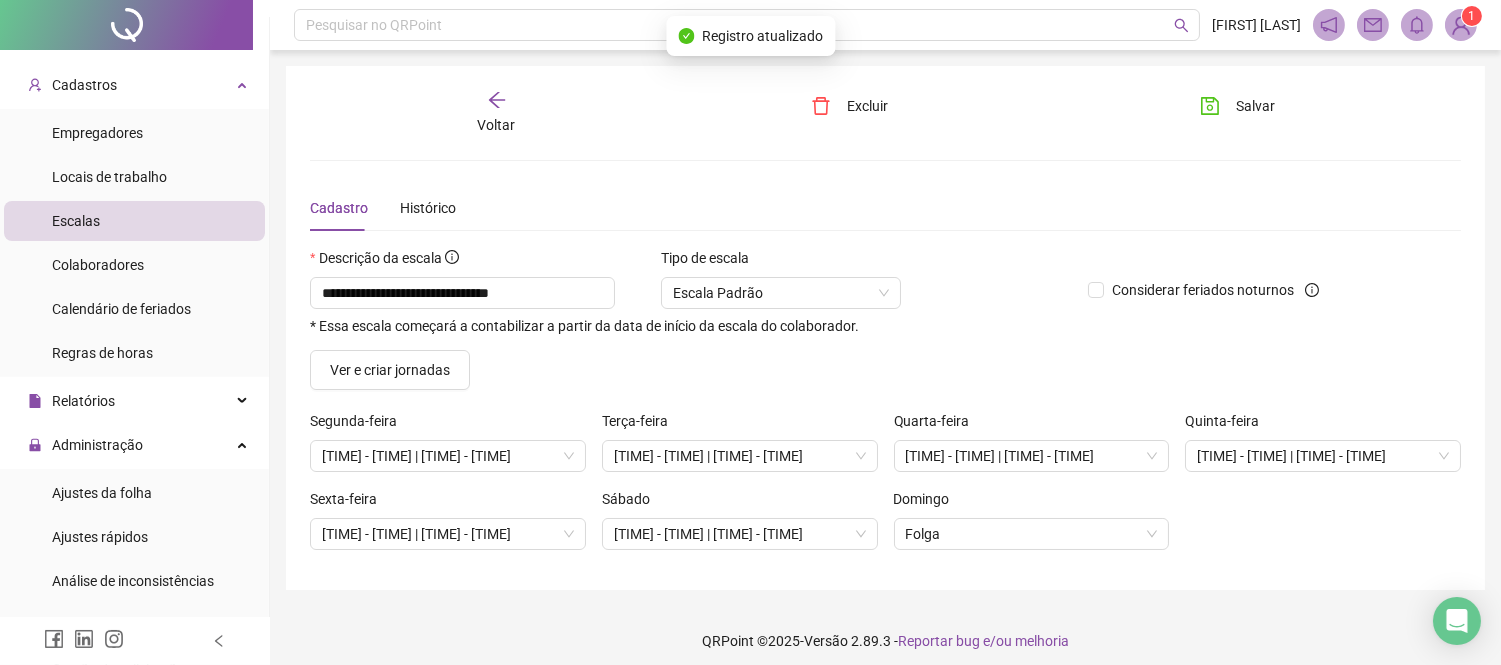 click on "Voltar" at bounding box center [496, 113] 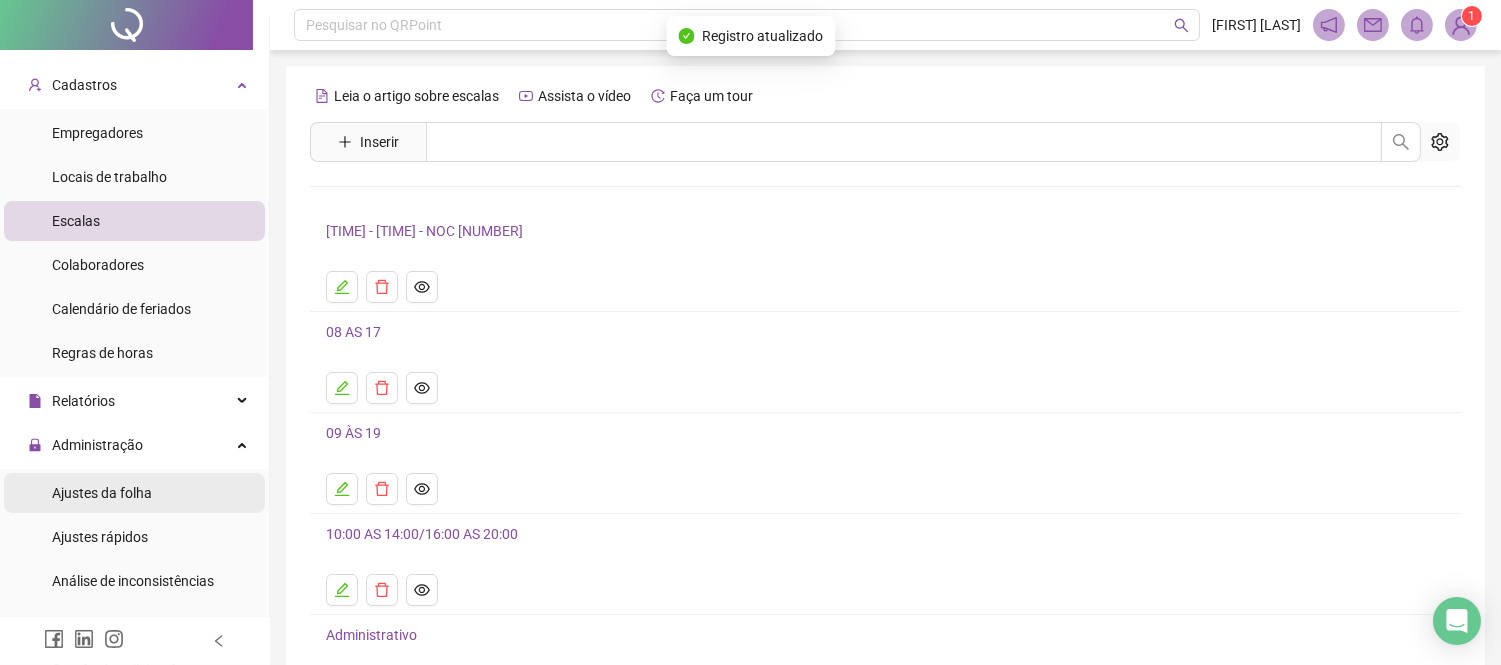 click on "Ajustes da folha" at bounding box center (102, 493) 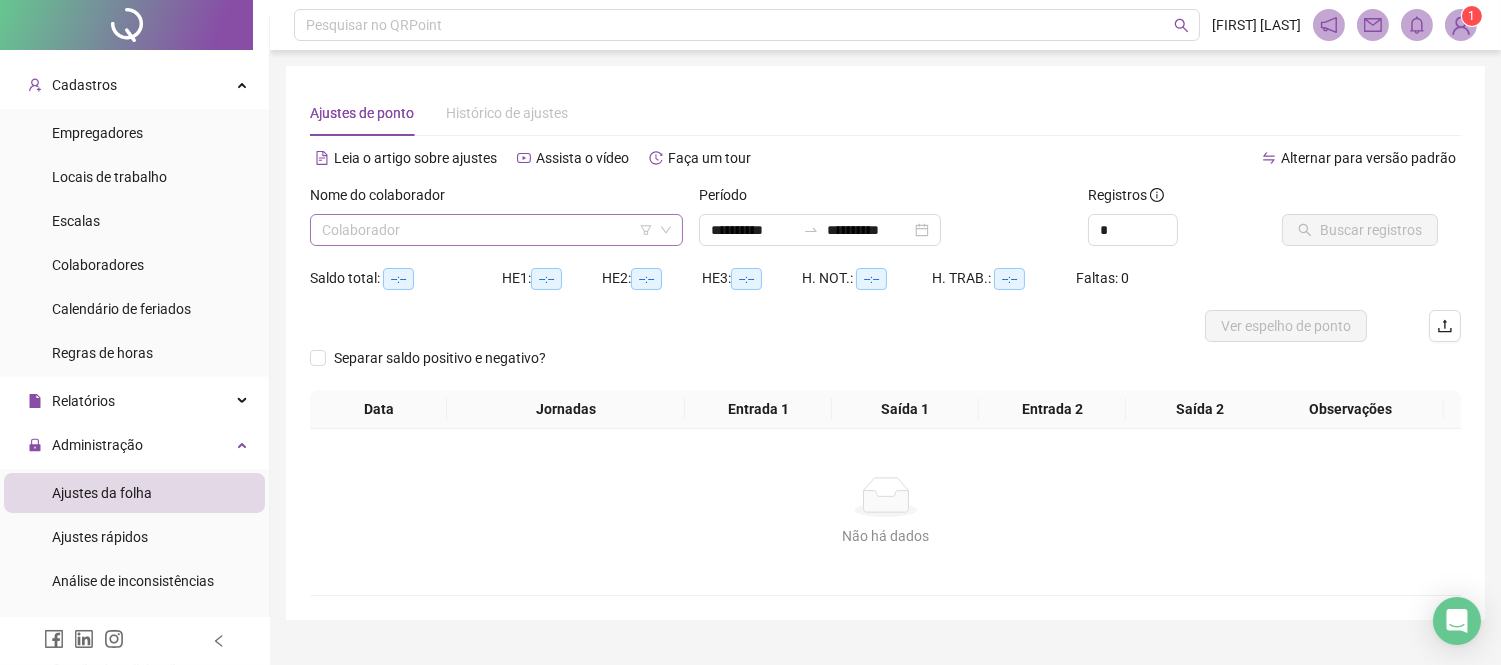 click at bounding box center (487, 230) 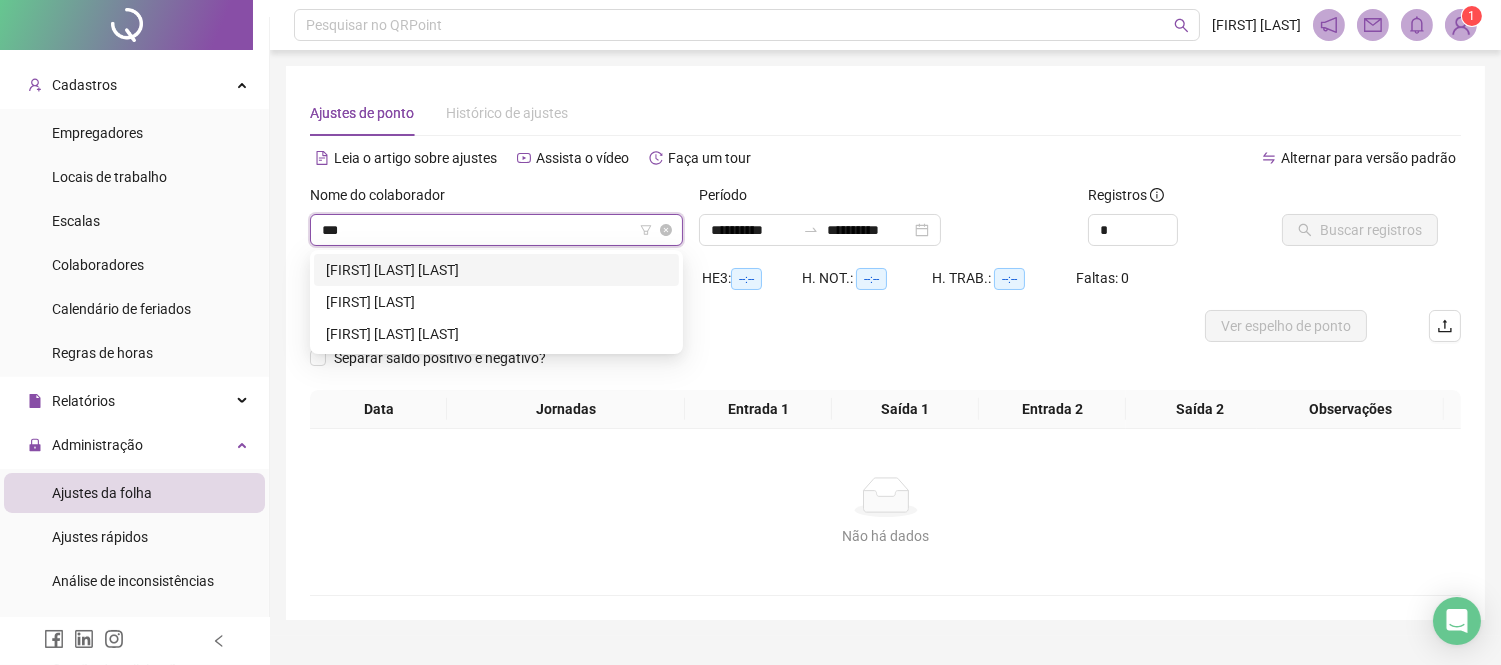 type on "****" 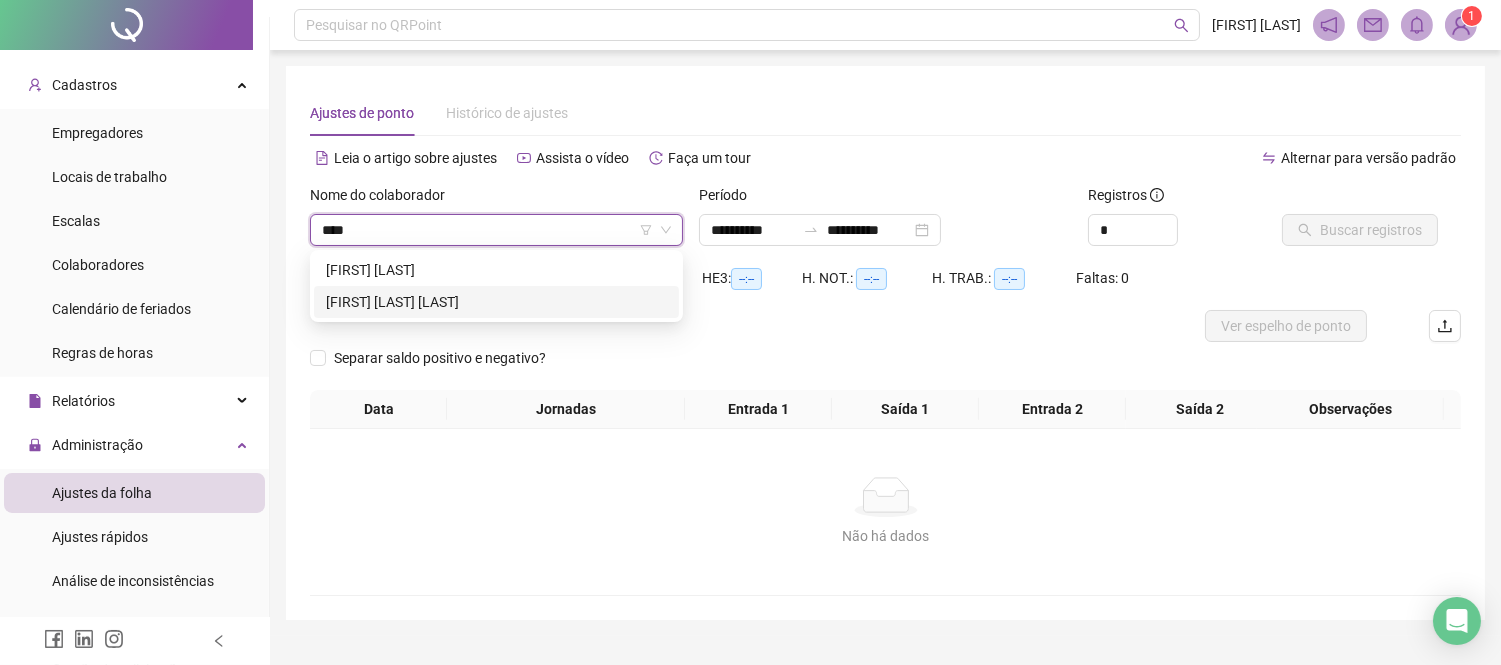 click on "[FIRST] [LAST] [LAST]" at bounding box center [496, 302] 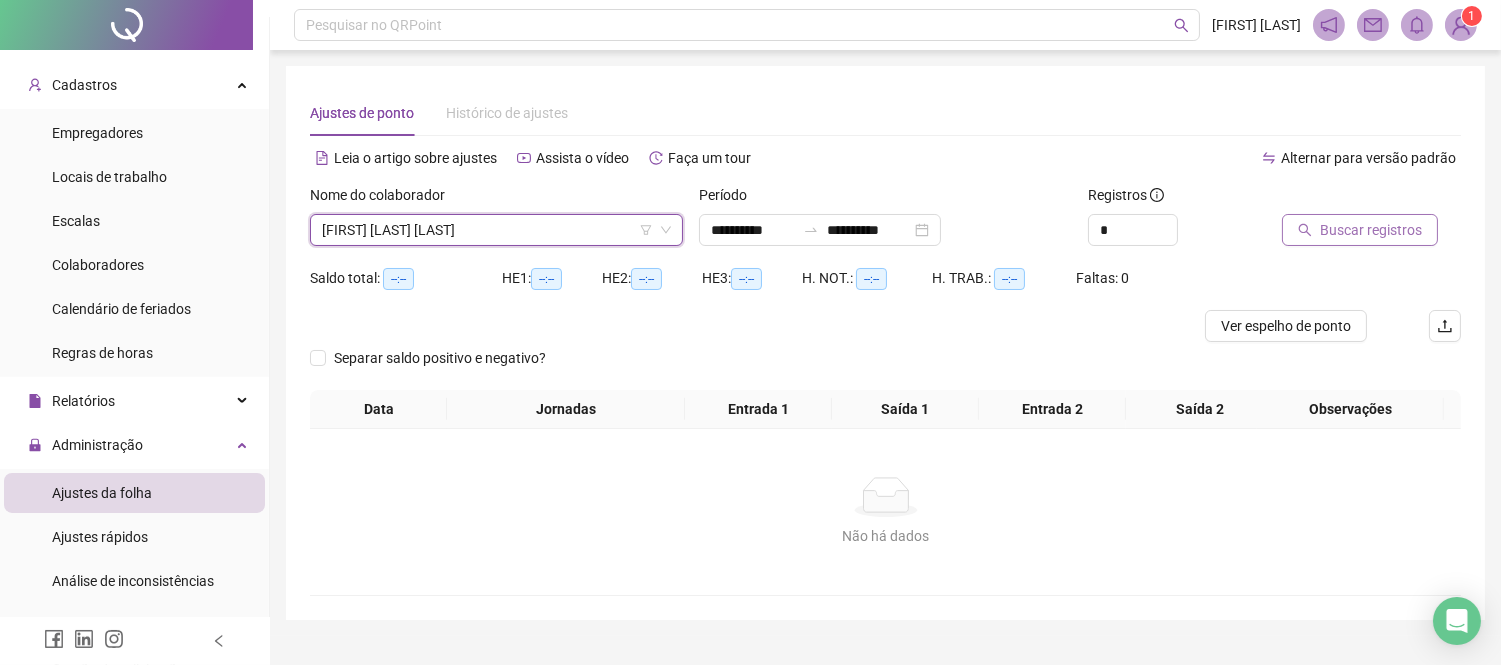click on "Buscar registros" at bounding box center (1371, 230) 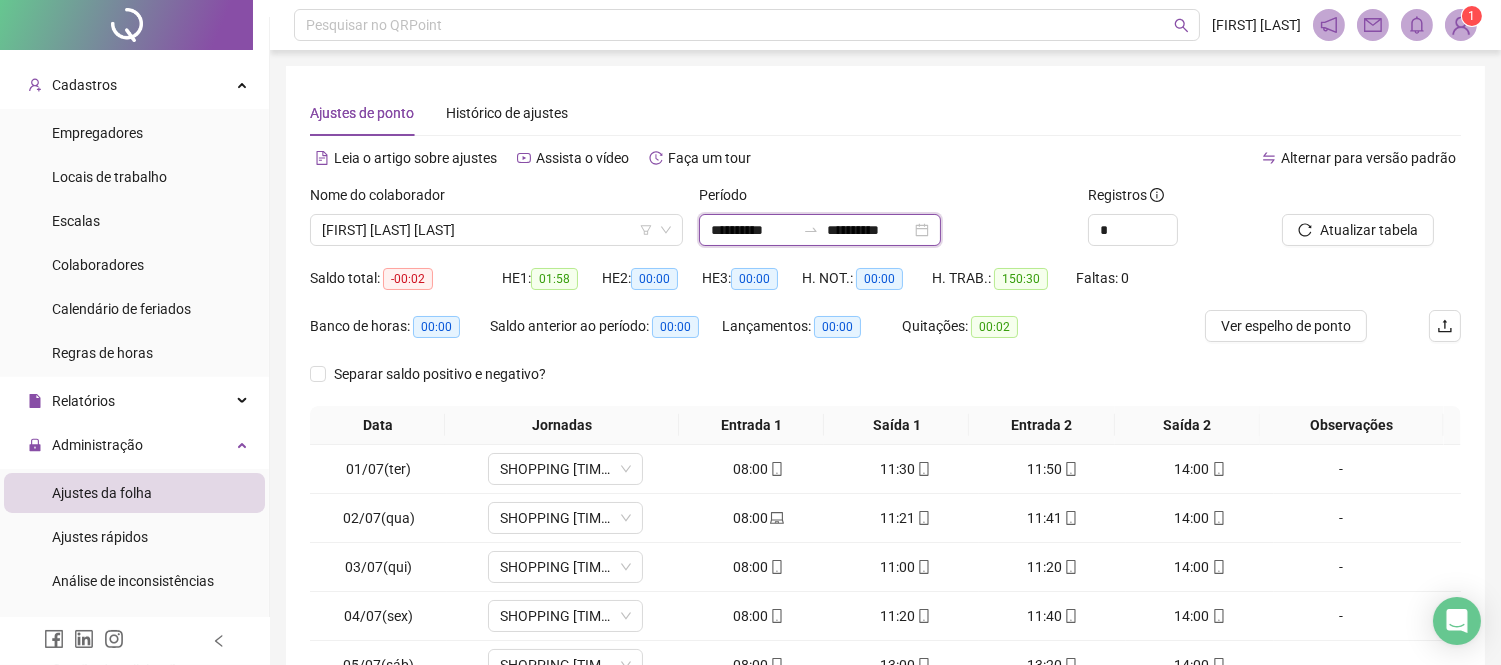 click on "**********" at bounding box center (869, 230) 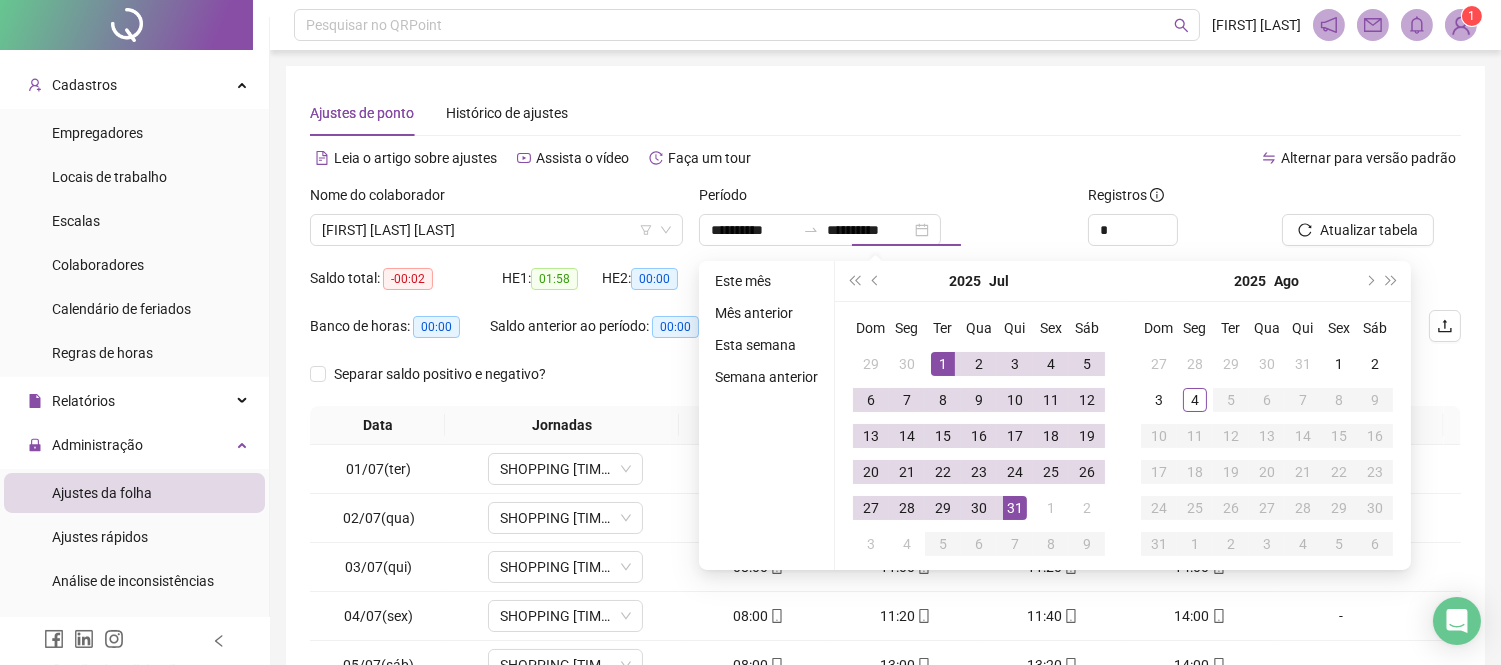 drag, startPoint x: 591, startPoint y: 388, endPoint x: 616, endPoint y: 404, distance: 29.681644 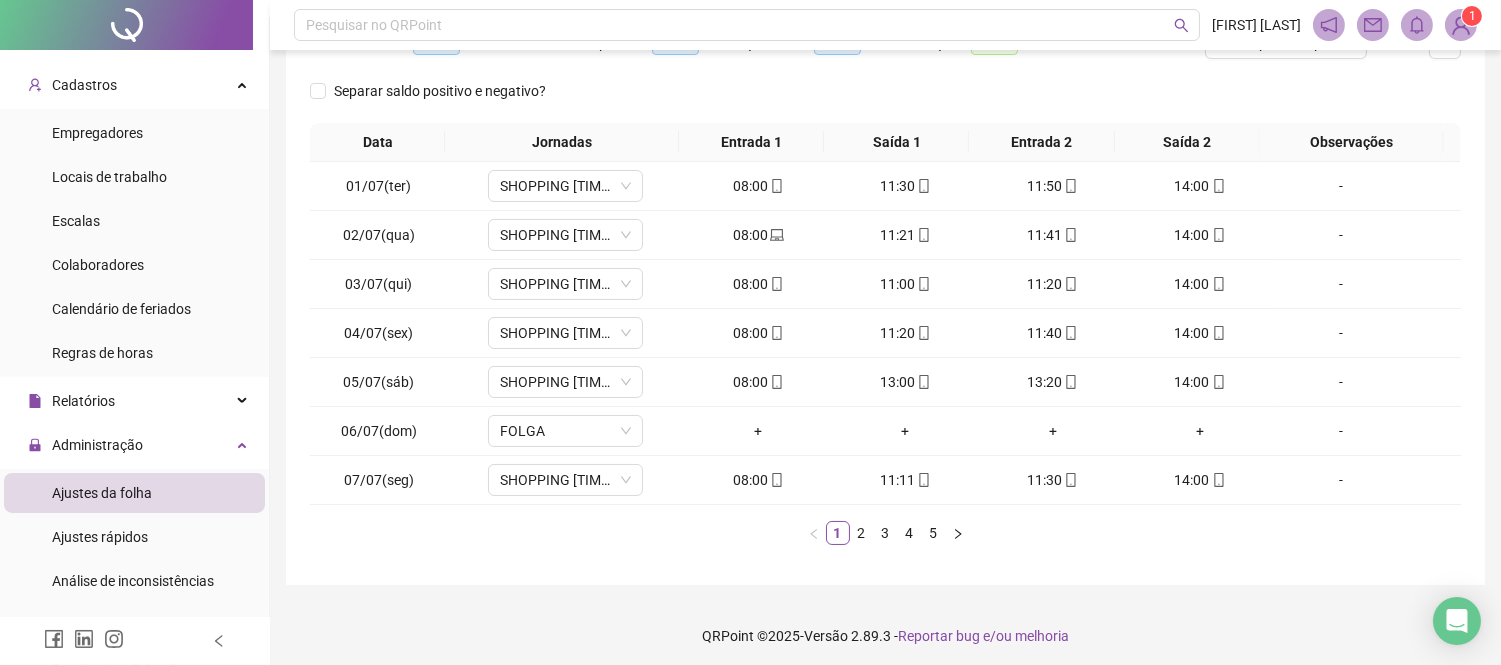 scroll, scrollTop: 288, scrollLeft: 0, axis: vertical 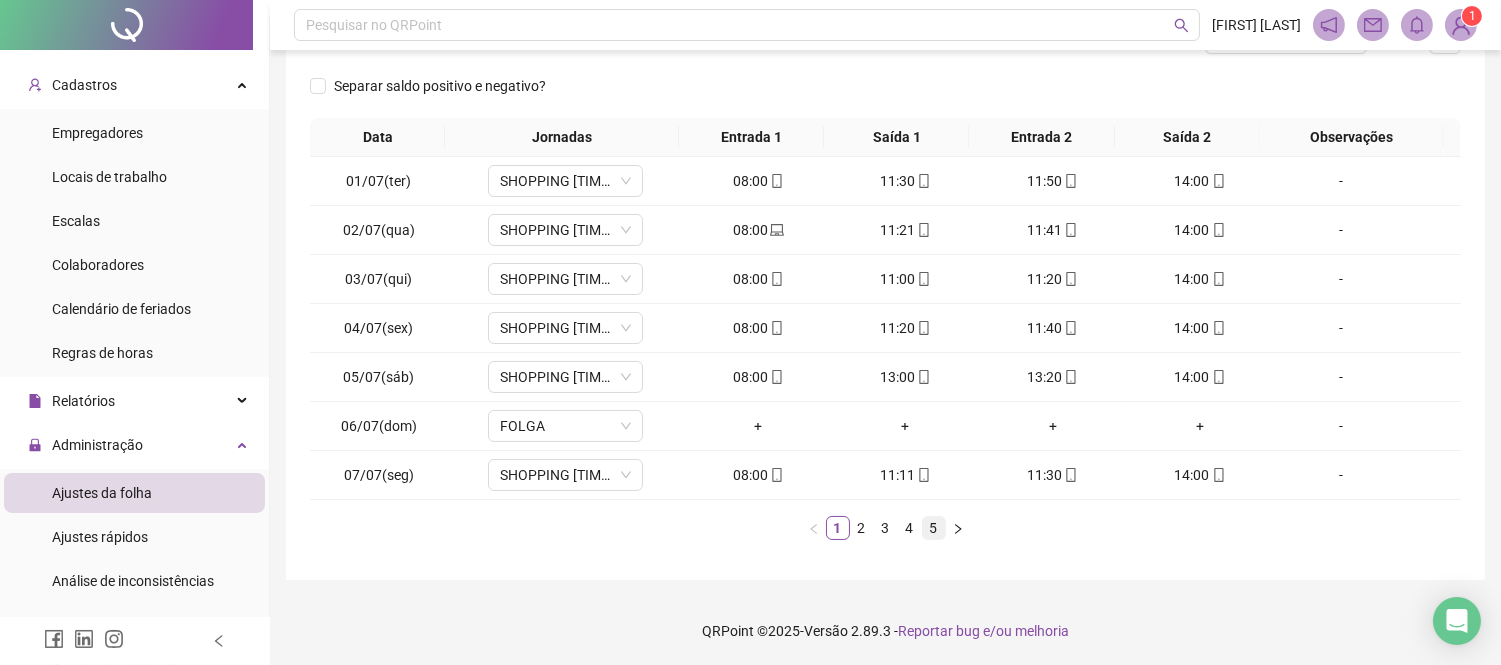 click on "5" at bounding box center (934, 528) 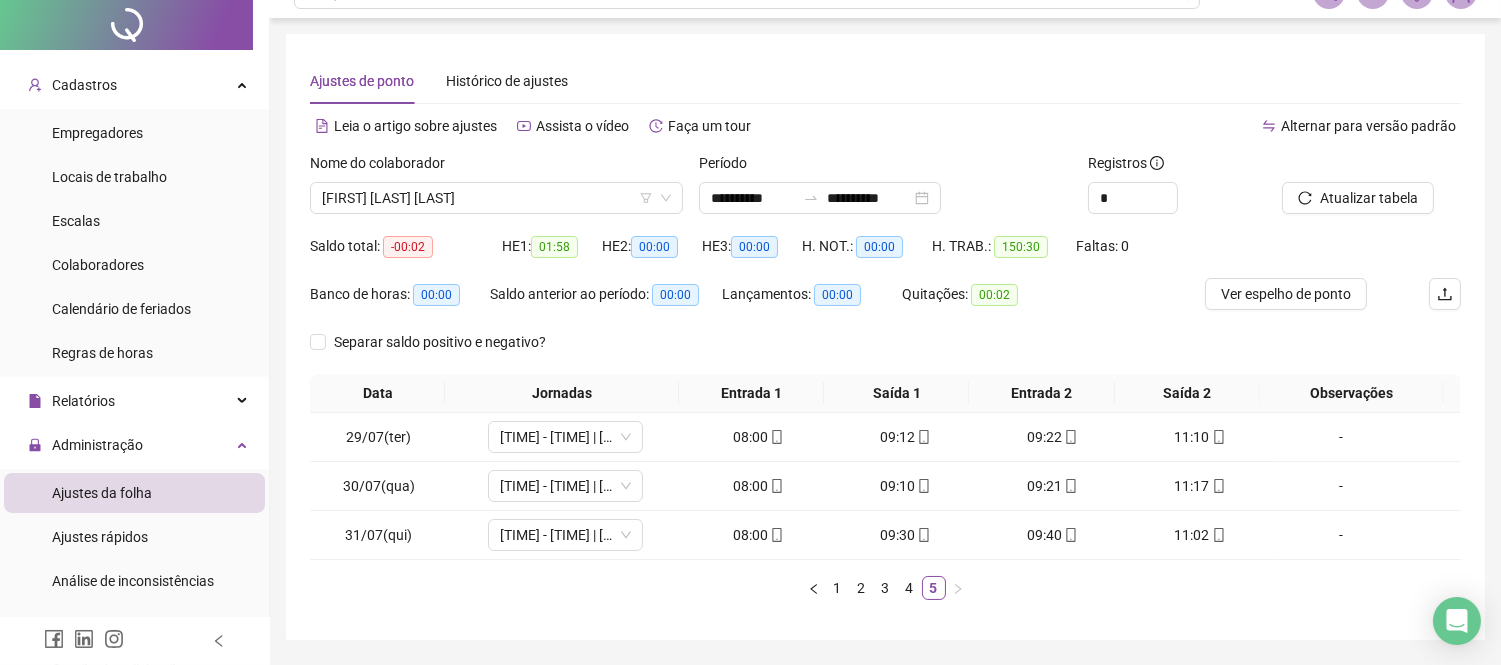 scroll, scrollTop: 0, scrollLeft: 0, axis: both 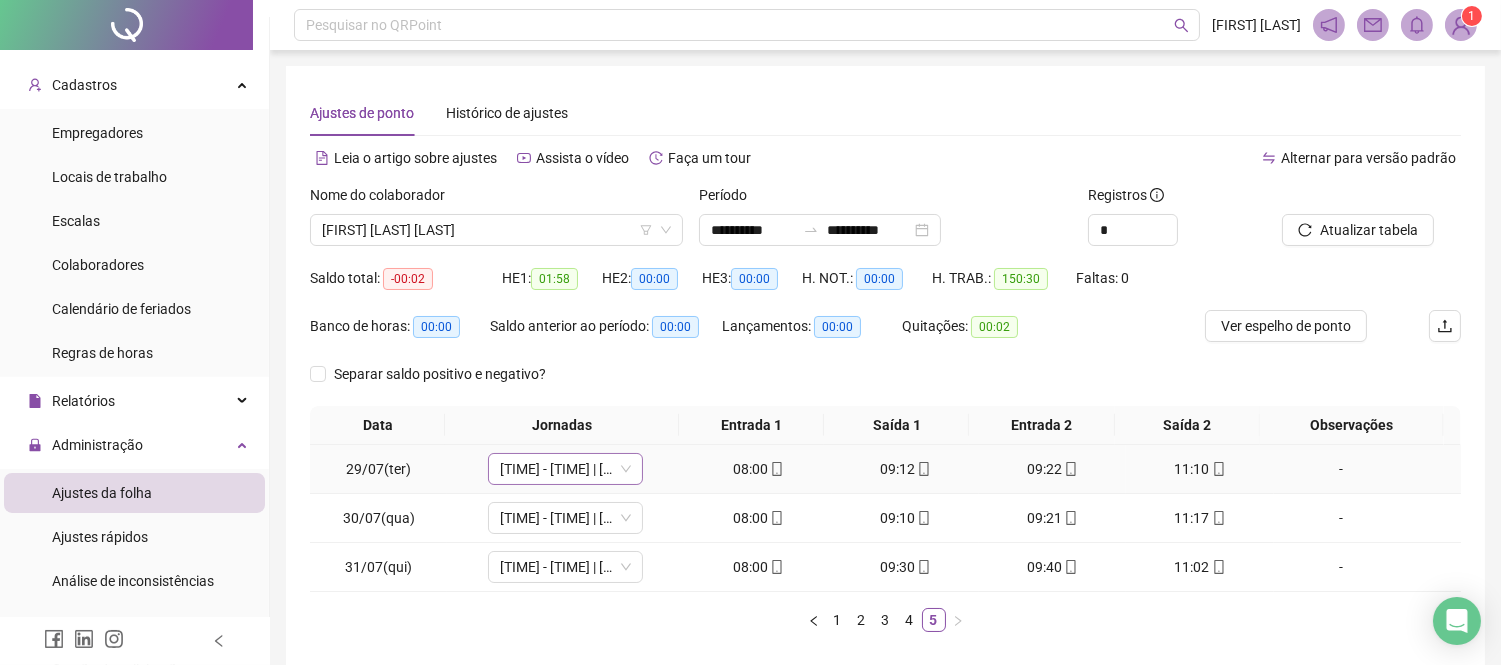 click 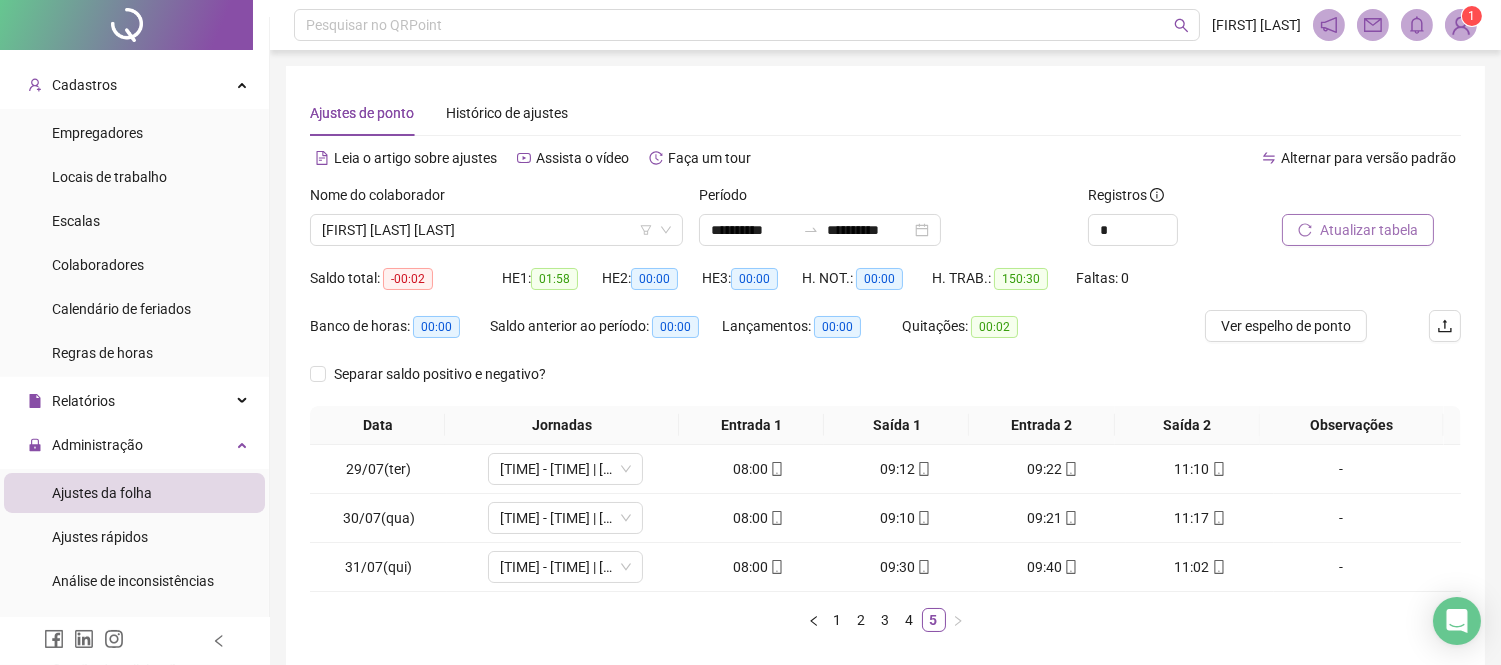 click on "Atualizar tabela" at bounding box center [1369, 230] 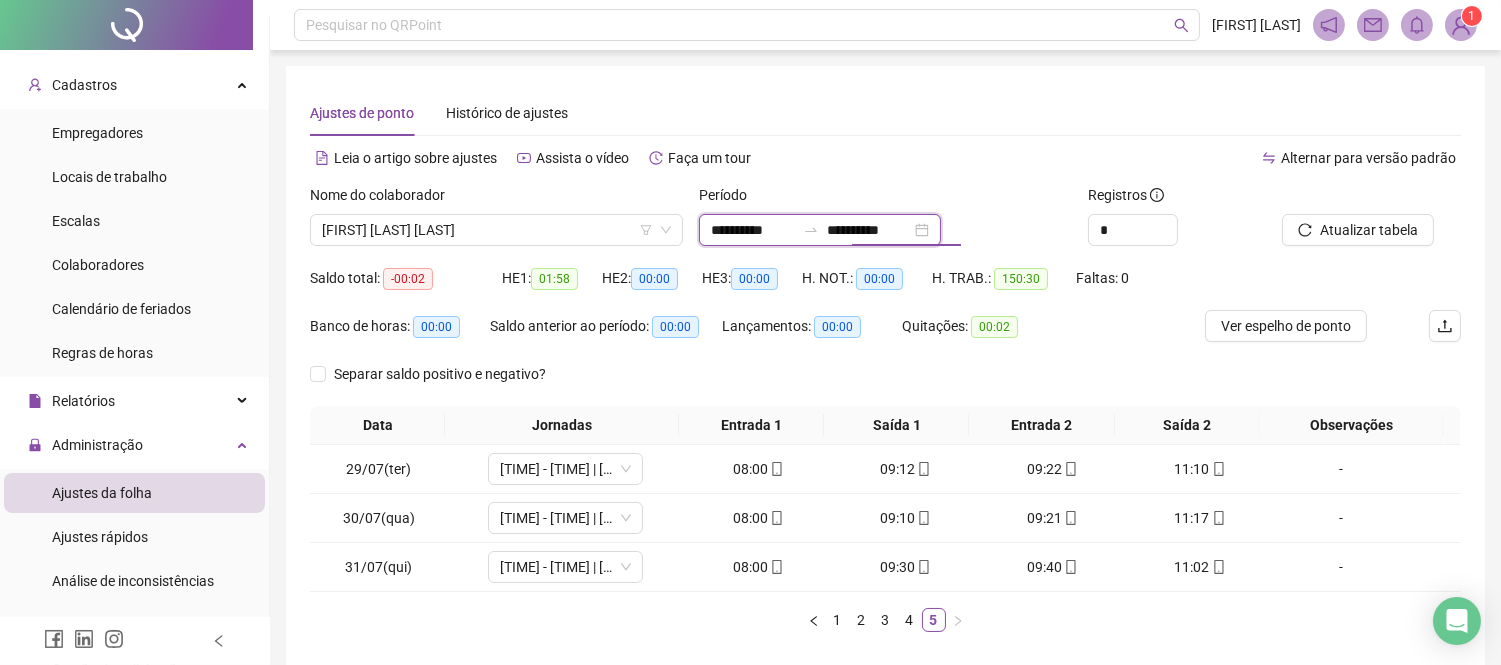 click on "**********" at bounding box center [869, 230] 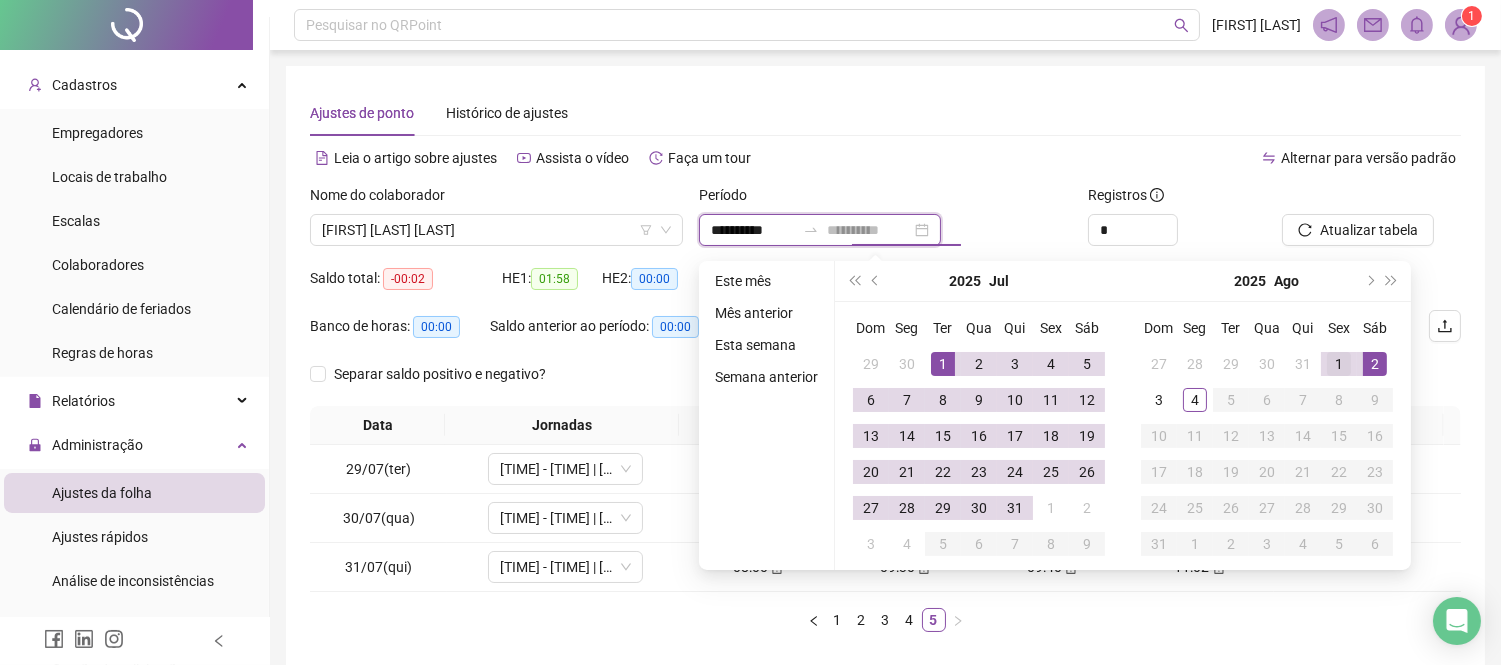 type on "**********" 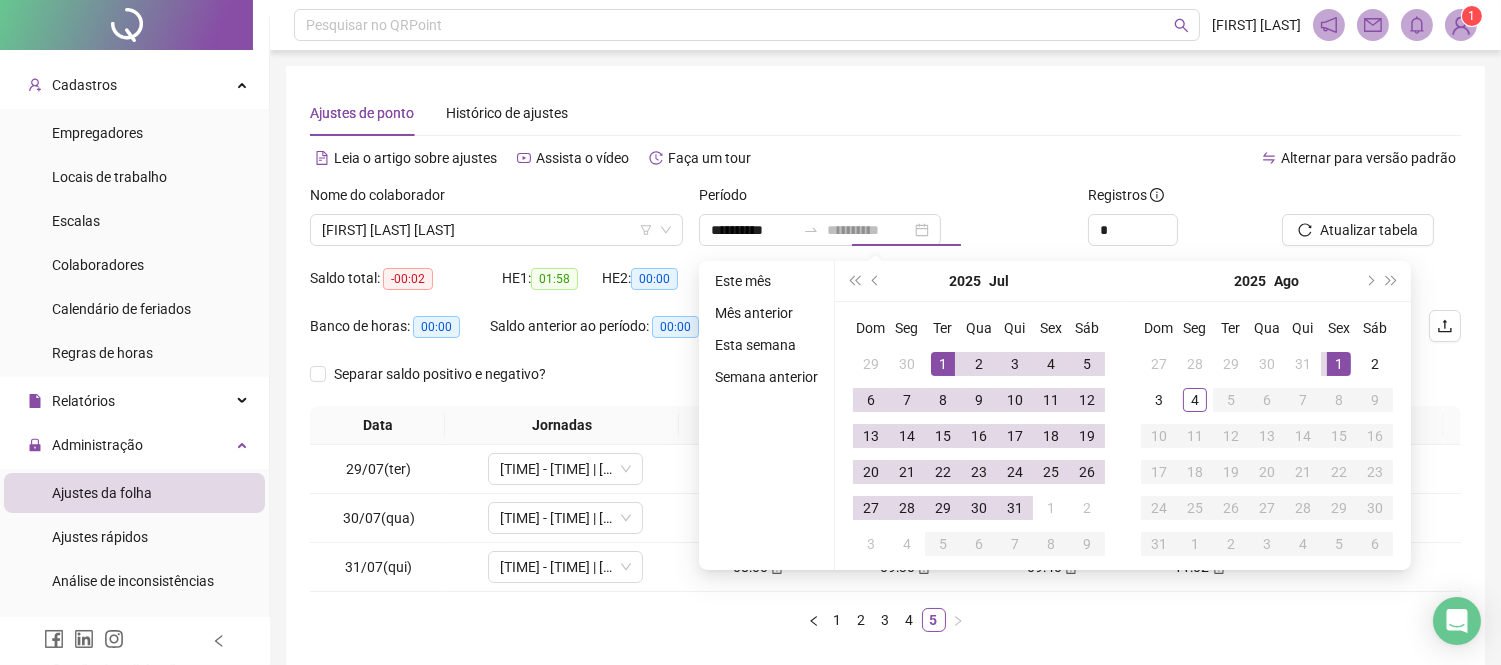 click on "1" at bounding box center (1339, 364) 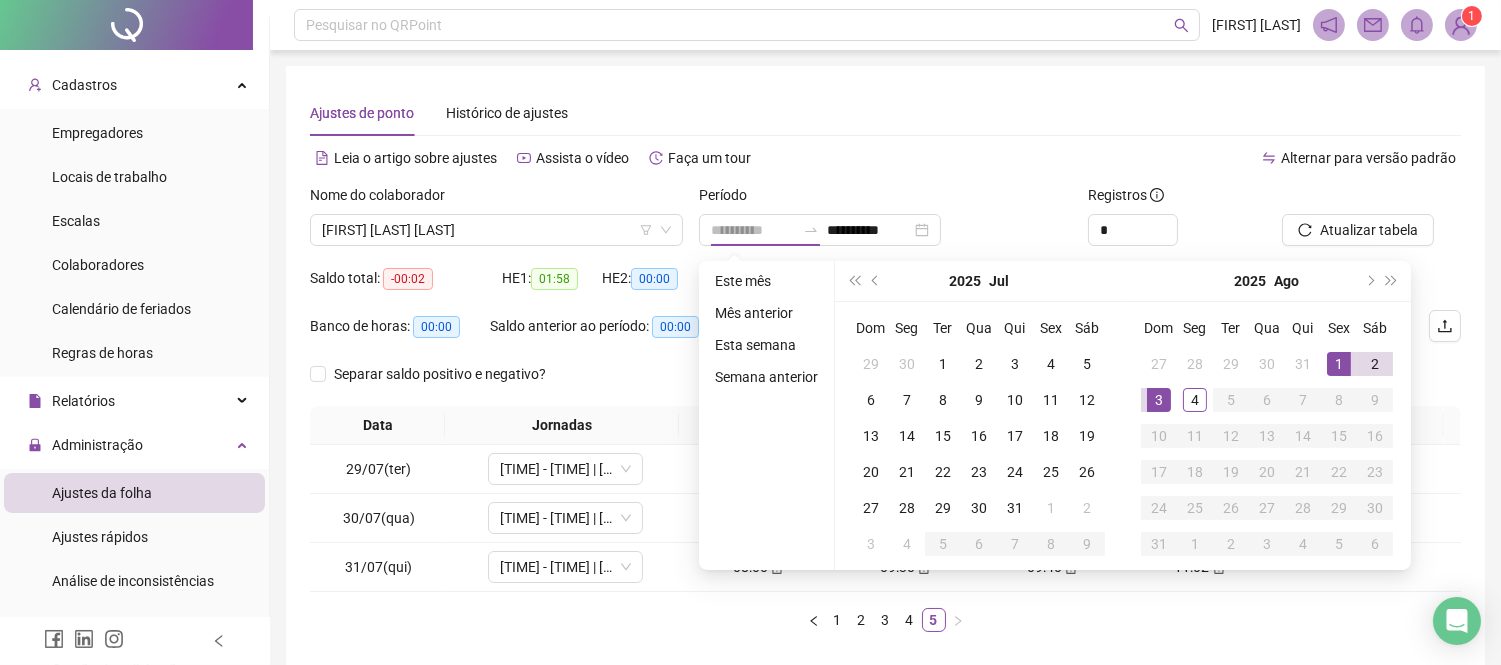 click on "3" at bounding box center (1159, 400) 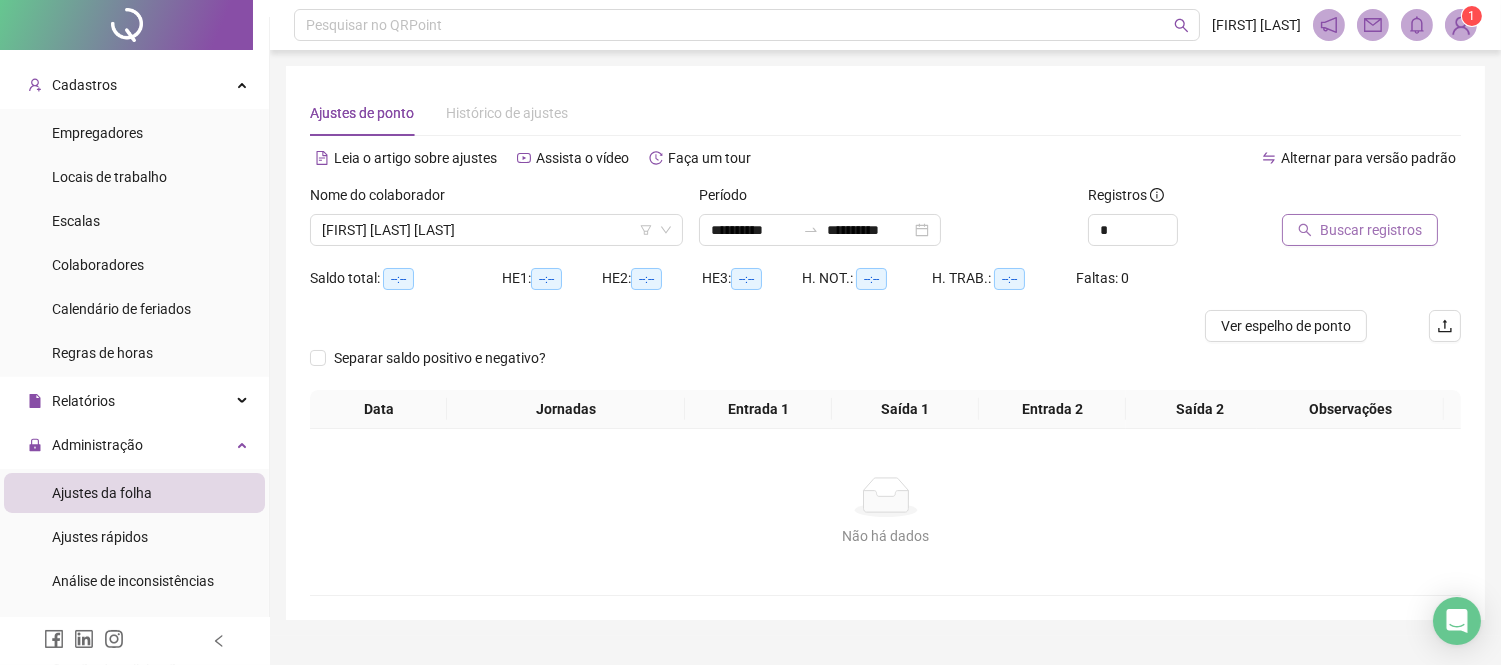 click on "Buscar registros" at bounding box center (1371, 230) 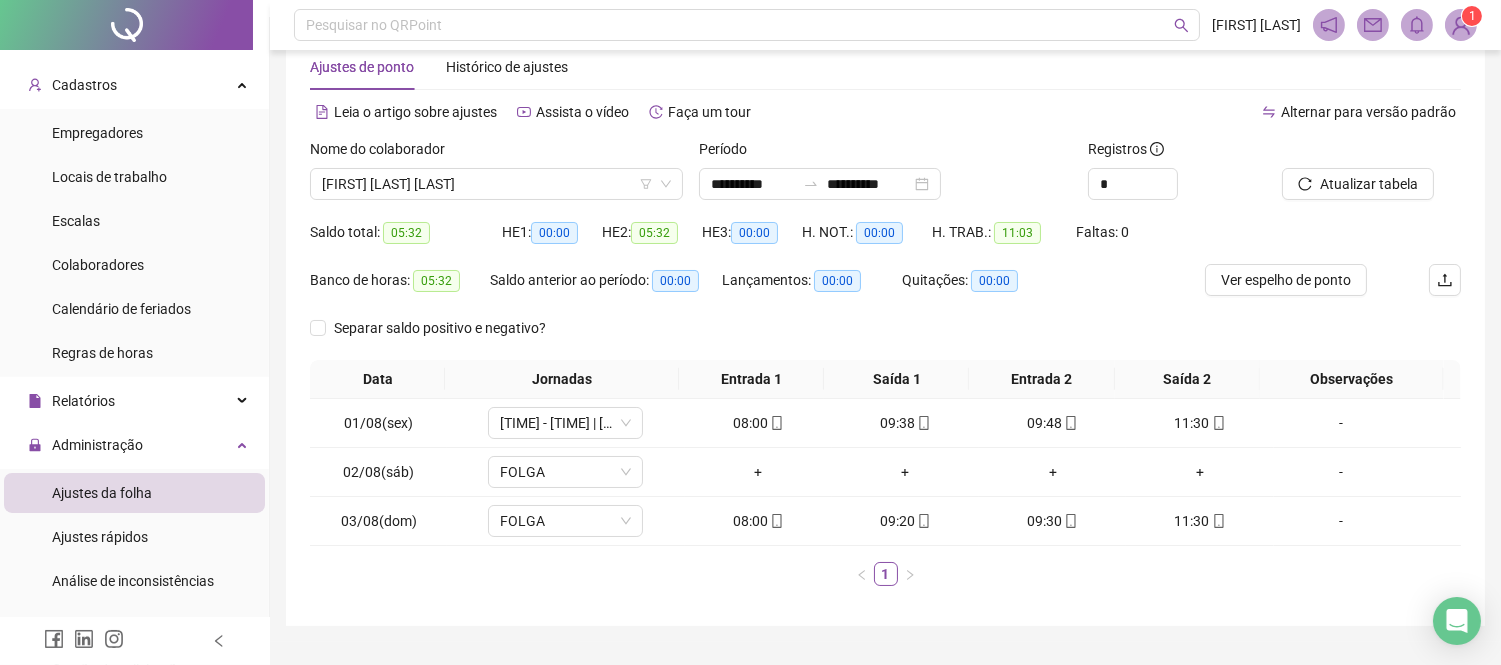 scroll, scrollTop: 92, scrollLeft: 0, axis: vertical 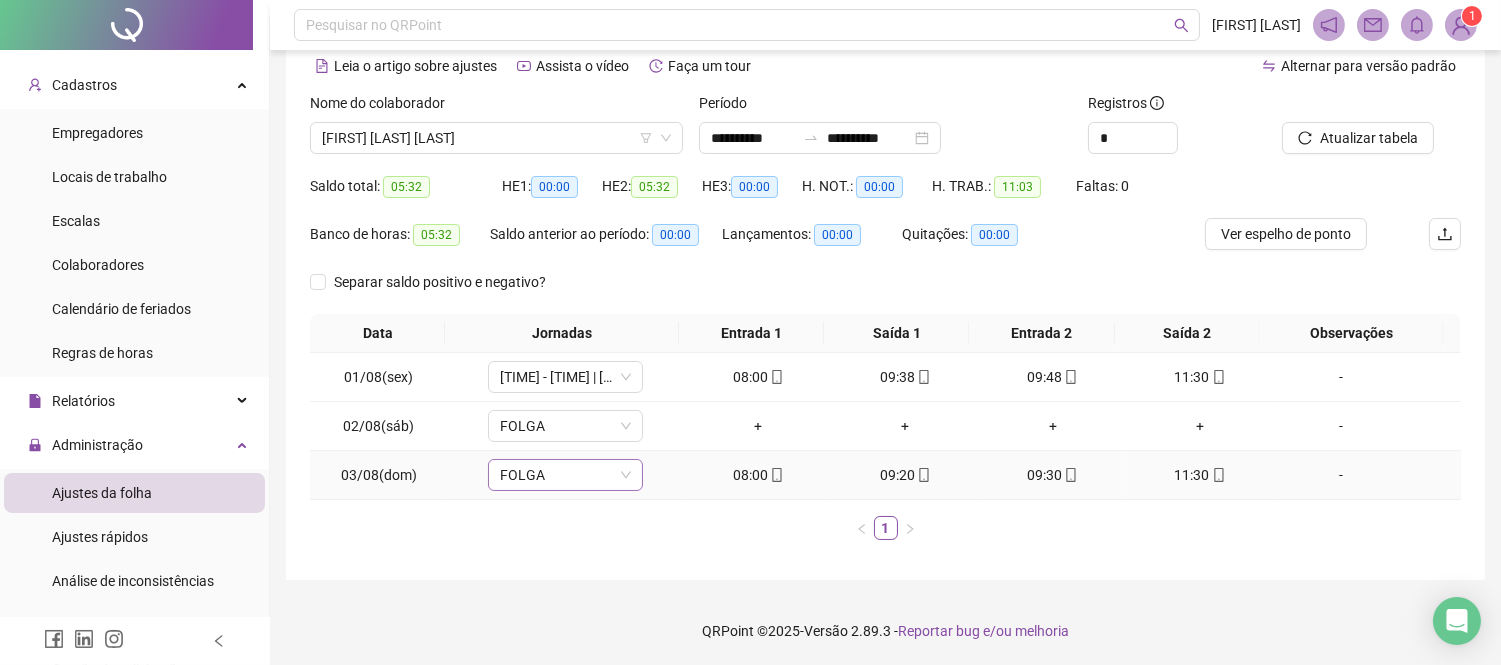 click on "FOLGA" at bounding box center (565, 475) 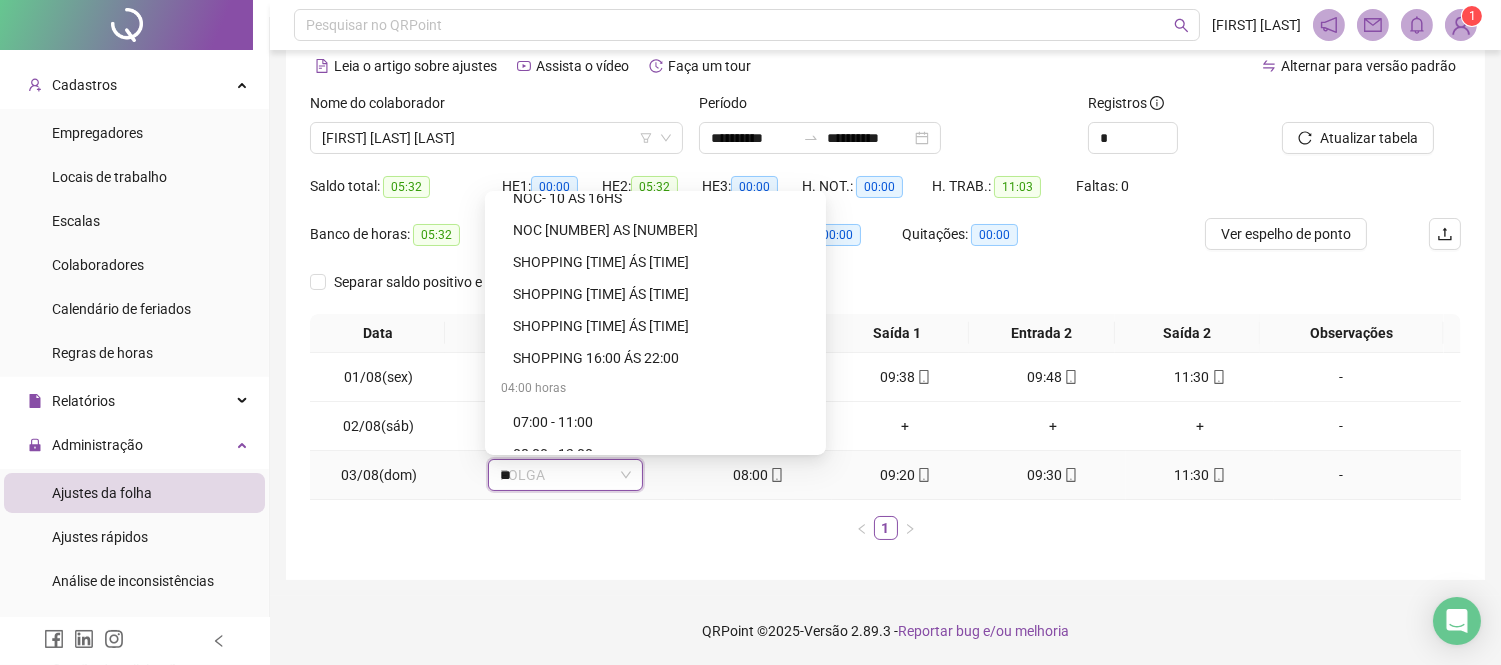 scroll, scrollTop: 64, scrollLeft: 0, axis: vertical 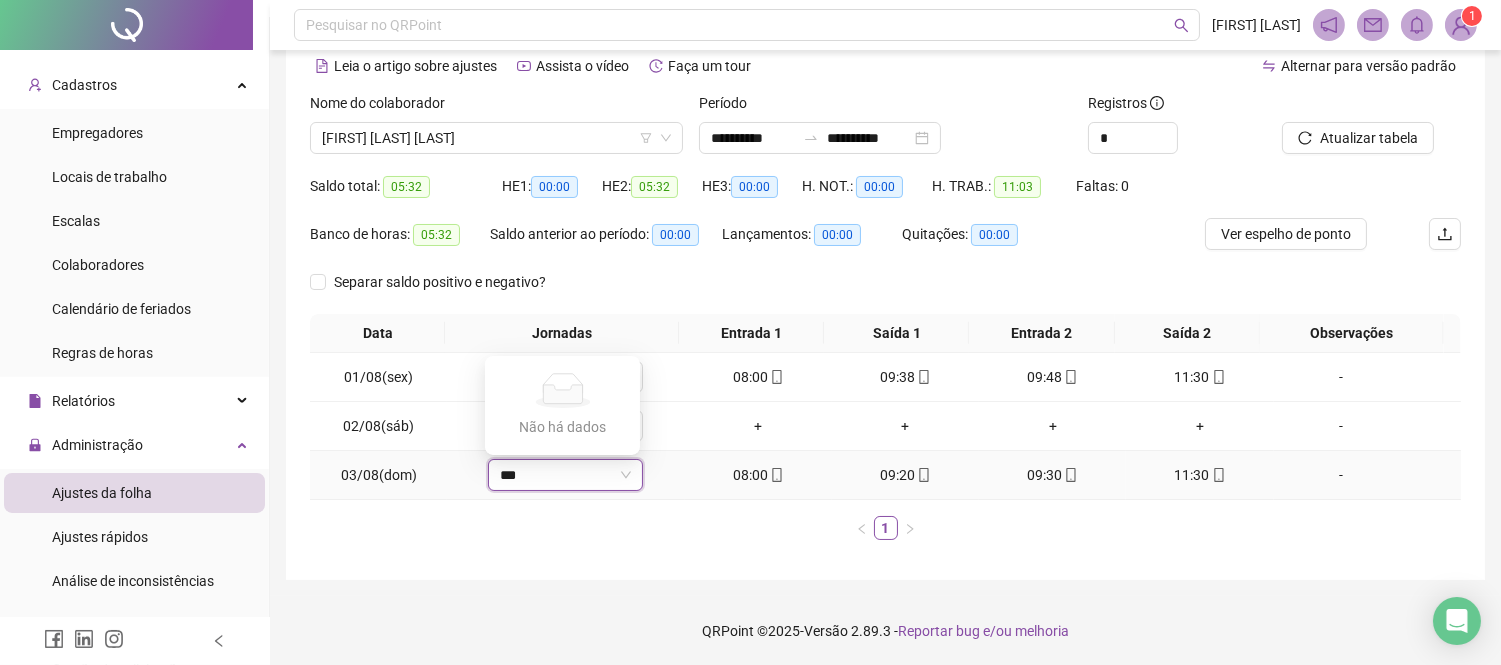 type on "****" 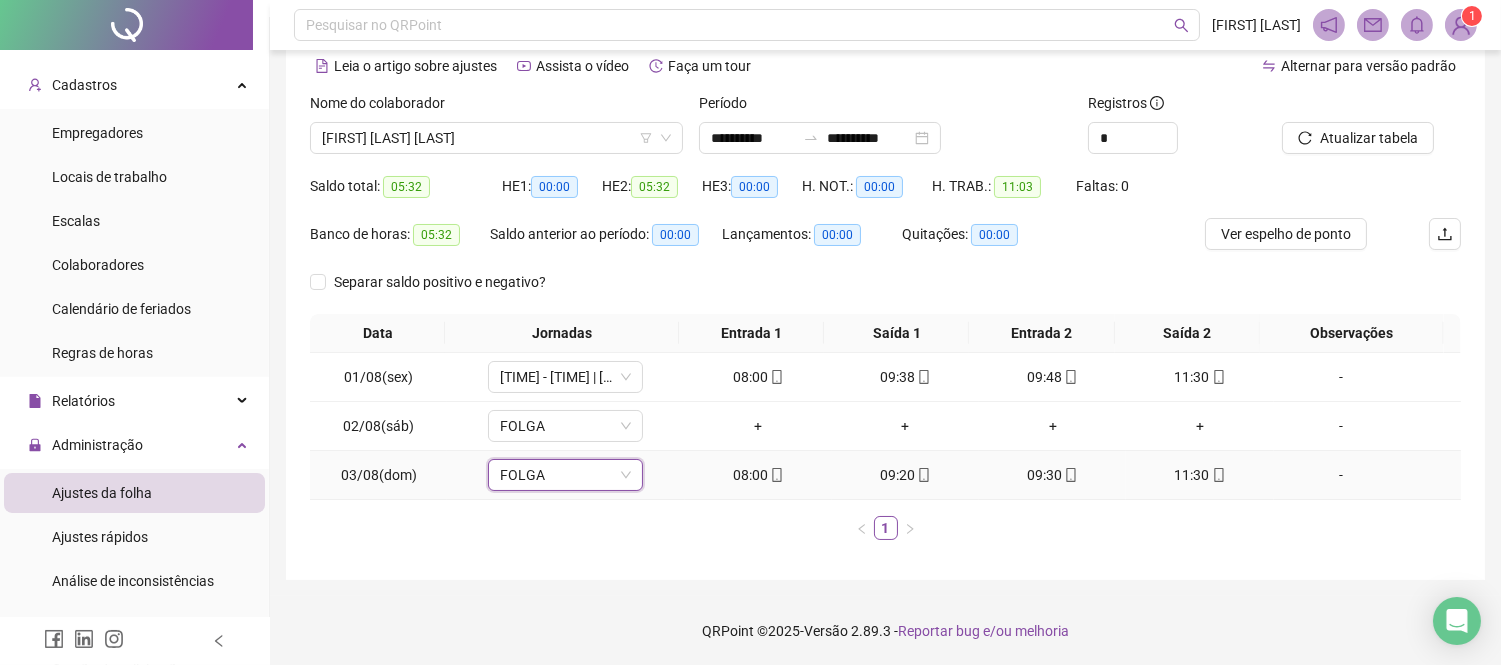 click on "FOLGA" at bounding box center (565, 475) 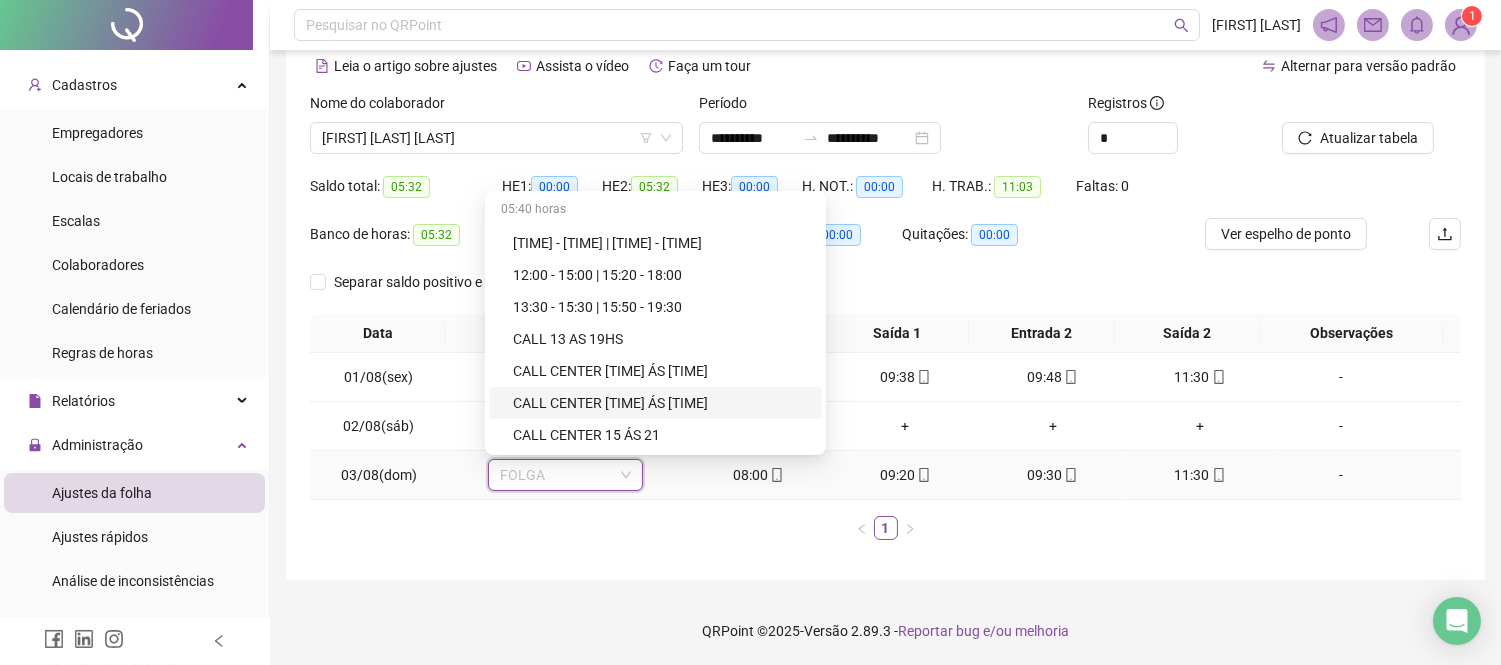 scroll, scrollTop: 0, scrollLeft: 0, axis: both 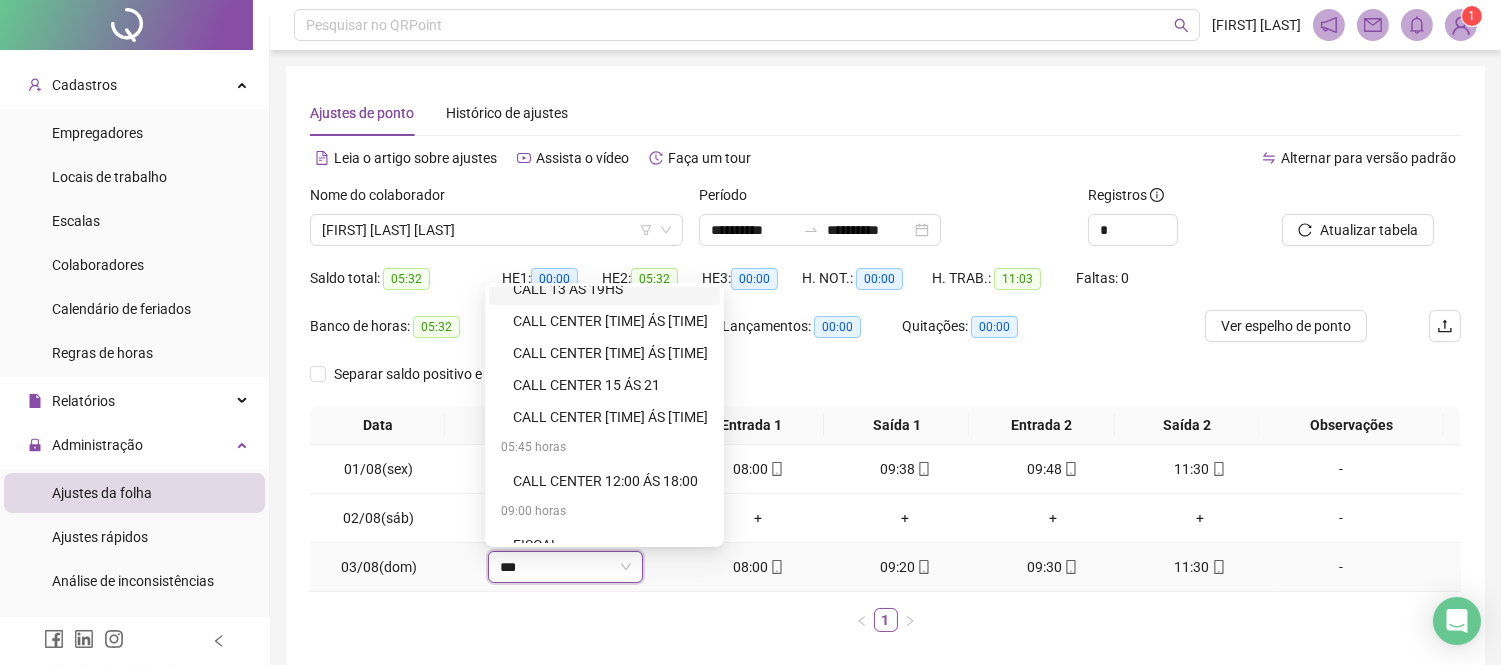 type on "****" 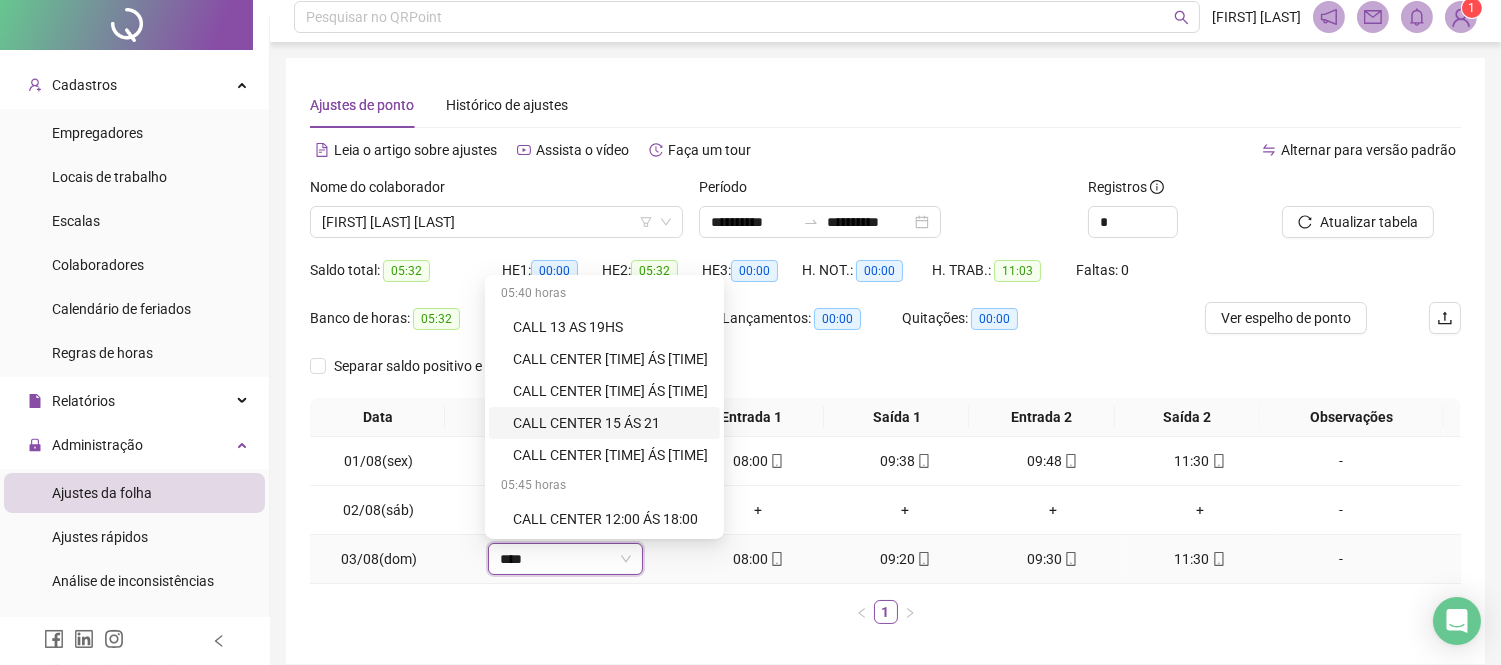 scroll, scrollTop: 0, scrollLeft: 0, axis: both 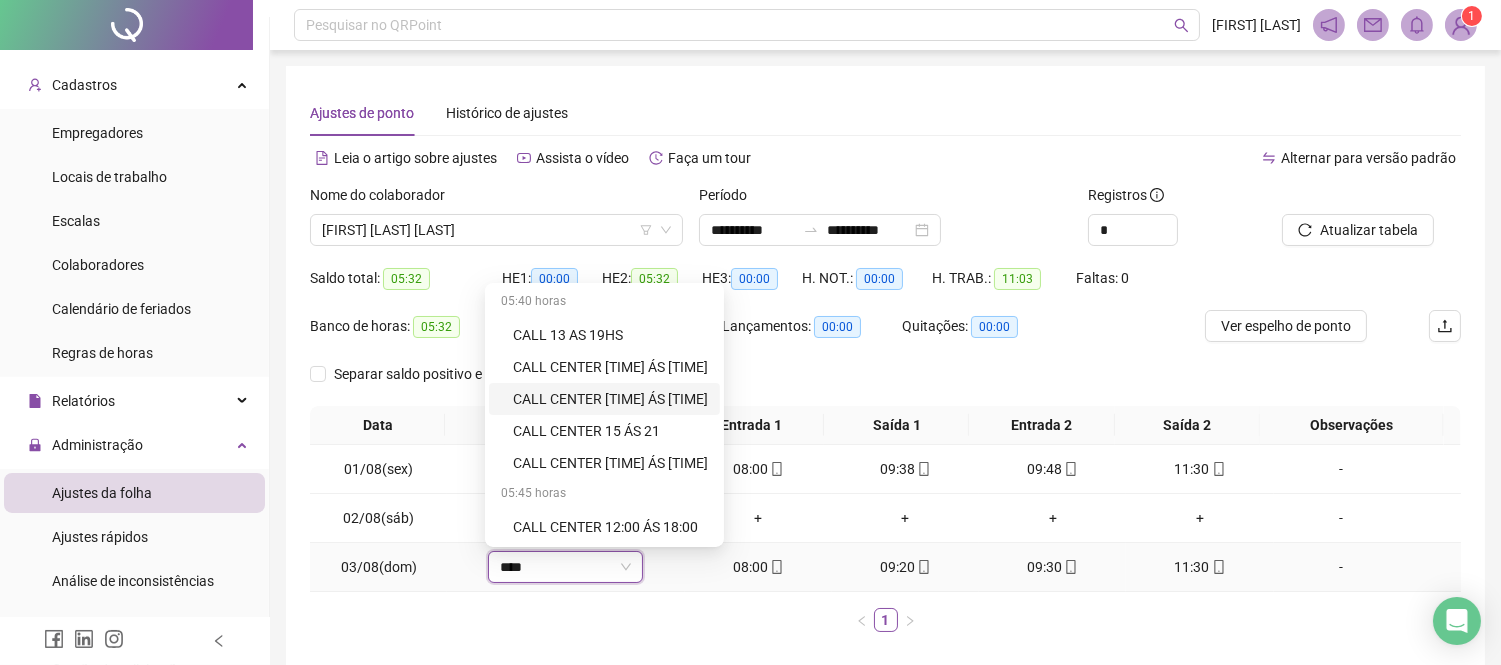 click on "CALL CENTER [TIME] ÁS [TIME]" at bounding box center [610, 399] 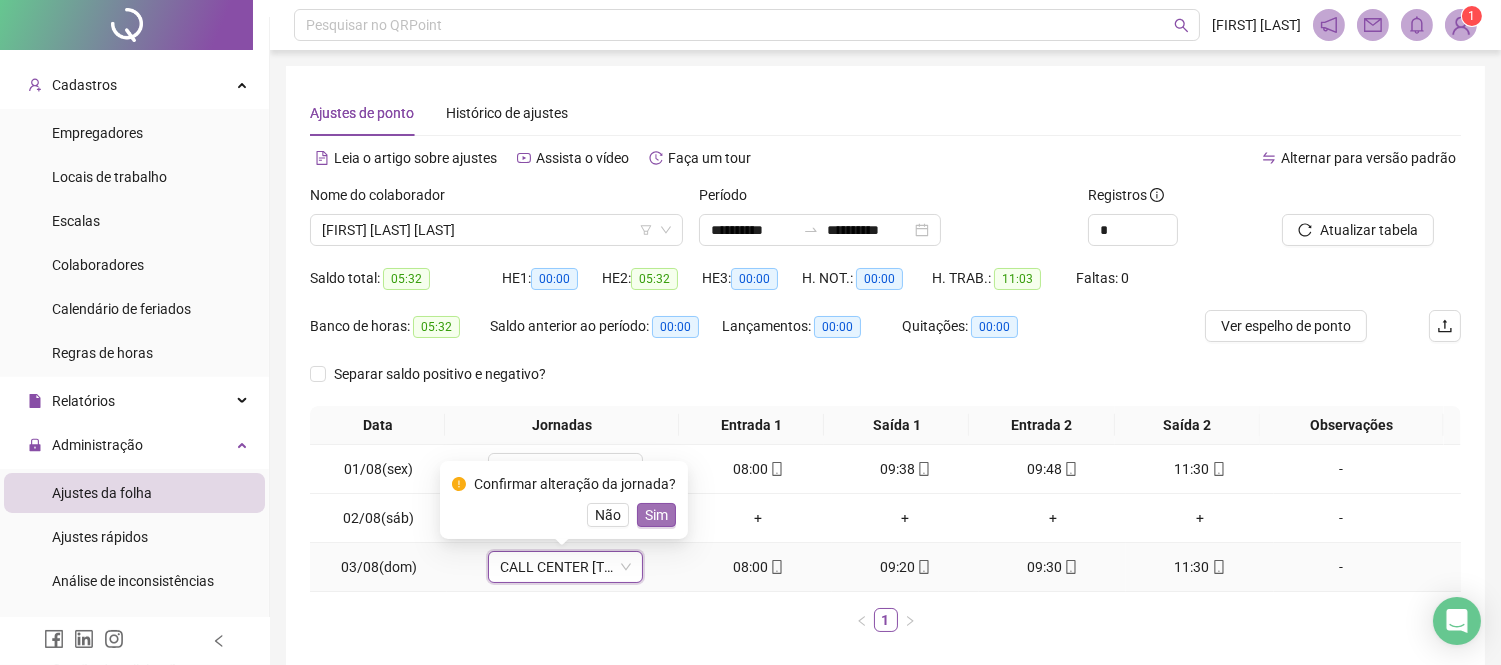 click on "Sim" at bounding box center [656, 515] 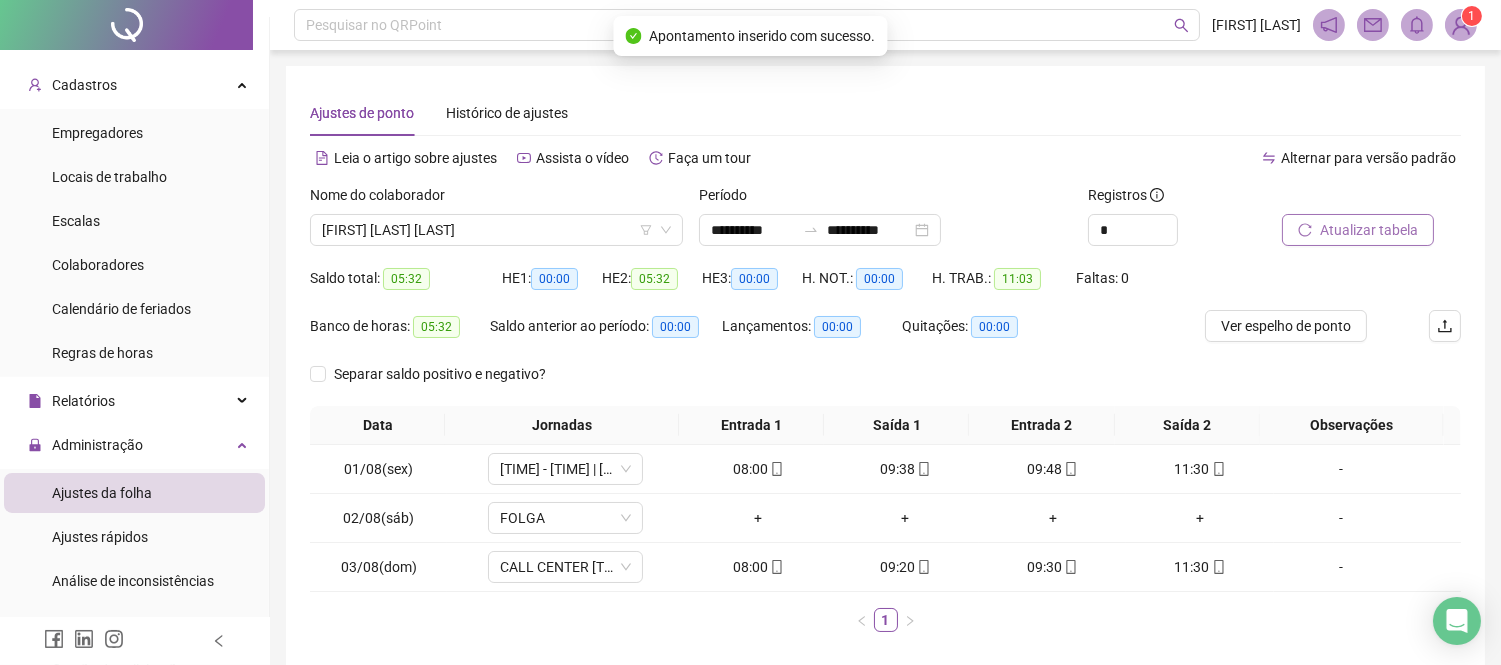click on "Atualizar tabela" at bounding box center [1369, 230] 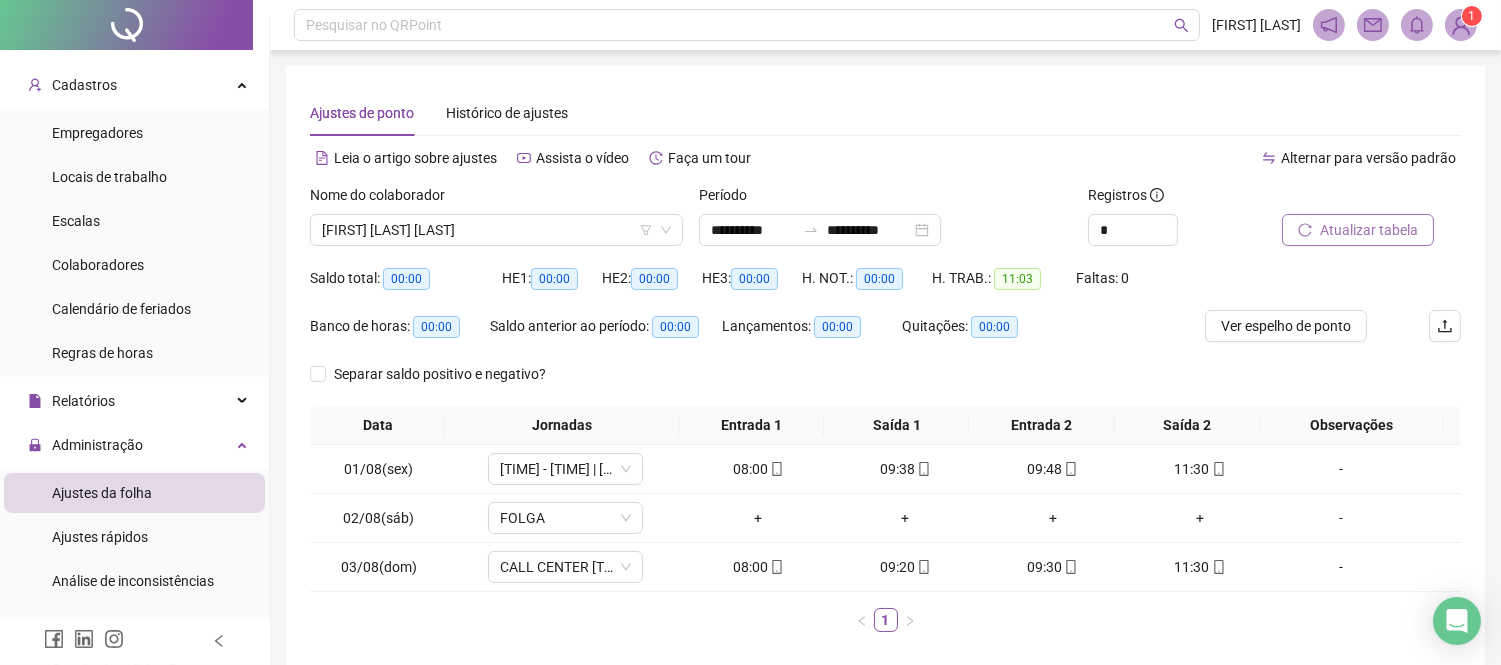 click on "Atualizar tabela" at bounding box center [1369, 230] 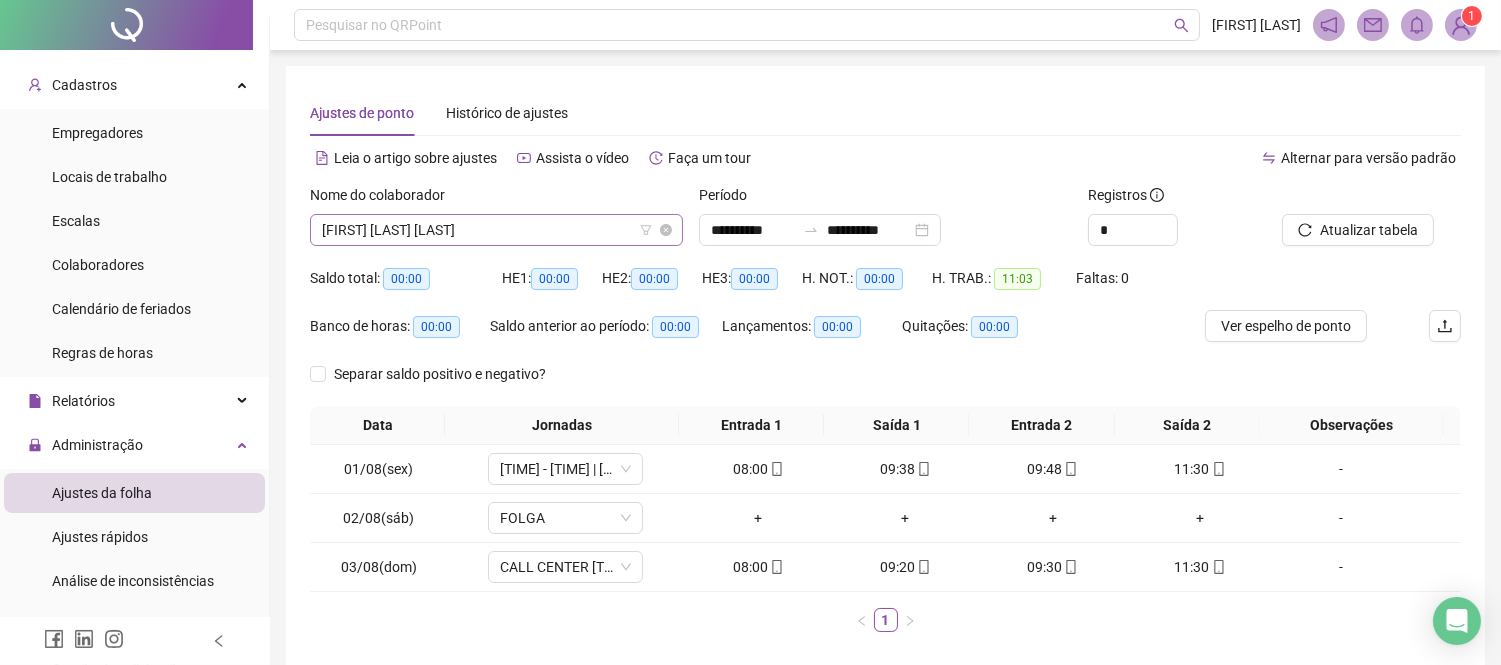 click on "[FIRST] [LAST] [LAST]" at bounding box center (496, 230) 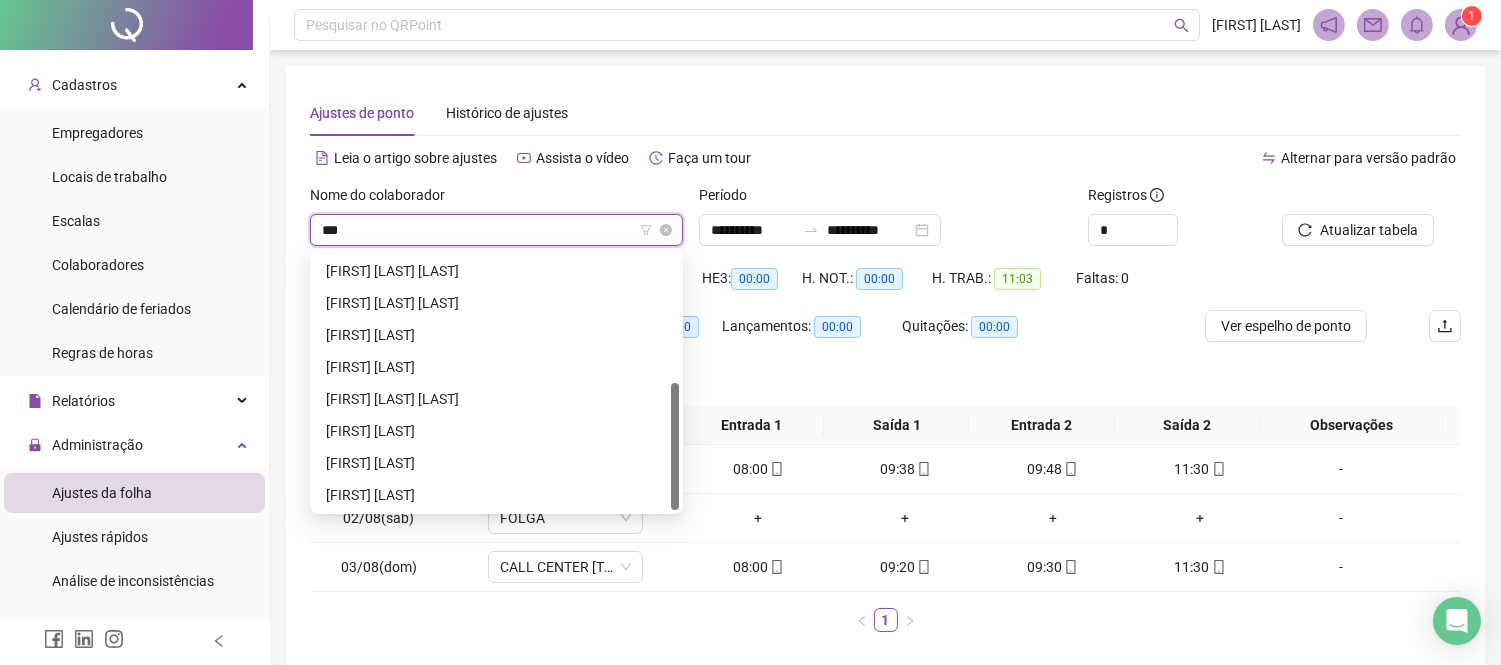 scroll, scrollTop: 0, scrollLeft: 0, axis: both 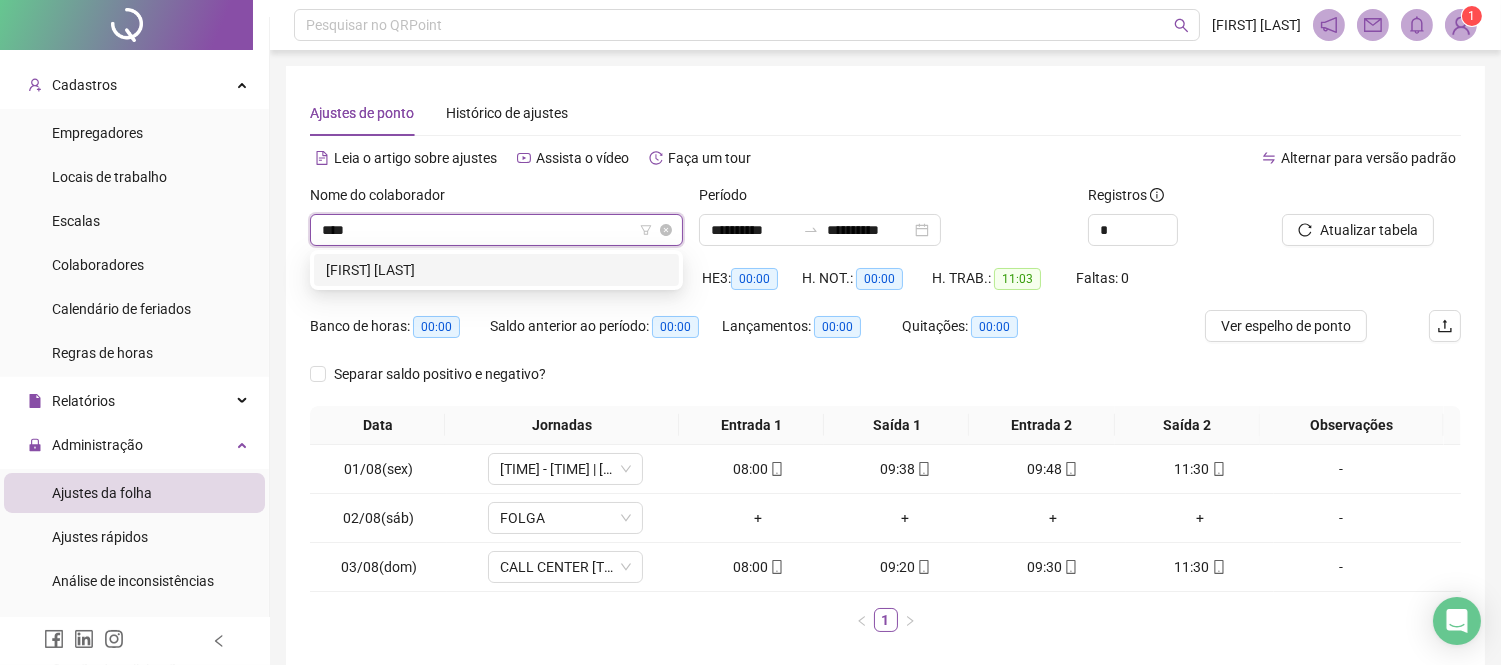 type on "*****" 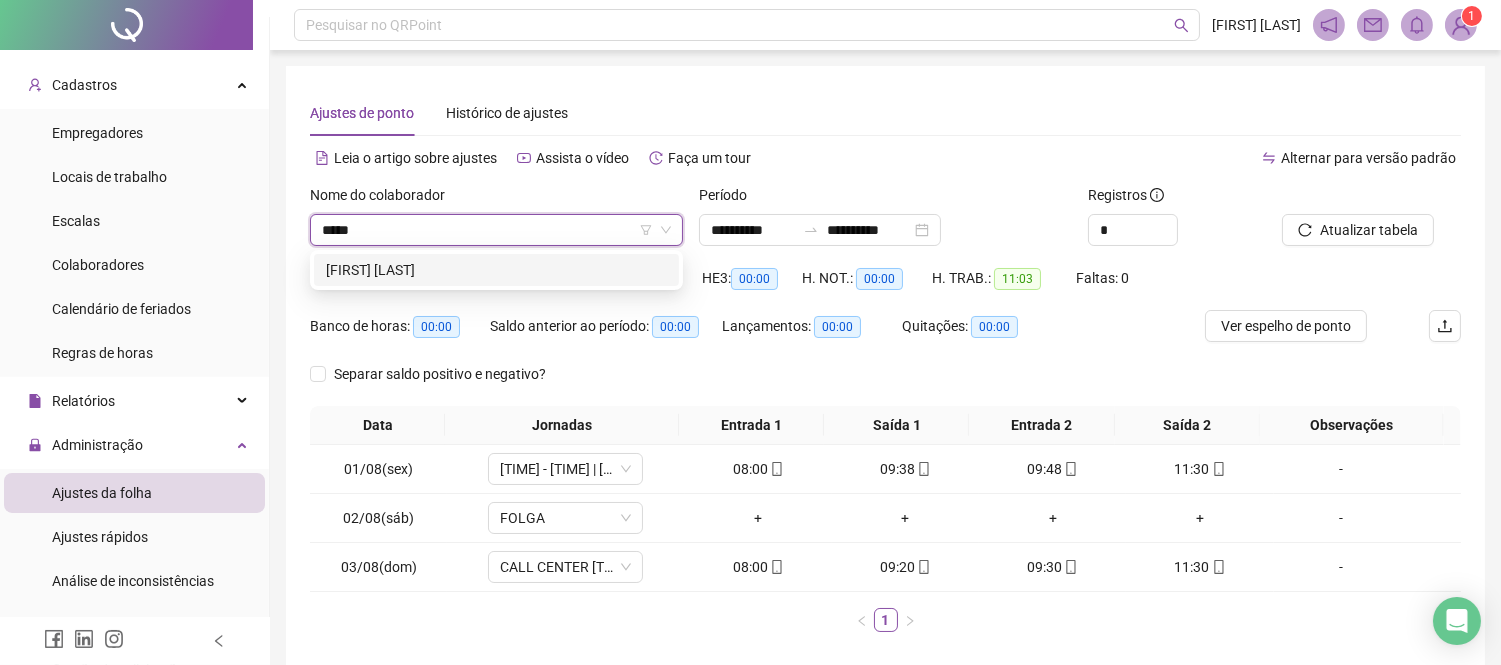 click on "[FIRST] [LAST]" at bounding box center (496, 270) 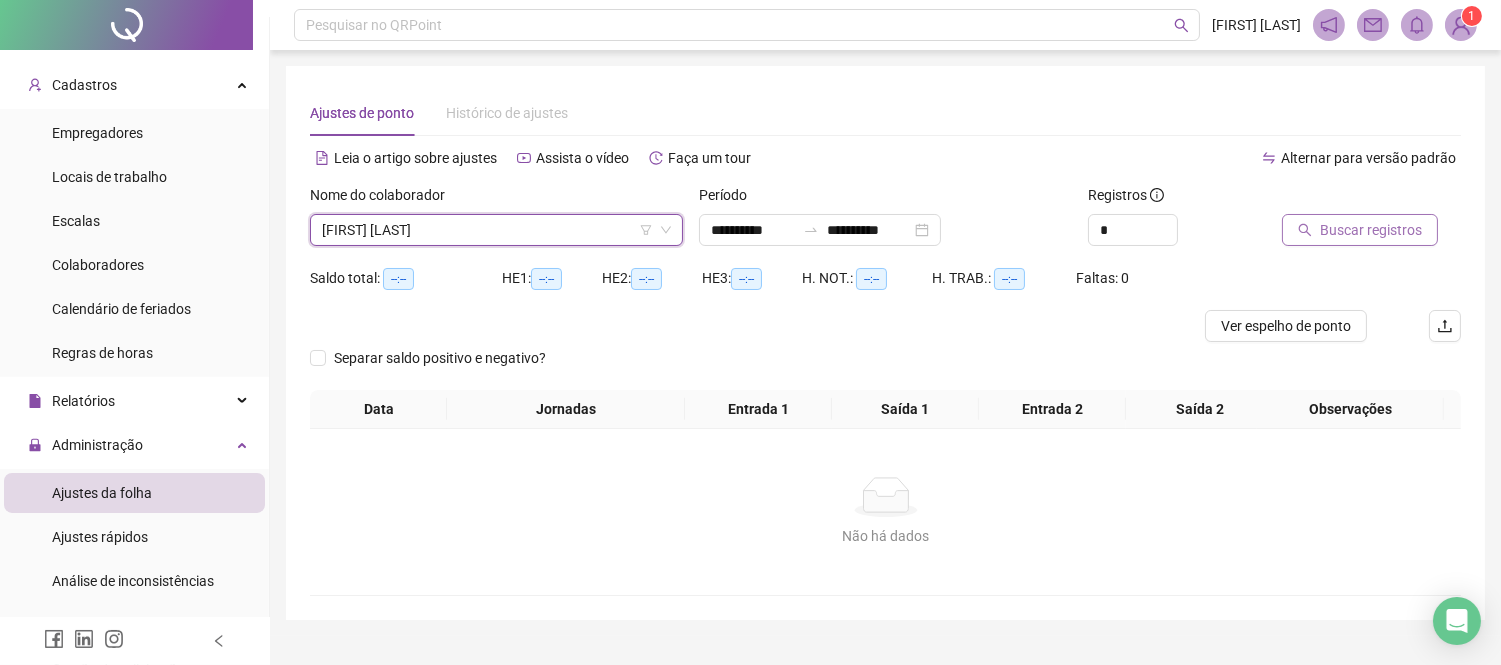 click on "Buscar registros" at bounding box center (1360, 230) 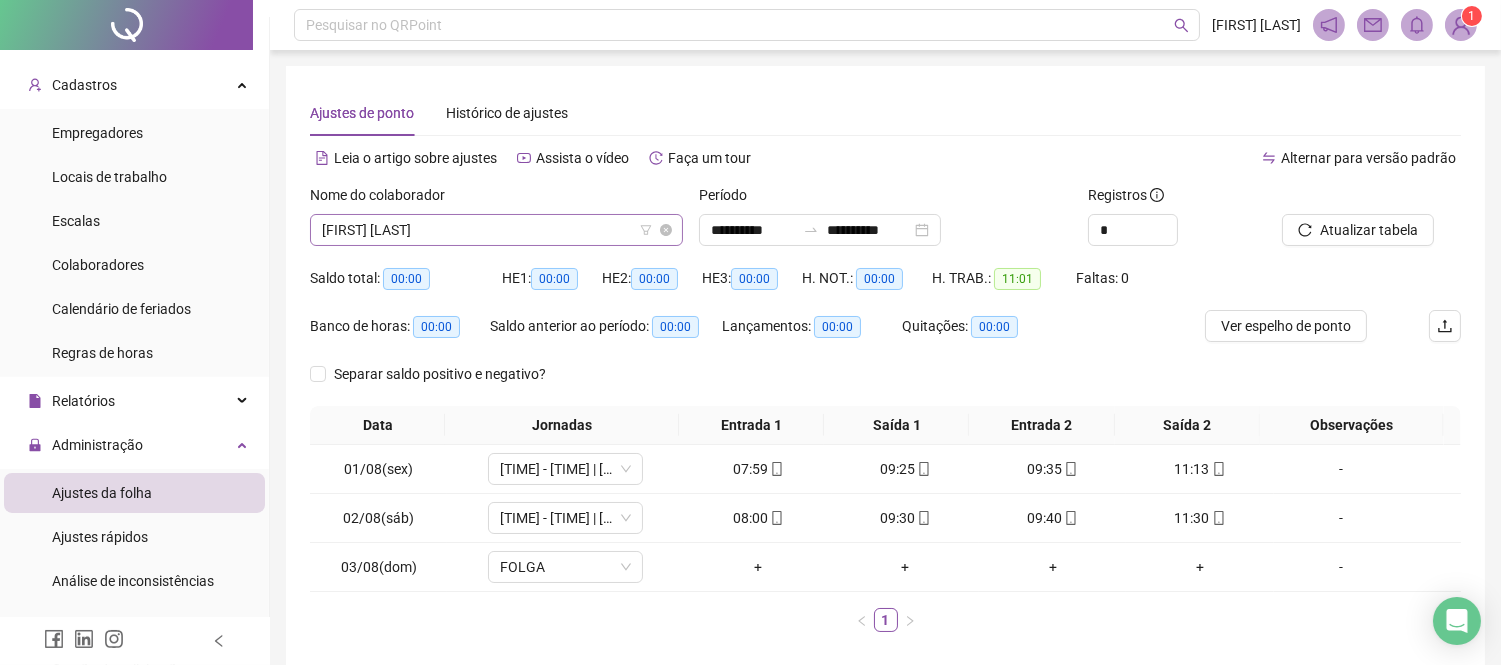 click on "[FIRST] [LAST]" at bounding box center (496, 230) 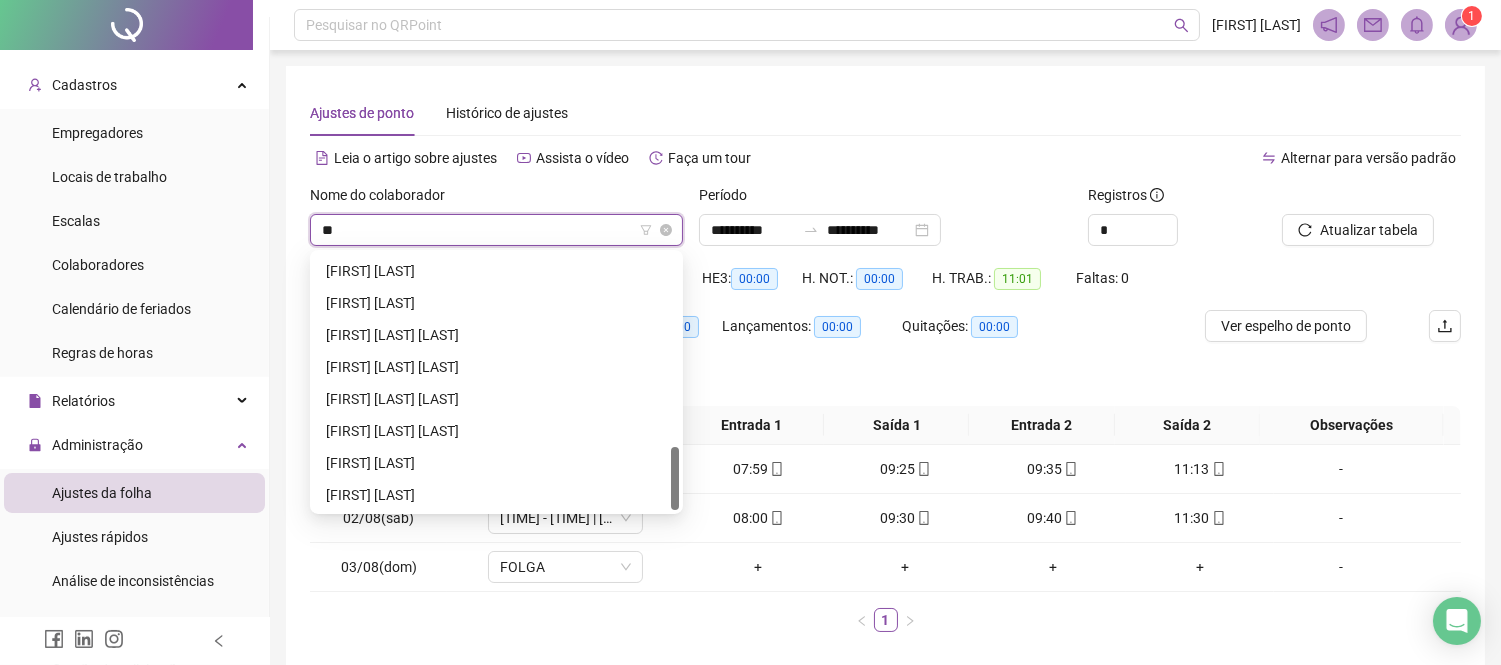 scroll, scrollTop: 0, scrollLeft: 0, axis: both 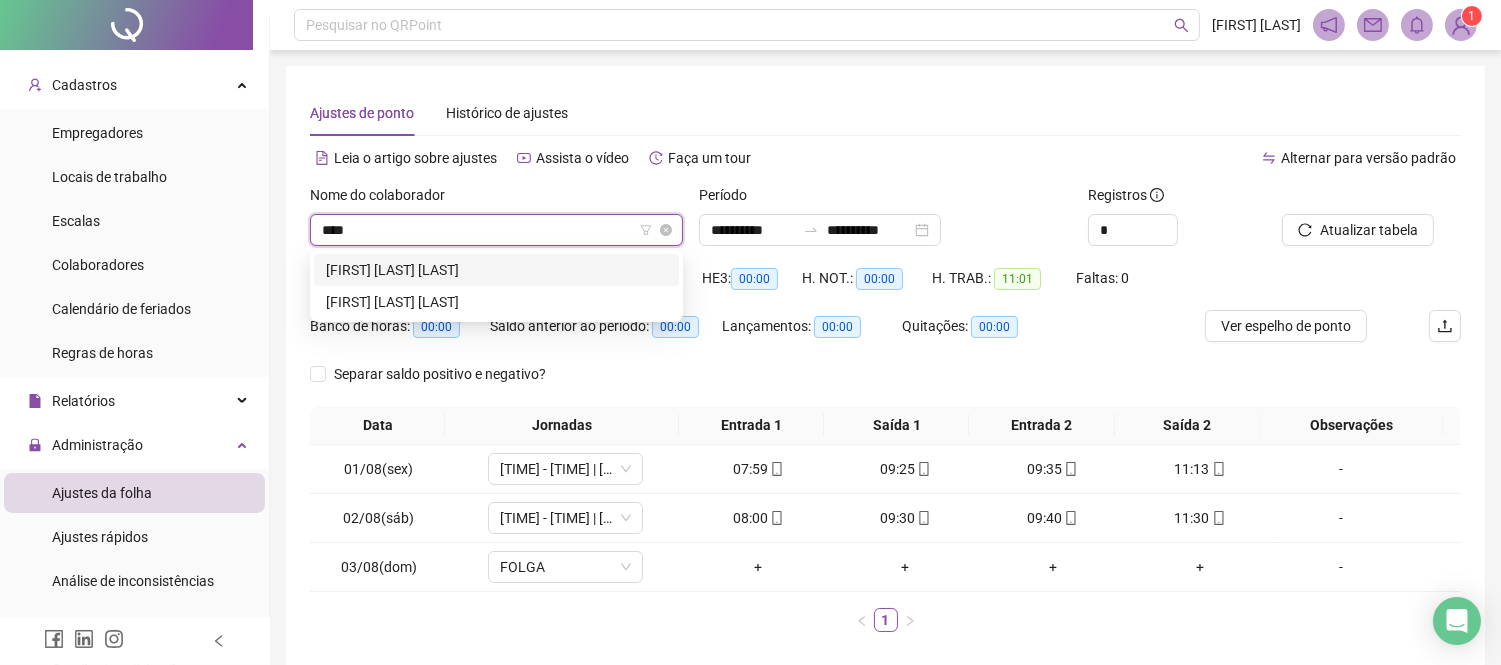 type on "*****" 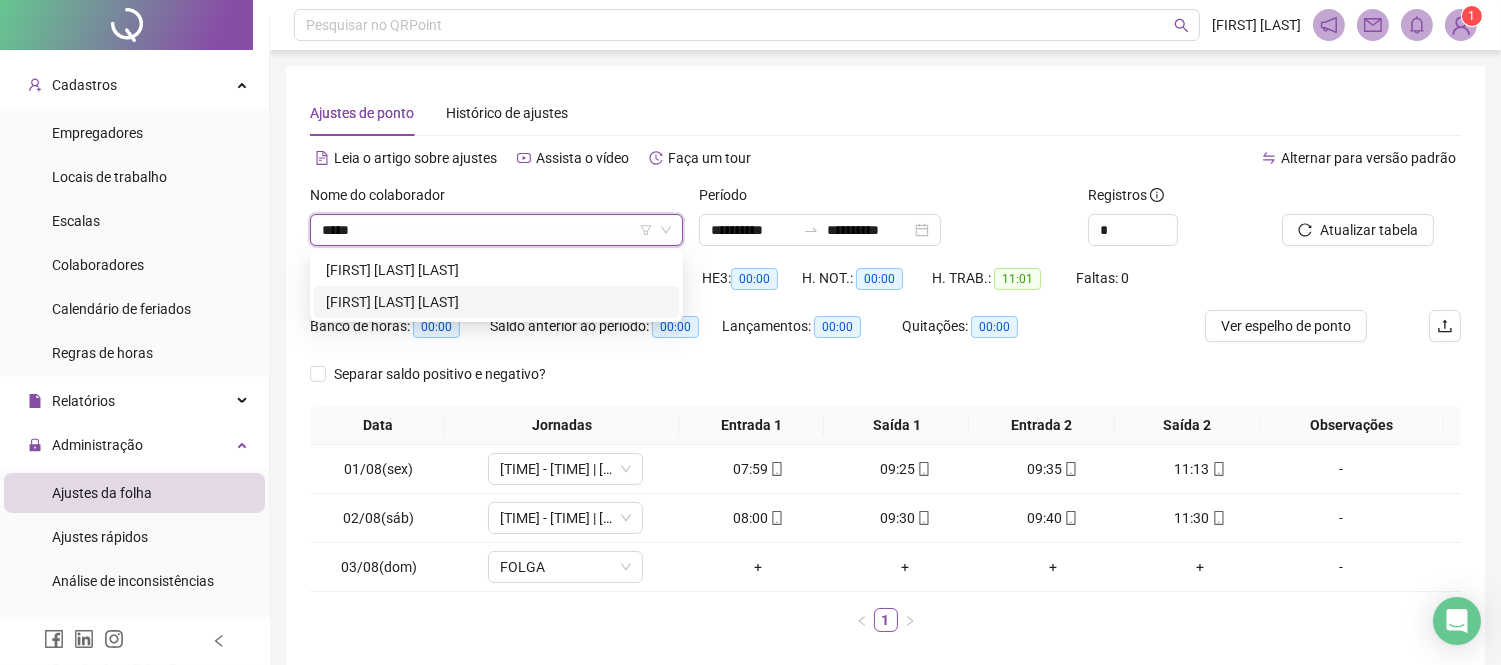 drag, startPoint x: 484, startPoint y: 302, endPoint x: 827, endPoint y: 323, distance: 343.64224 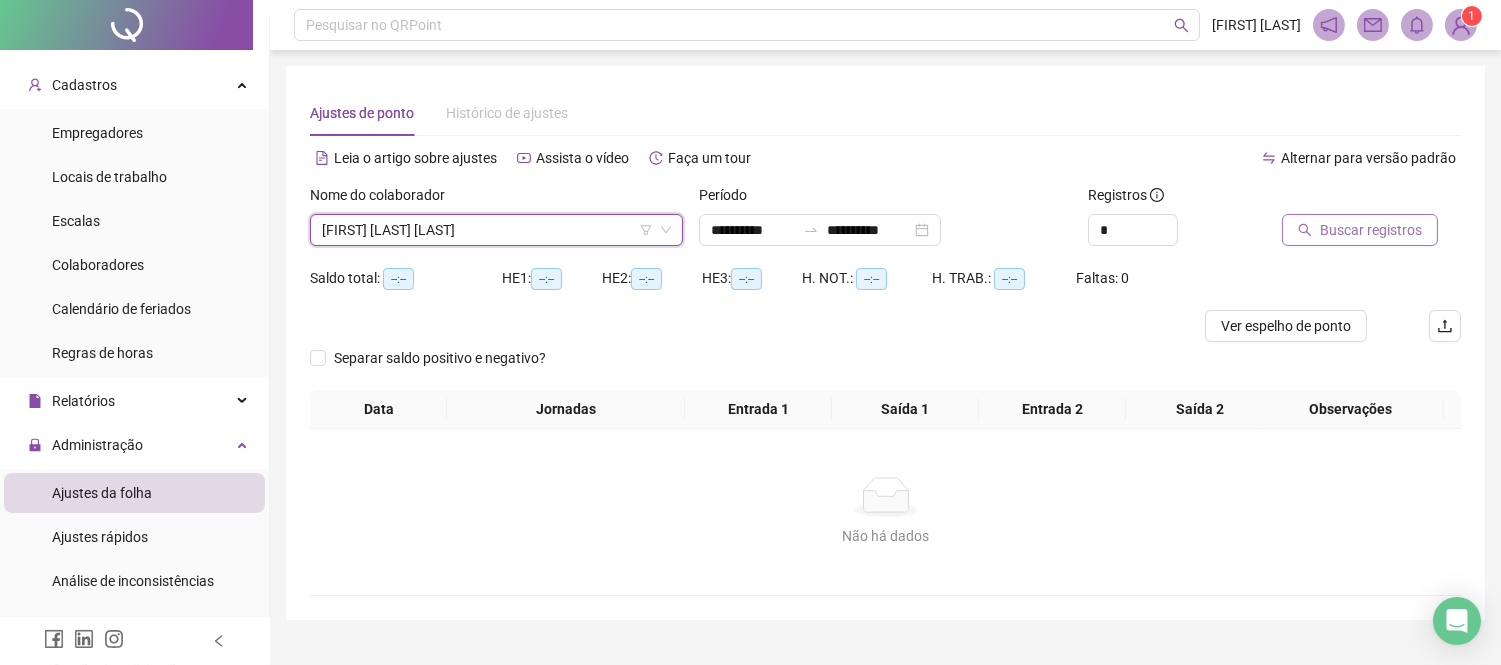 click on "Buscar registros" at bounding box center [1360, 230] 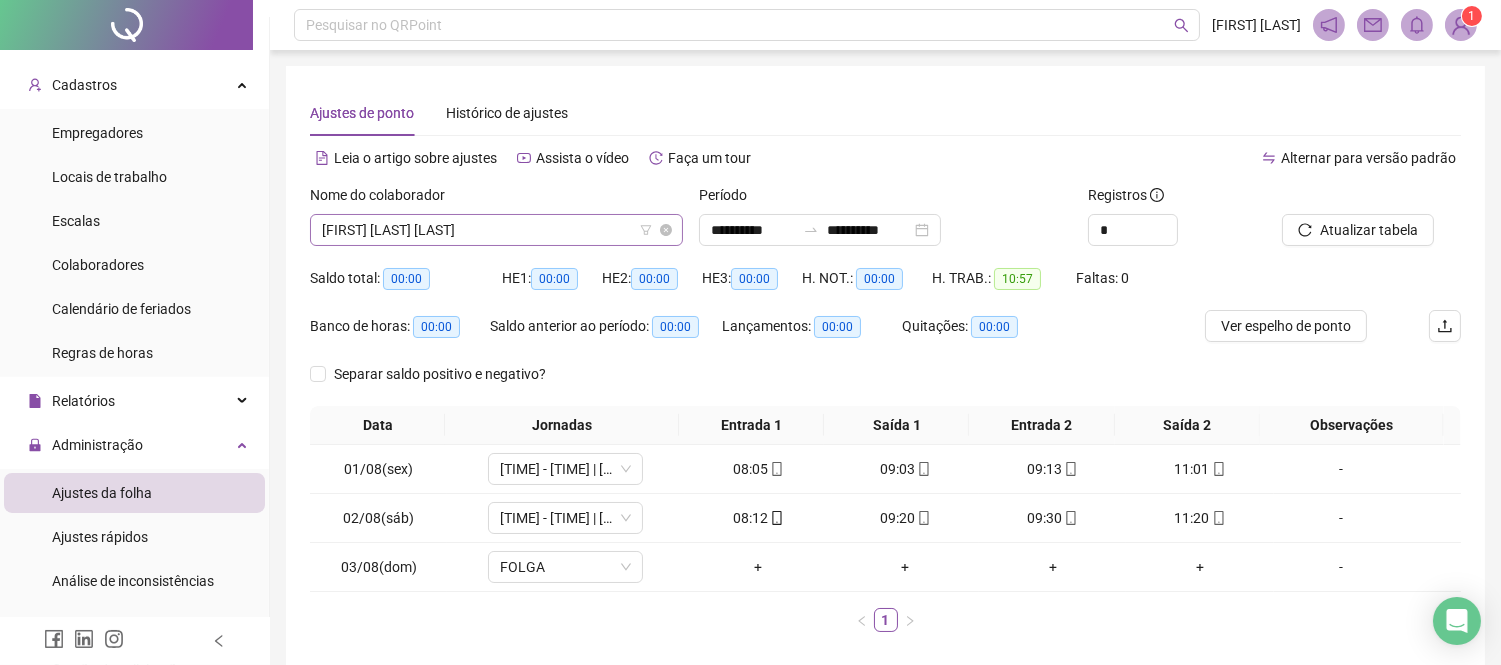 click on "[FIRST] [LAST] [LAST]" at bounding box center [496, 230] 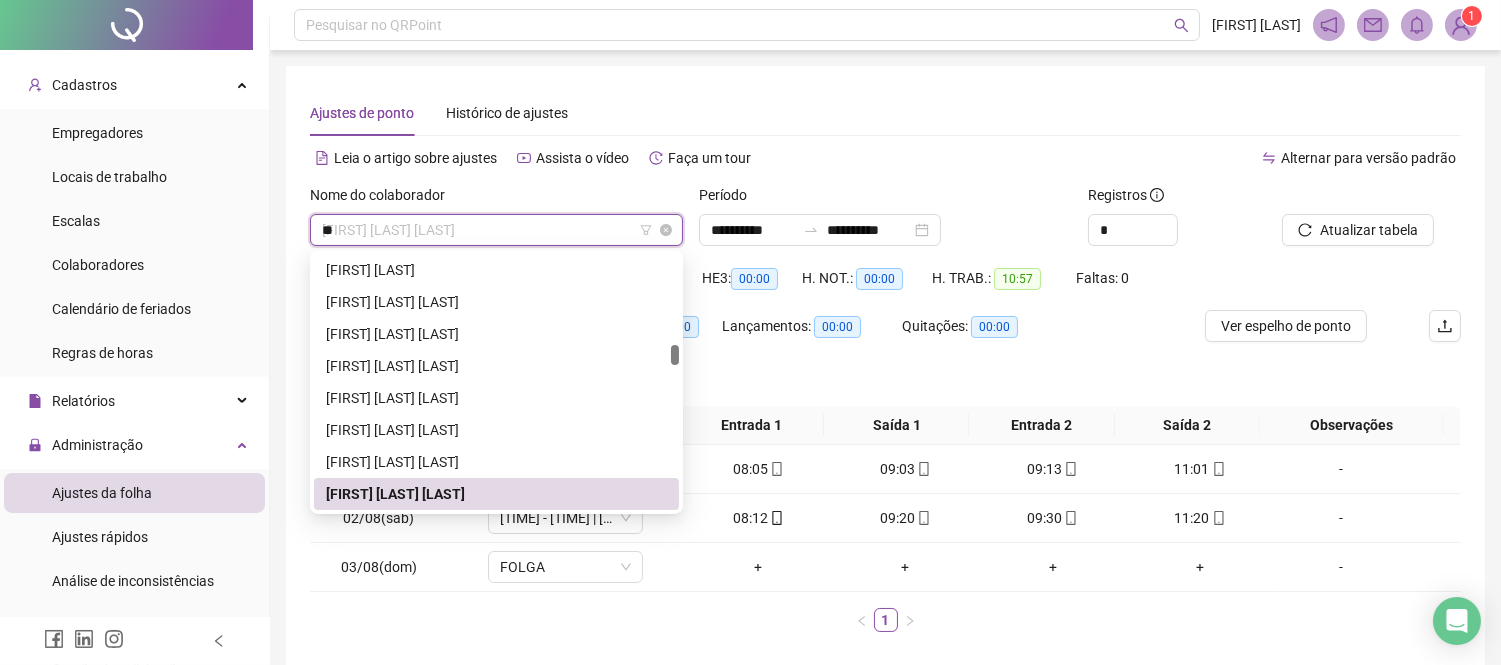 scroll, scrollTop: 287, scrollLeft: 0, axis: vertical 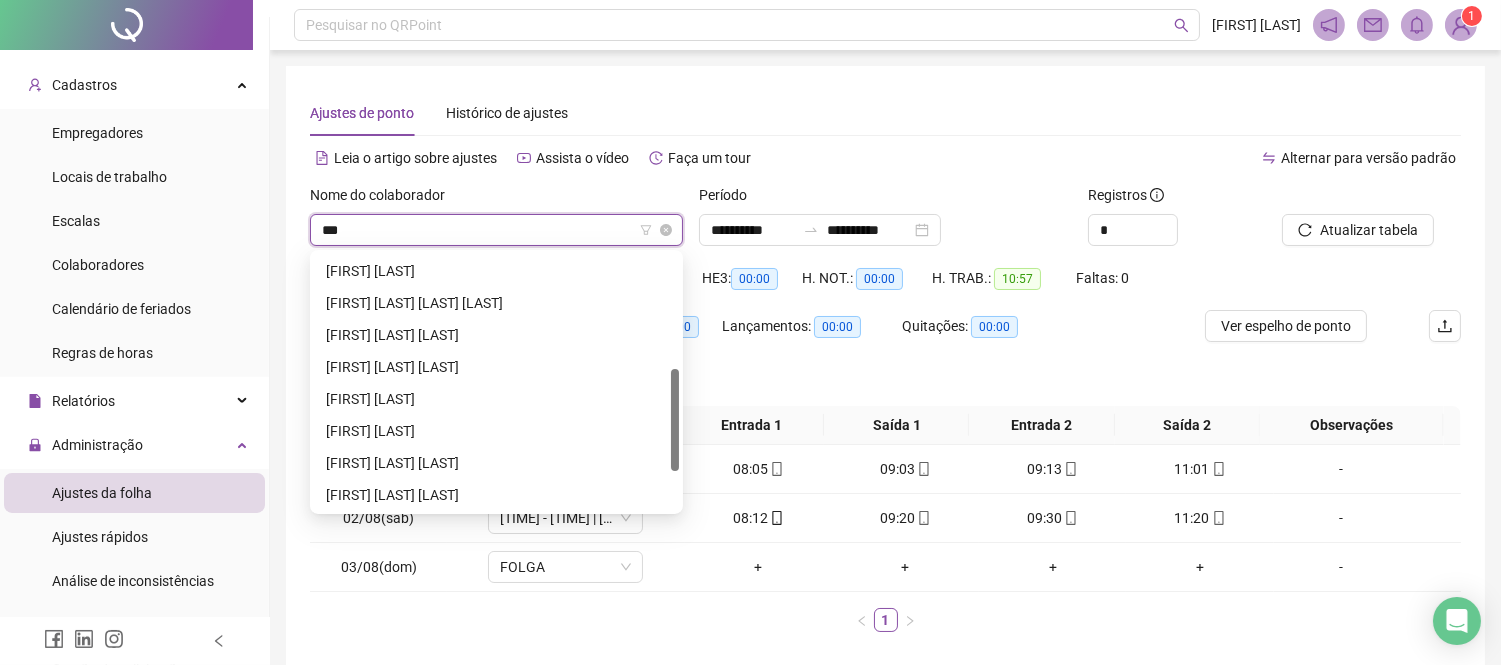 type on "****" 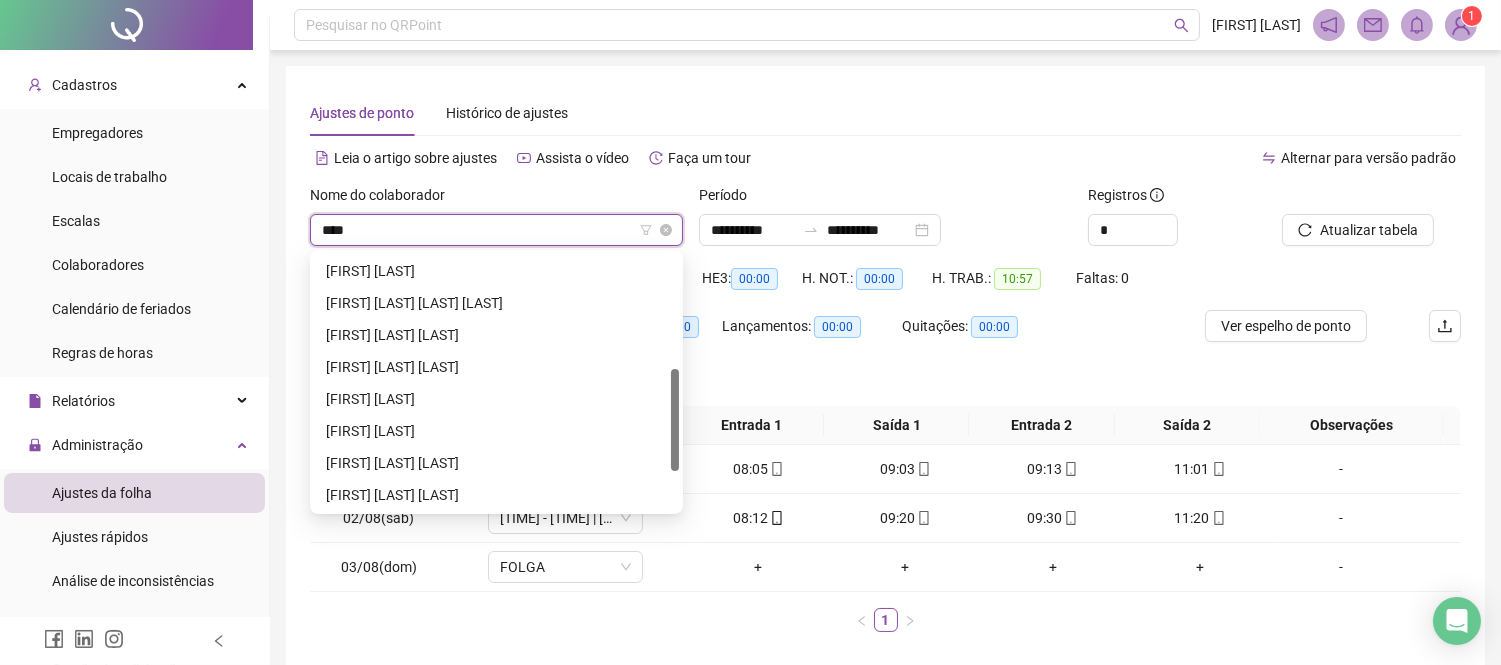 scroll, scrollTop: 0, scrollLeft: 0, axis: both 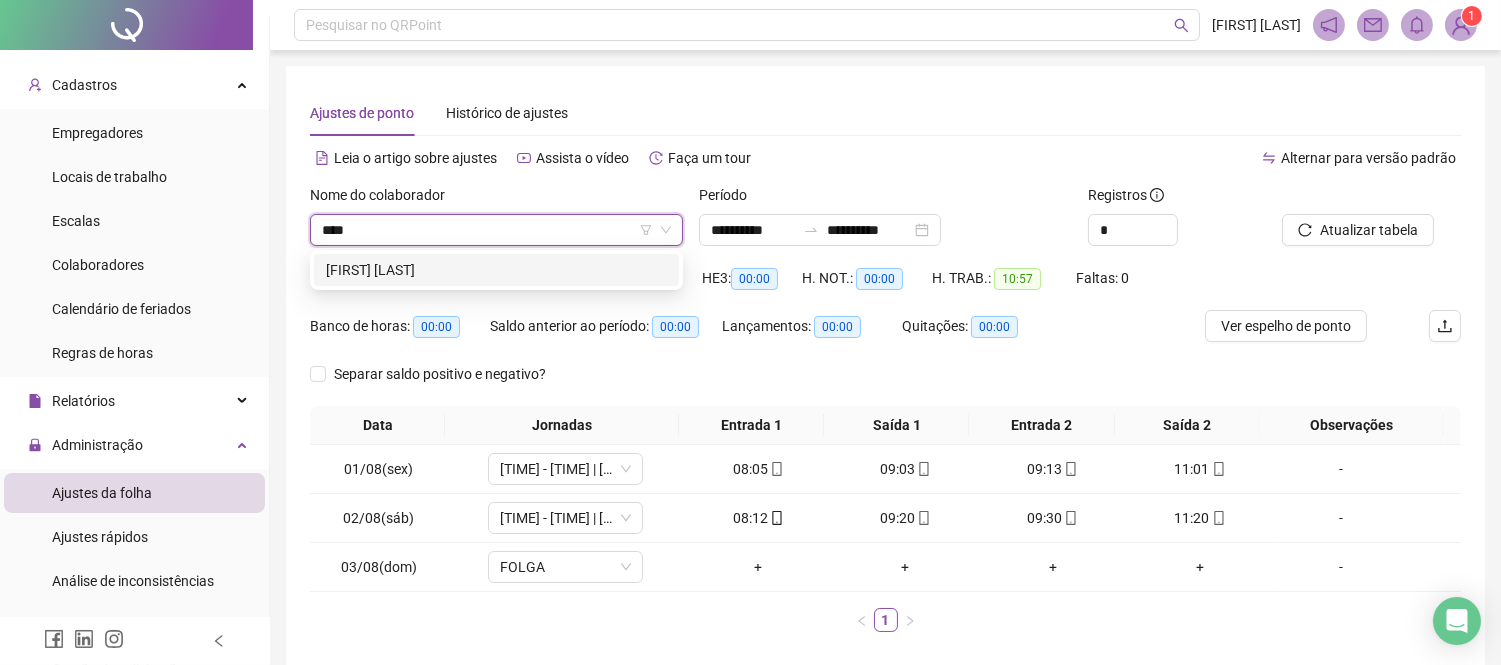 click on "[FIRST] [LAST]" at bounding box center [496, 270] 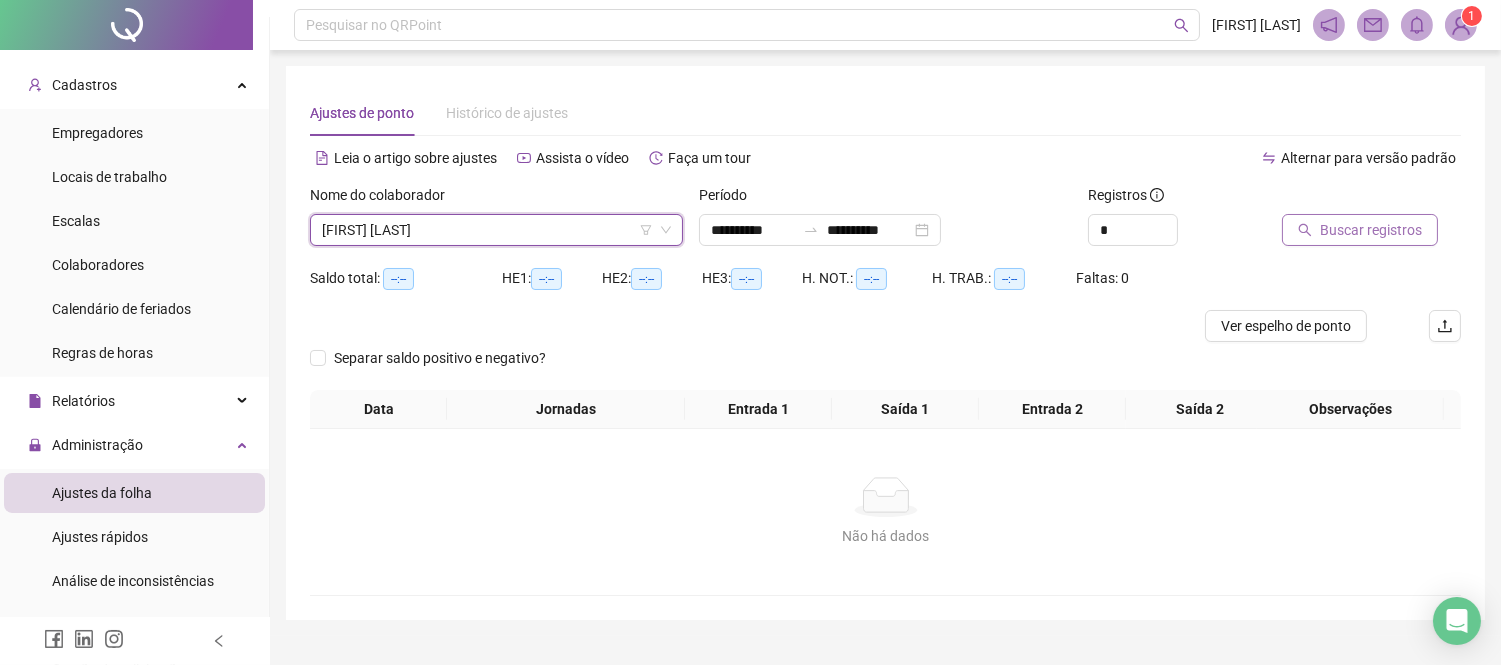 click on "Buscar registros" at bounding box center [1371, 230] 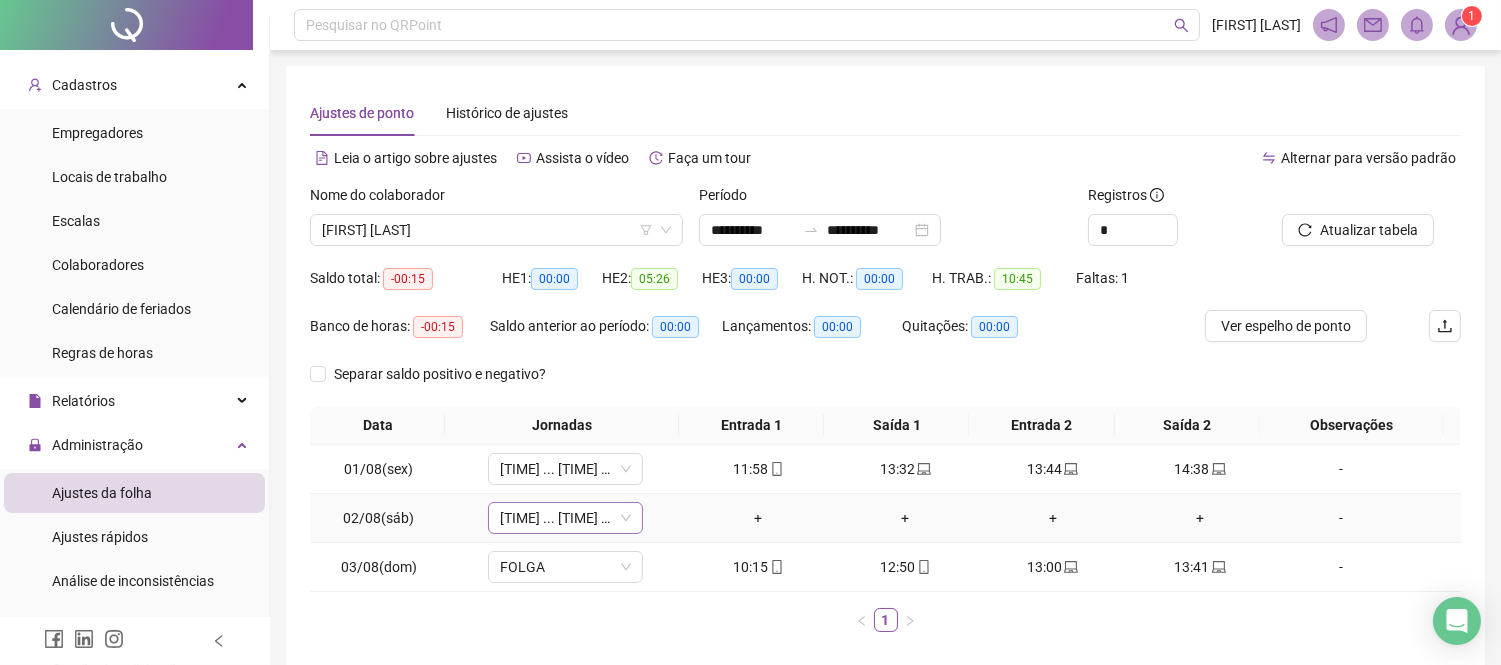 click on "[TIME] ... [TIME] ([NUMBER] HORAS)" at bounding box center [565, 518] 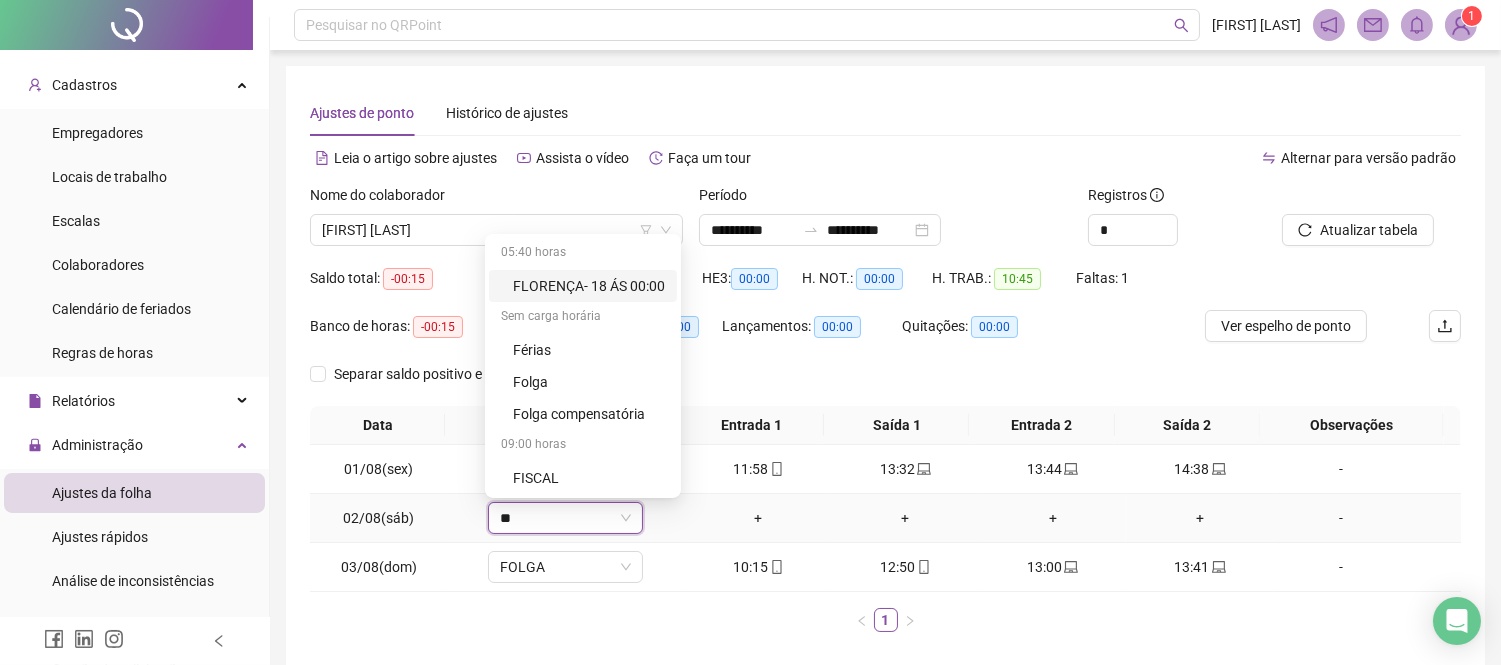 type on "***" 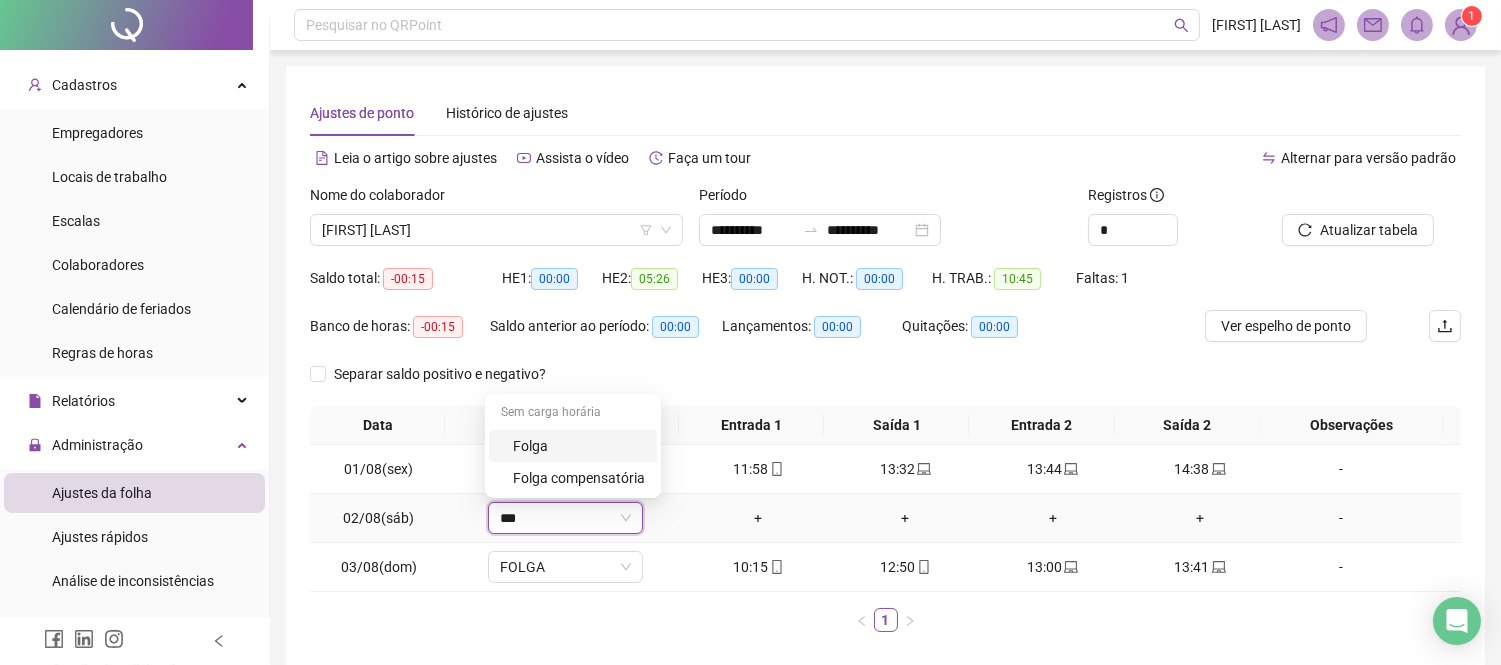 click on "Folga" at bounding box center (579, 446) 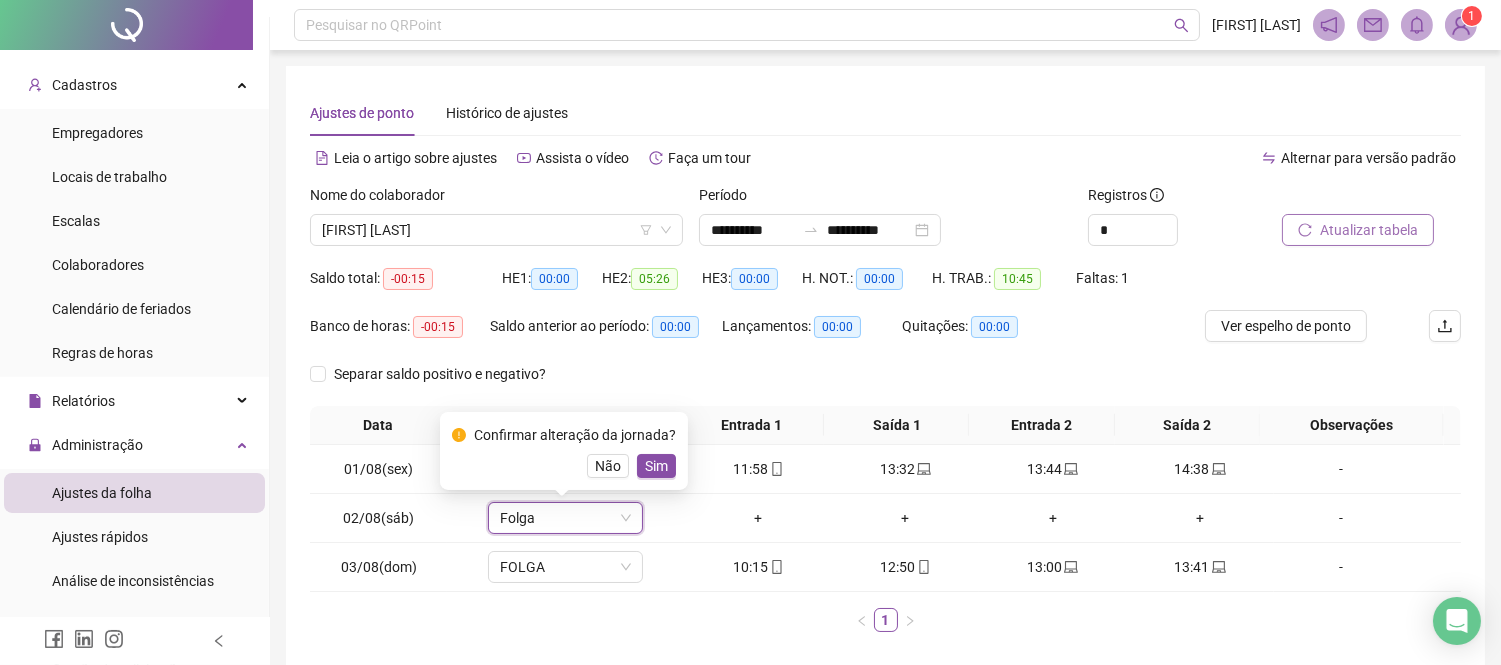 click on "Atualizar tabela" at bounding box center (1369, 230) 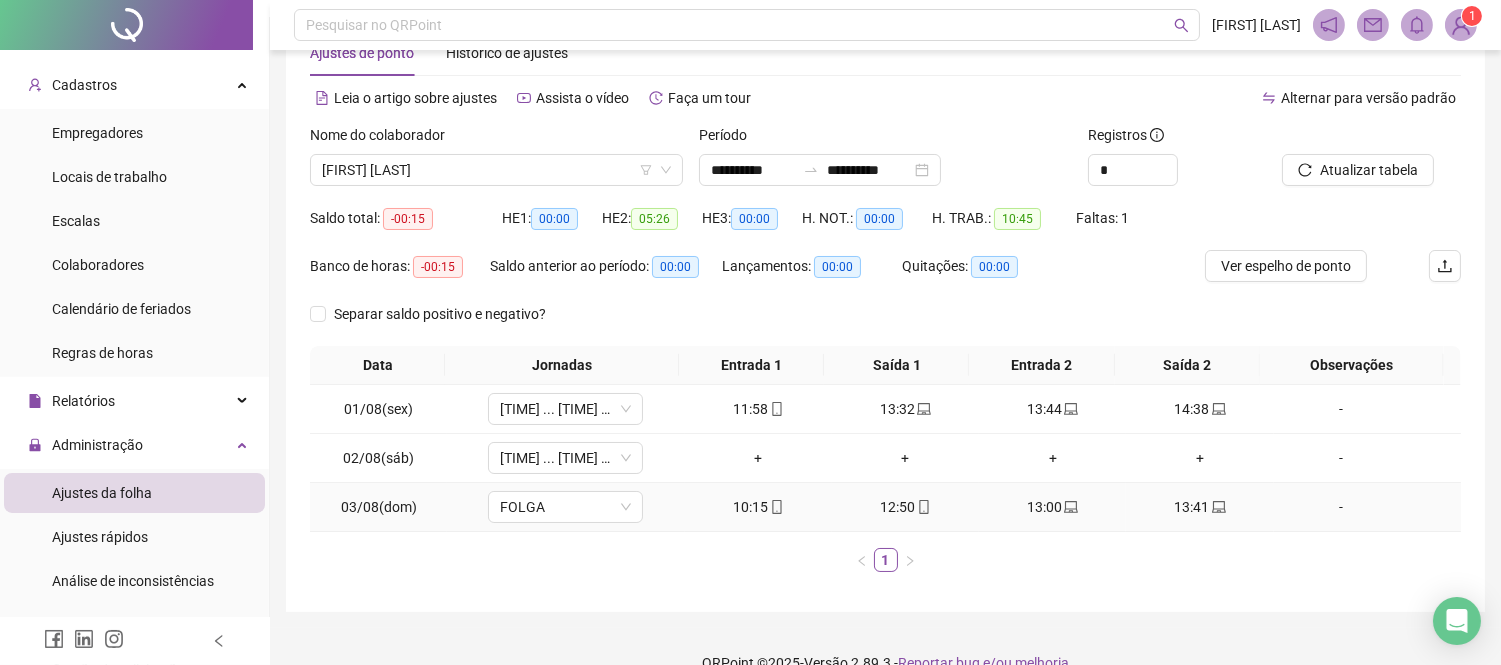 scroll, scrollTop: 92, scrollLeft: 0, axis: vertical 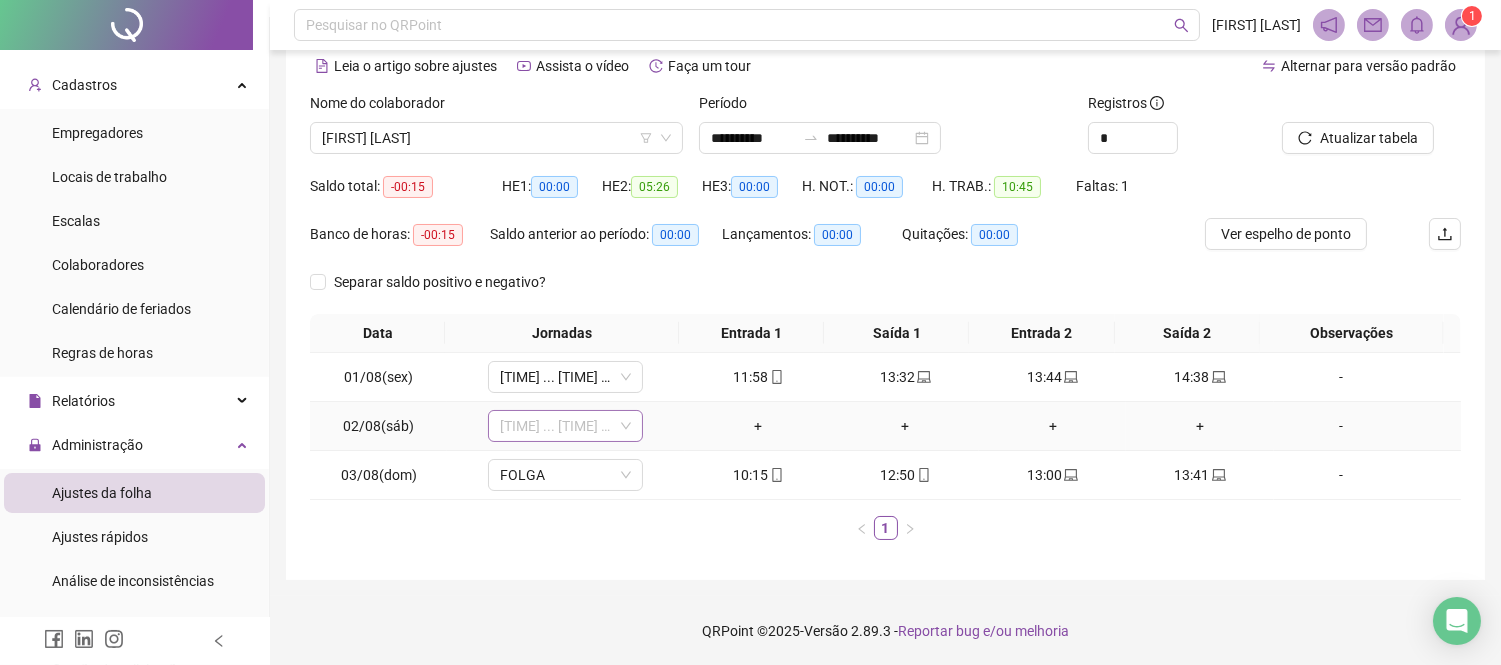 click on "[TIME] ... [TIME] ([NUMBER] HORAS)" at bounding box center (565, 426) 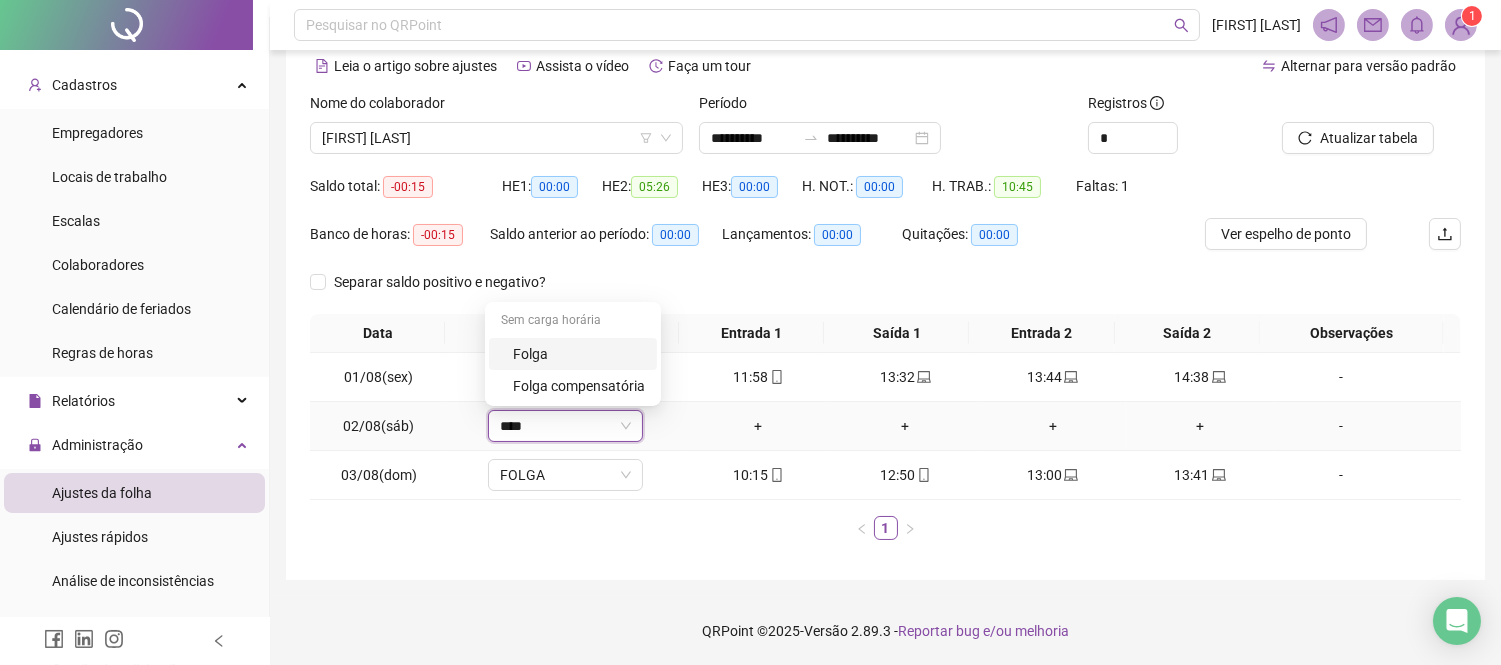 type on "*****" 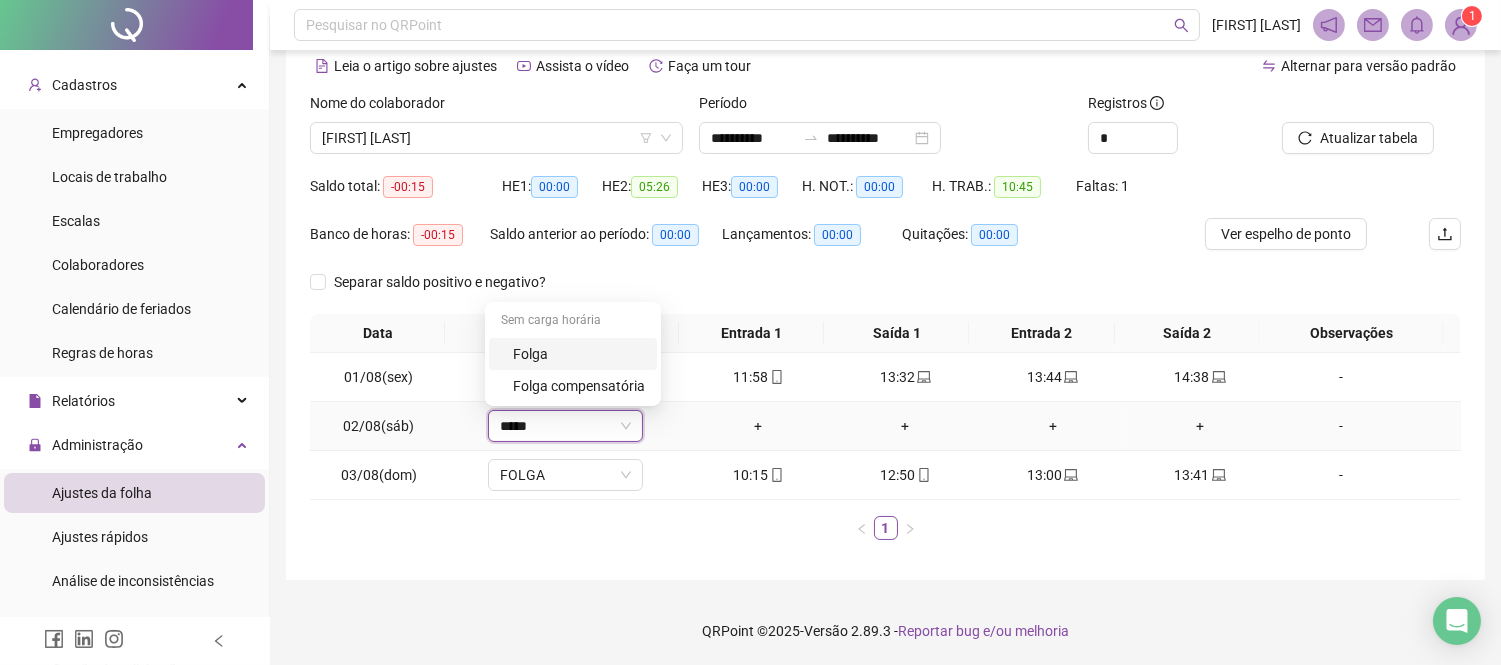 click on "Folga" at bounding box center [579, 354] 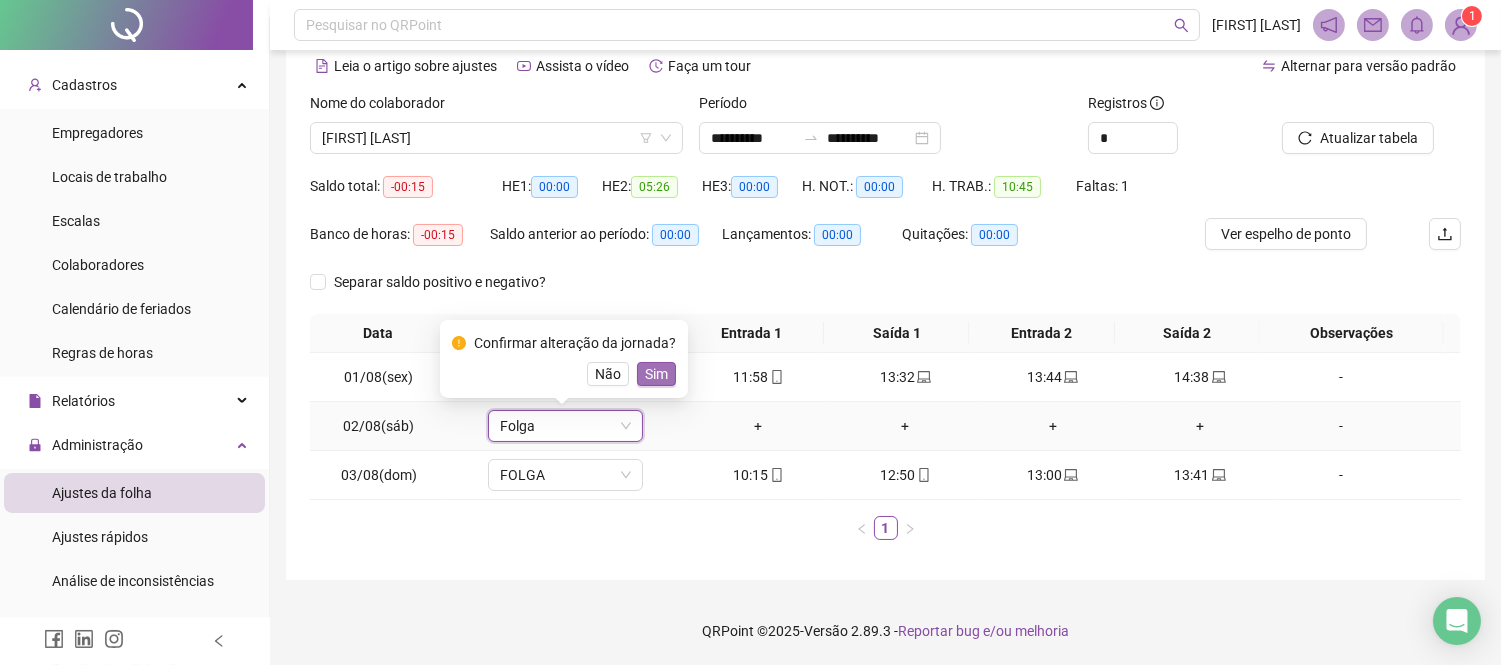 click on "Sim" at bounding box center (656, 374) 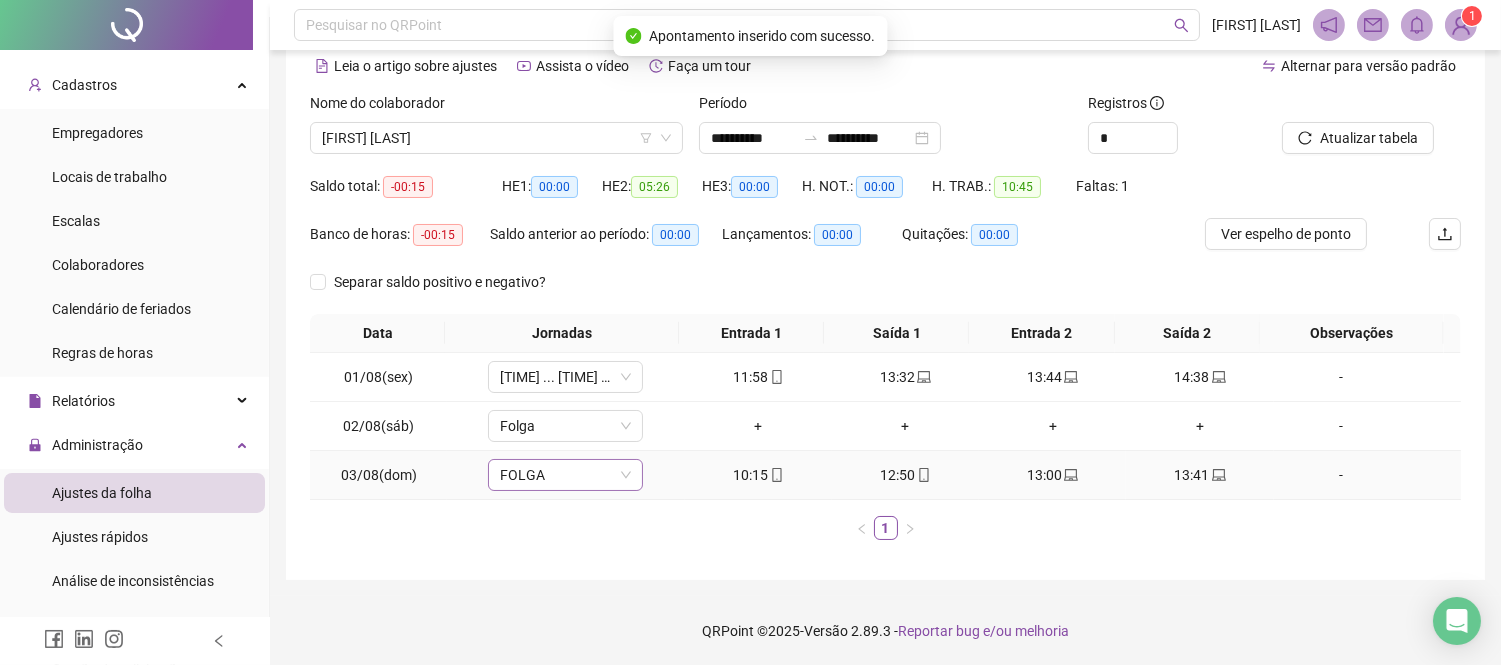 click on "FOLGA" at bounding box center [565, 475] 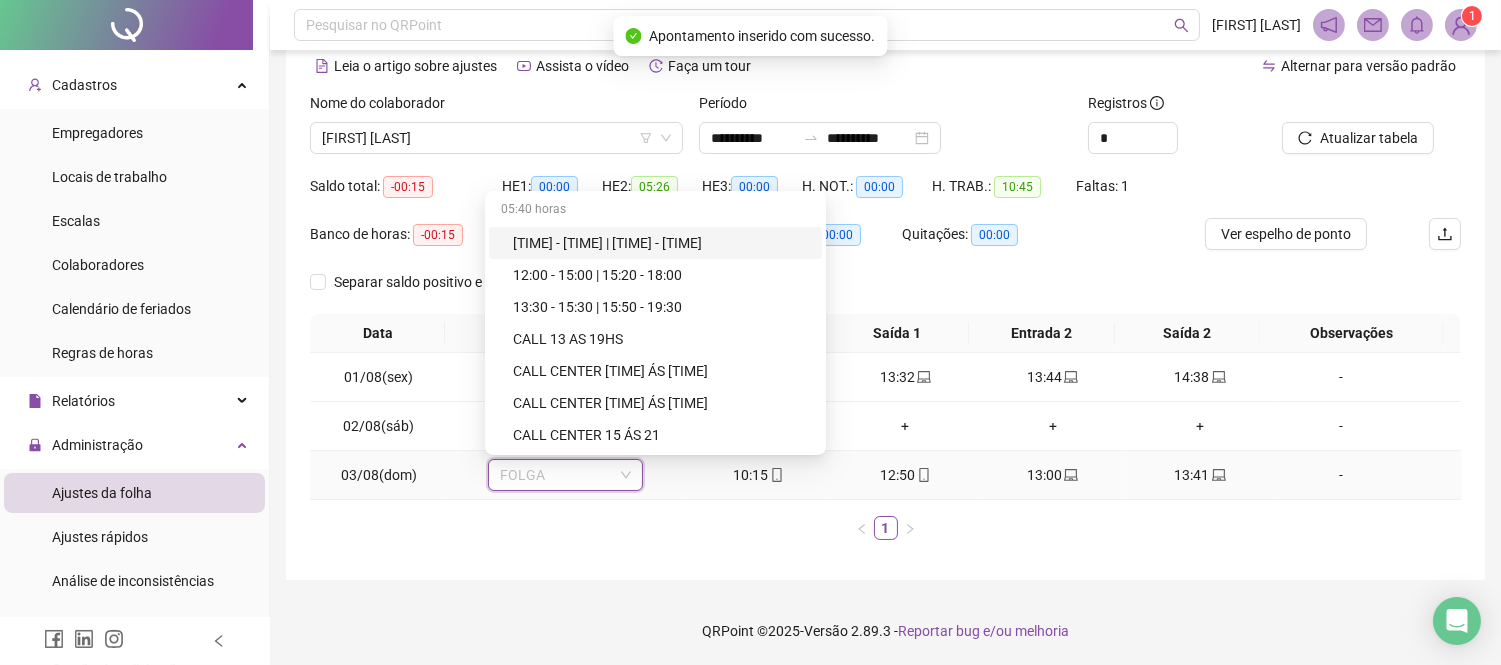 click on "FOLGA" at bounding box center [565, 475] 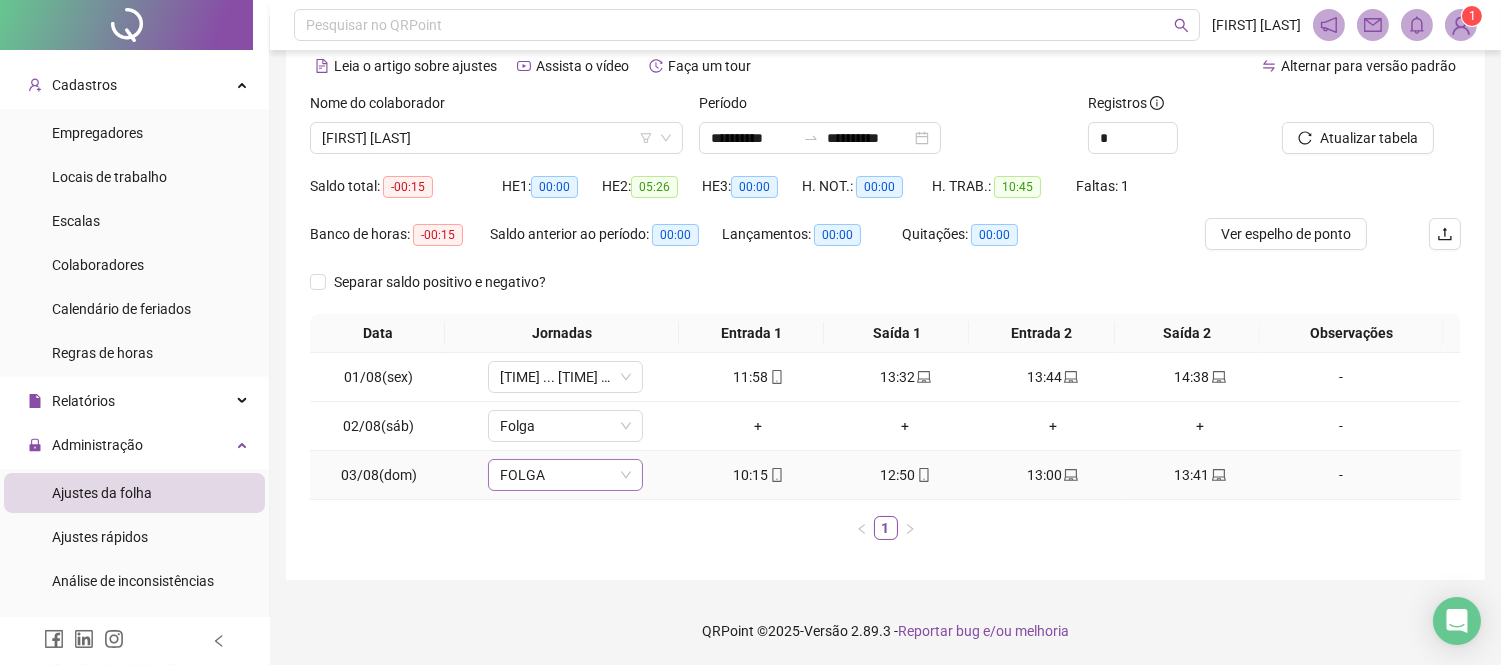 click on "FOLGA" at bounding box center (565, 475) 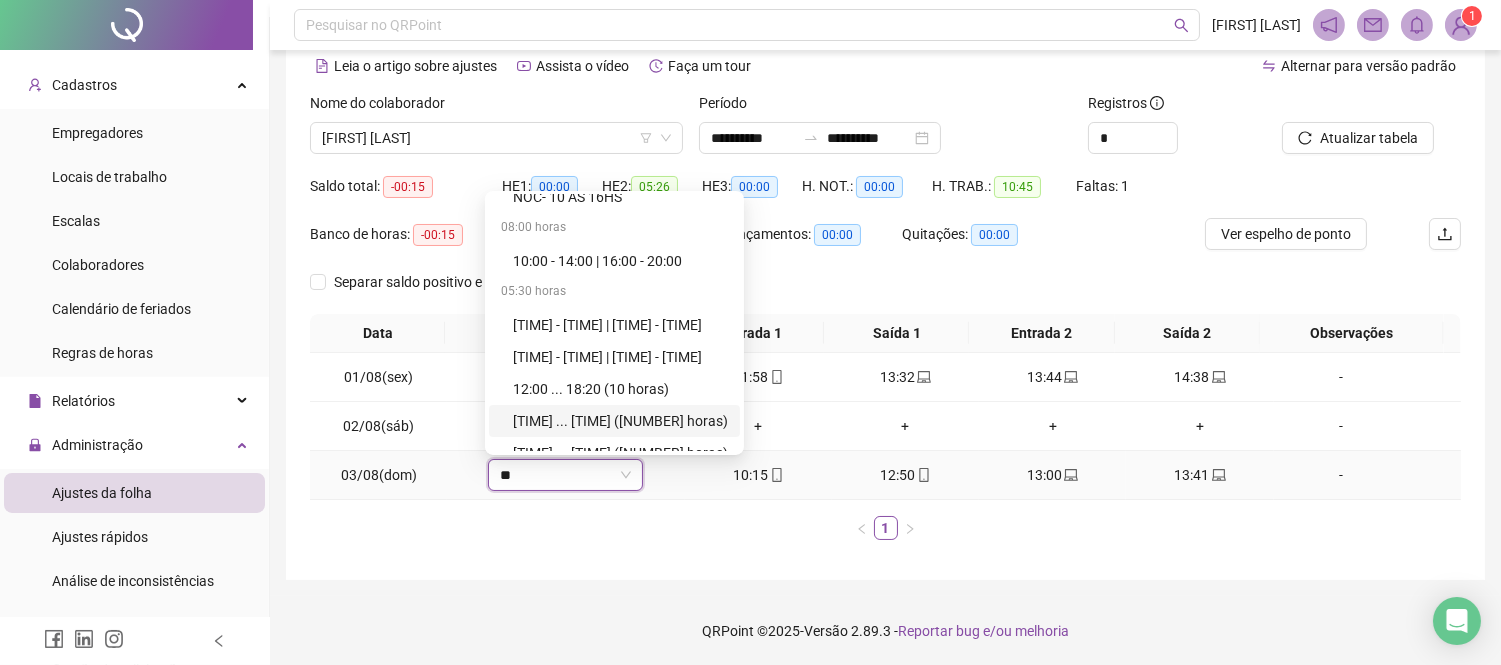 scroll, scrollTop: 64, scrollLeft: 0, axis: vertical 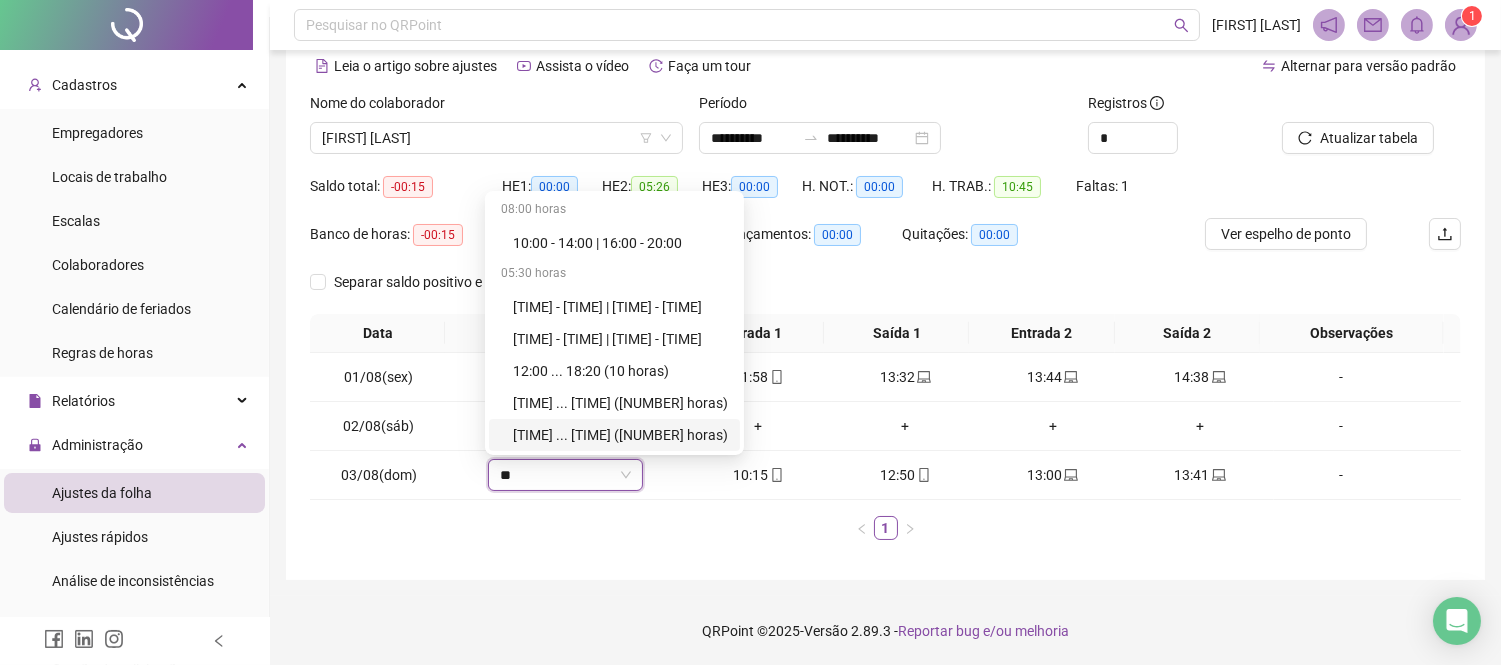 type on "**" 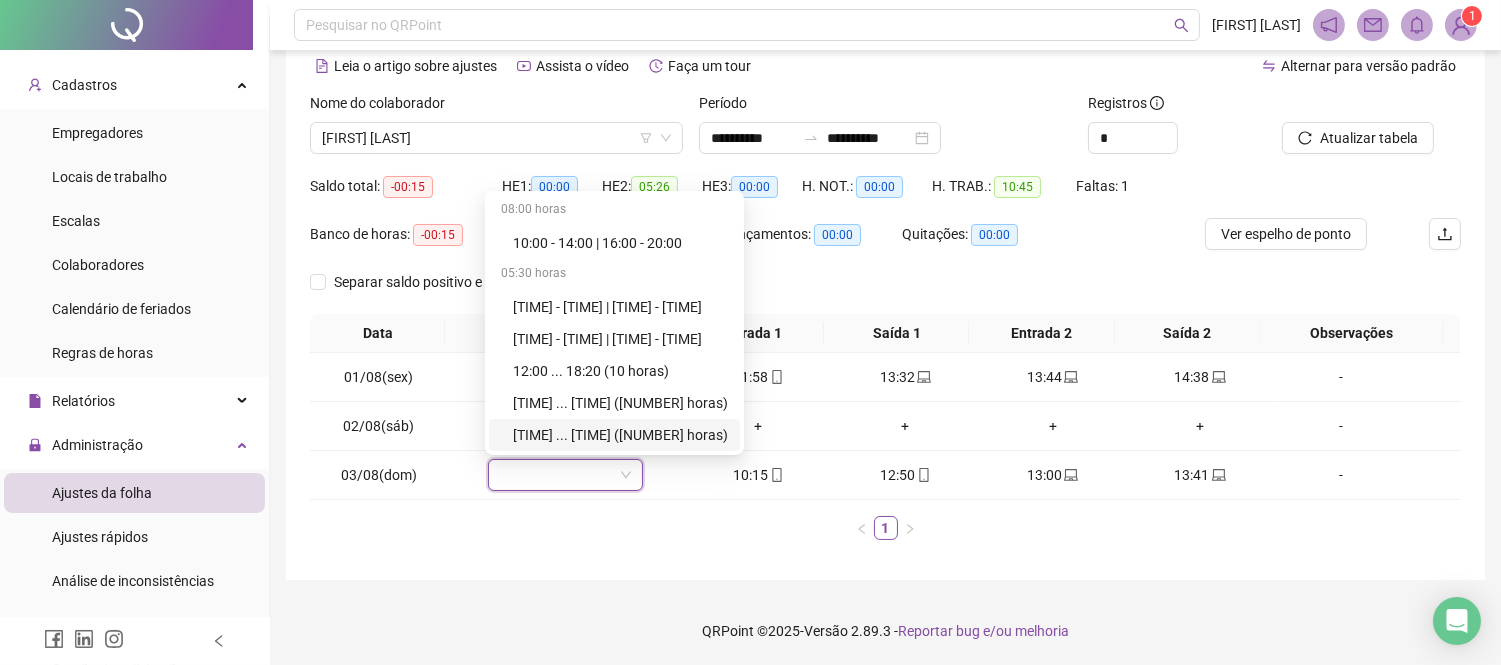 click on "Data Jornadas Entrada 1 Saída 1 Entrada 2 Saída 2 Observações               01/08(sex) 12:00 ... 18:20 (10 HORAS) 11:58 13:32 13:44 14:38 - 02/08(sáb) Folga + + + + - 03/08(dom) FOLGA 10:15 12:50 13:00 13:41 - 1" at bounding box center [885, 435] 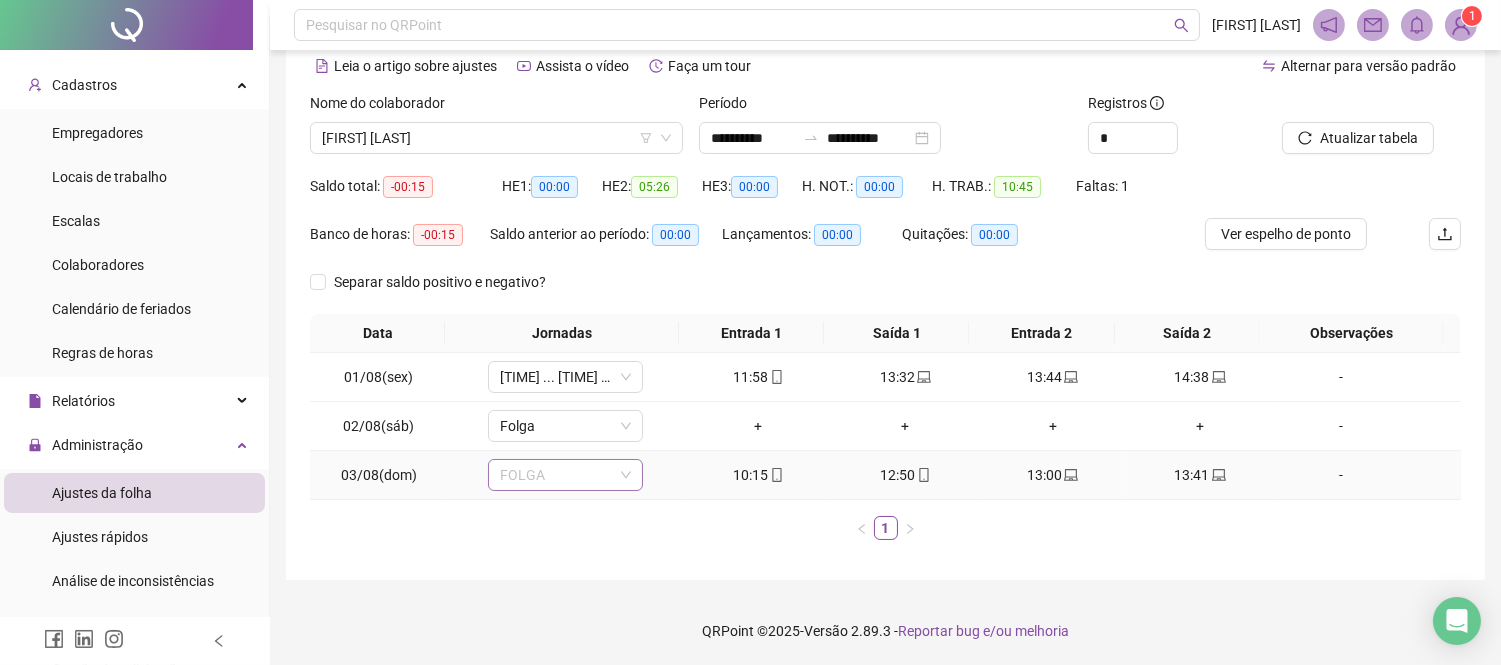 click on "FOLGA" at bounding box center [565, 475] 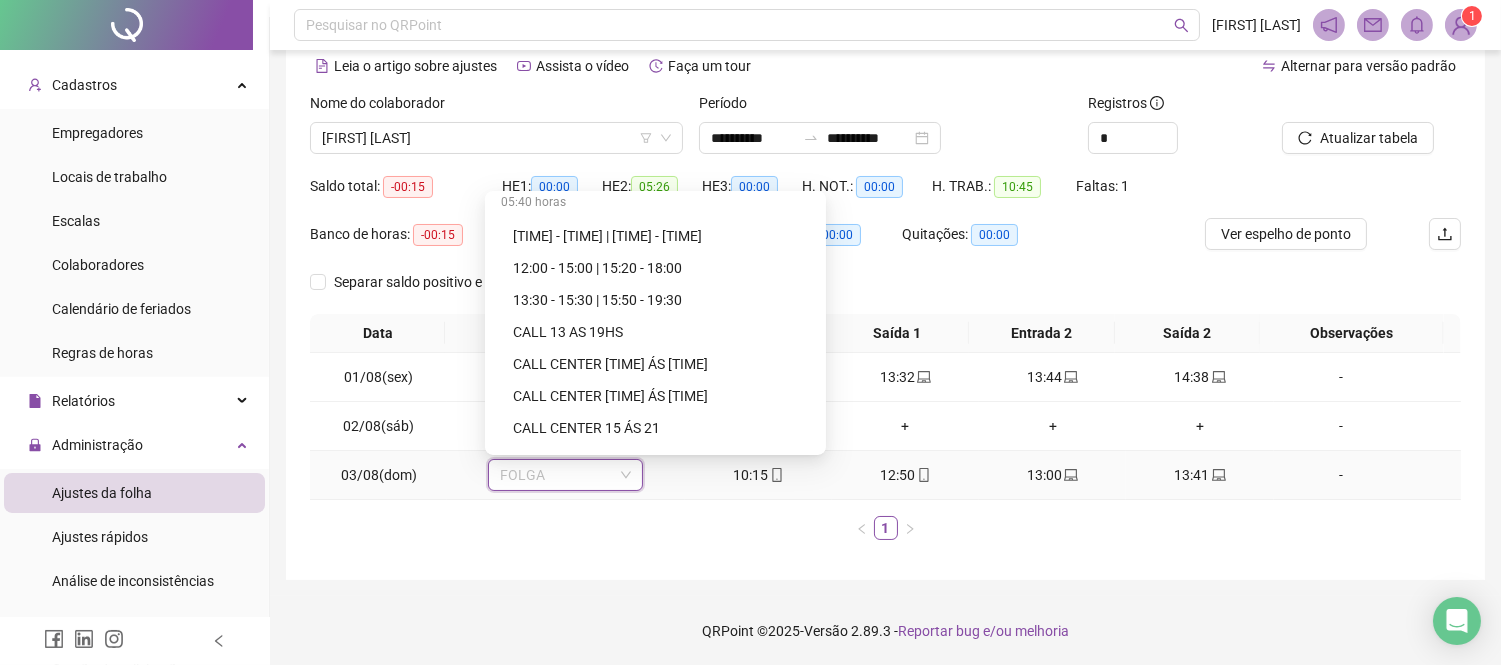 scroll, scrollTop: 0, scrollLeft: 0, axis: both 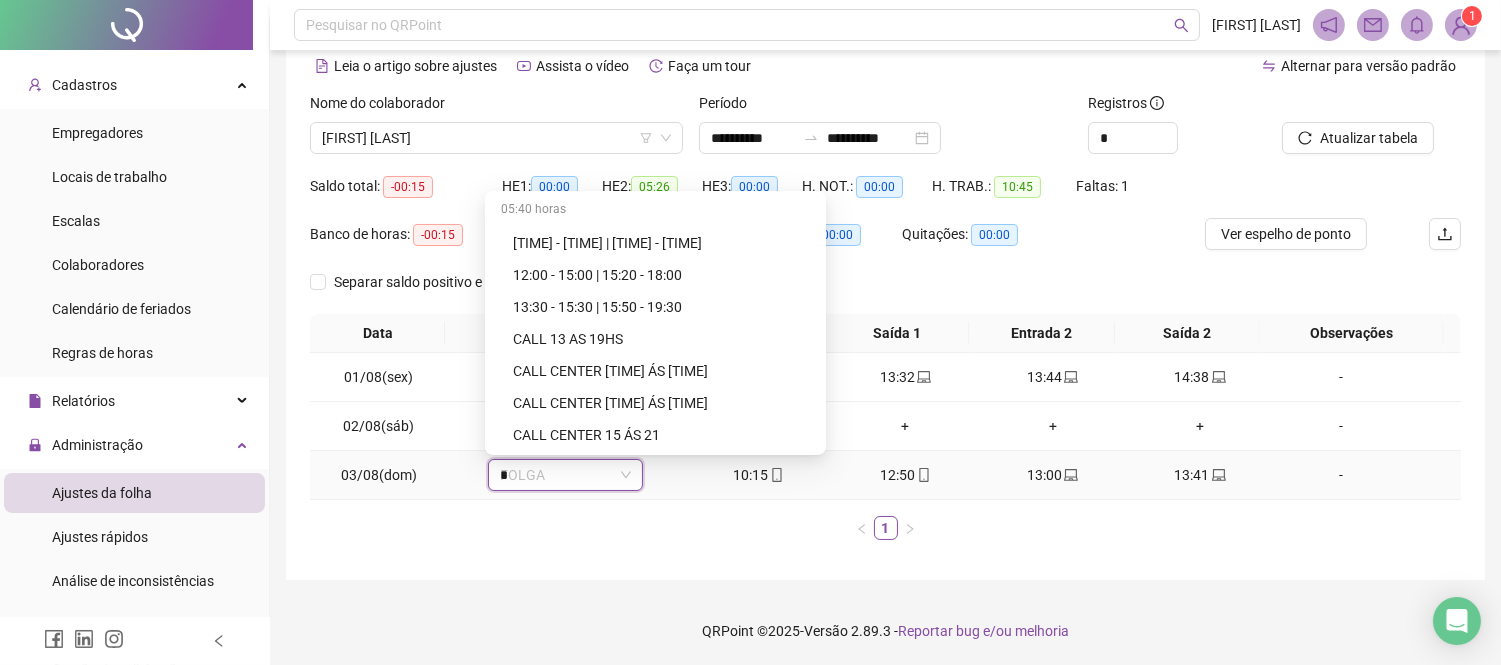 type on "**" 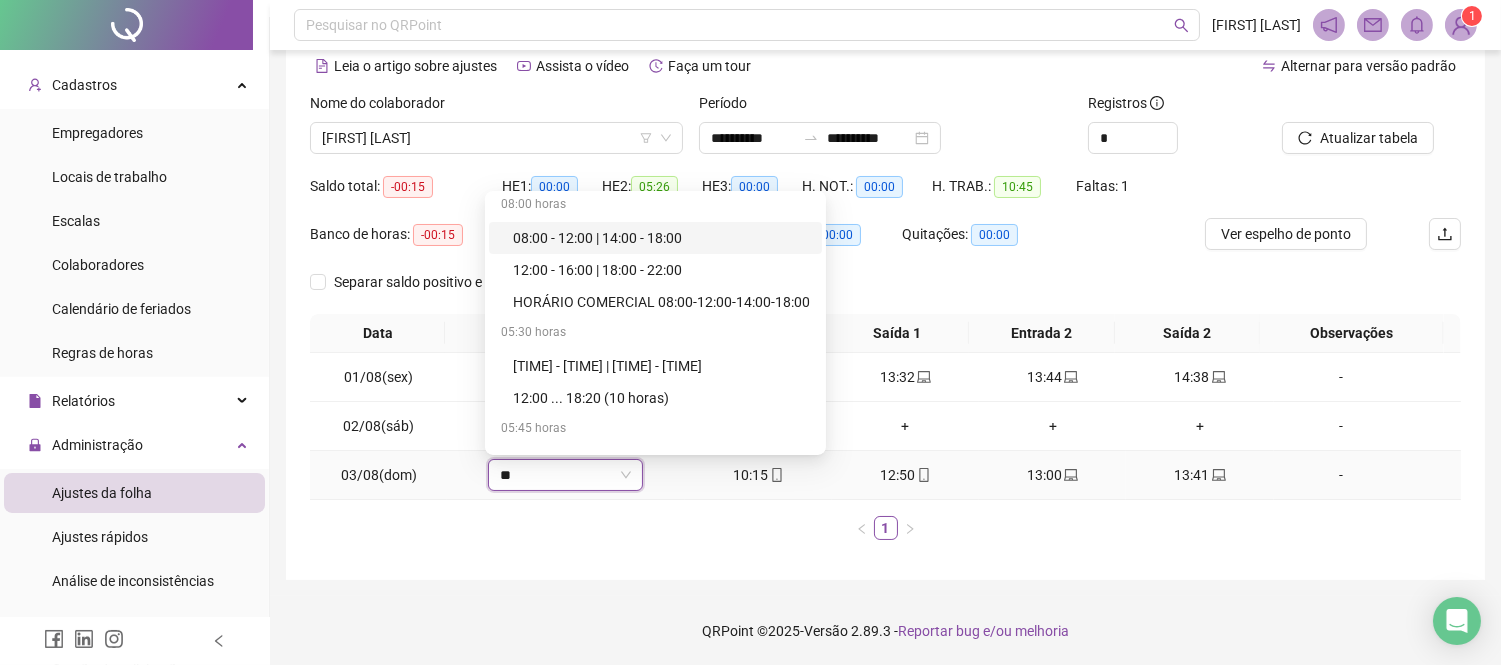 scroll, scrollTop: 192, scrollLeft: 0, axis: vertical 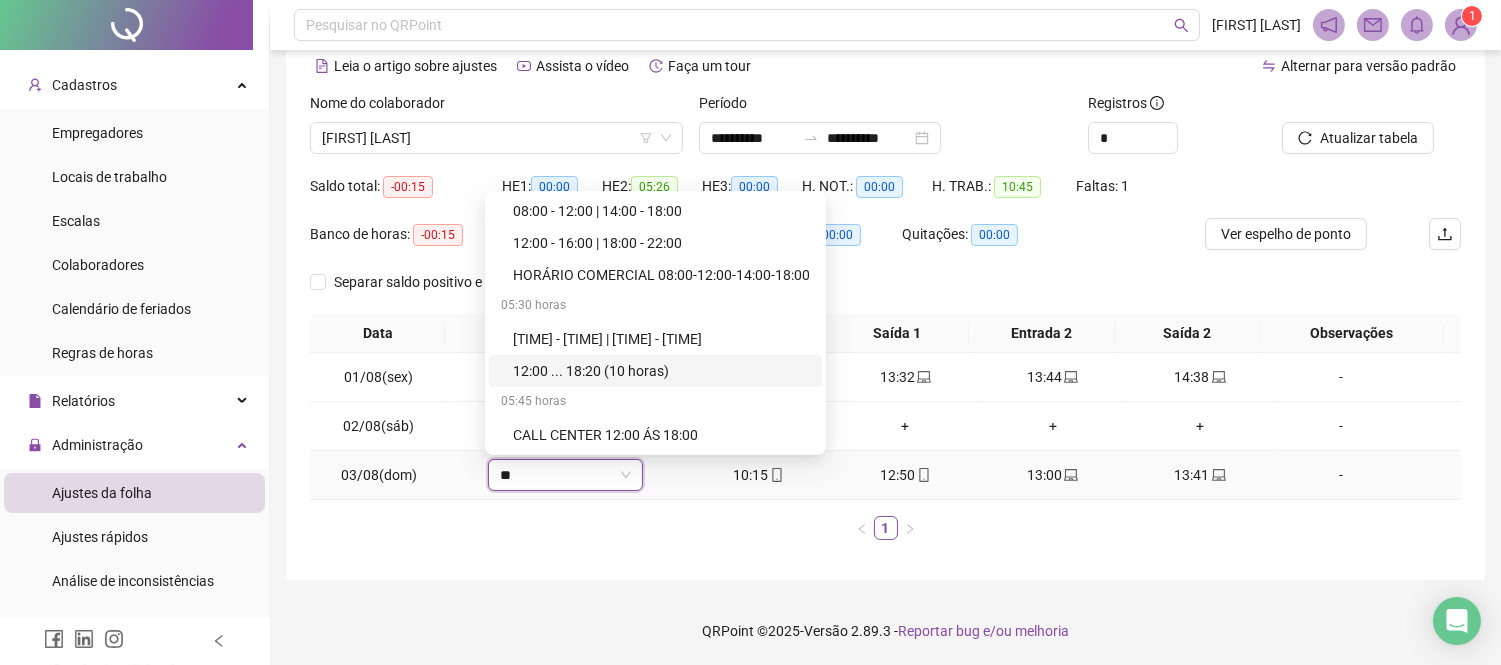 click on "12:00 ... 18:20 (10 horas)" at bounding box center (661, 371) 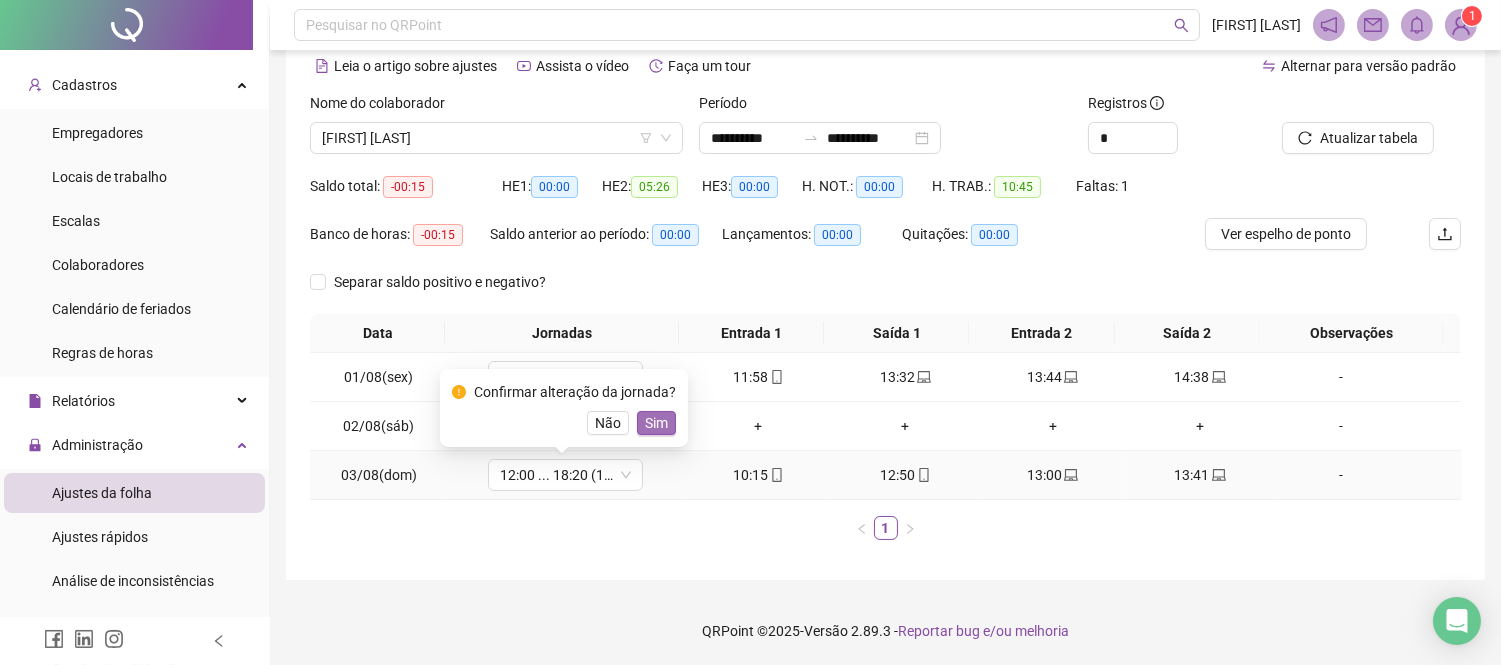 click on "Sim" at bounding box center (656, 423) 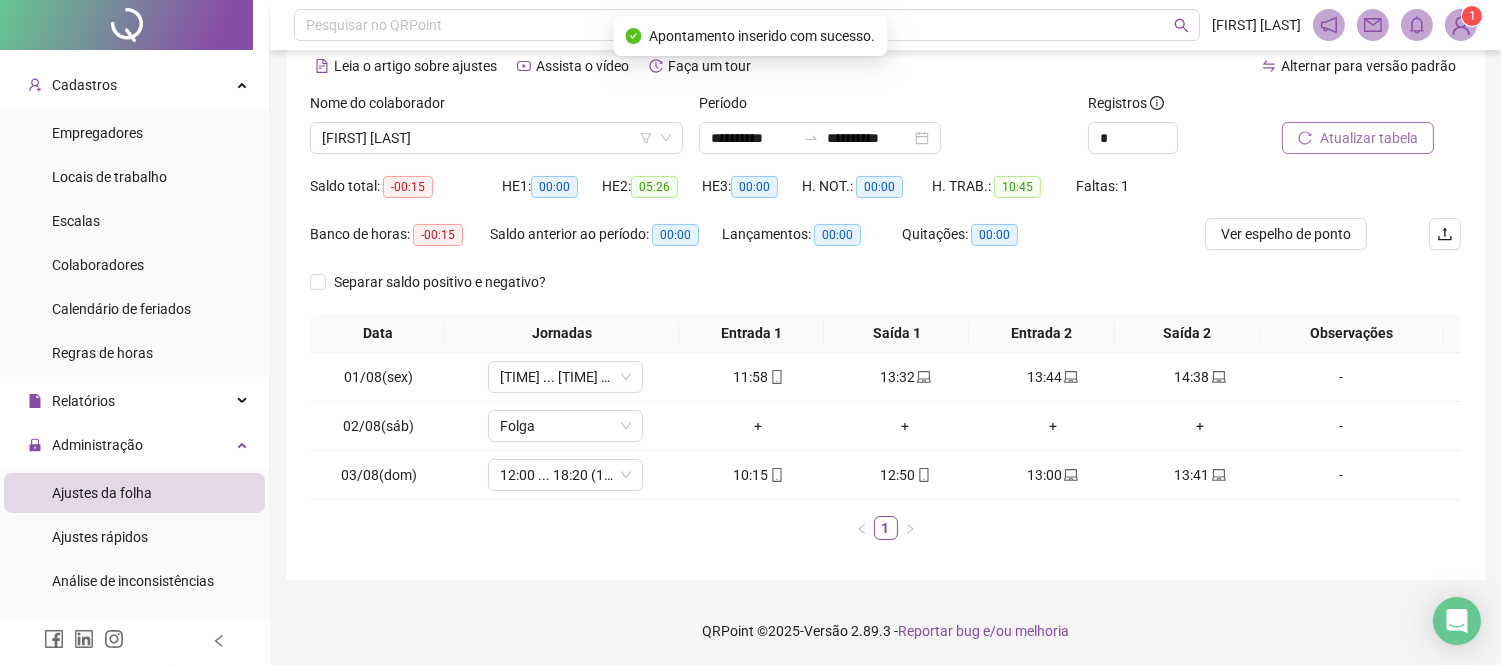 click on "Atualizar tabela" at bounding box center (1369, 138) 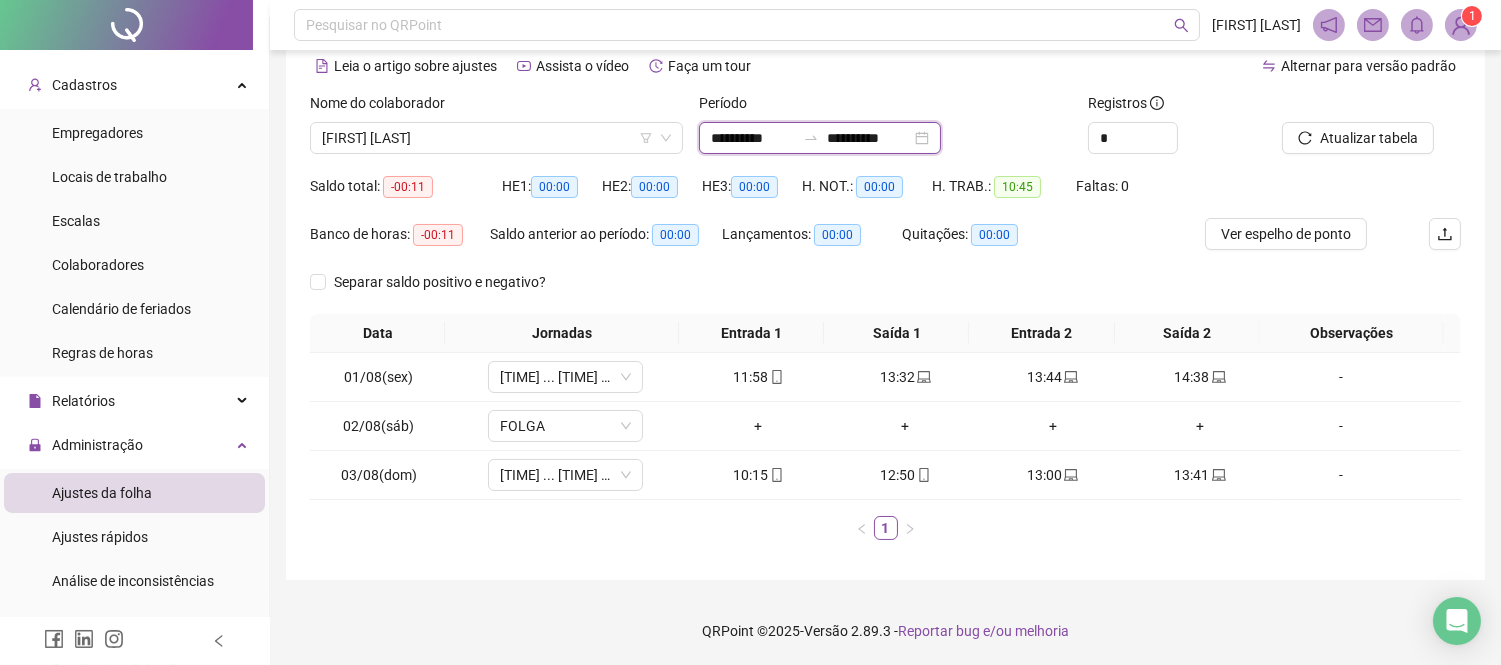 click on "**********" at bounding box center (869, 138) 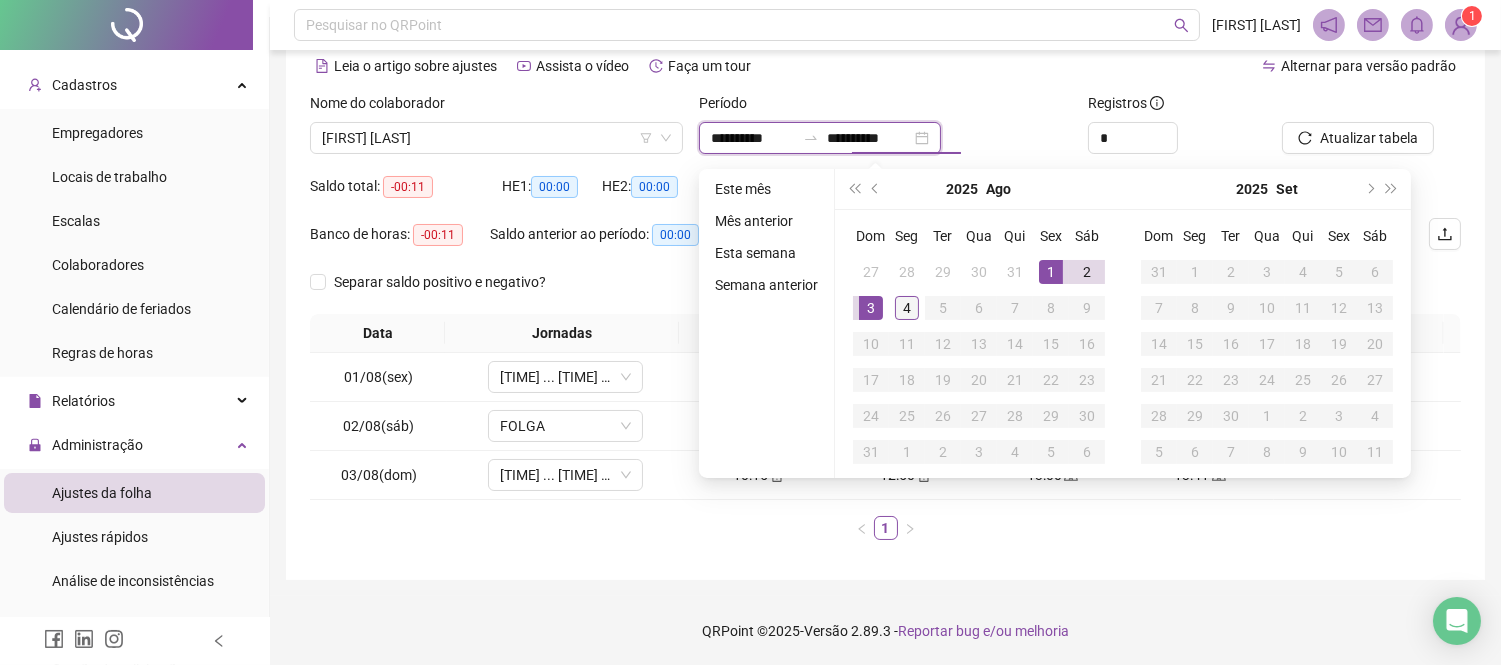 type on "**********" 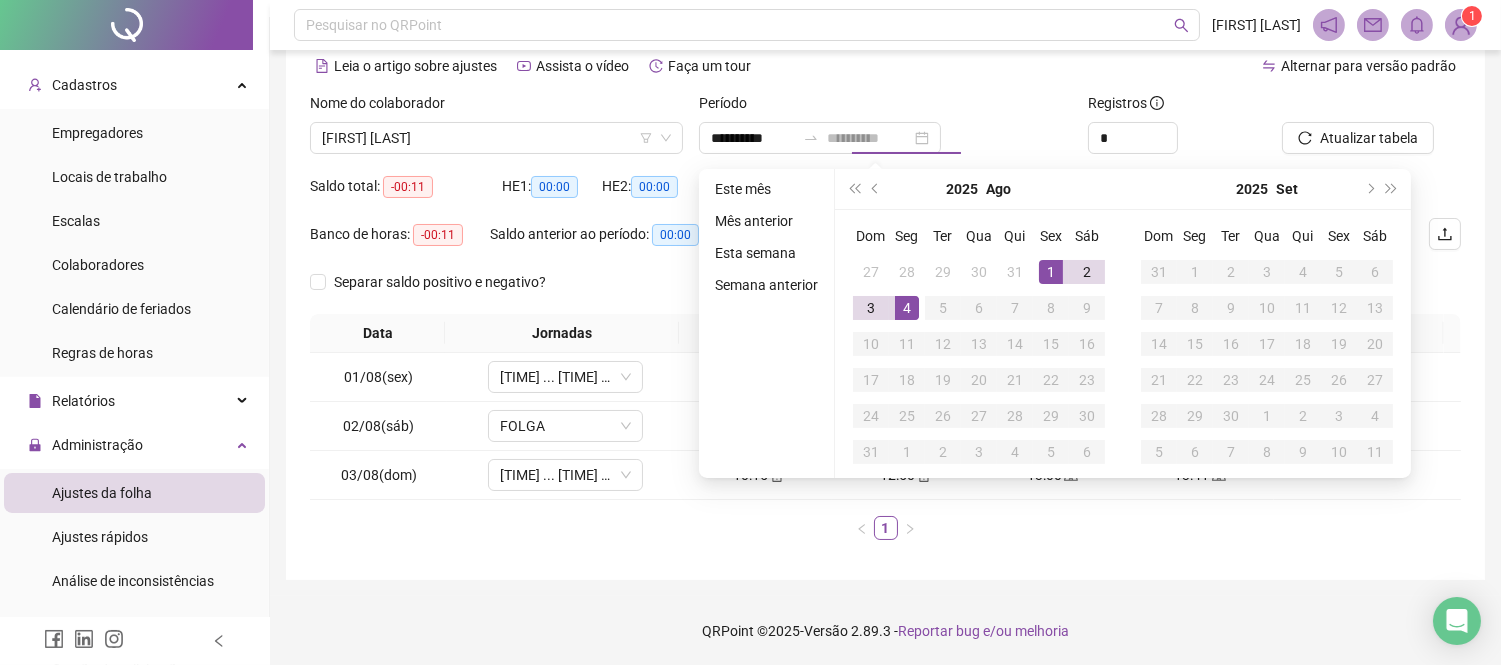 click on "4" at bounding box center [907, 308] 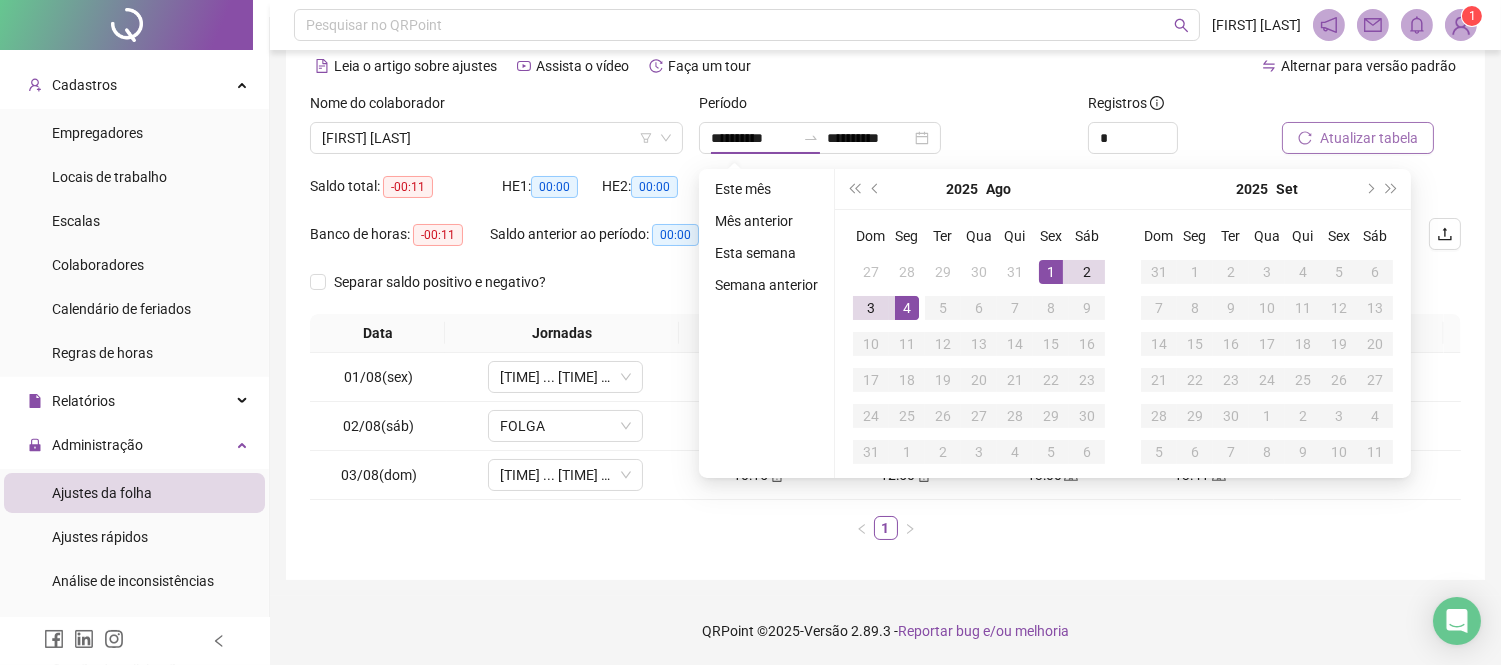 click on "**********" at bounding box center [885, 308] 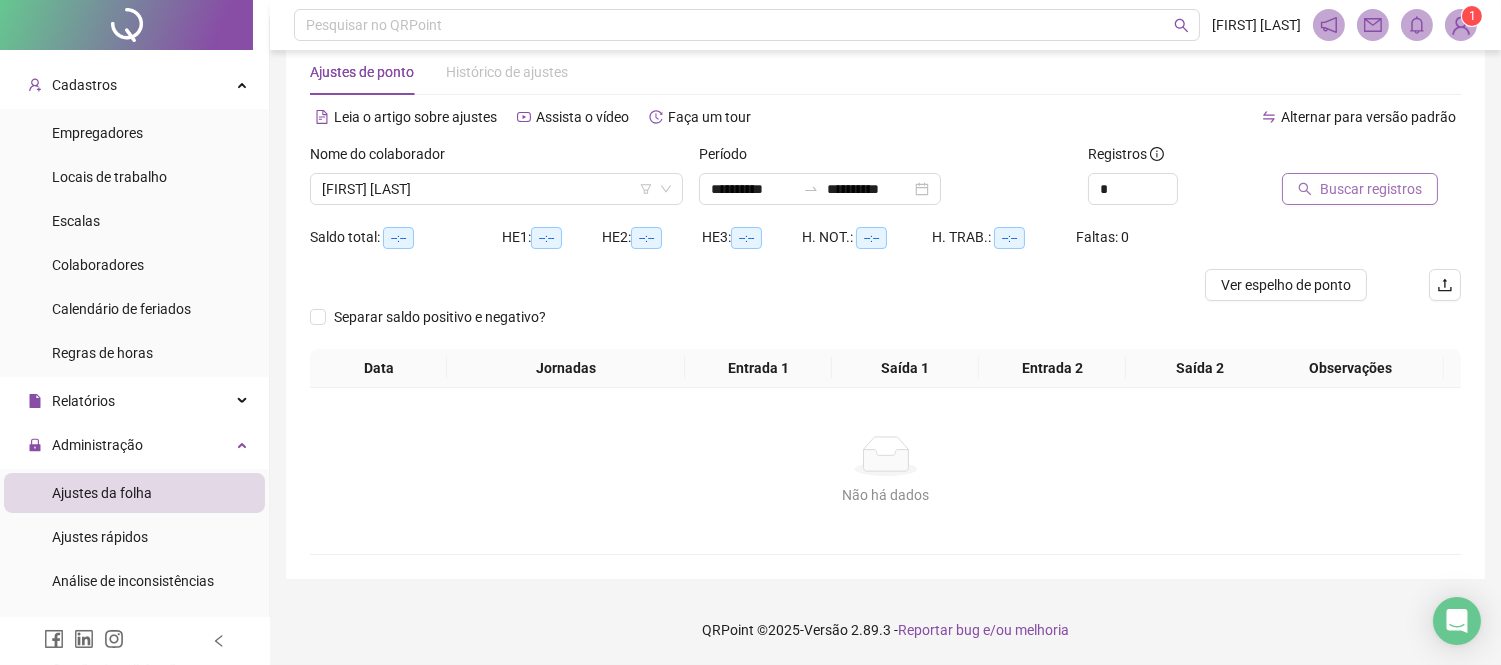 scroll, scrollTop: 40, scrollLeft: 0, axis: vertical 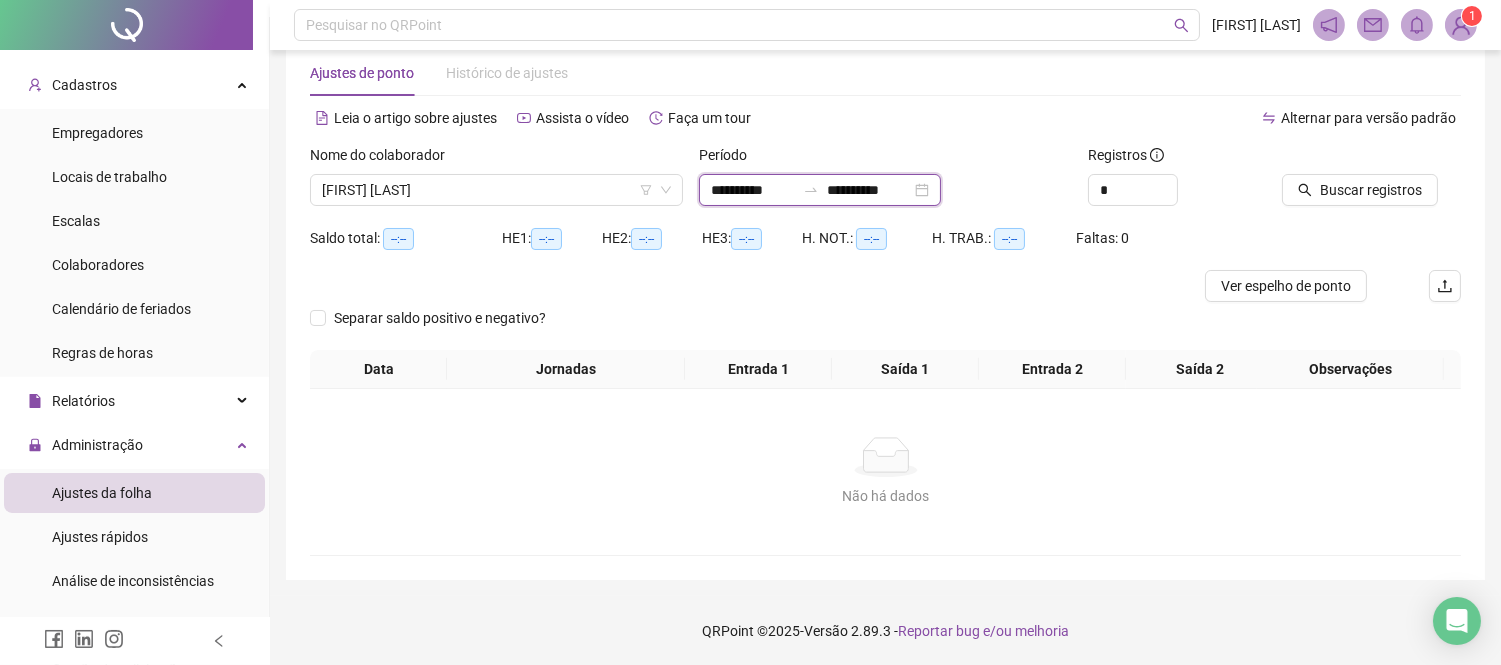 click on "**********" at bounding box center (753, 190) 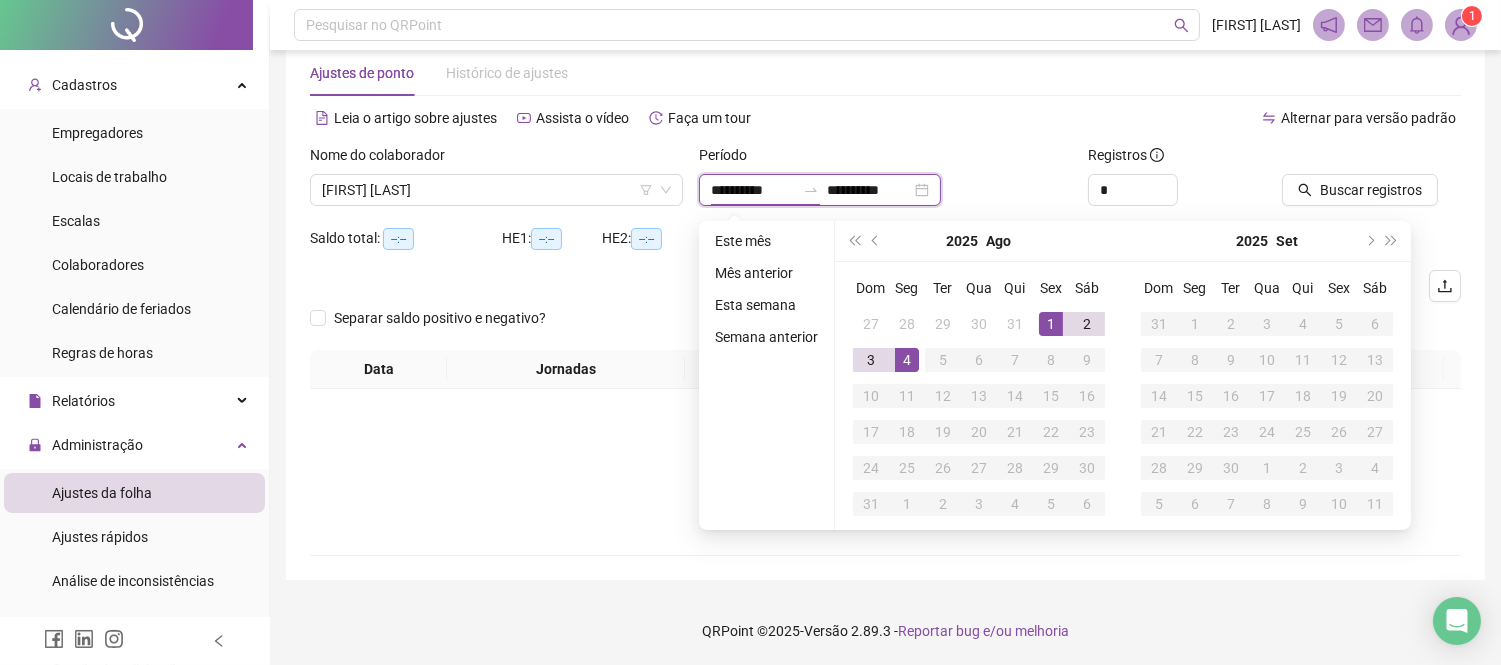 type on "**********" 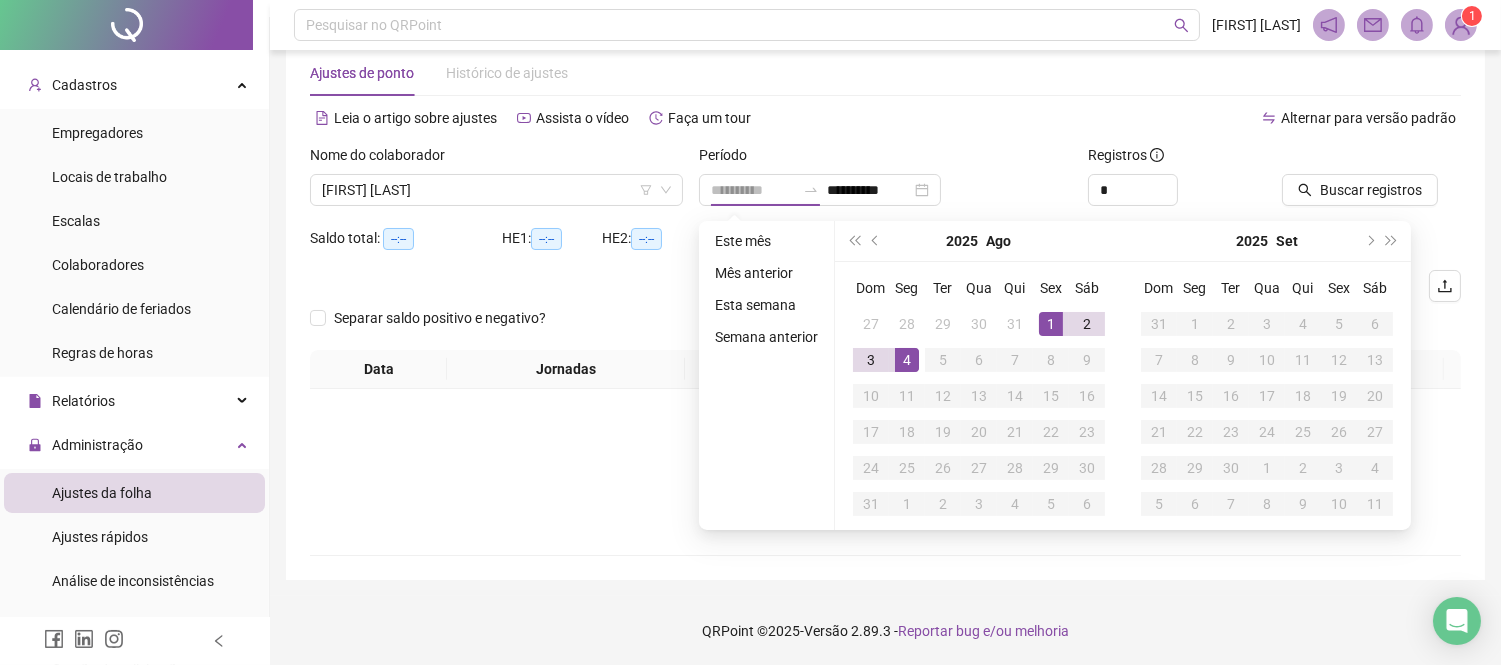 click on "1" at bounding box center (1051, 324) 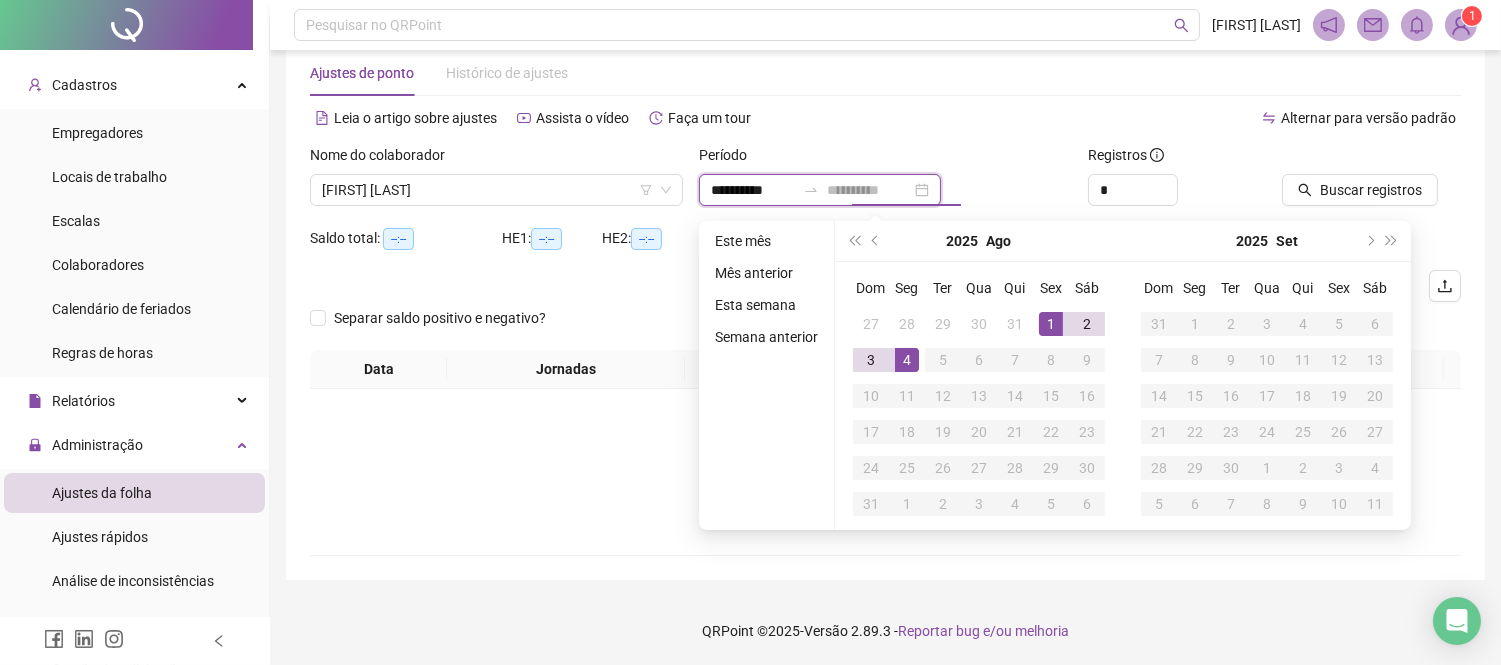 type on "**********" 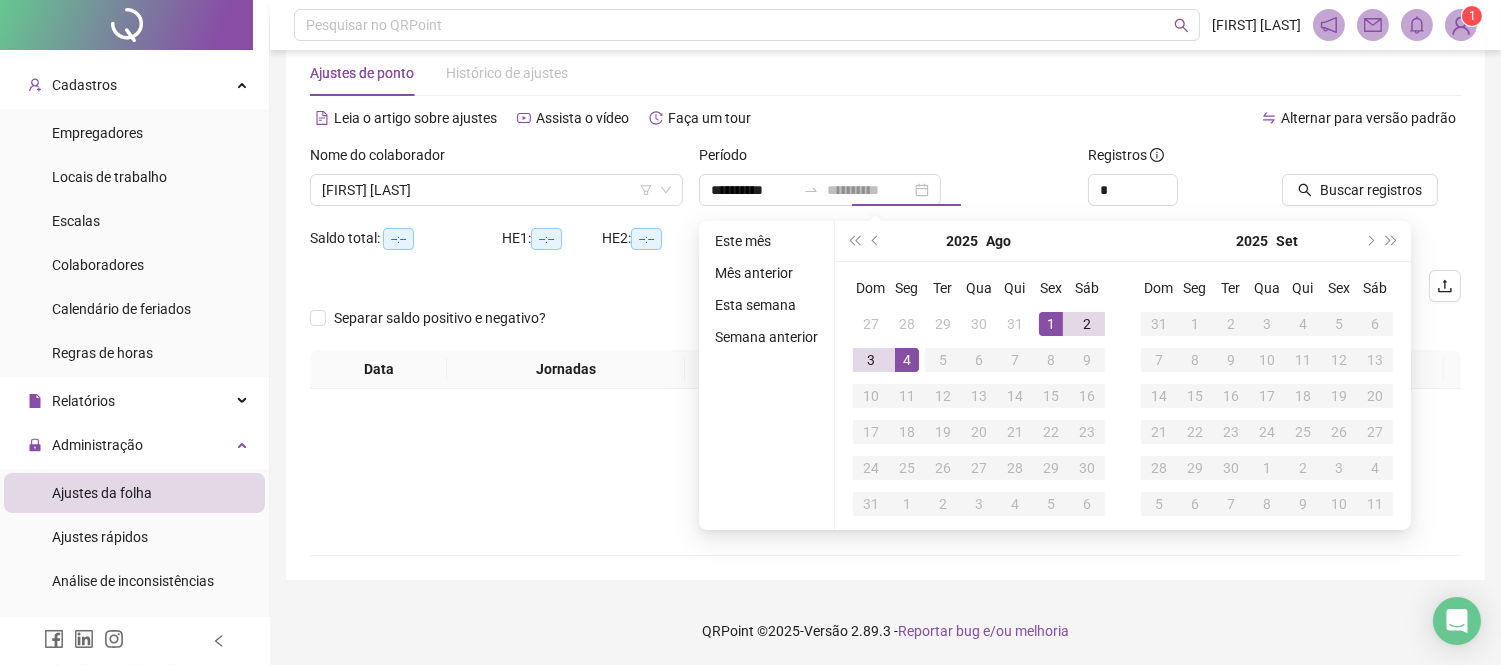 click on "4" at bounding box center [907, 360] 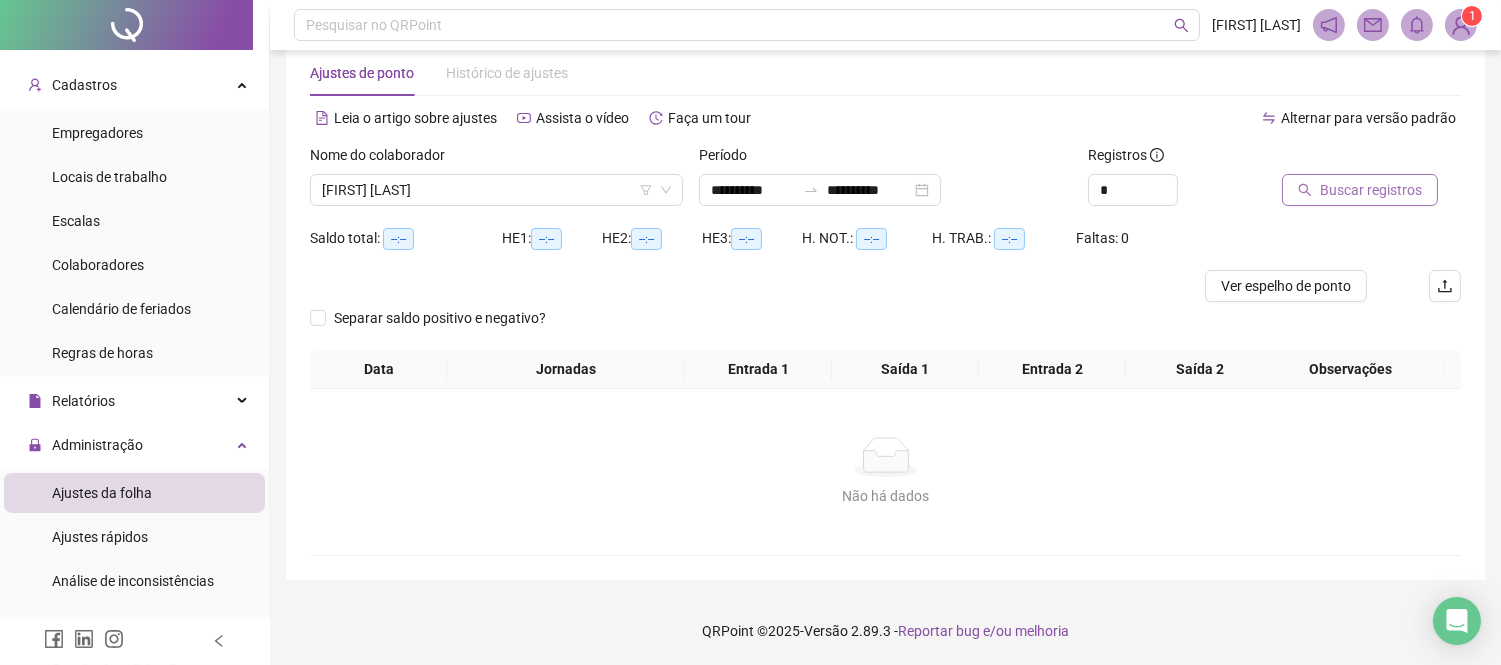 click on "Buscar registros" at bounding box center (1371, 190) 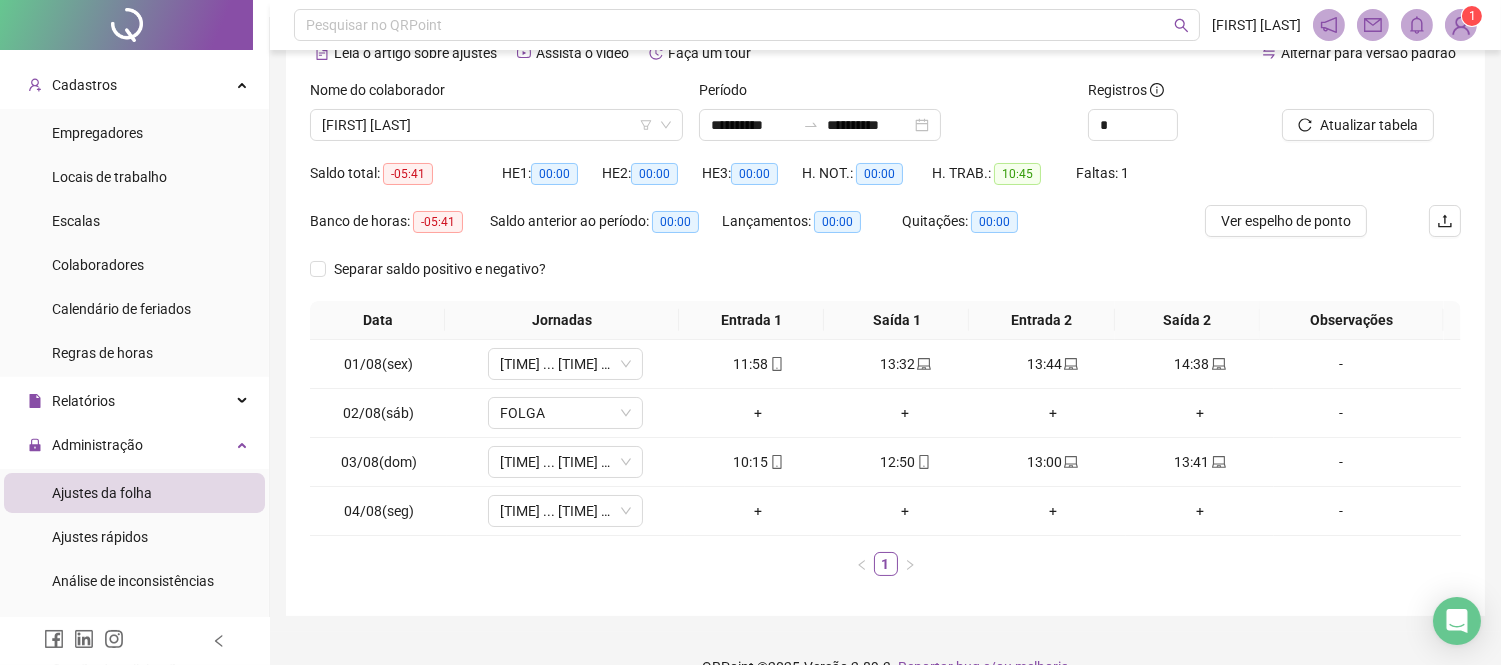 scroll, scrollTop: 142, scrollLeft: 0, axis: vertical 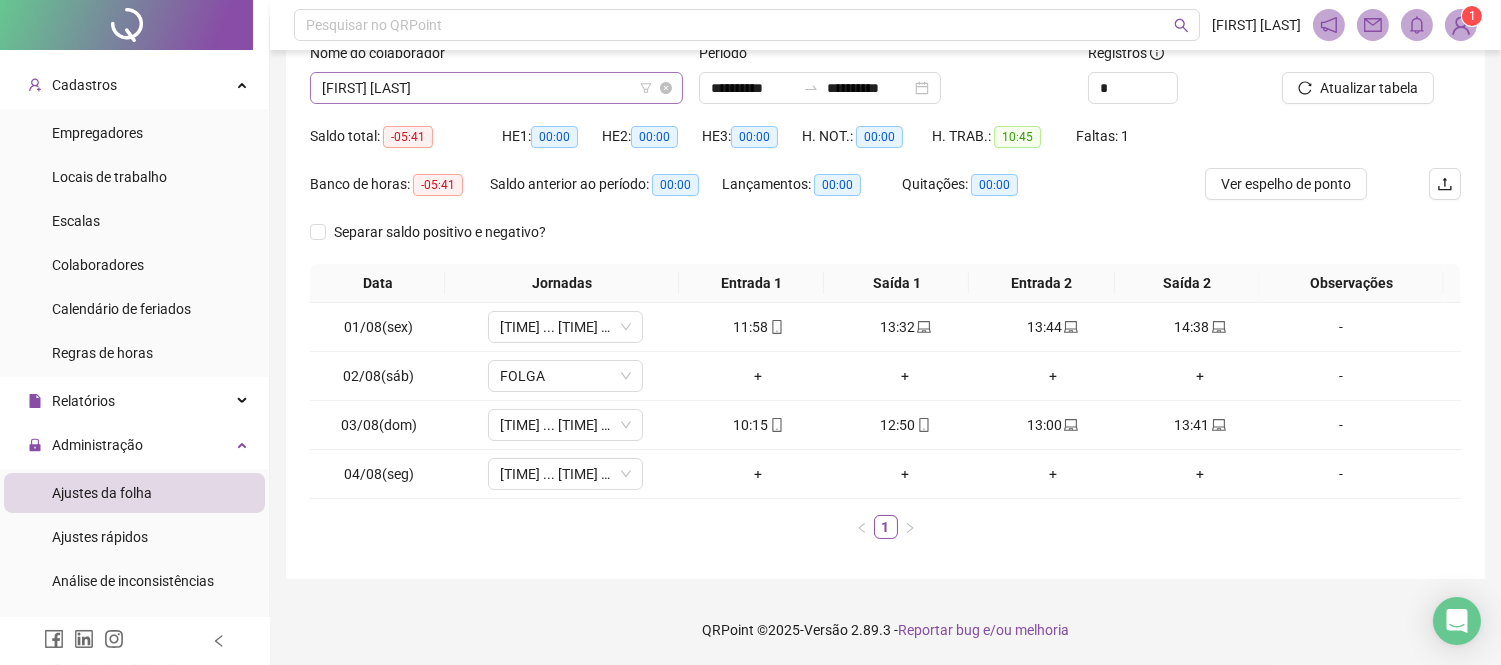 click on "[FIRST] [LAST]" at bounding box center [496, 88] 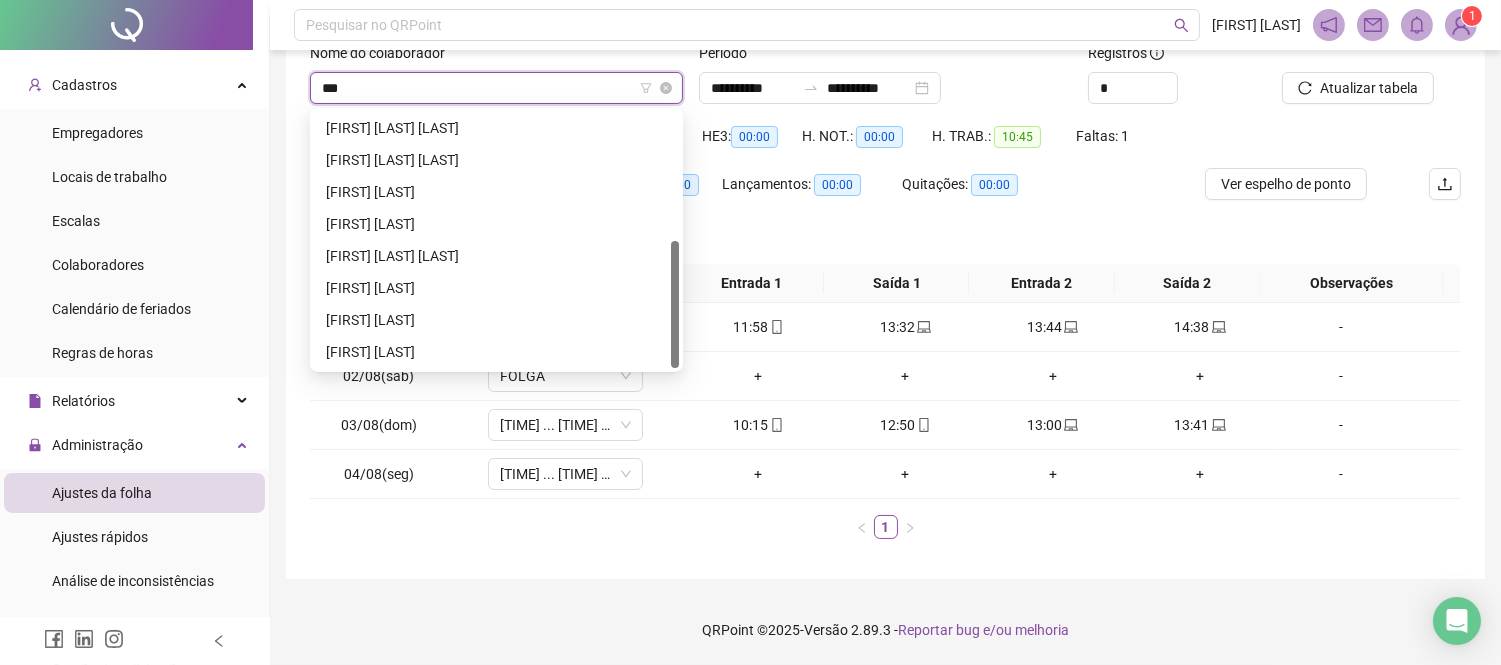 scroll, scrollTop: 0, scrollLeft: 0, axis: both 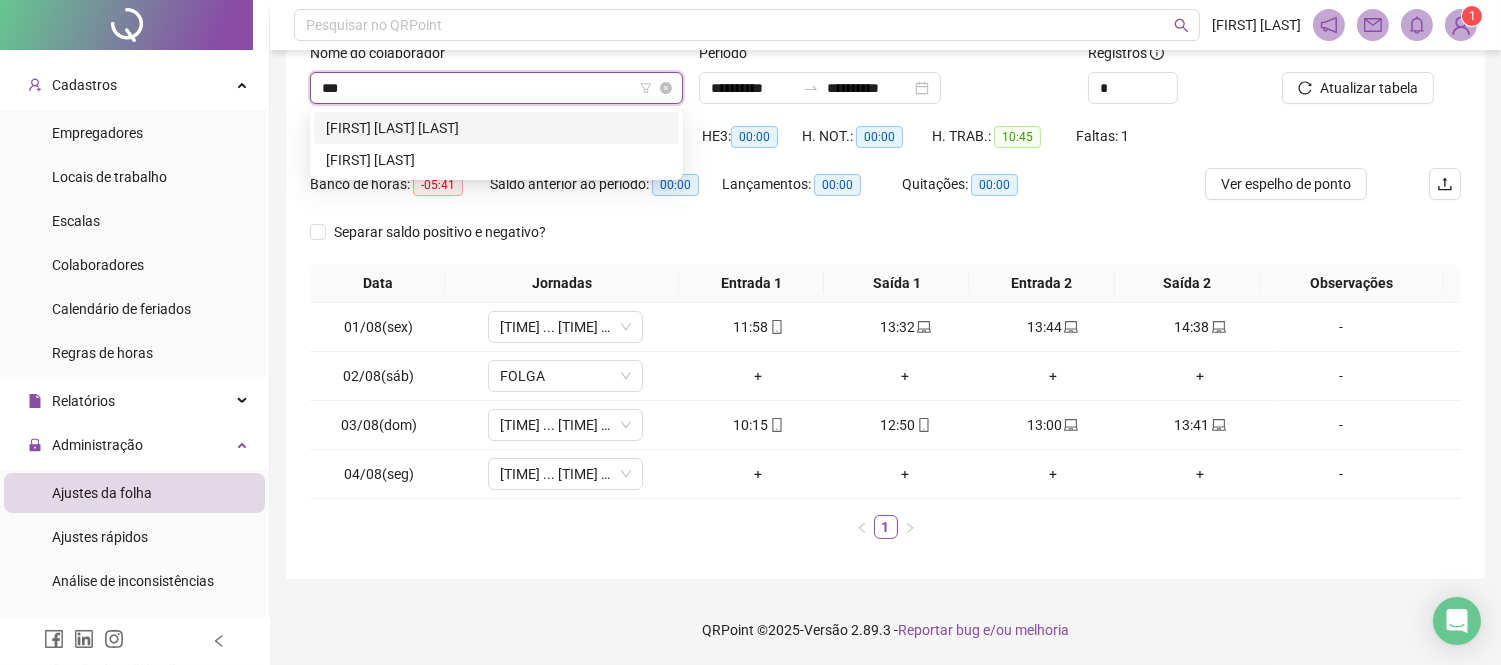 type on "****" 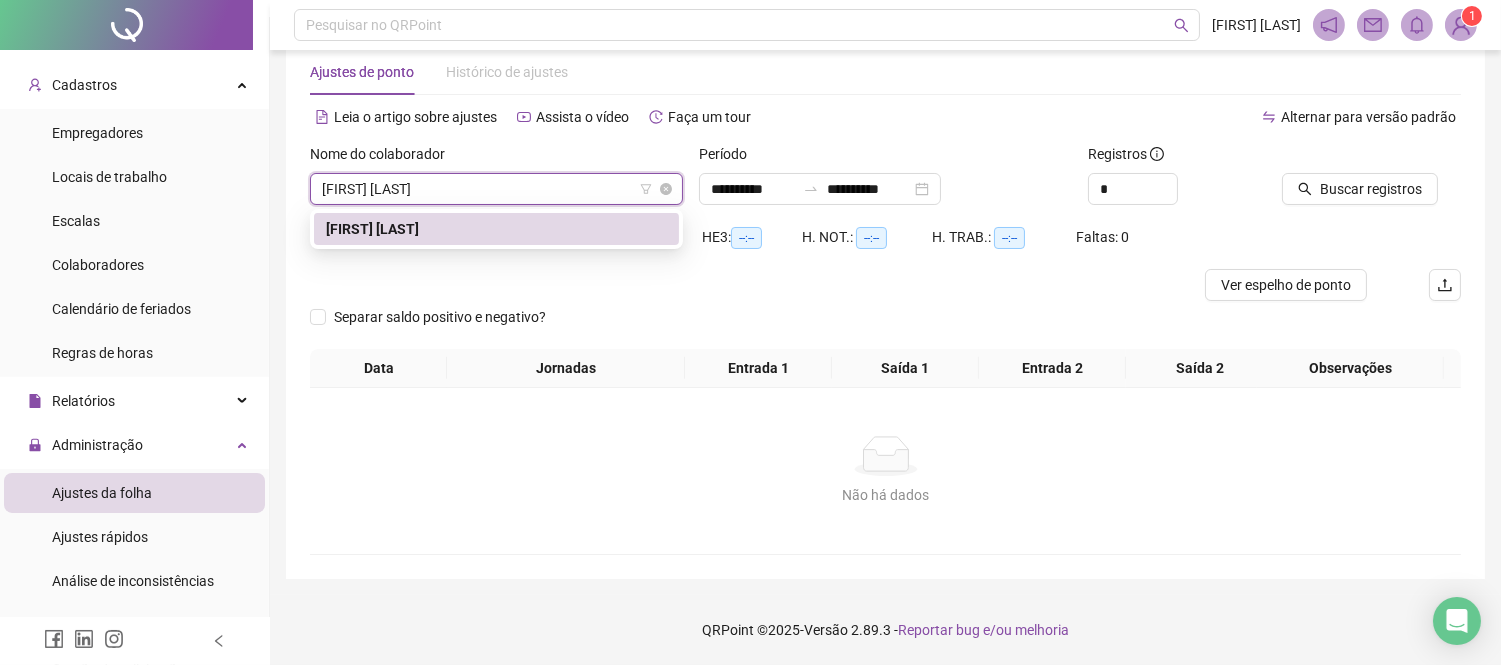 scroll, scrollTop: 40, scrollLeft: 0, axis: vertical 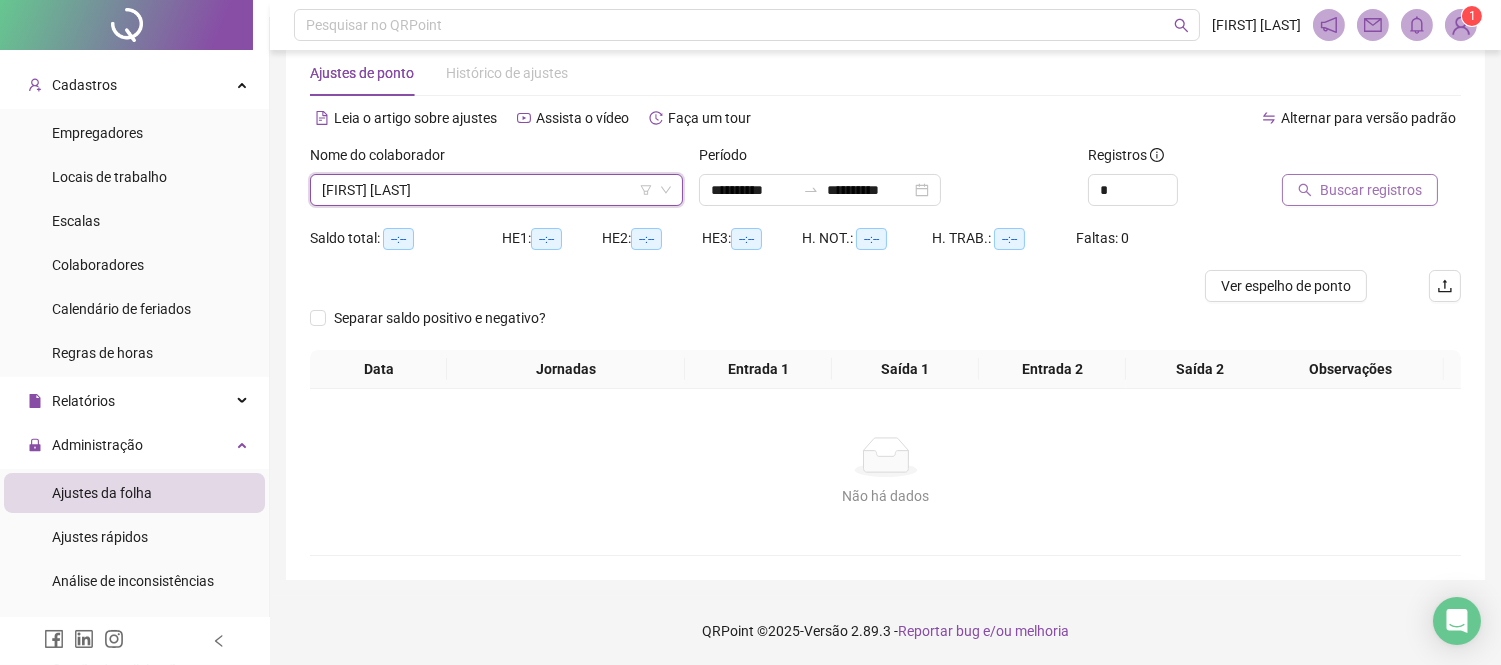 click on "Buscar registros" at bounding box center [1360, 190] 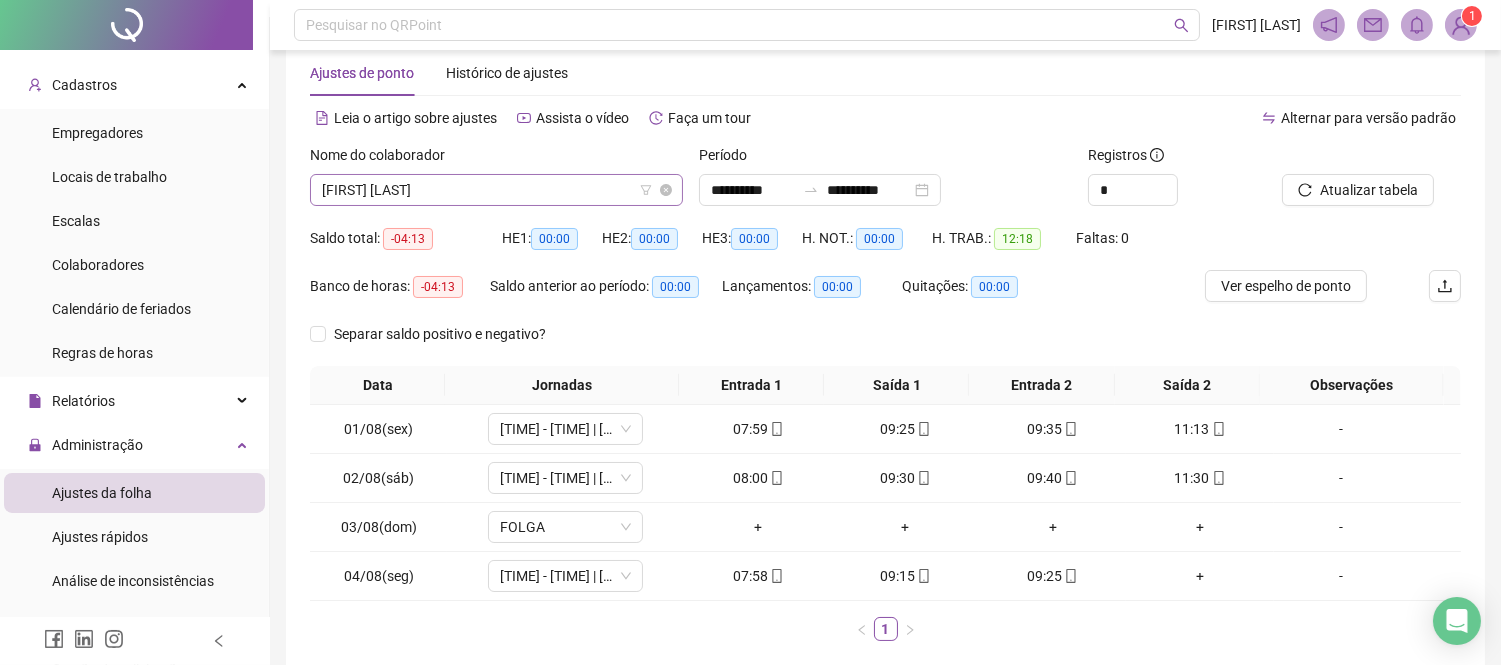 click on "[FIRST] [LAST]" at bounding box center (496, 190) 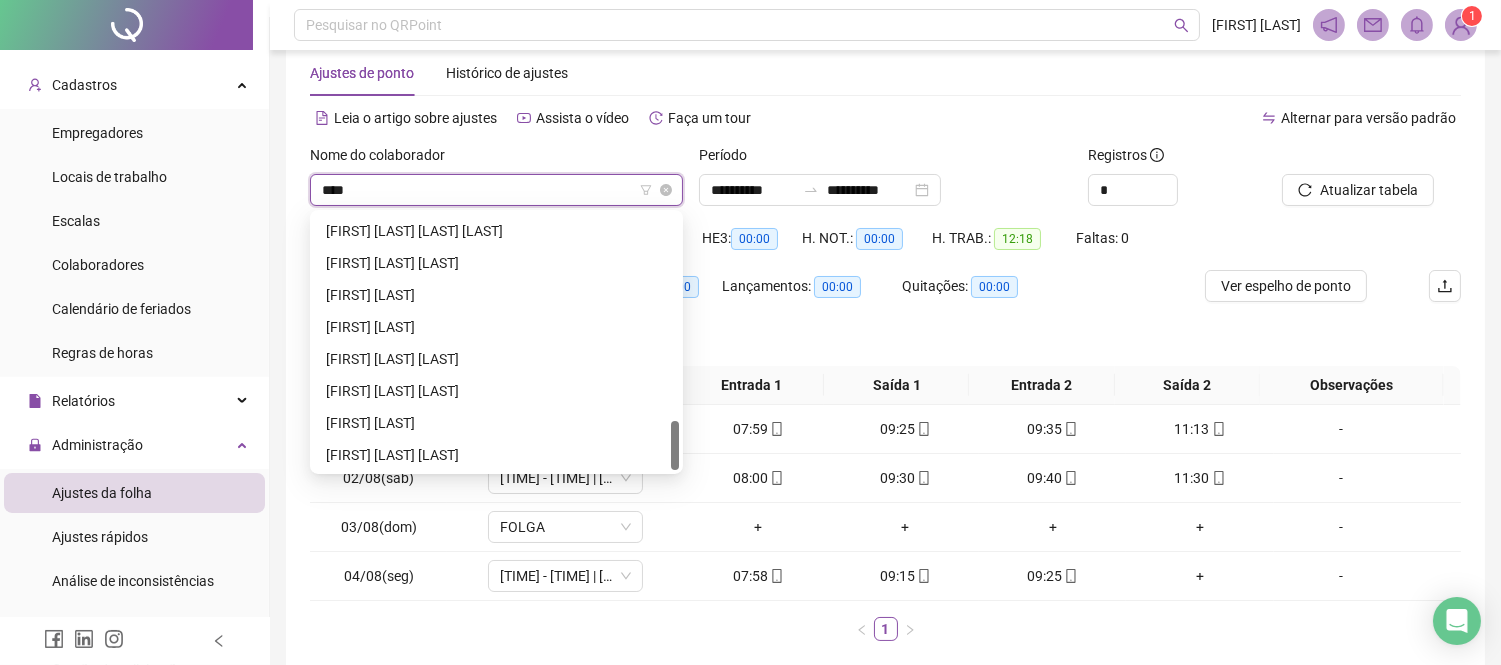 scroll, scrollTop: 0, scrollLeft: 0, axis: both 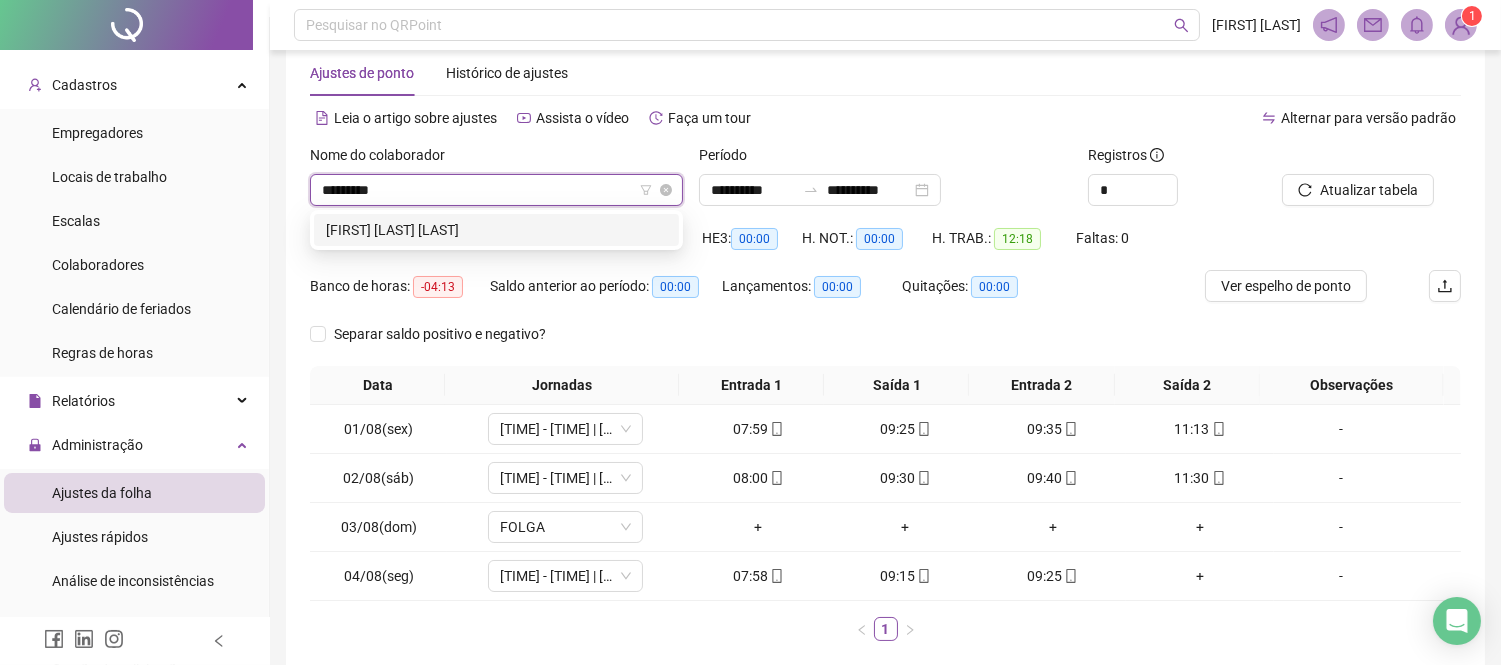 type on "**********" 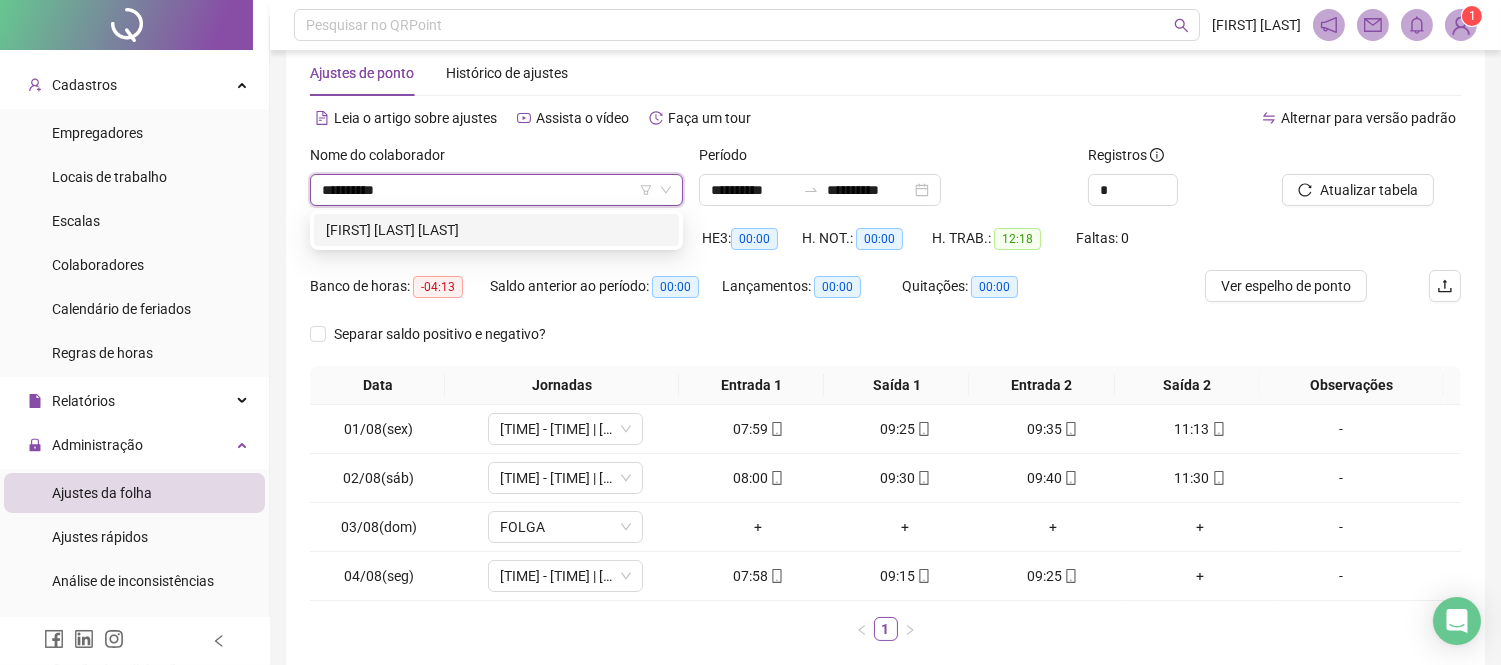 click on "[FIRST] [LAST] [LAST]" at bounding box center (496, 230) 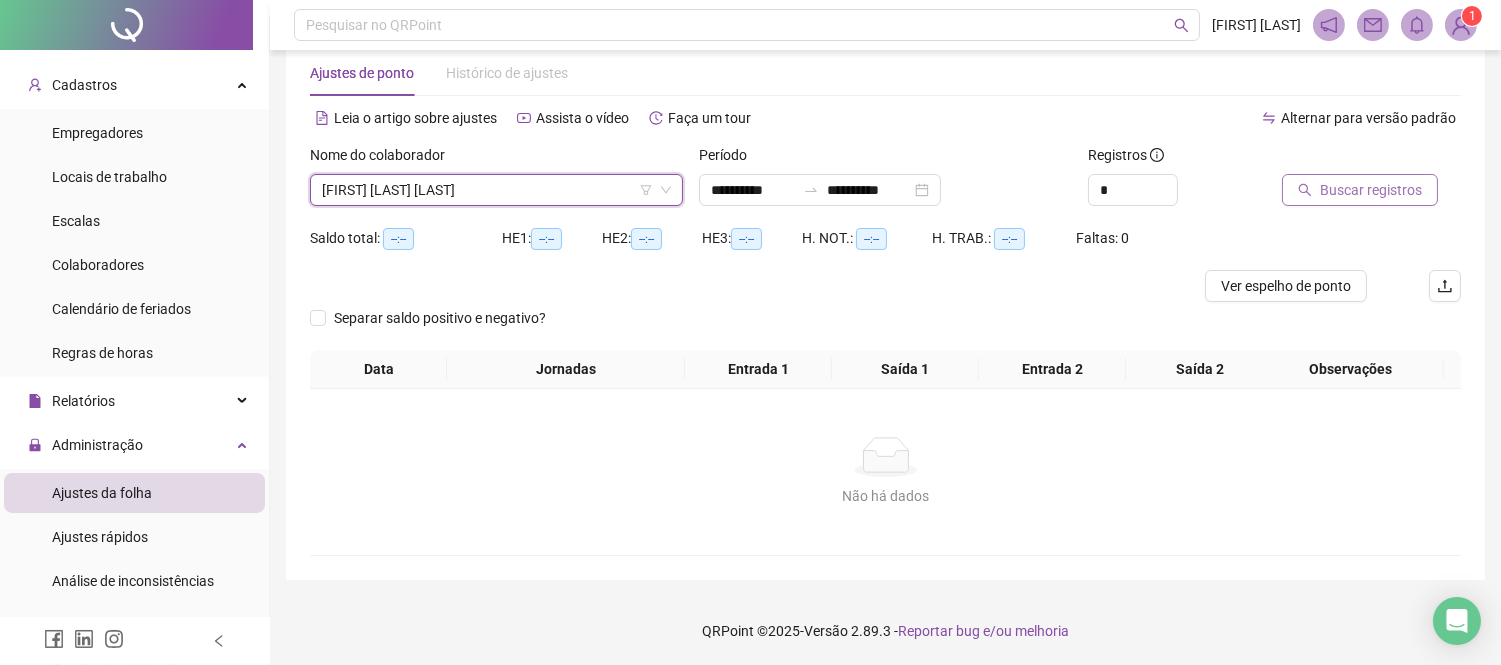 click on "Buscar registros" at bounding box center (1360, 190) 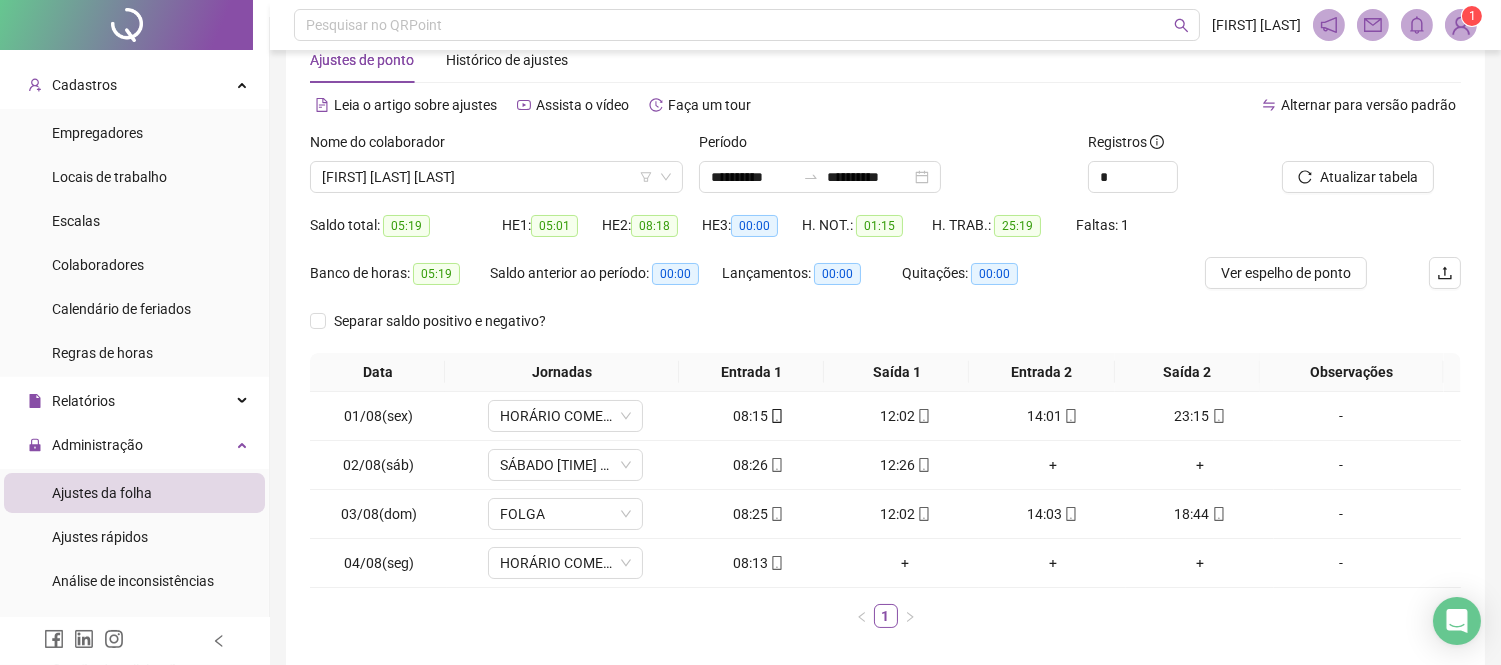 scroll, scrollTop: 31, scrollLeft: 0, axis: vertical 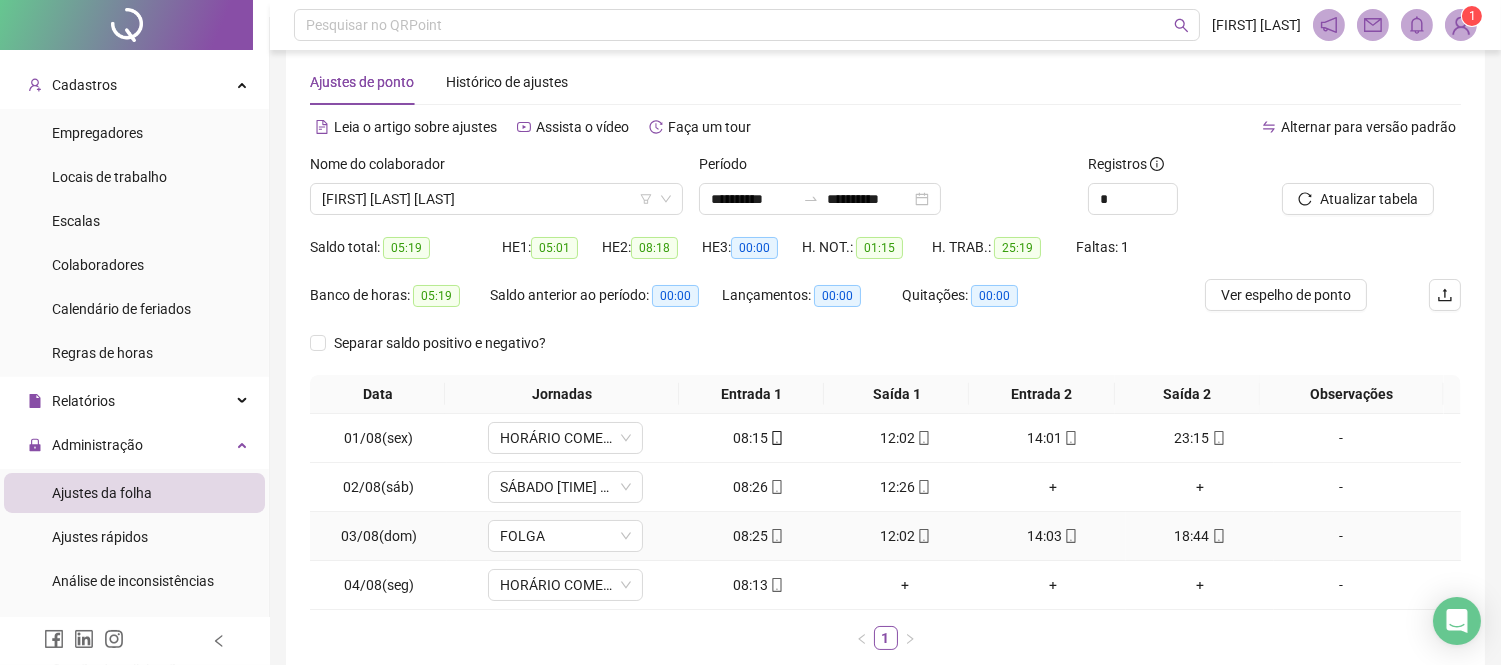click 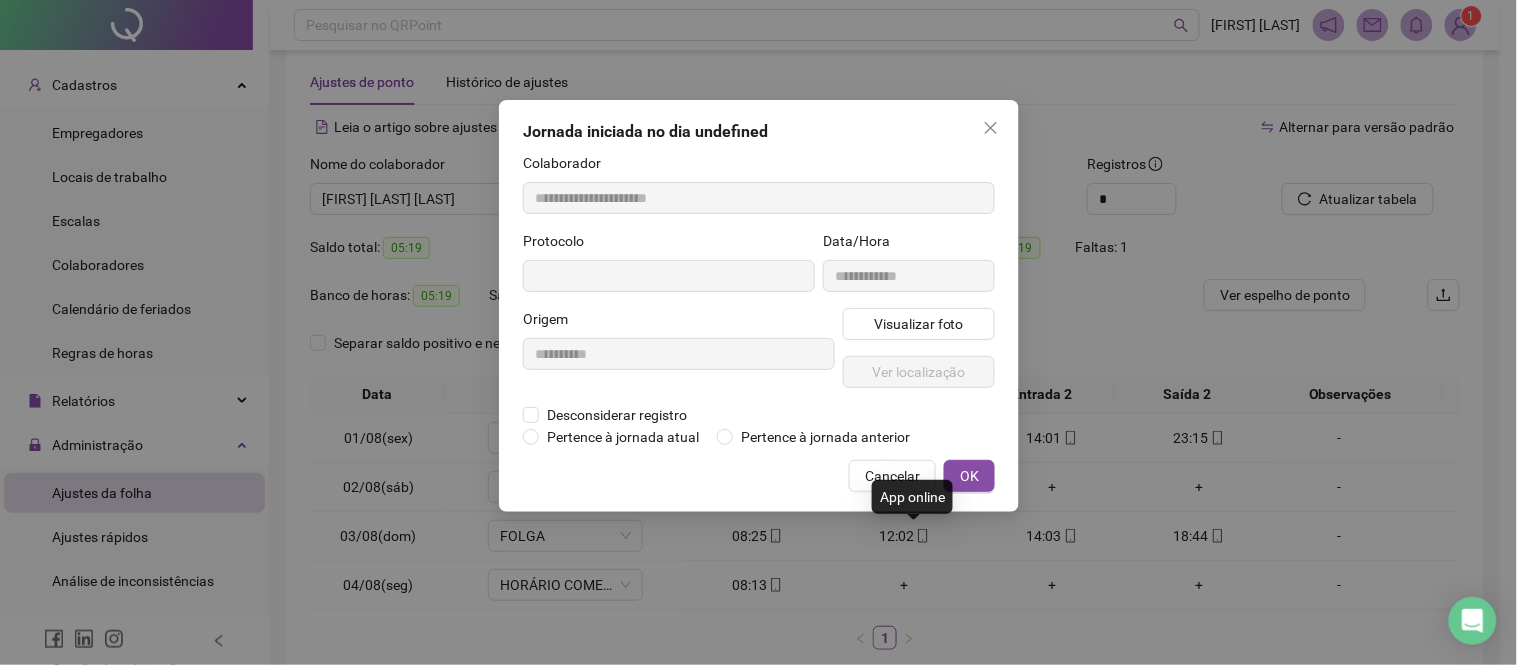 type on "**********" 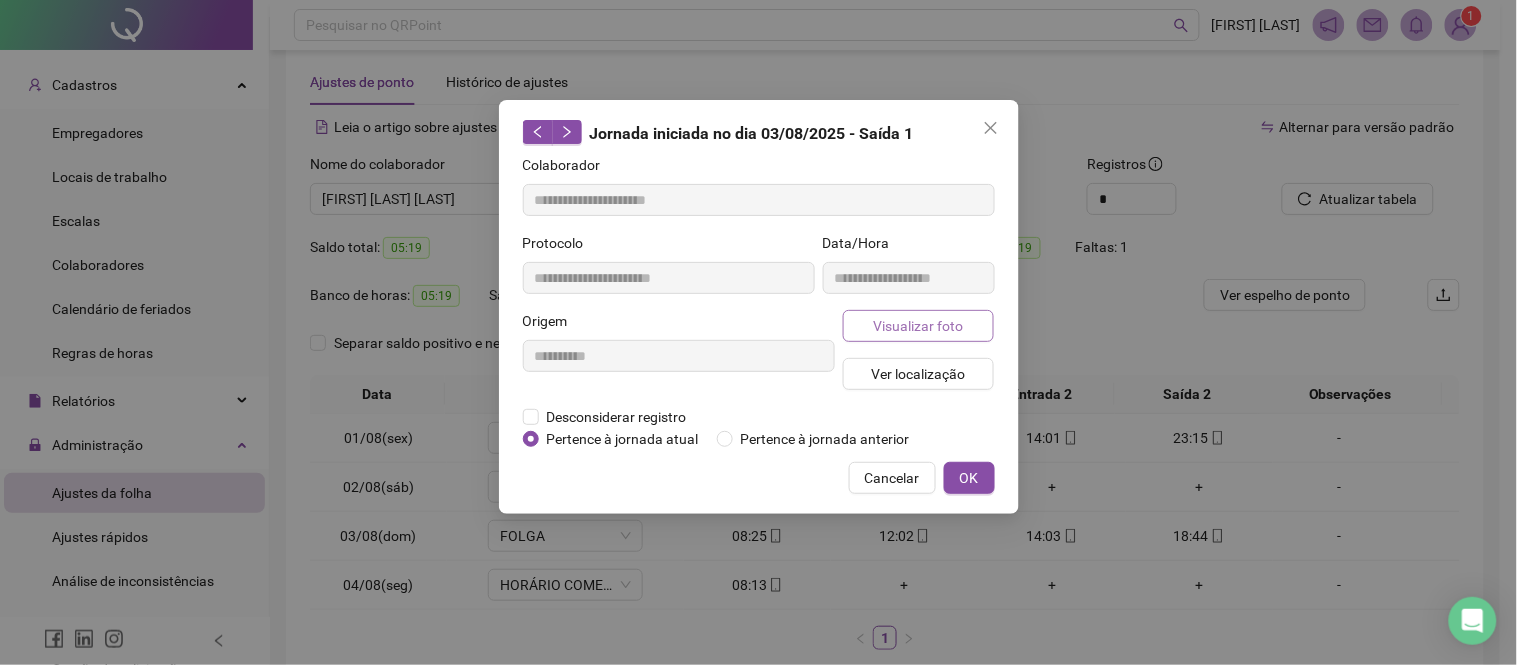click on "Visualizar foto" at bounding box center [918, 326] 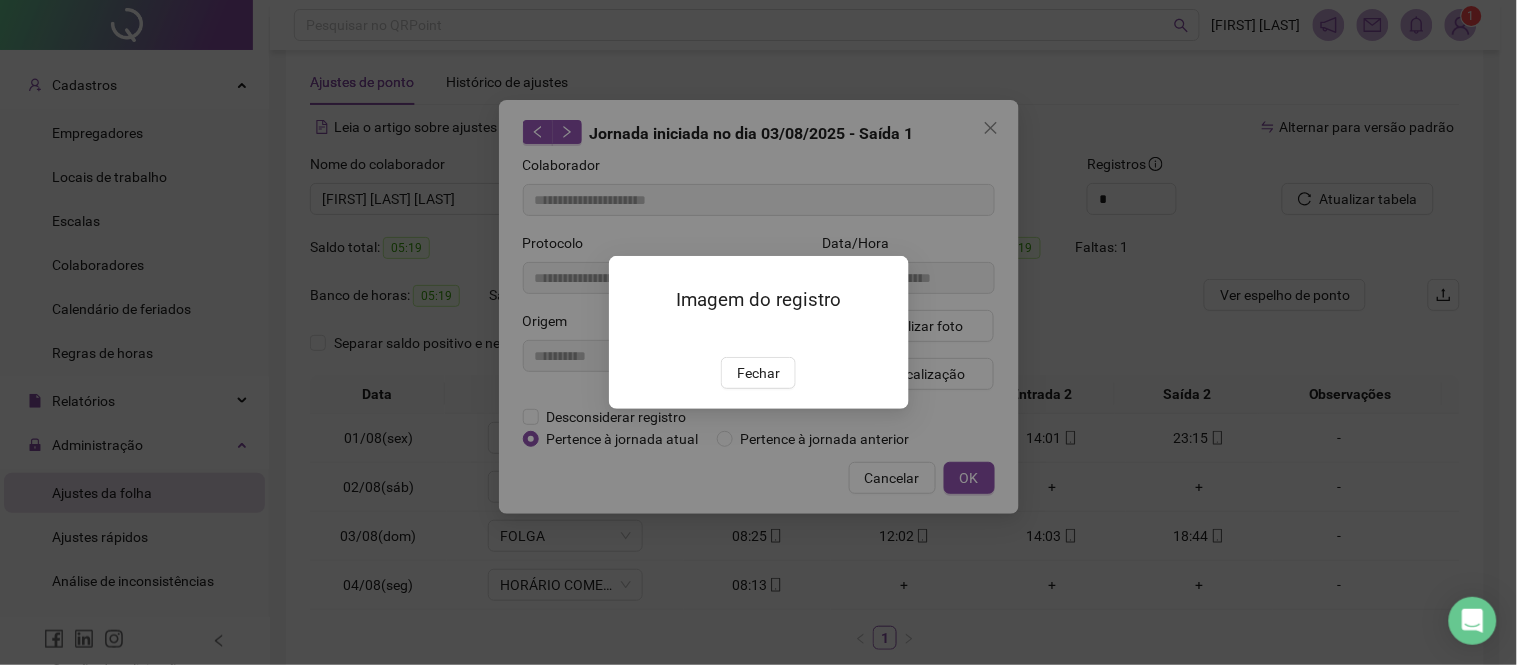 click at bounding box center [633, 336] 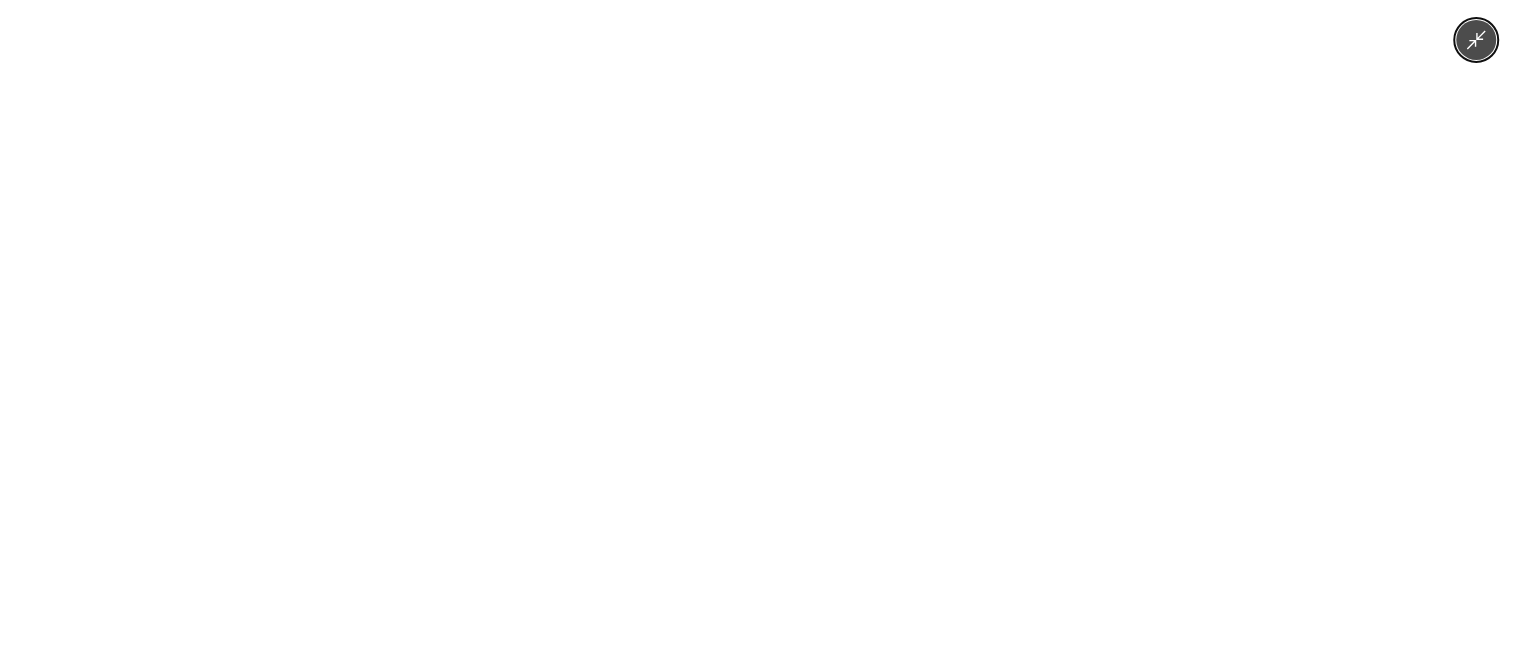 click at bounding box center (758, 332) 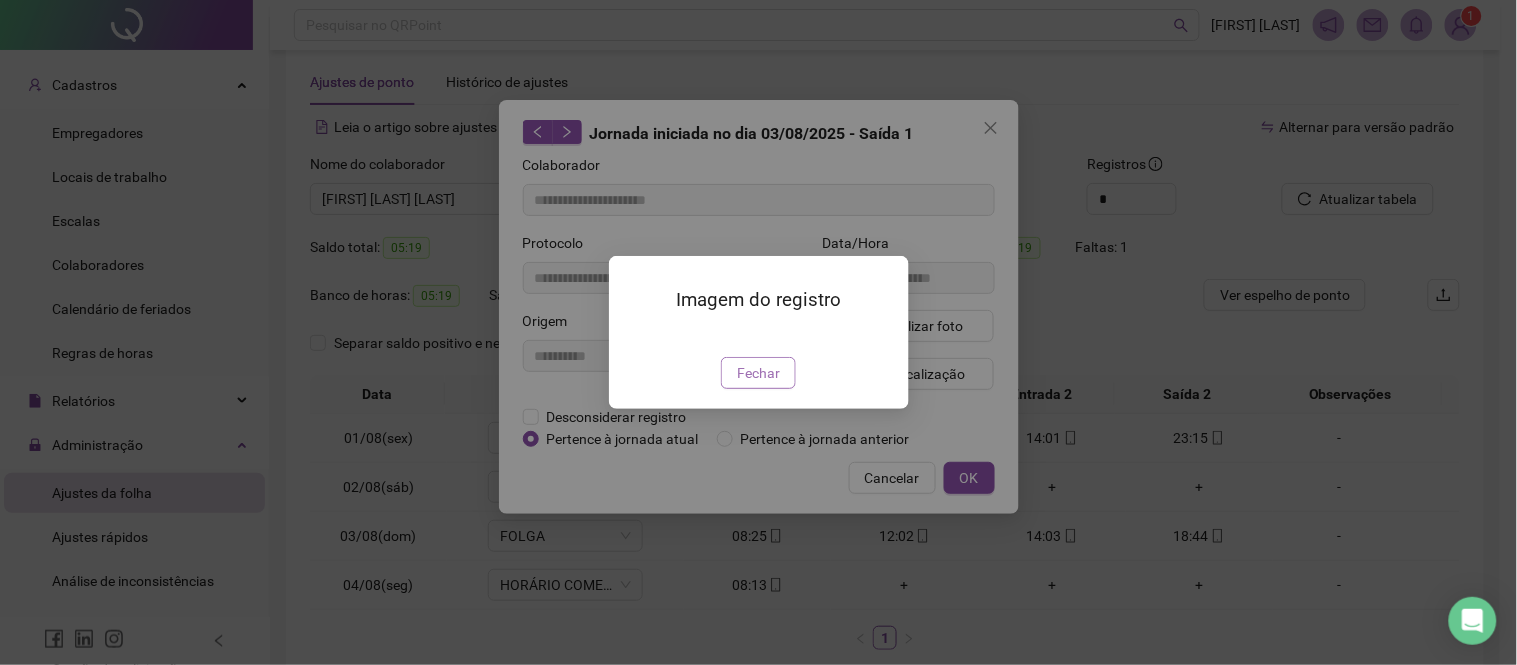 click on "Fechar" at bounding box center [758, 373] 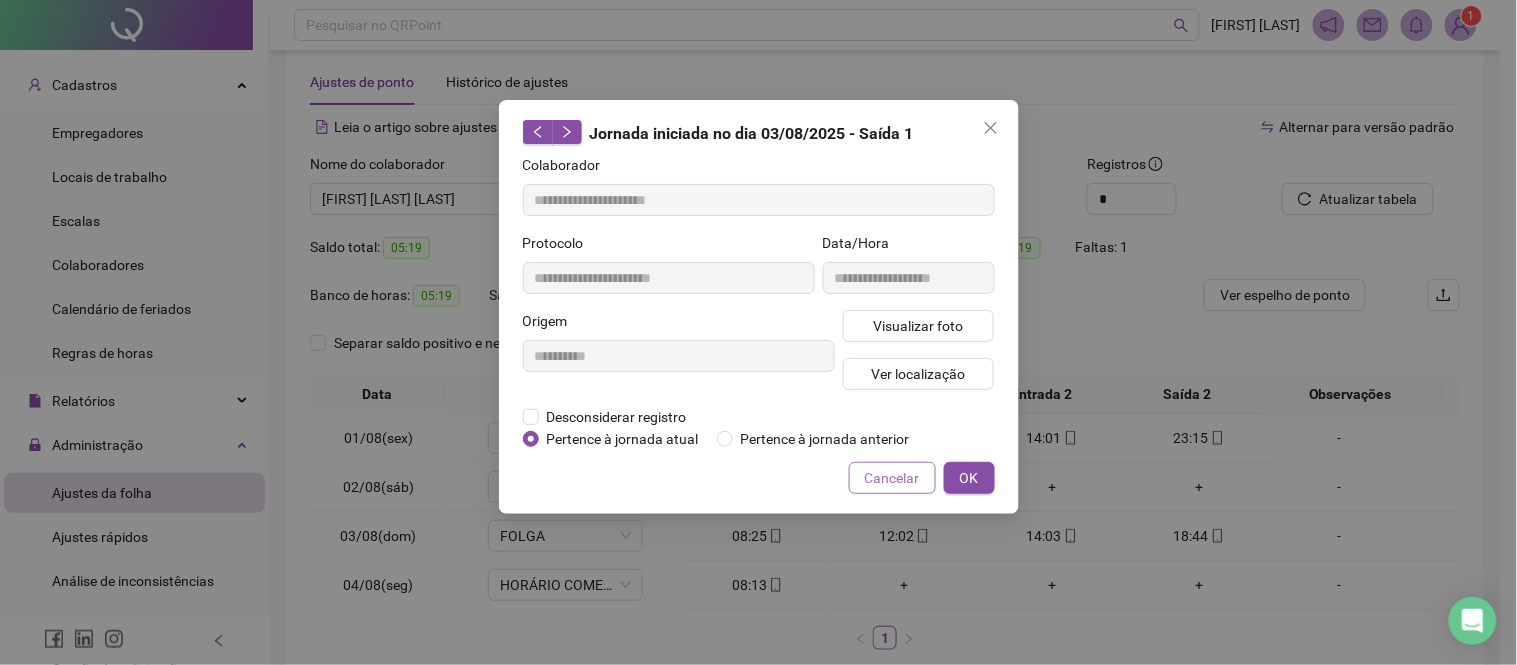 click on "Cancelar" at bounding box center (892, 478) 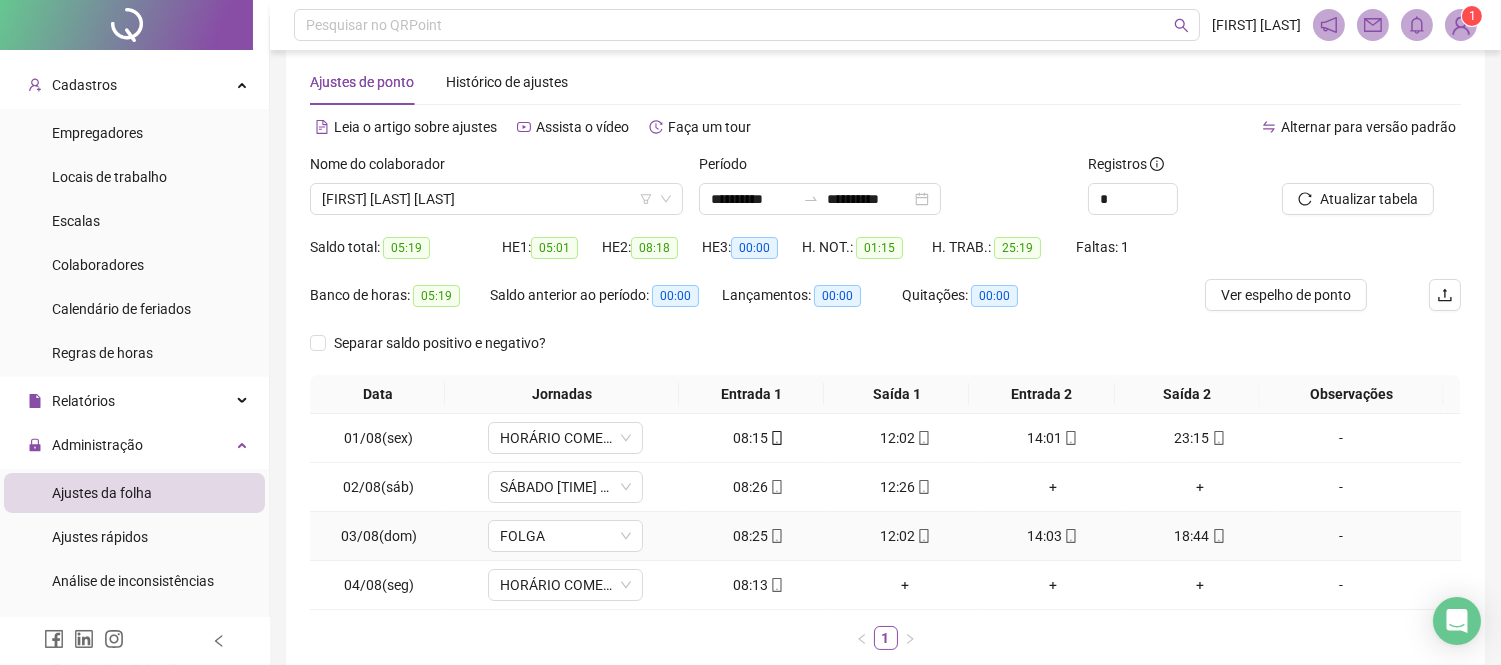 click 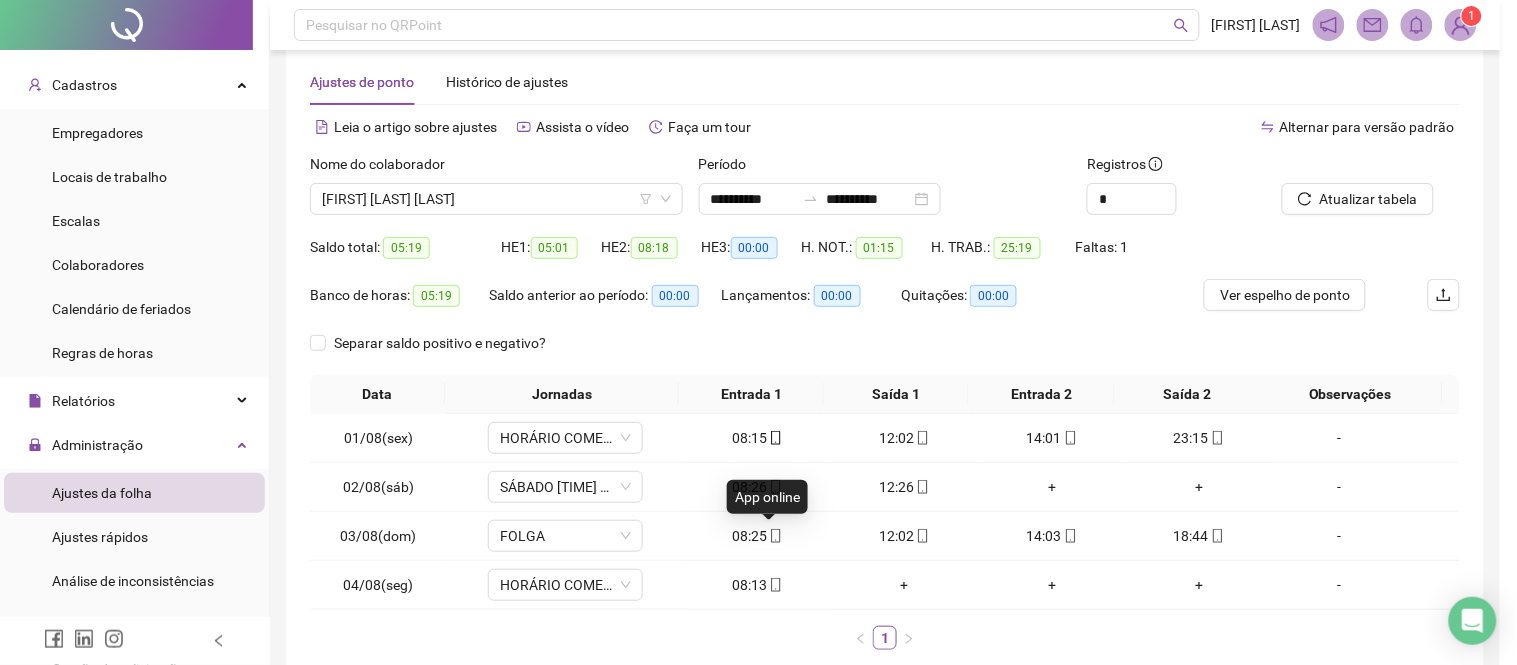 type on "**********" 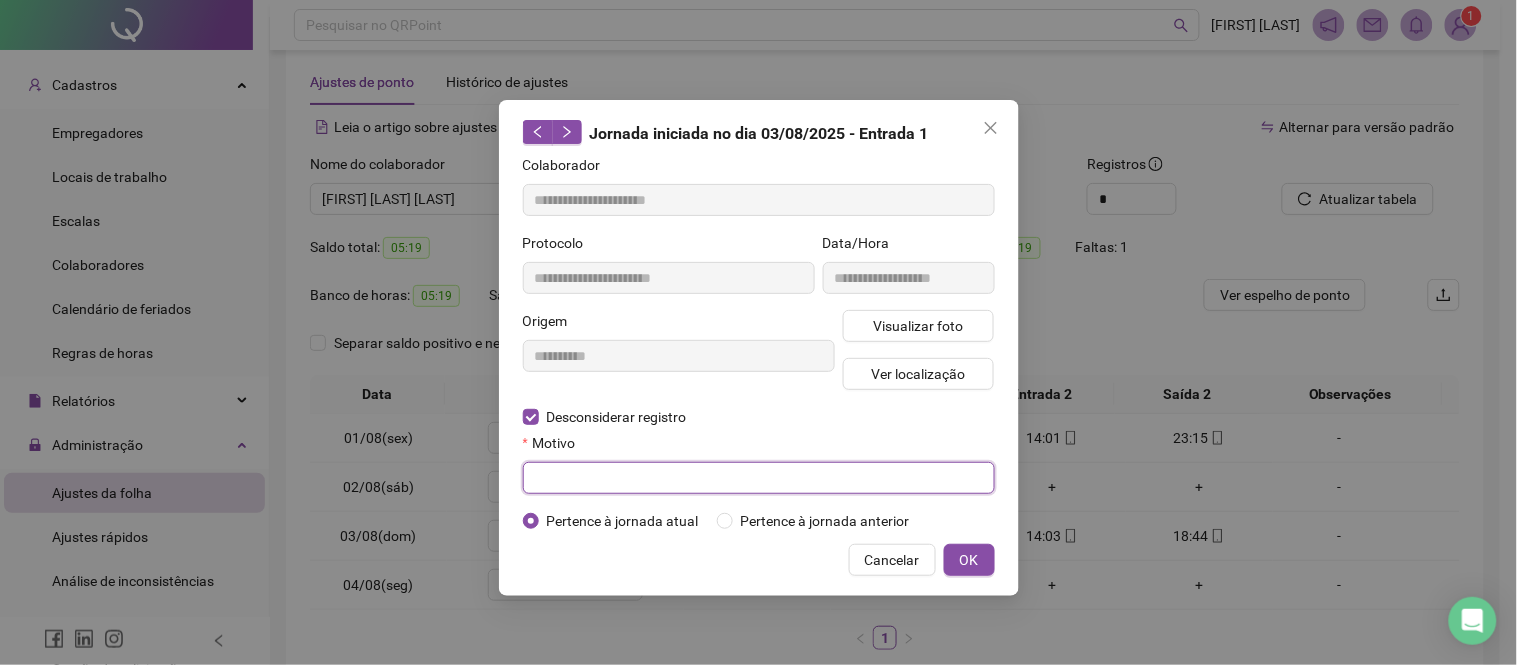 click at bounding box center (759, 478) 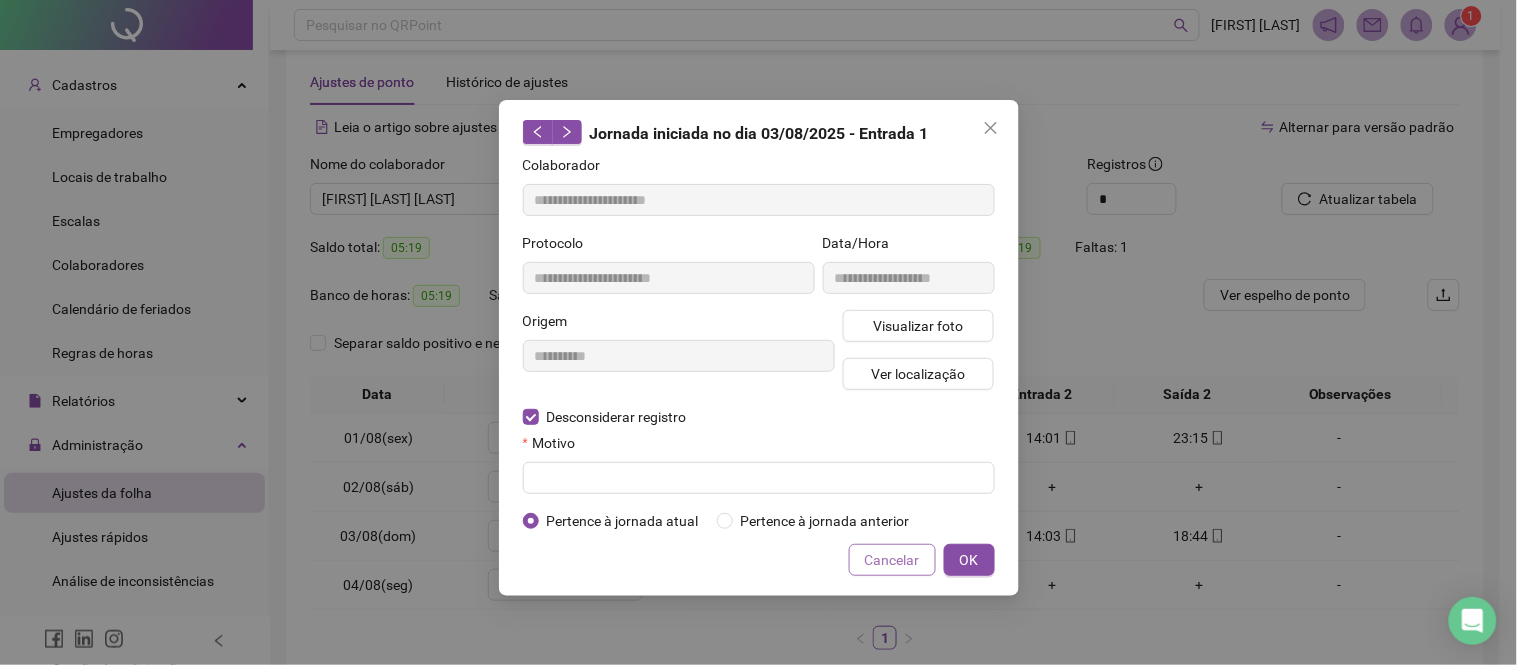 click on "Cancelar" at bounding box center (892, 560) 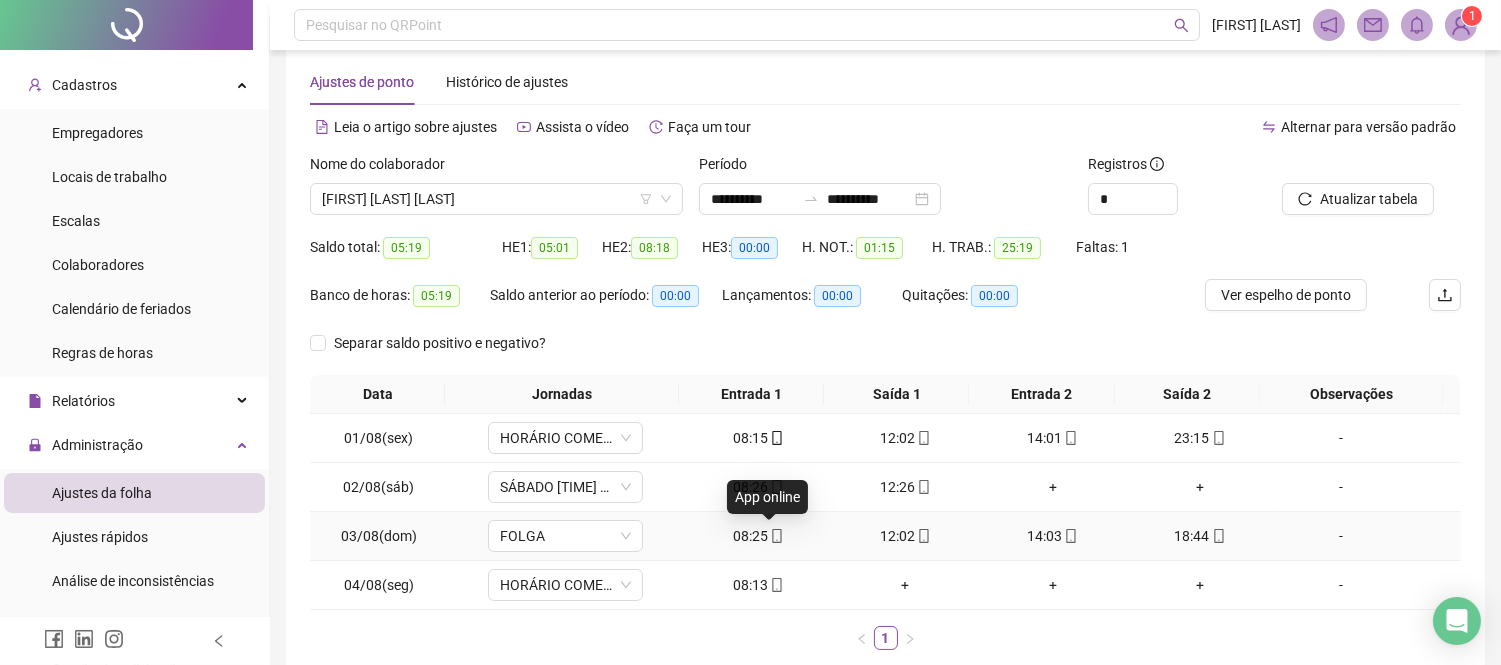 click 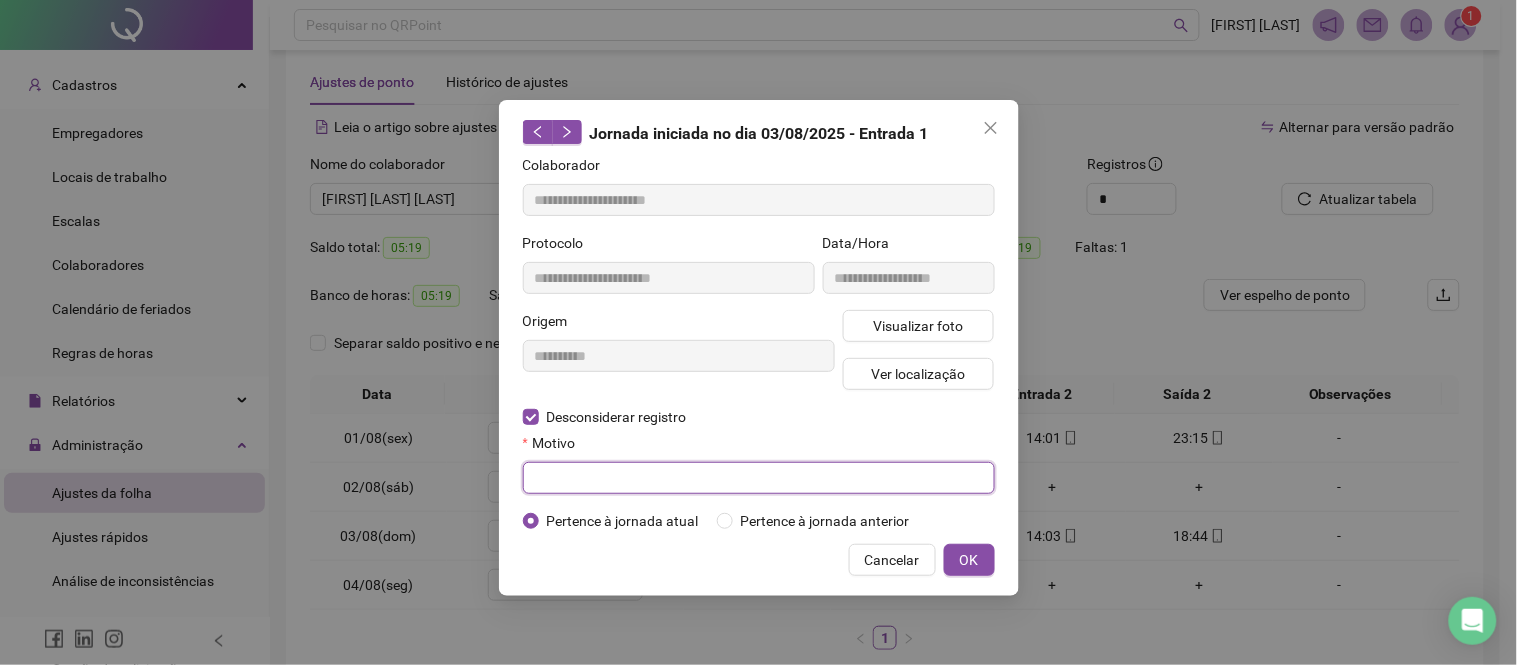 click at bounding box center (759, 478) 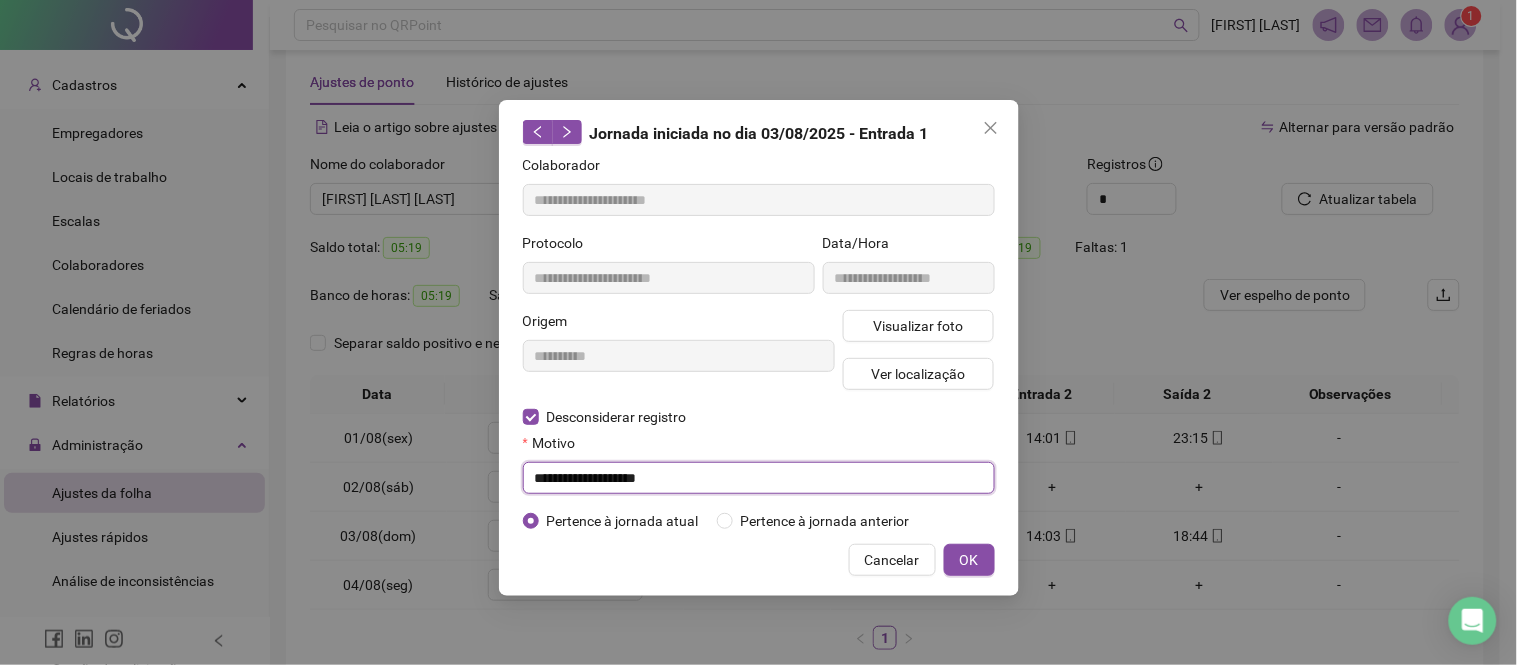 click on "**********" at bounding box center (759, 478) 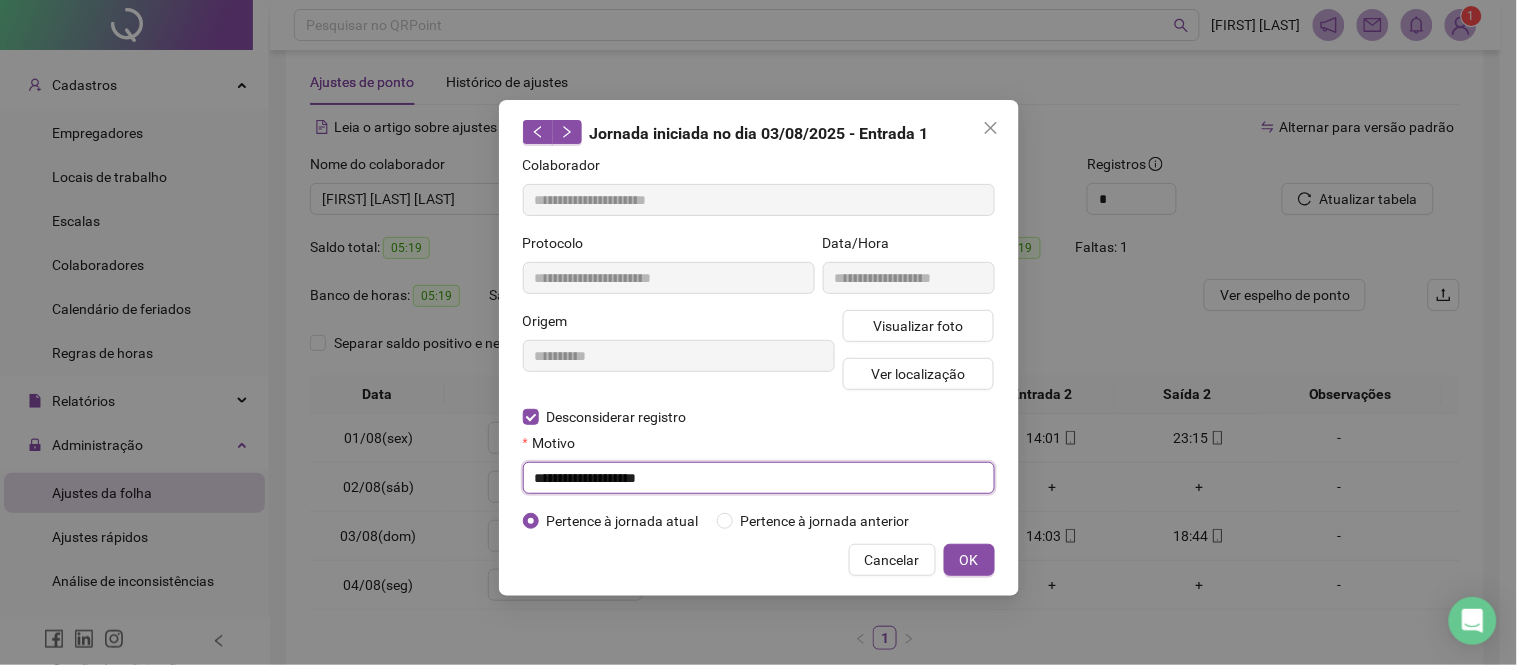 click on "**********" at bounding box center [759, 478] 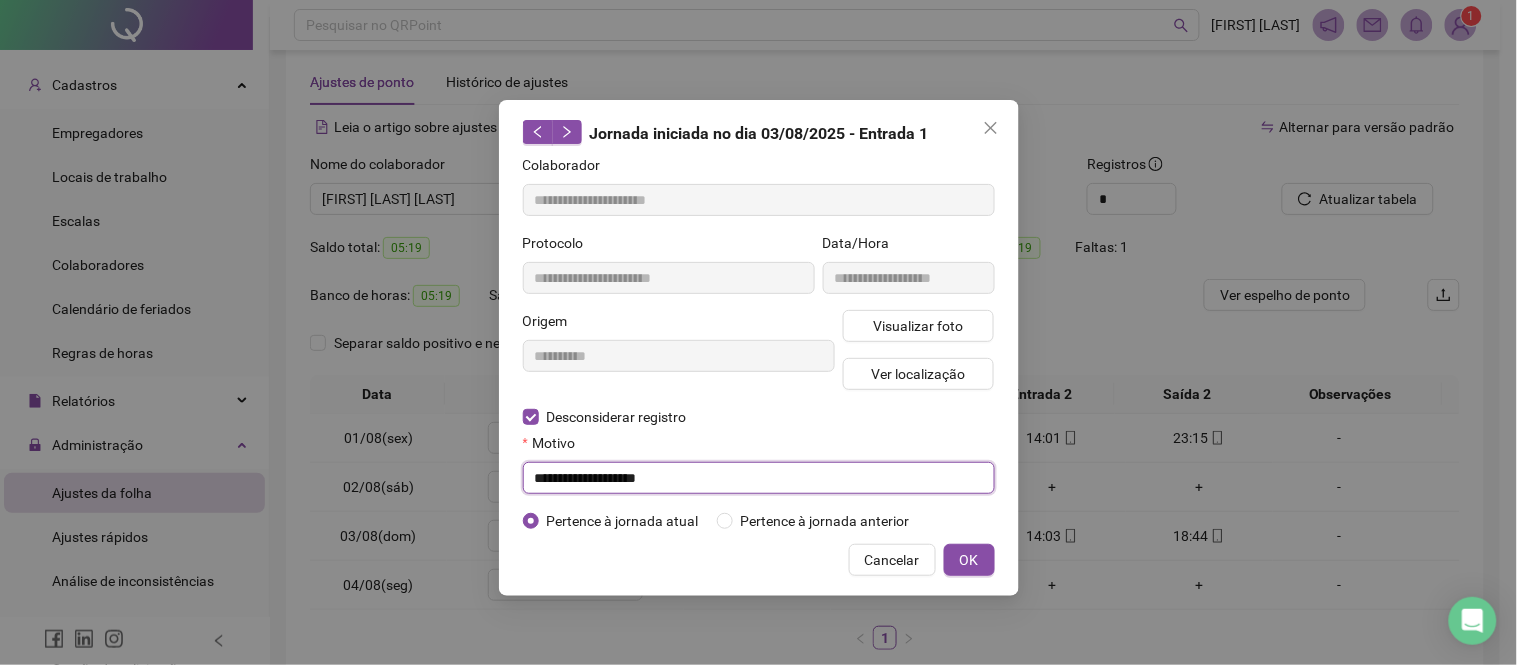 click on "**********" at bounding box center (759, 478) 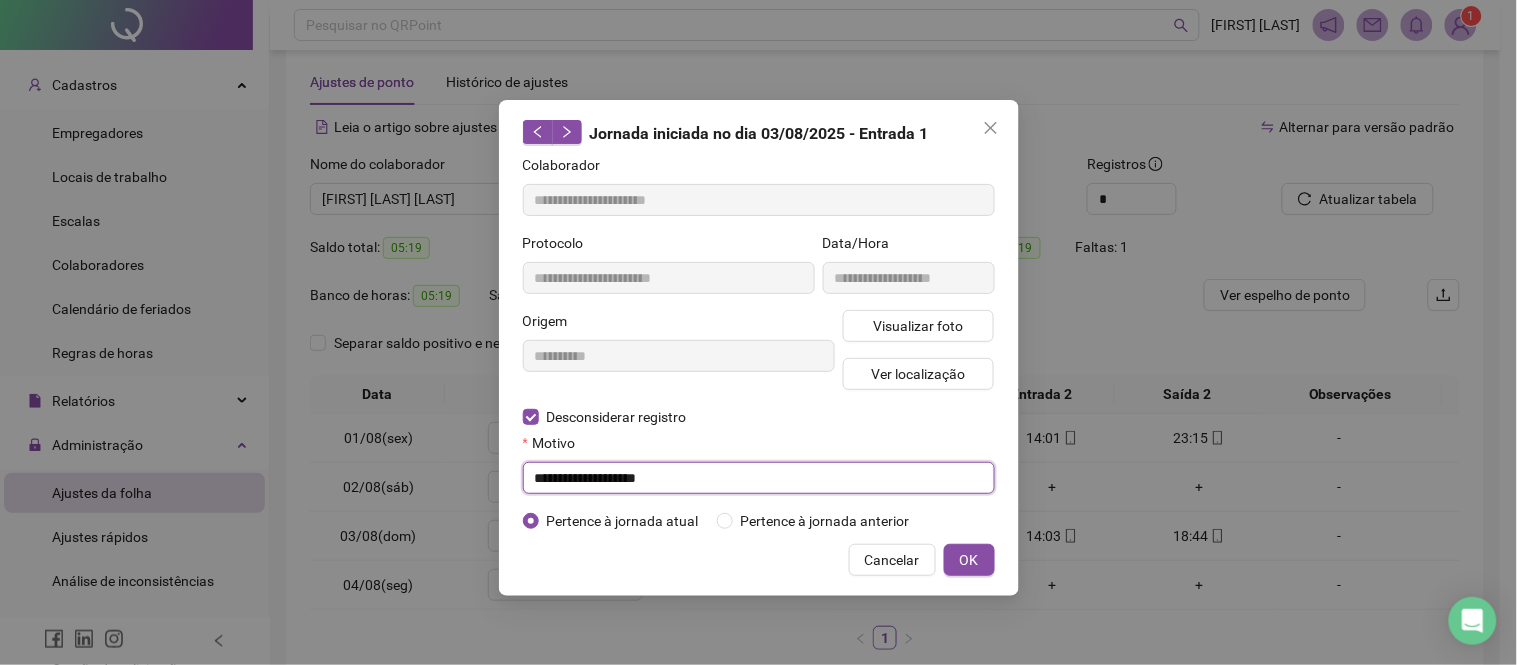 click on "**********" at bounding box center (759, 478) 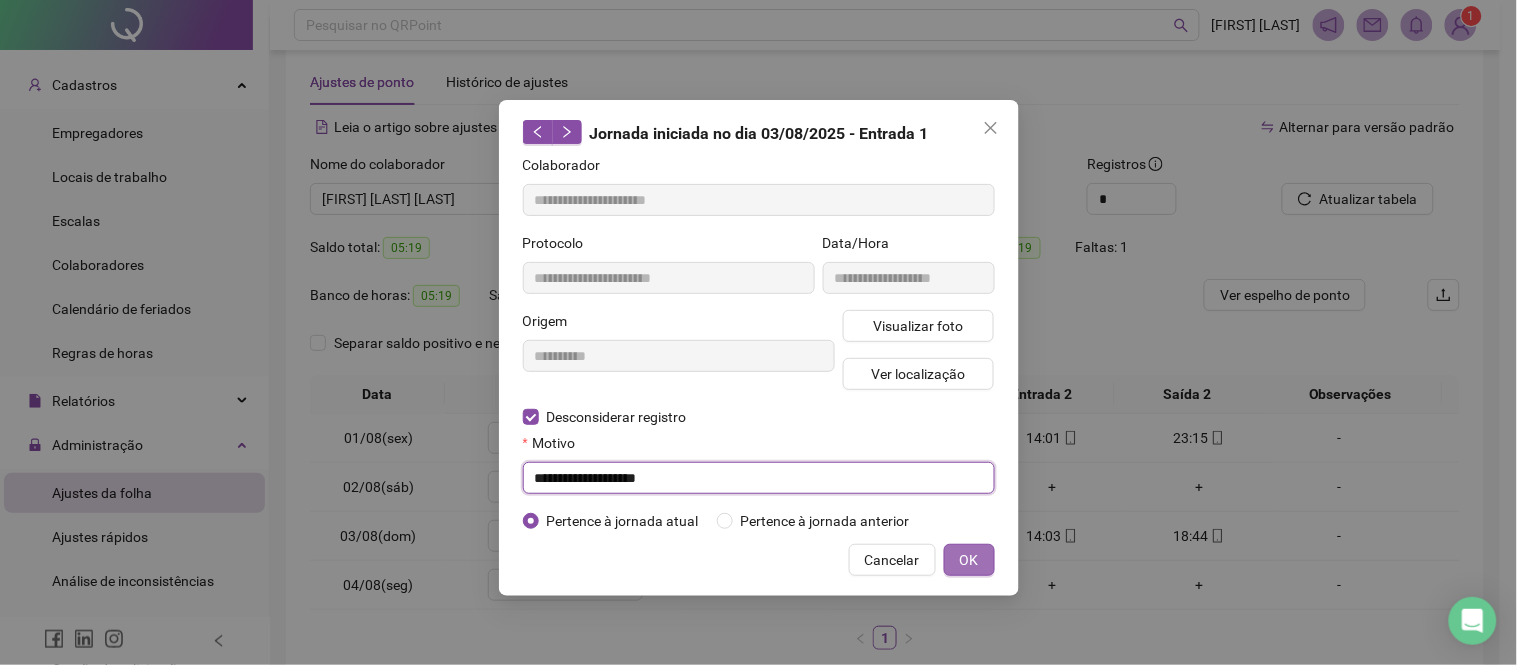 type on "**********" 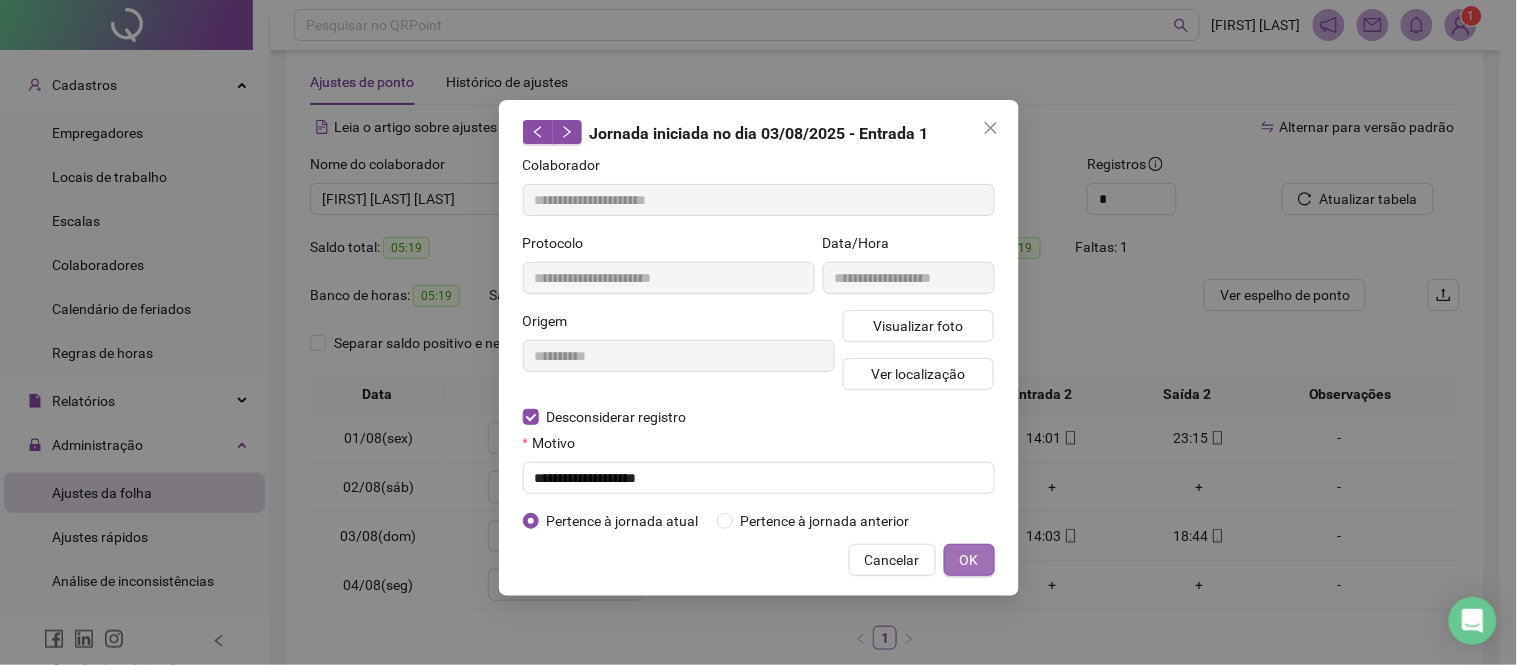 click on "OK" at bounding box center [969, 560] 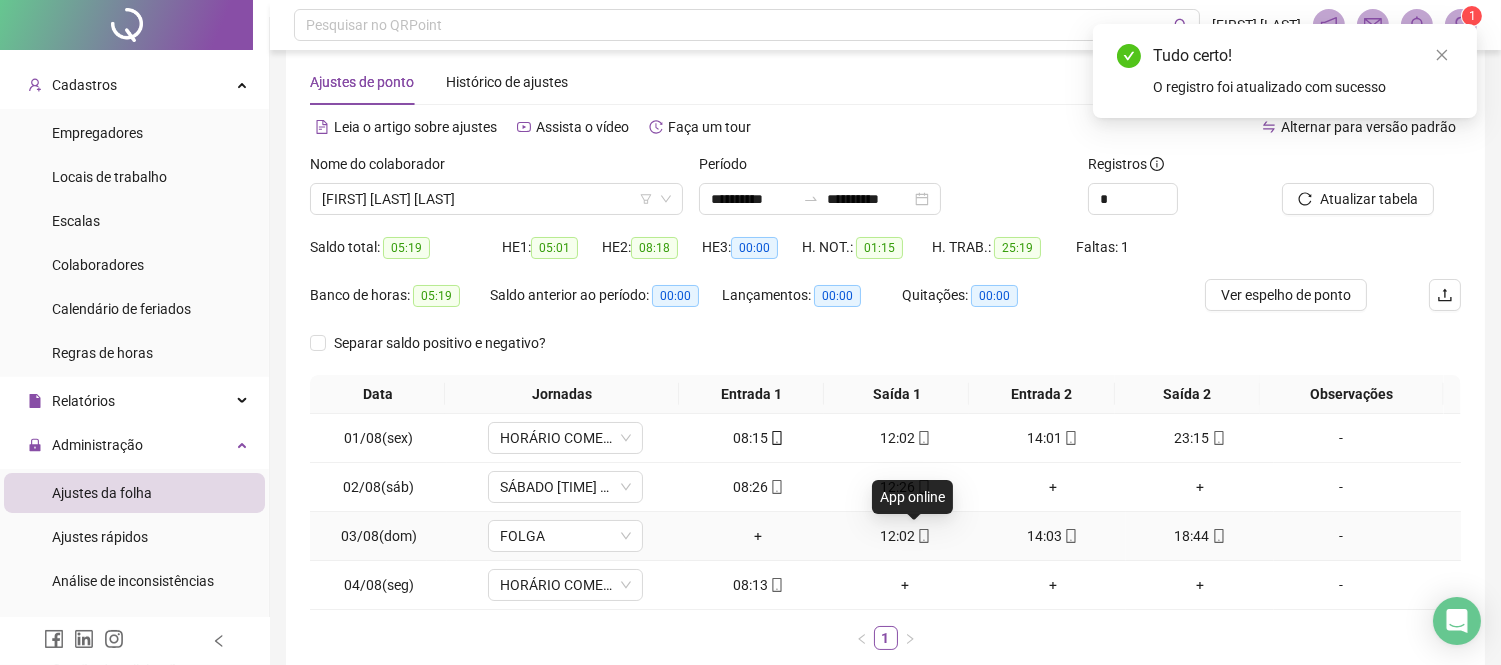 click 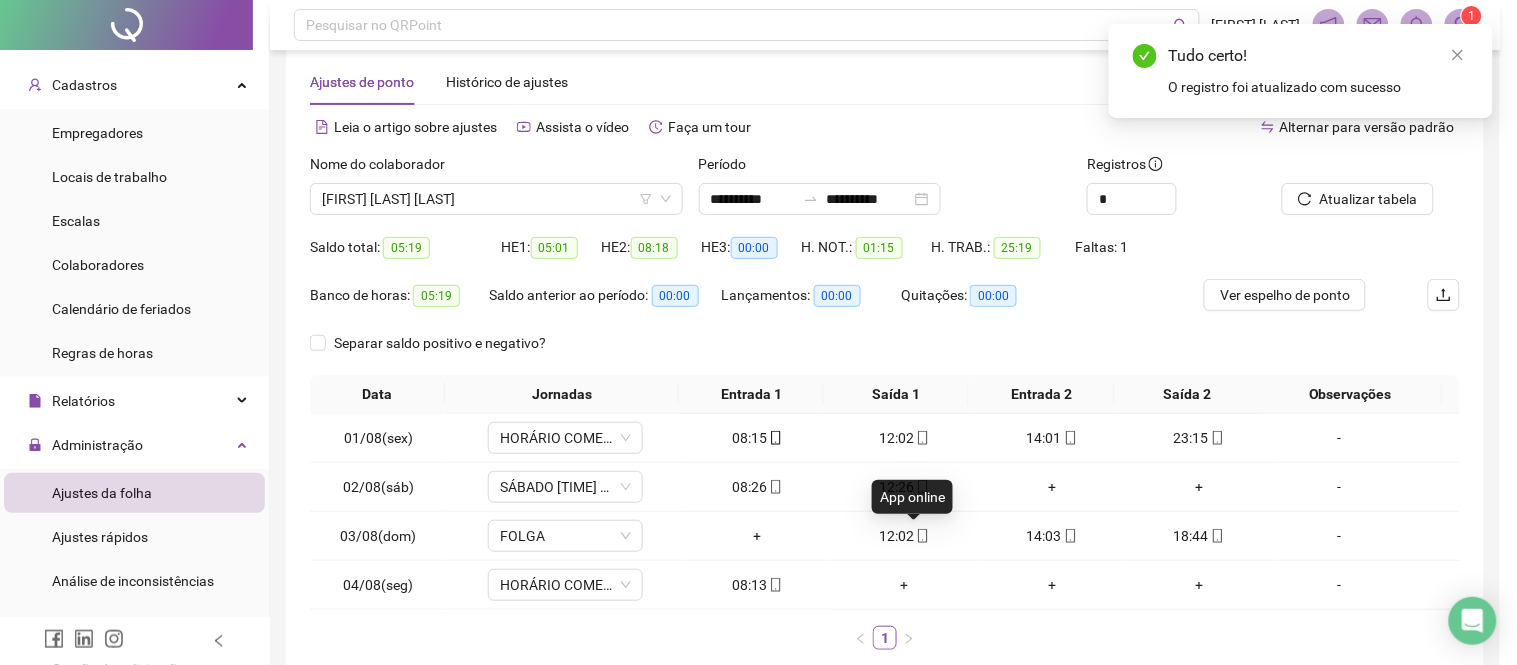 type on "**********" 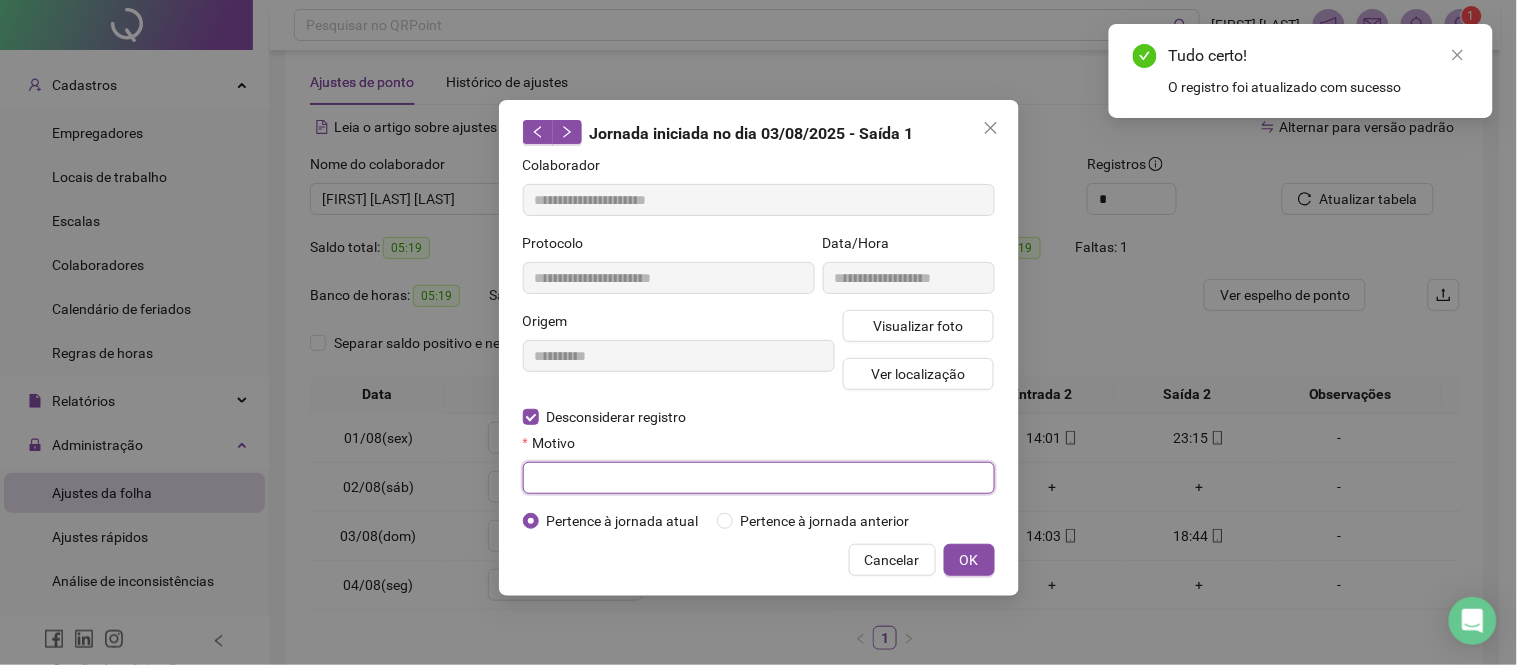 click at bounding box center (759, 478) 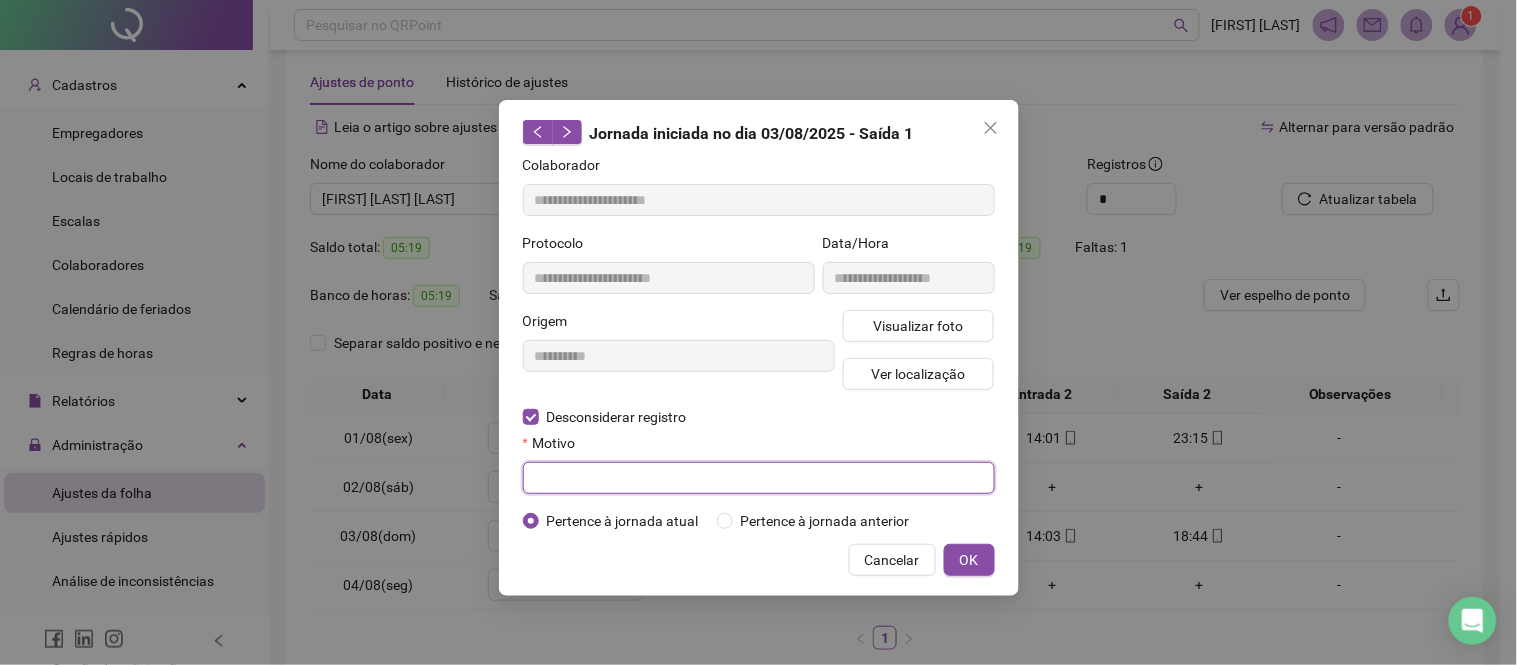 paste on "**********" 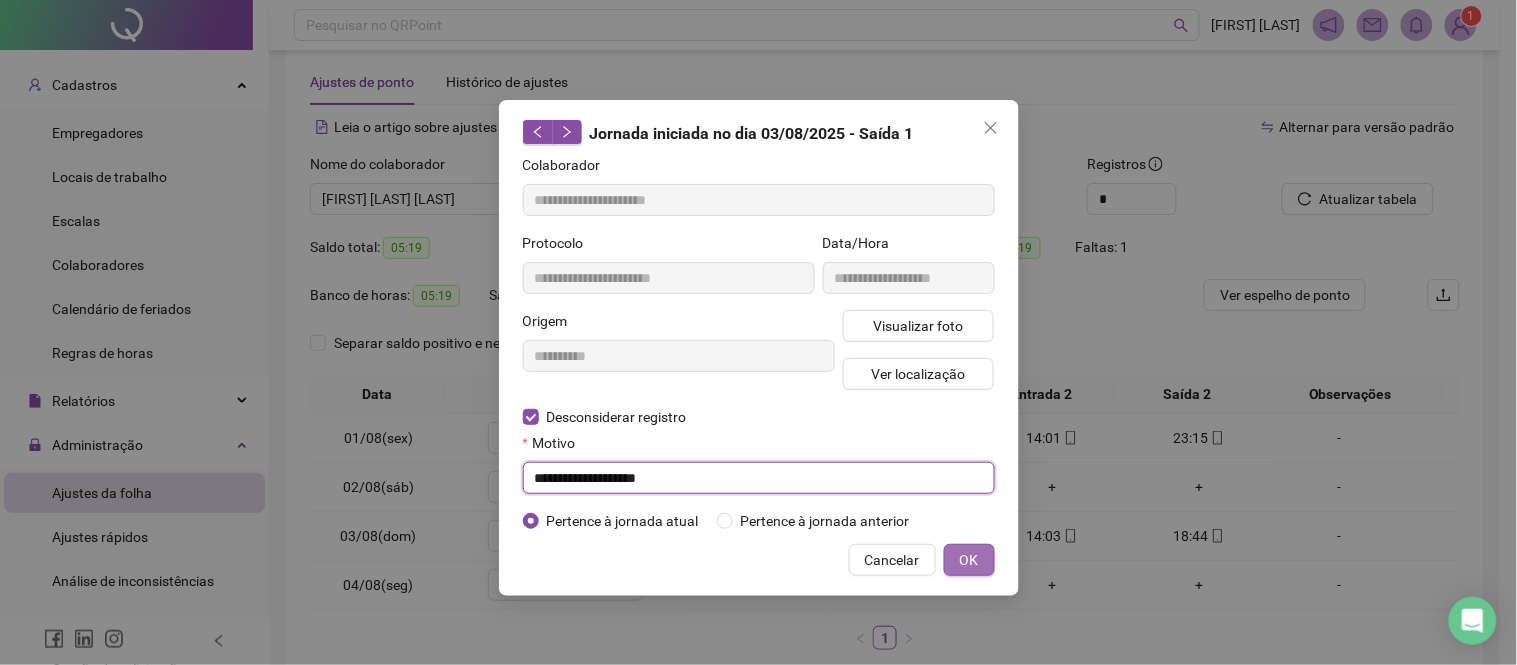 type on "**********" 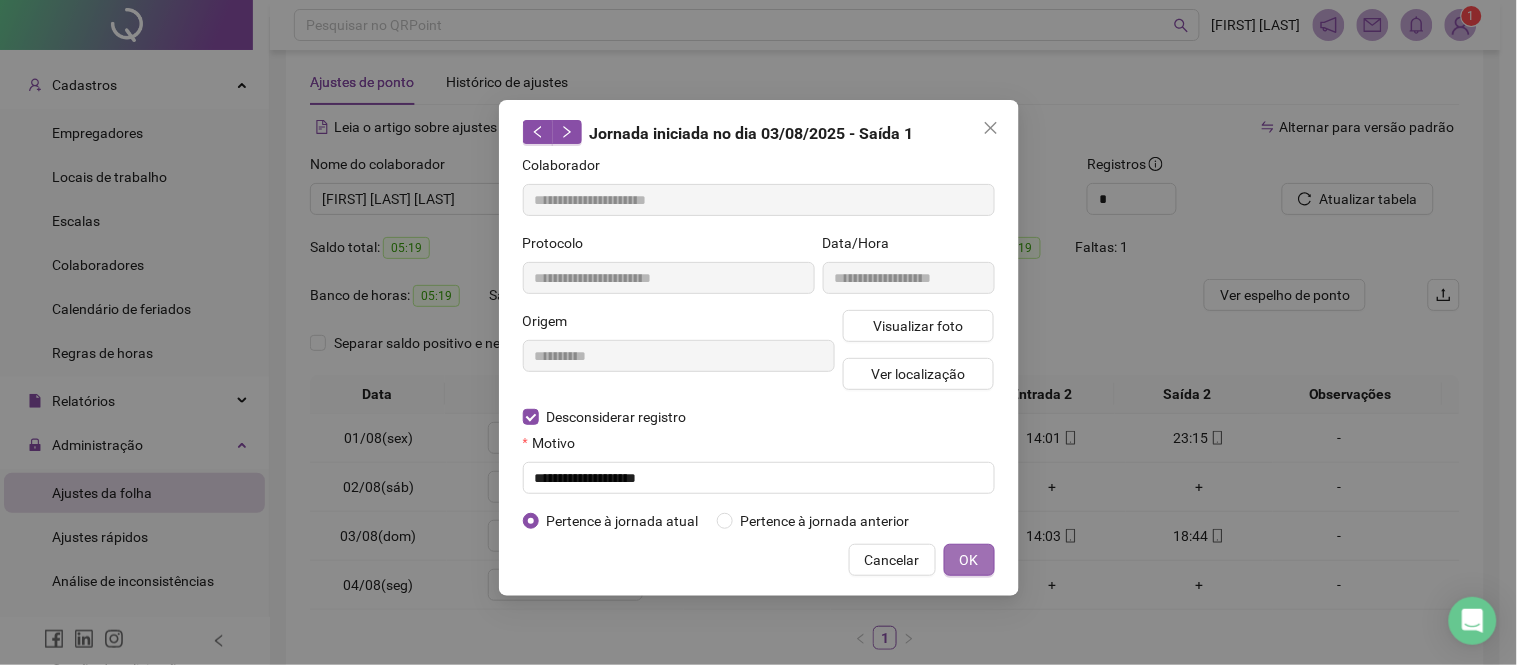 click on "OK" at bounding box center (969, 560) 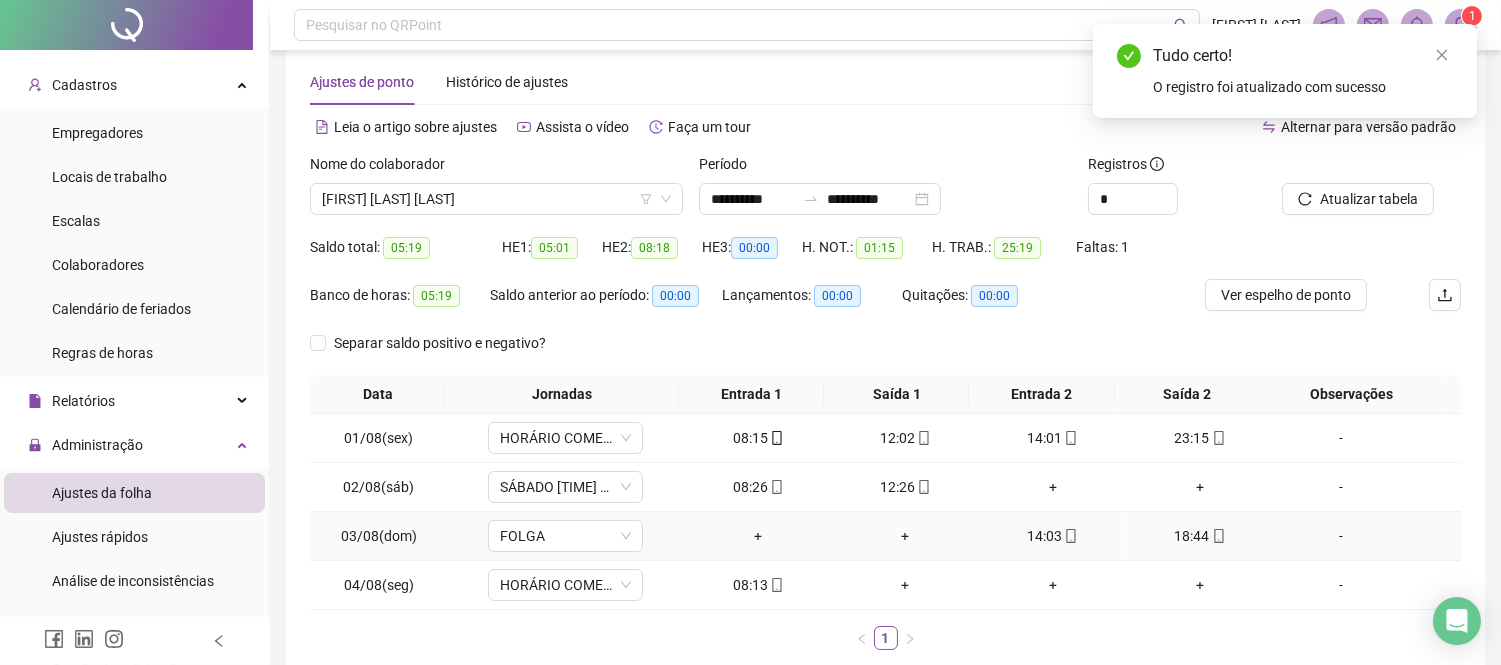 click on "14:03" at bounding box center [1052, 536] 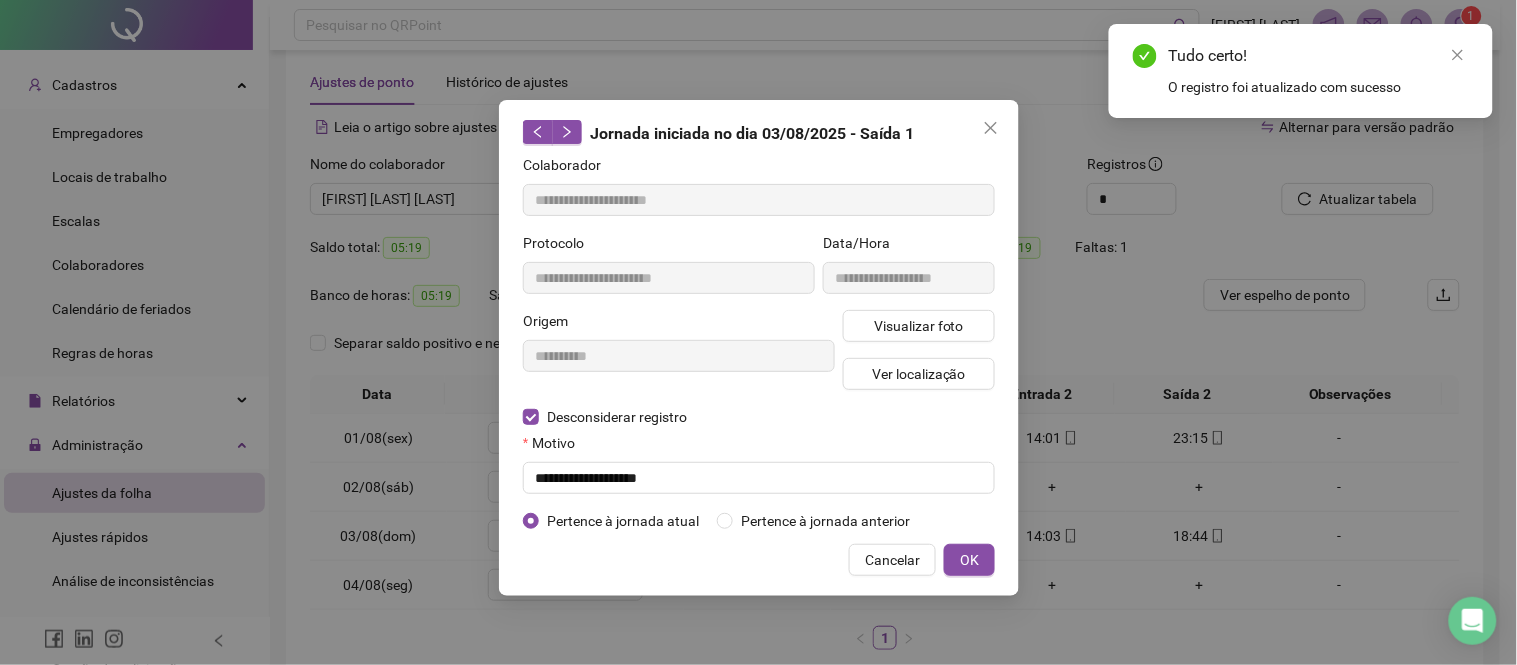 type on "**********" 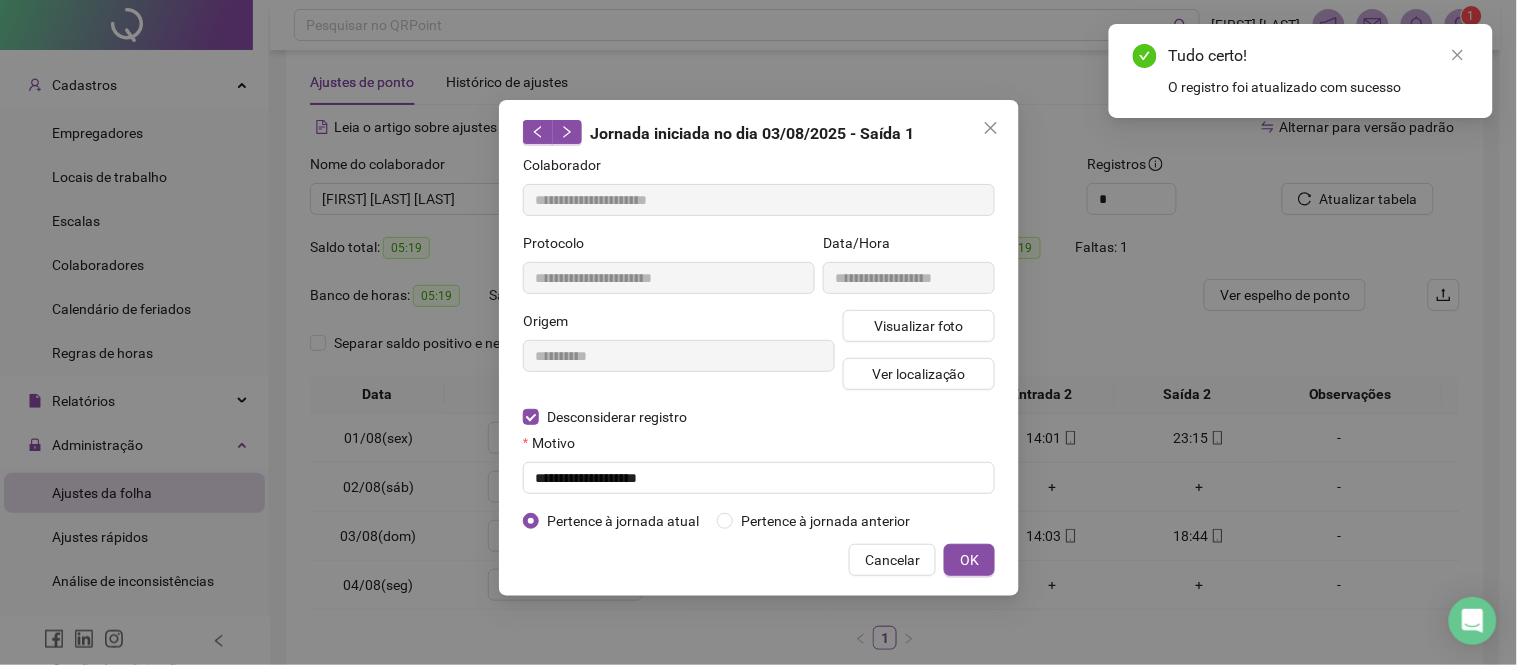 type on "**********" 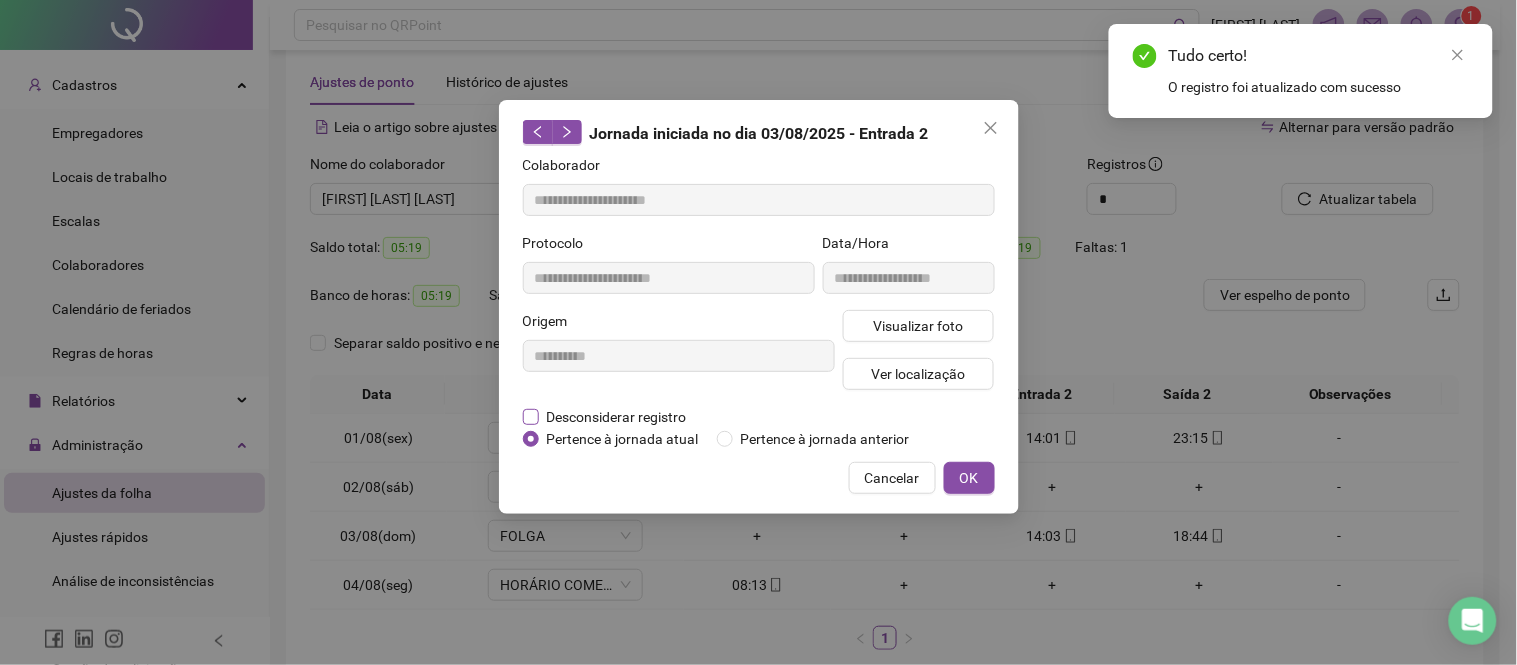 click on "Desconsiderar registro" at bounding box center [617, 417] 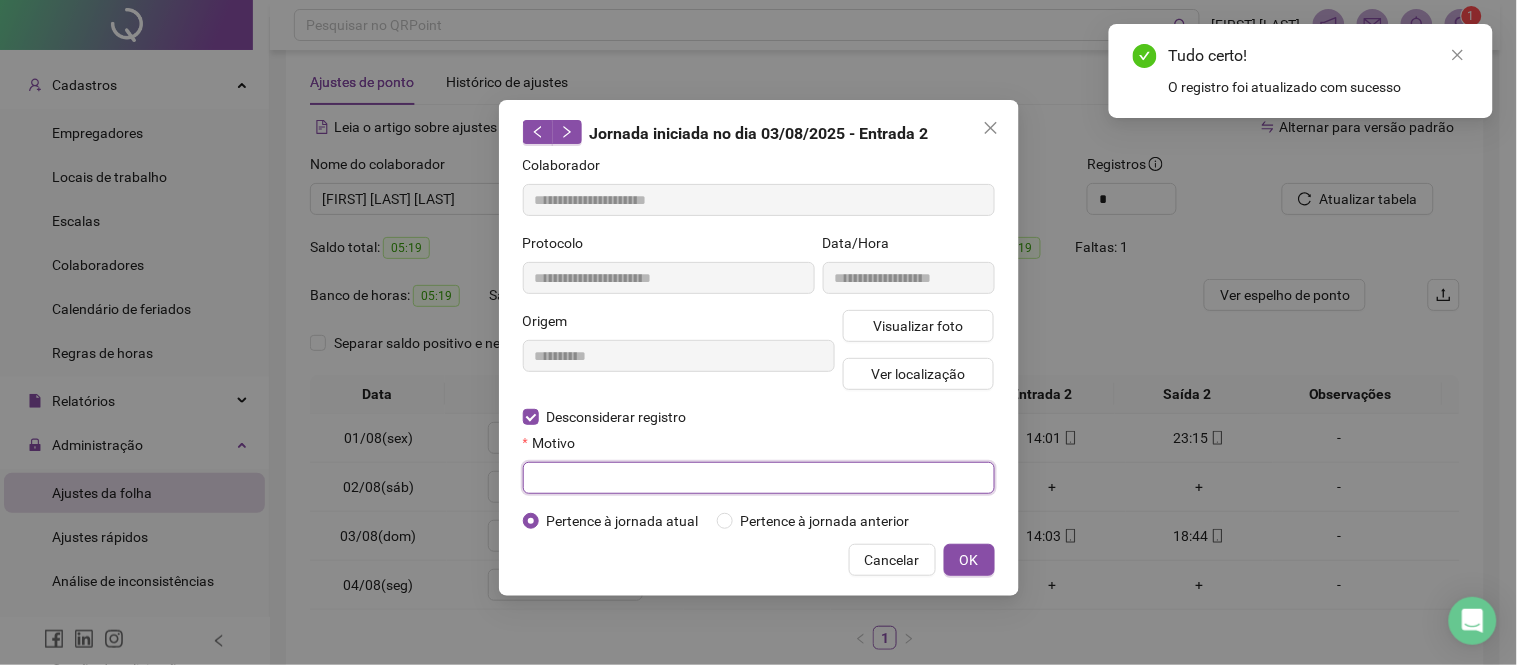 drag, startPoint x: 590, startPoint y: 472, endPoint x: 617, endPoint y: 487, distance: 30.88689 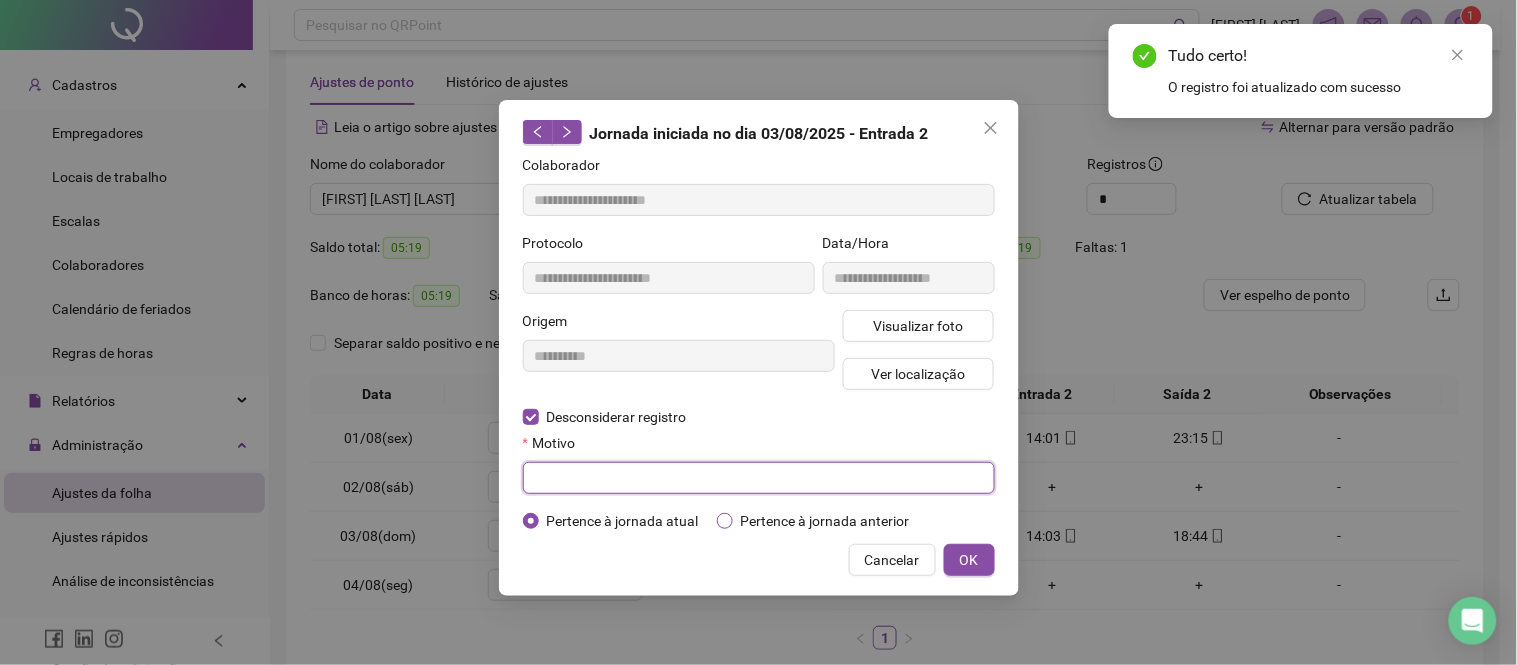 paste on "**********" 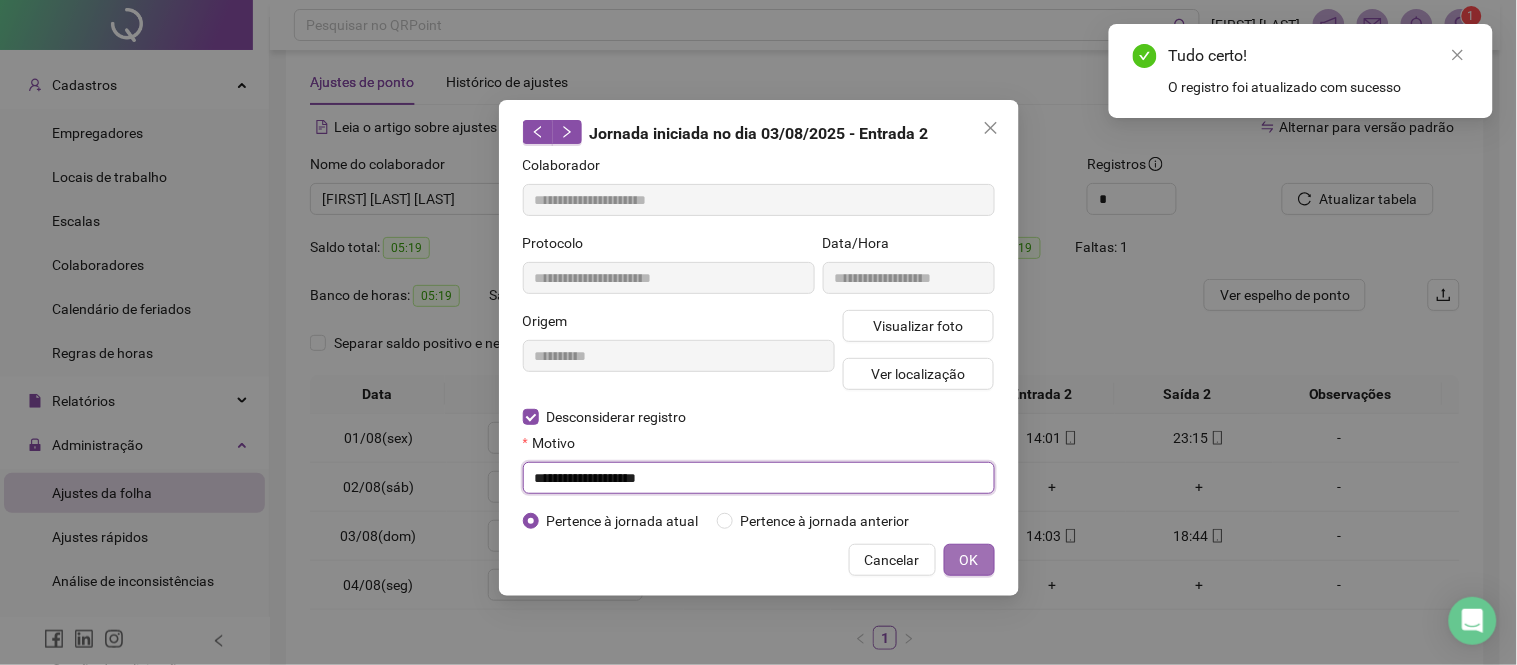 type on "**********" 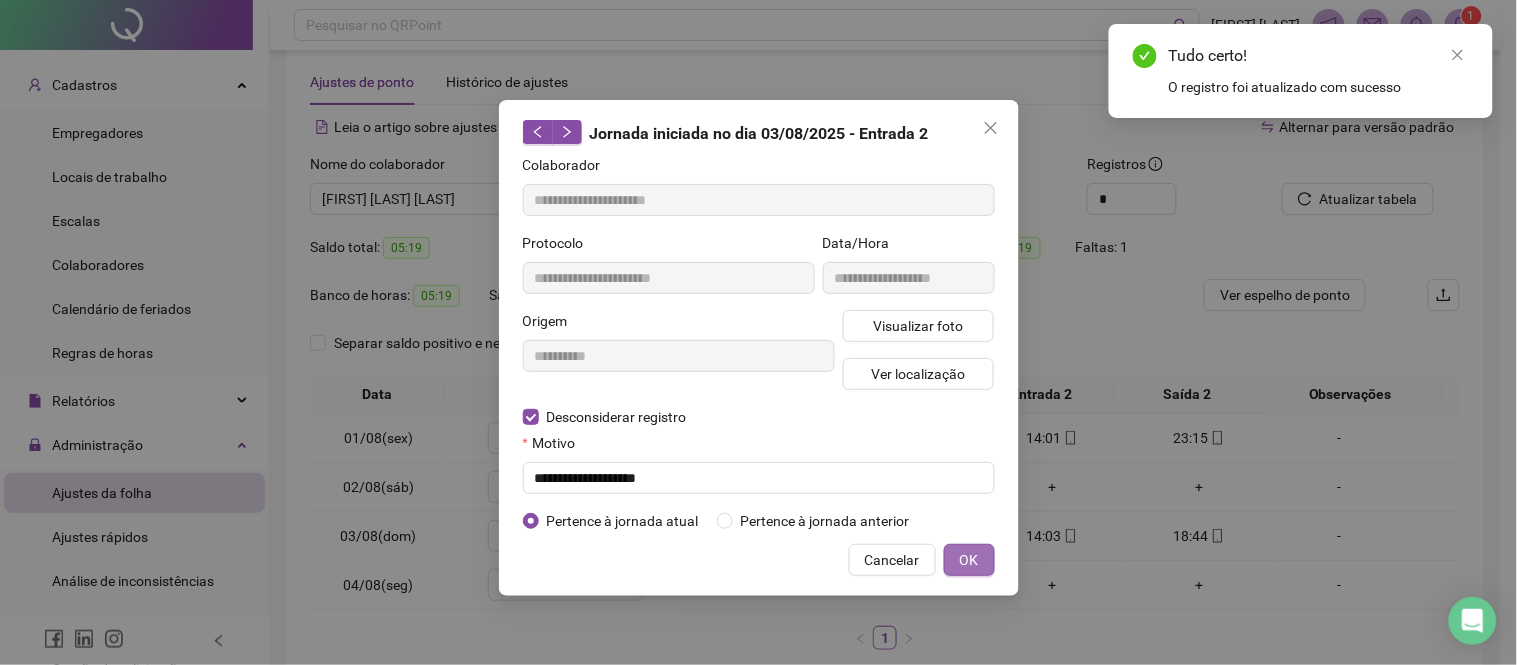 drag, startPoint x: 964, startPoint y: 561, endPoint x: 980, endPoint y: 572, distance: 19.416489 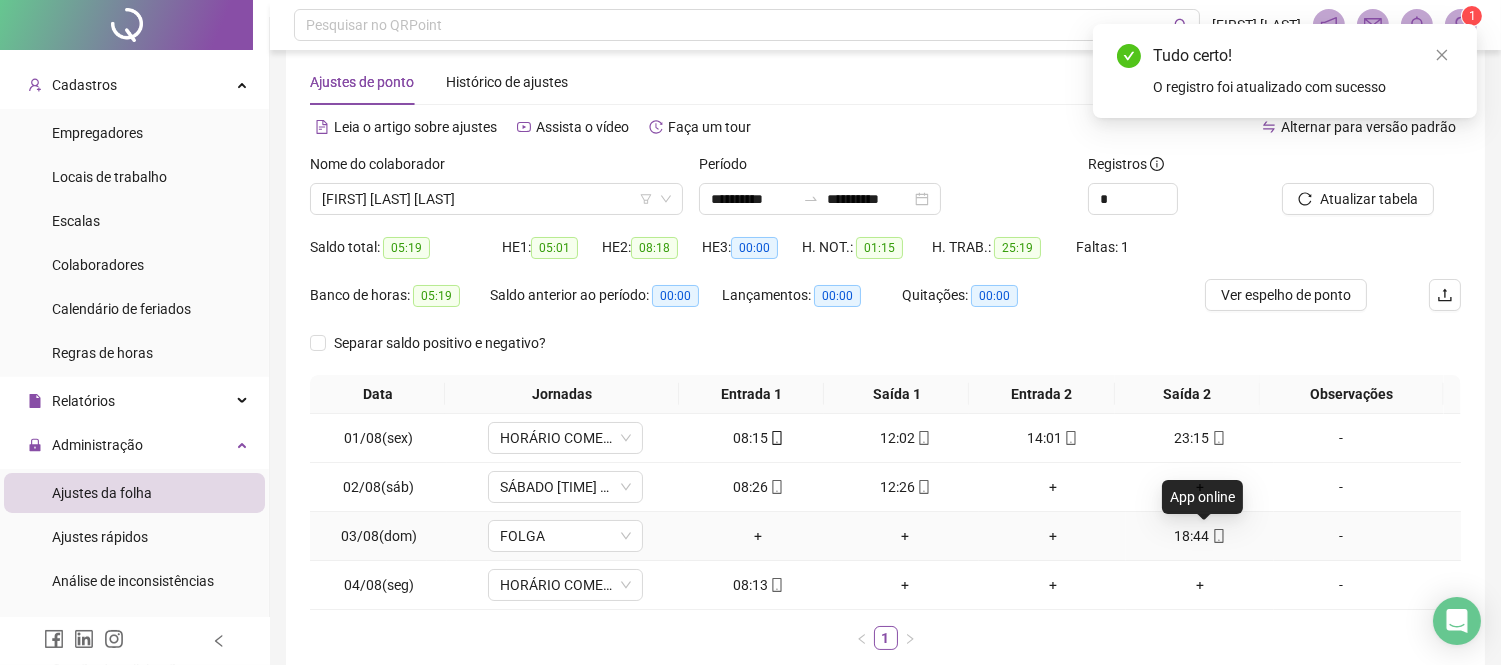 click 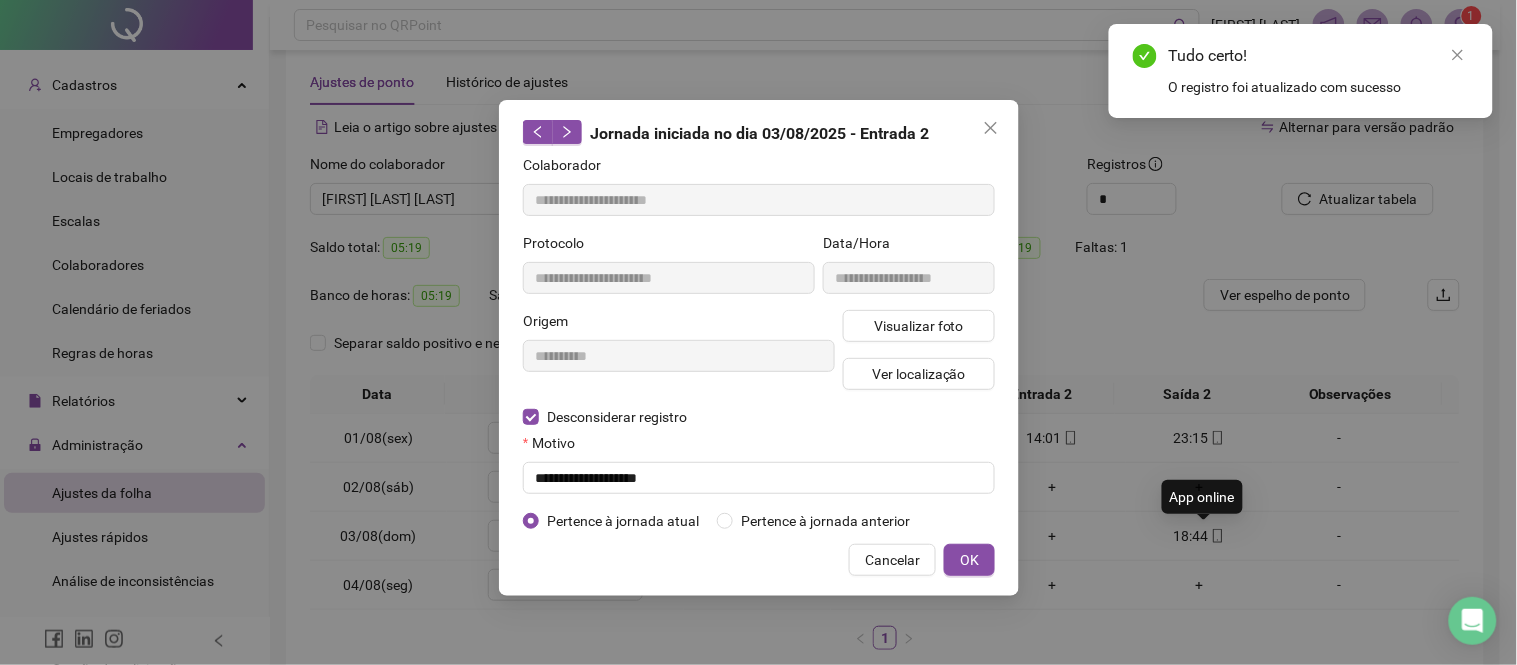 type on "**********" 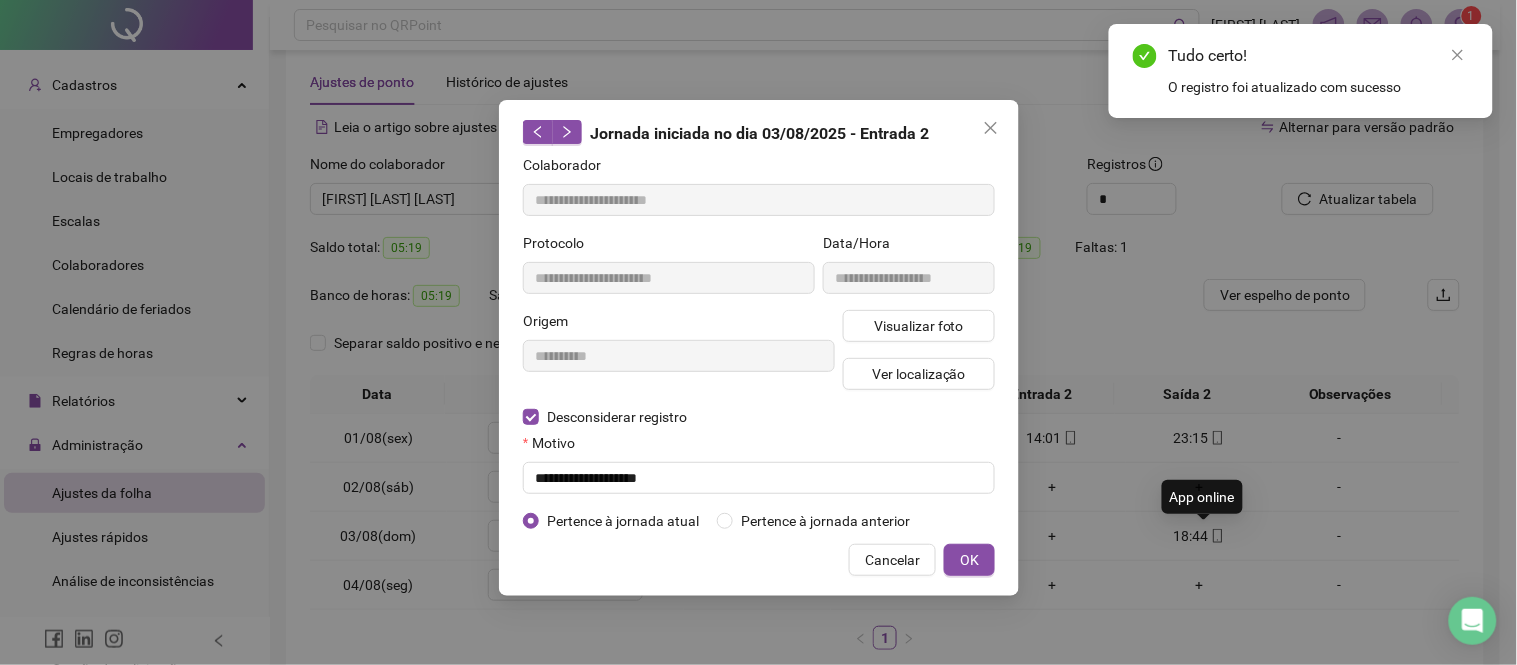 type on "**********" 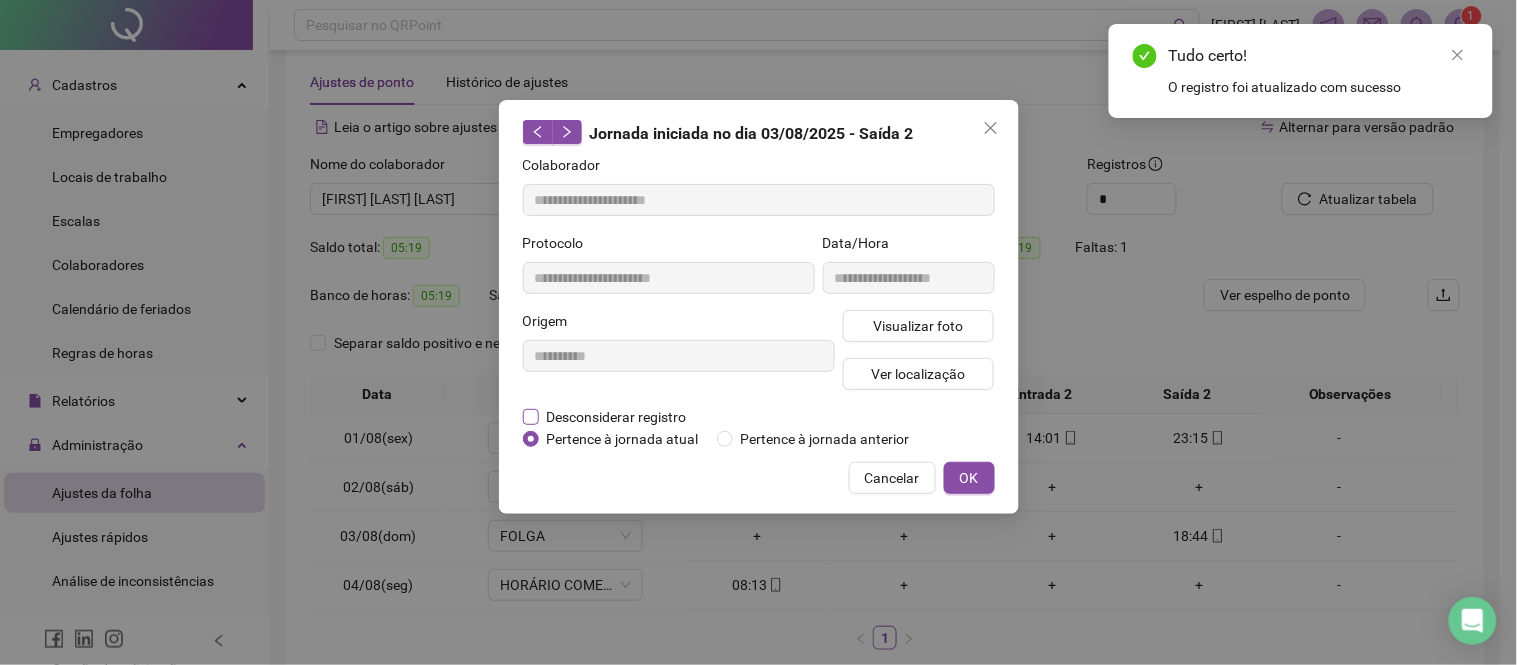 click on "Desconsiderar registro" at bounding box center (617, 417) 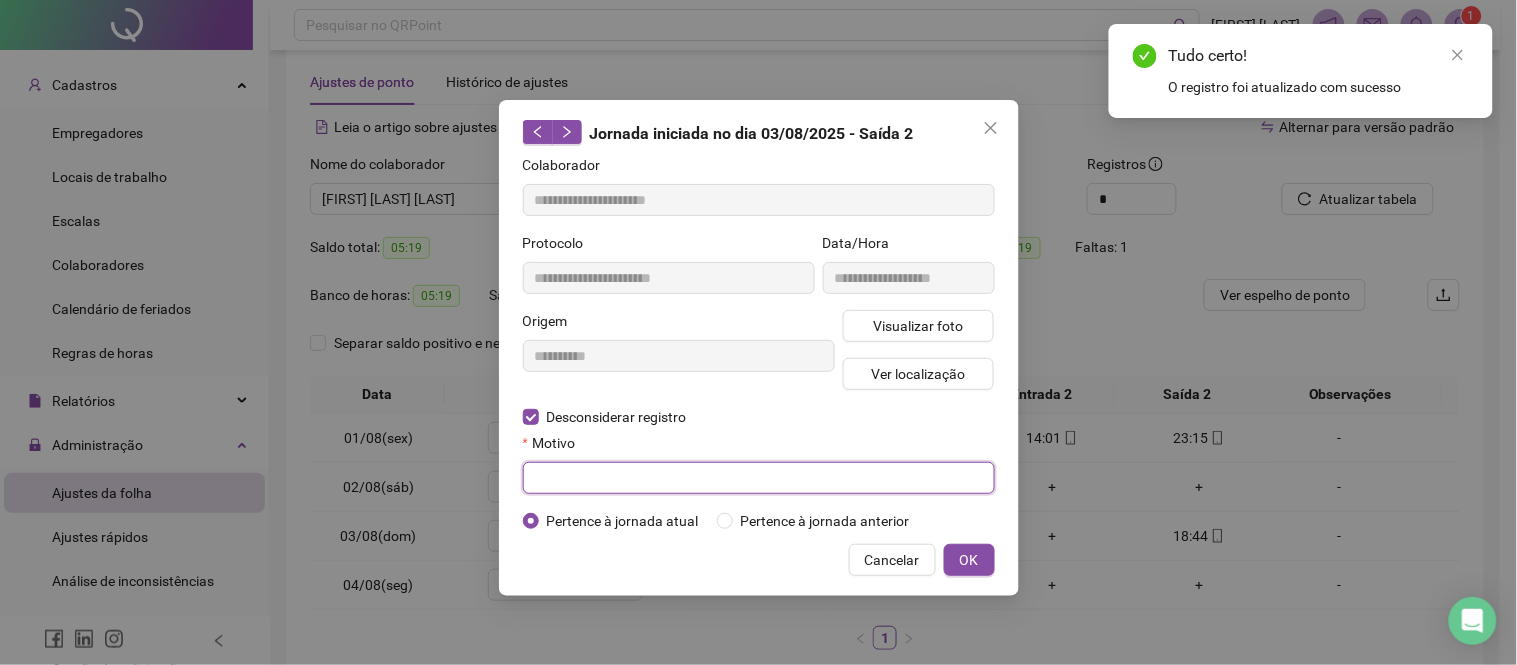 click at bounding box center [759, 478] 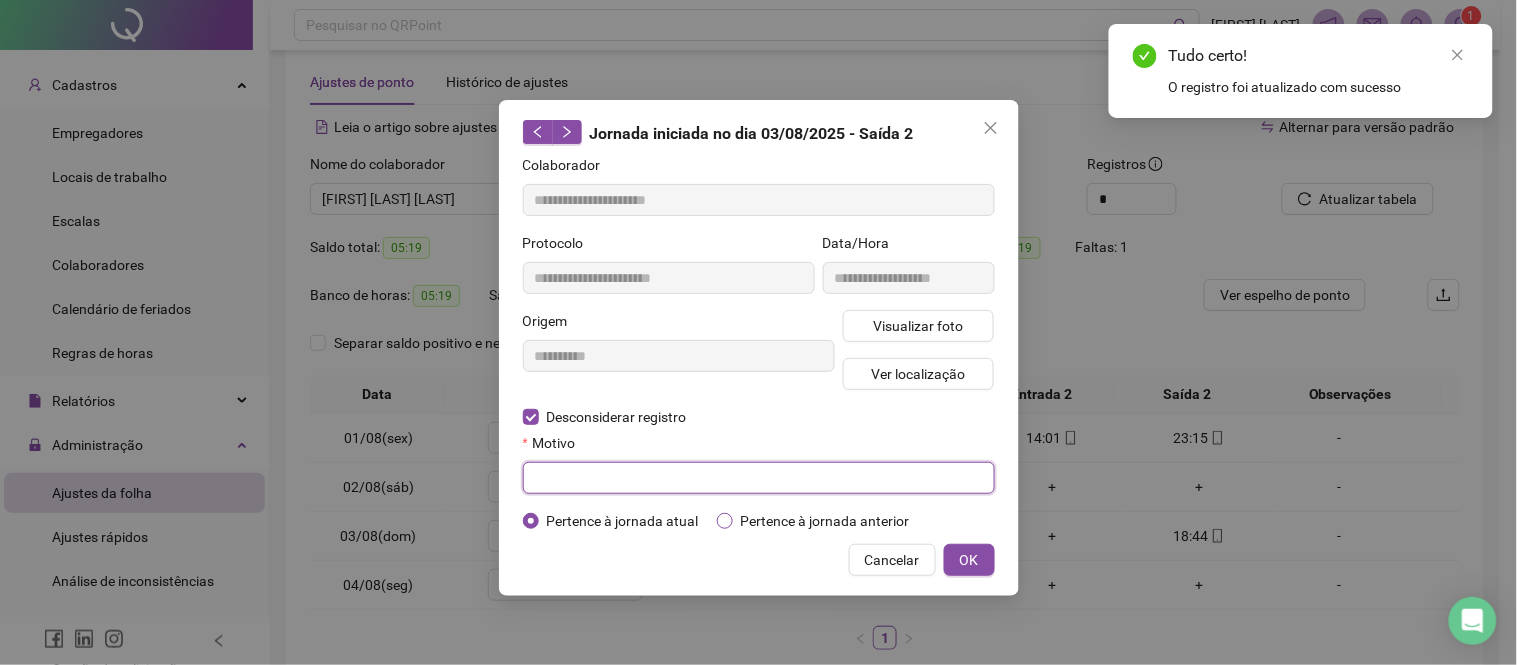 paste on "**********" 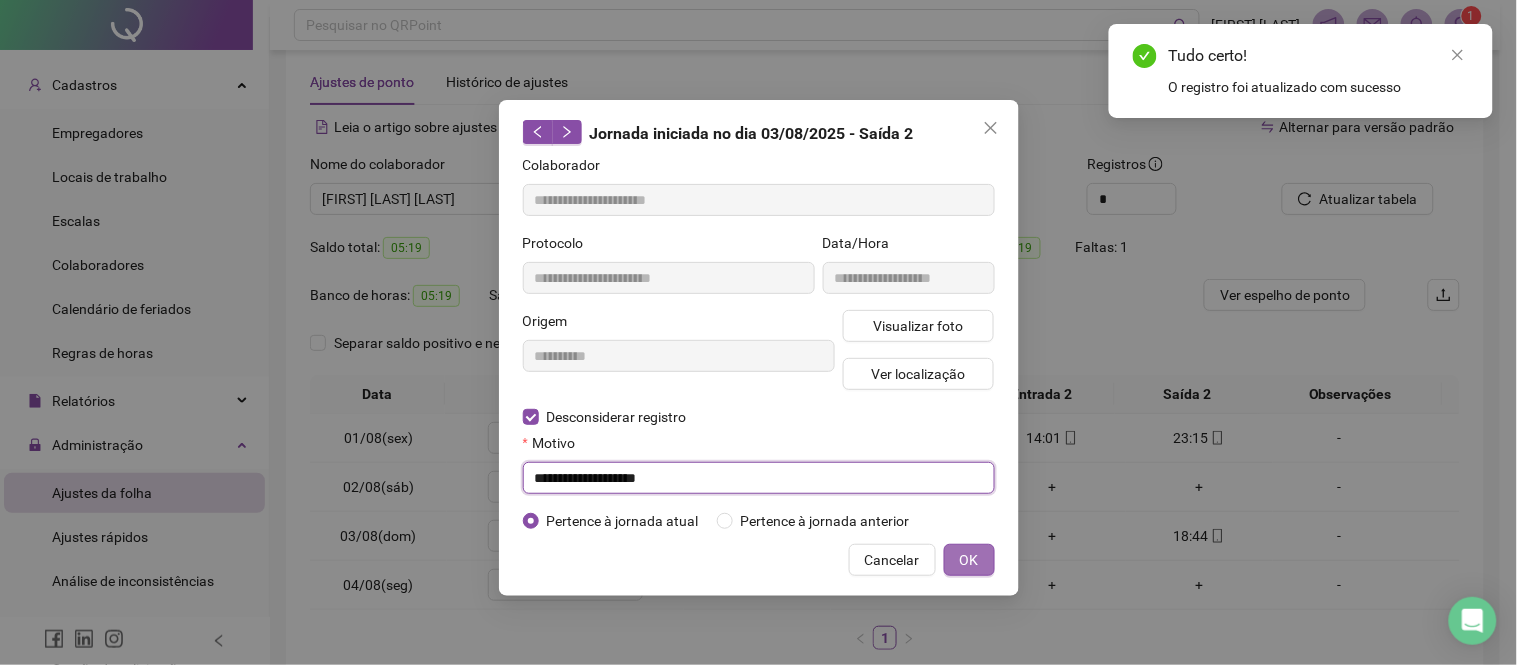 type on "**********" 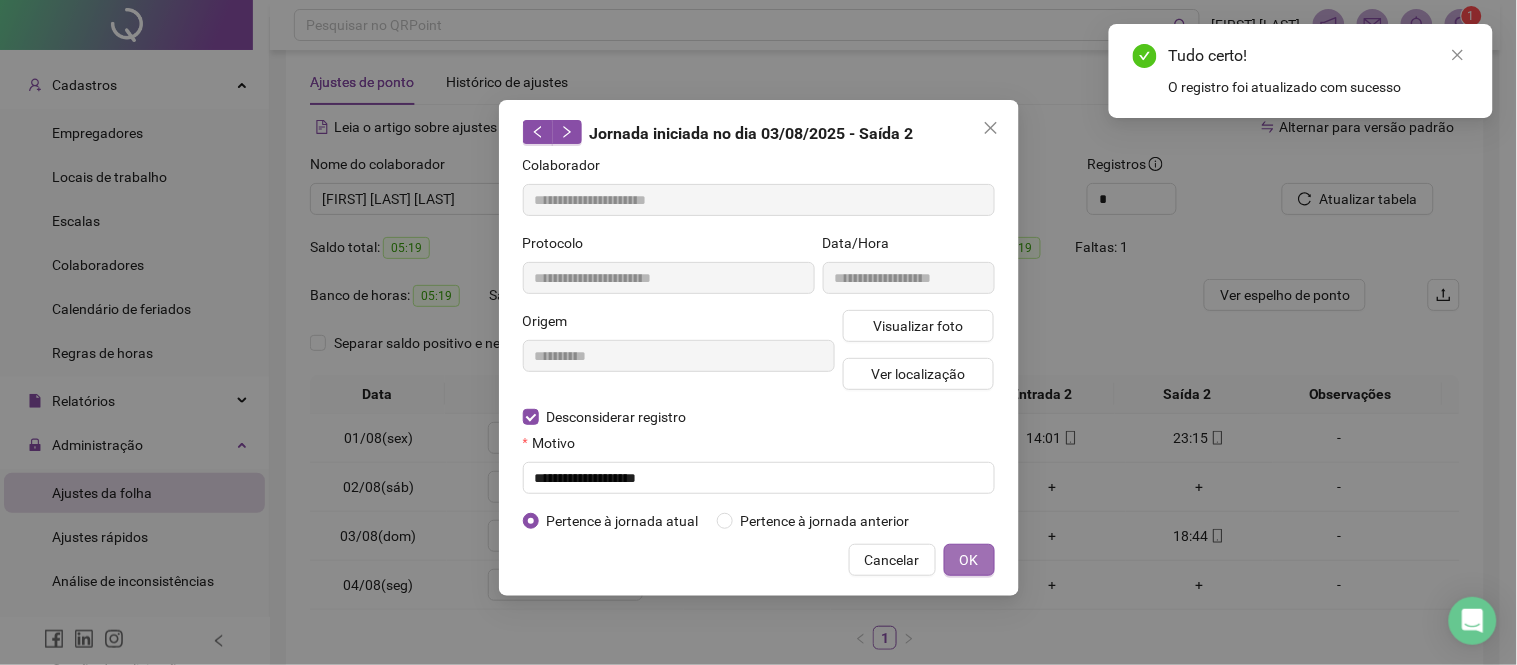 click on "OK" at bounding box center (969, 560) 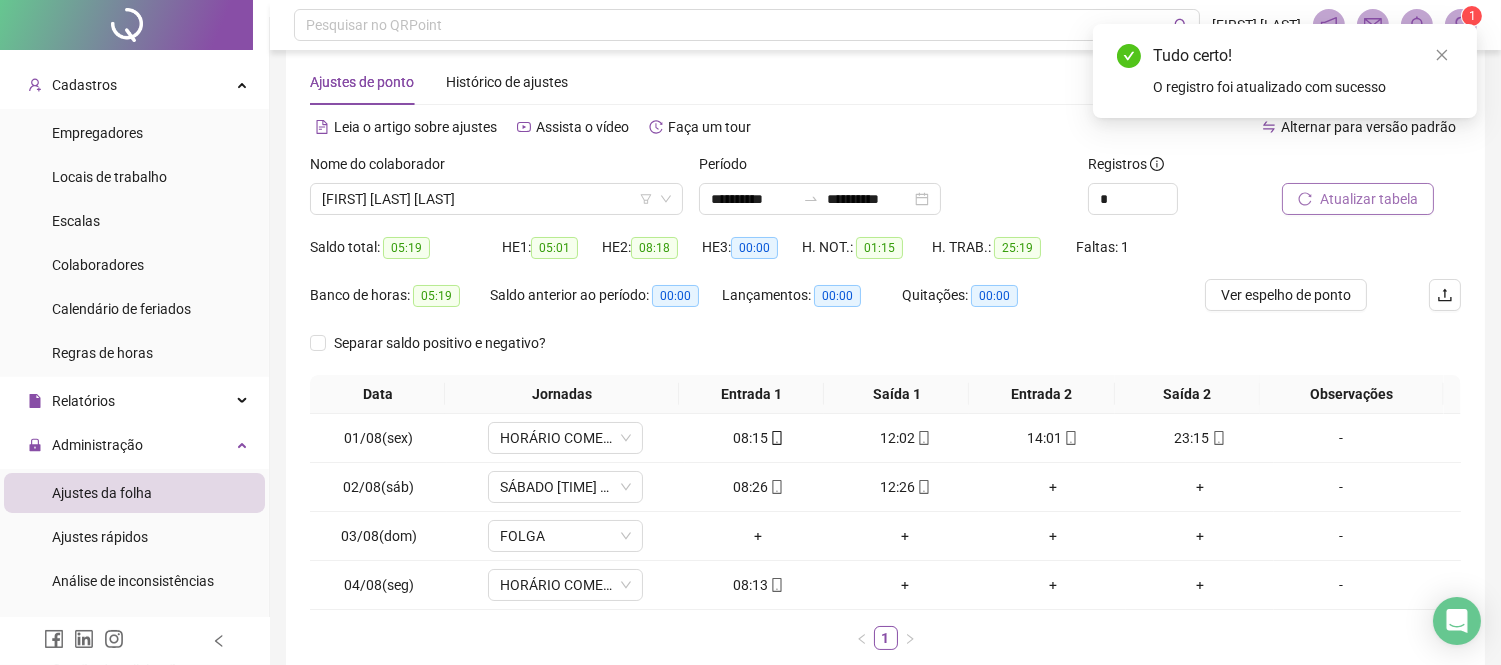 click on "Atualizar tabela" at bounding box center [1369, 199] 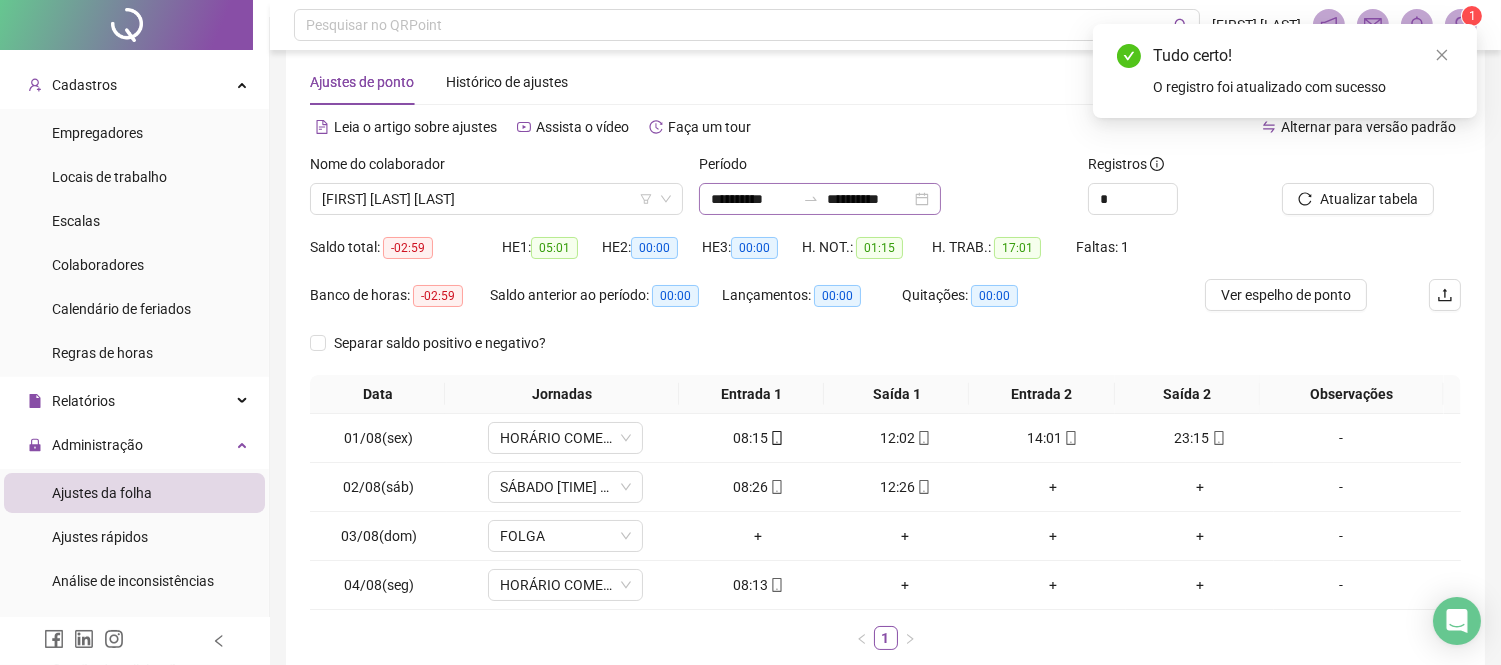 click 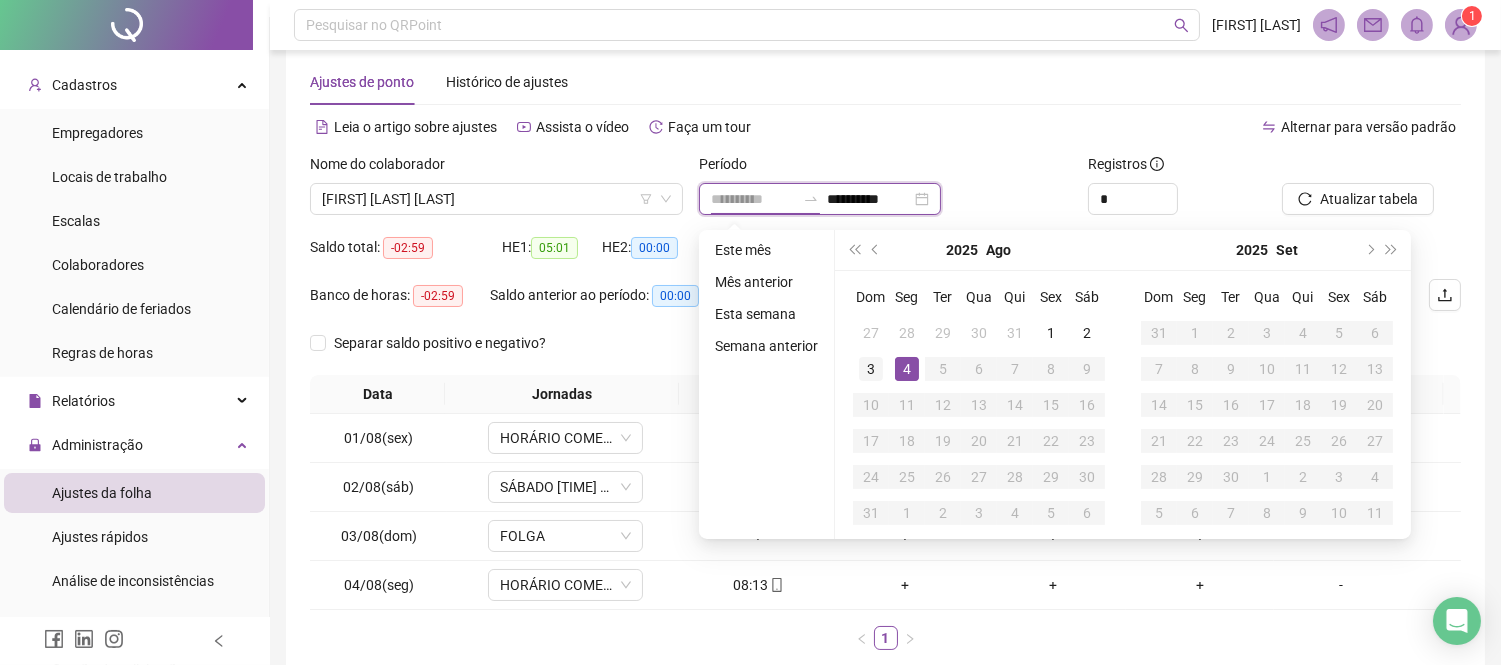 type on "**********" 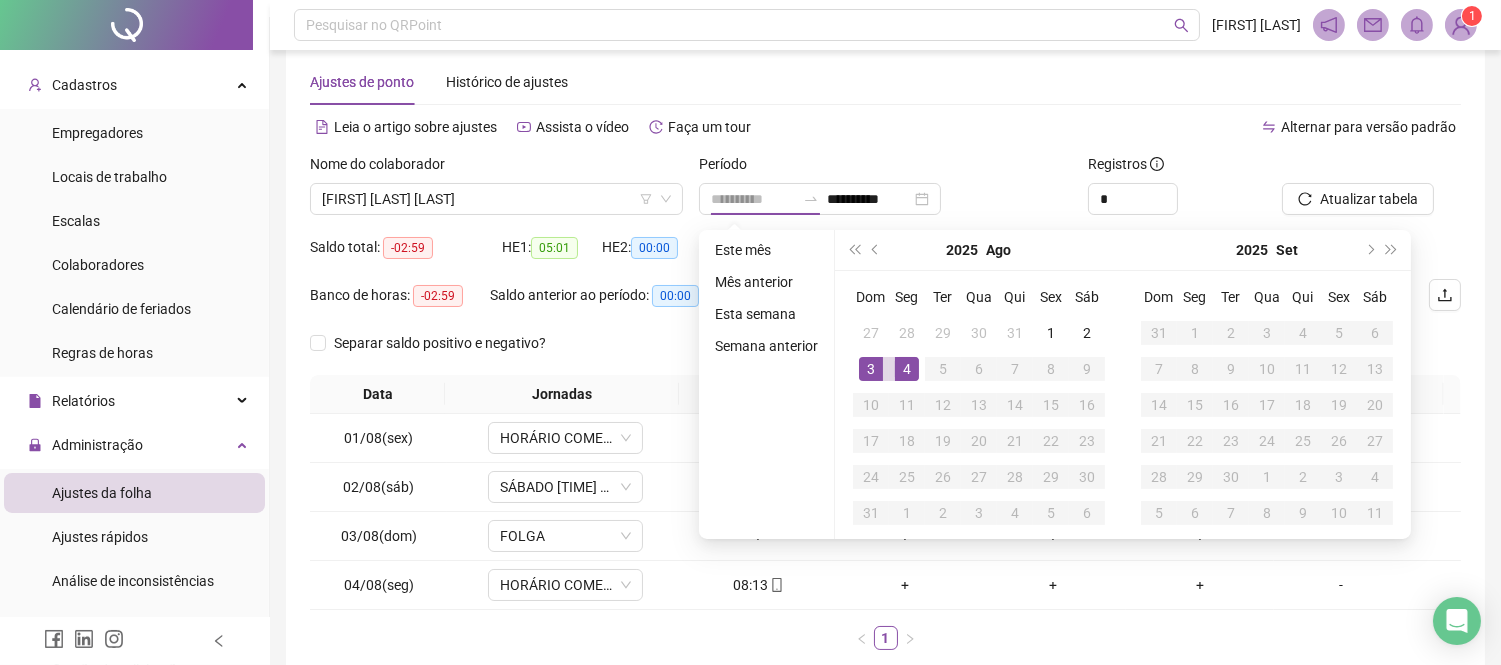 click on "3" at bounding box center (871, 369) 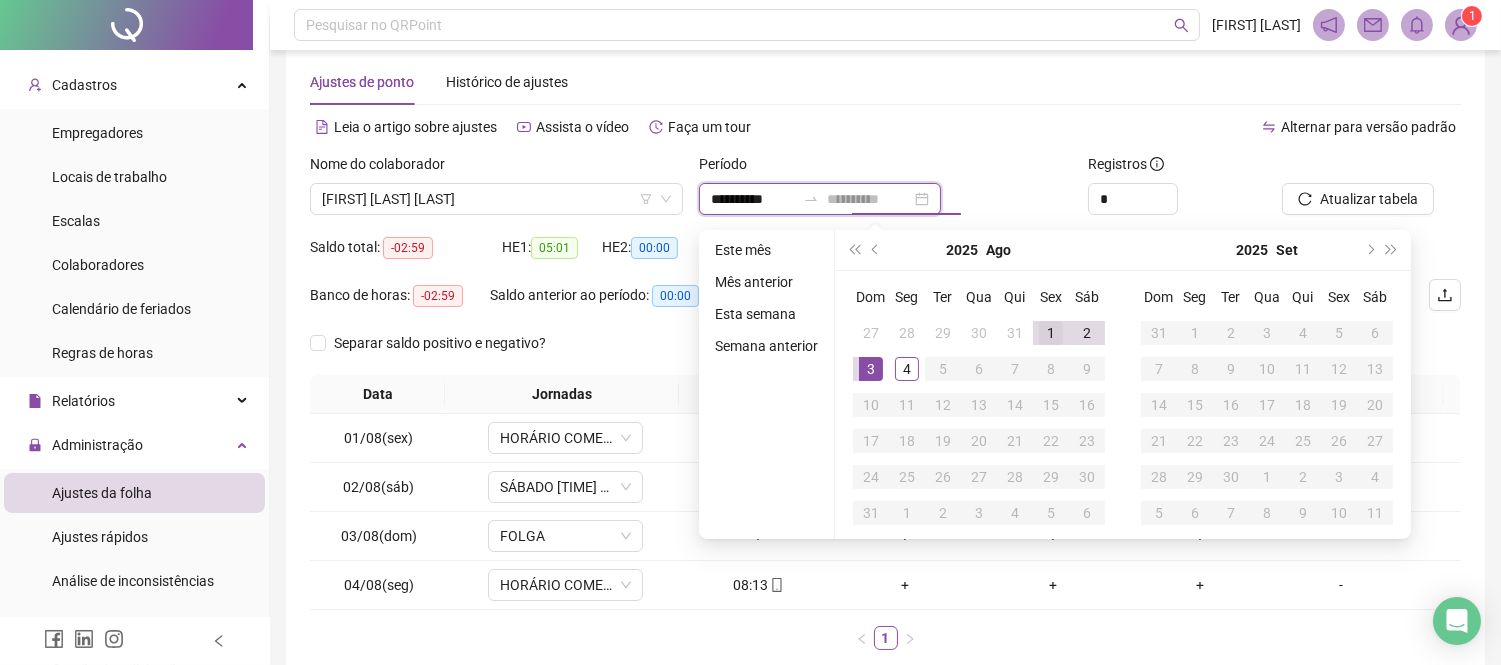type on "**********" 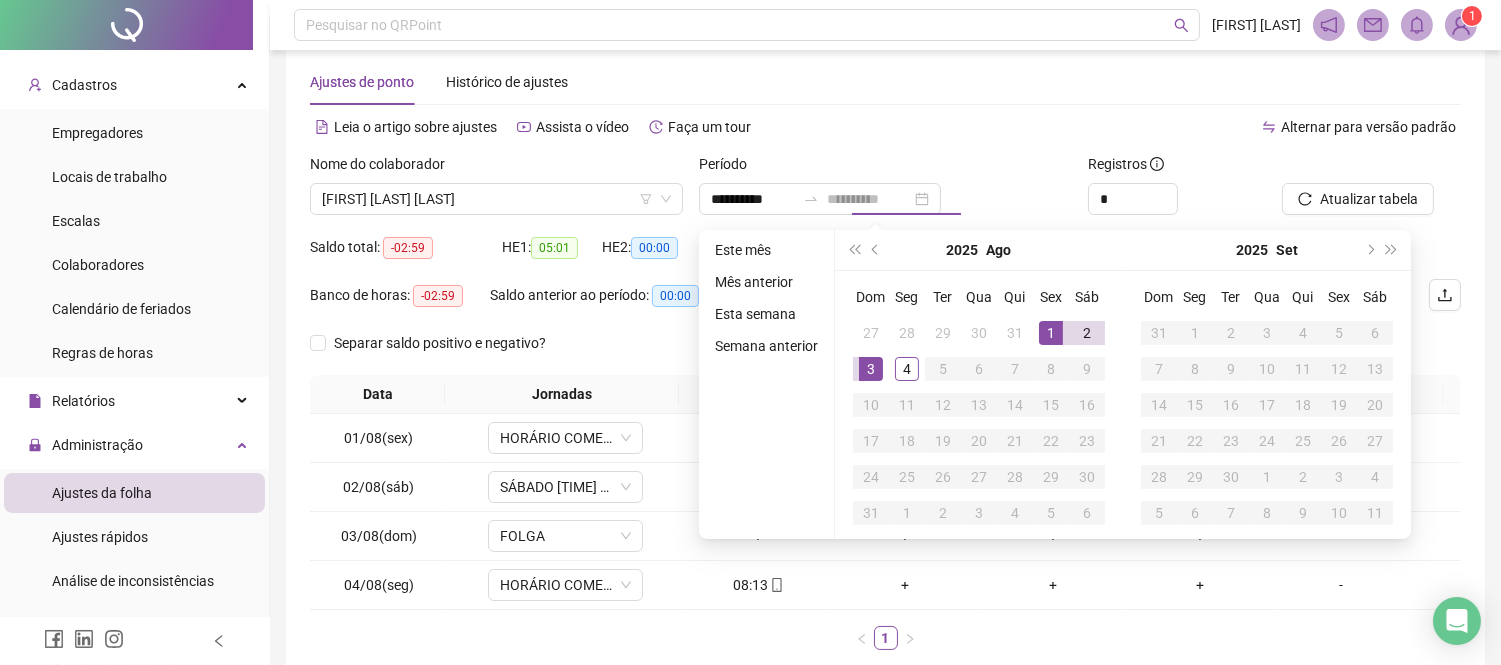 click on "1" at bounding box center [1051, 333] 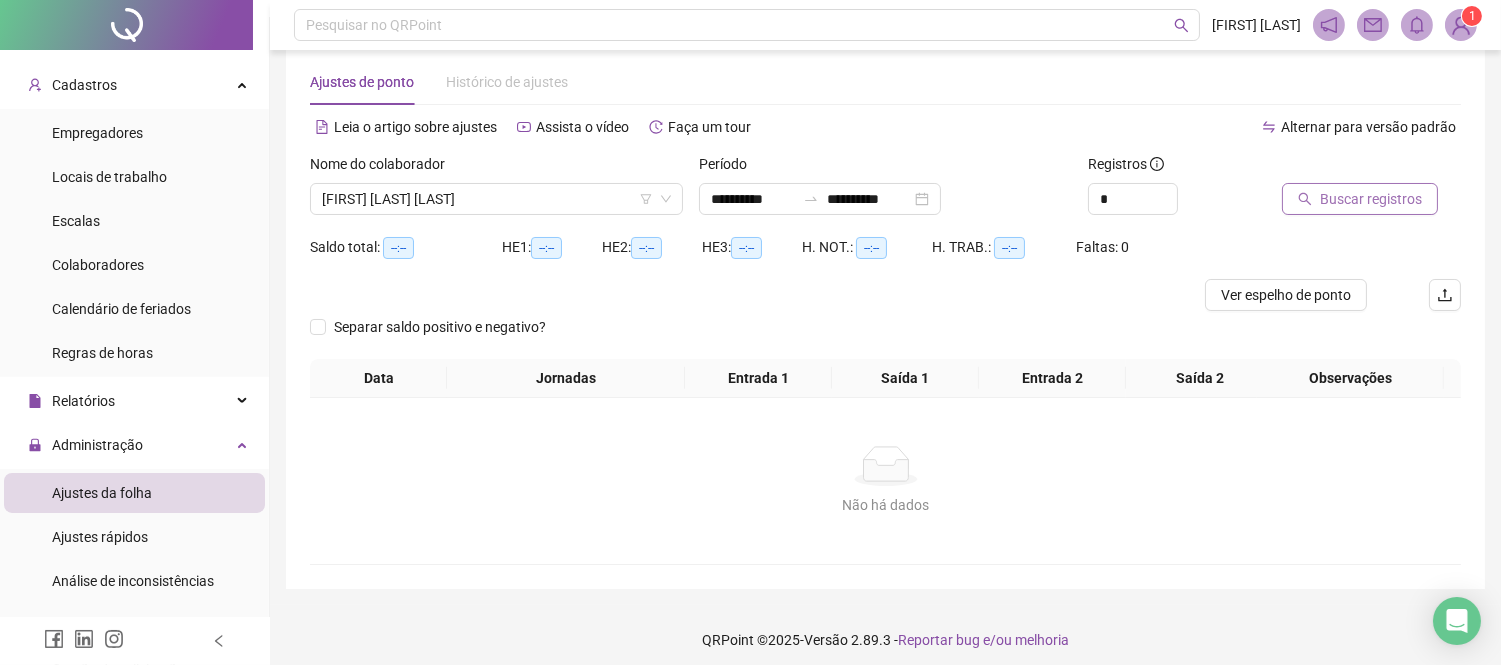 click on "Buscar registros" at bounding box center (1371, 199) 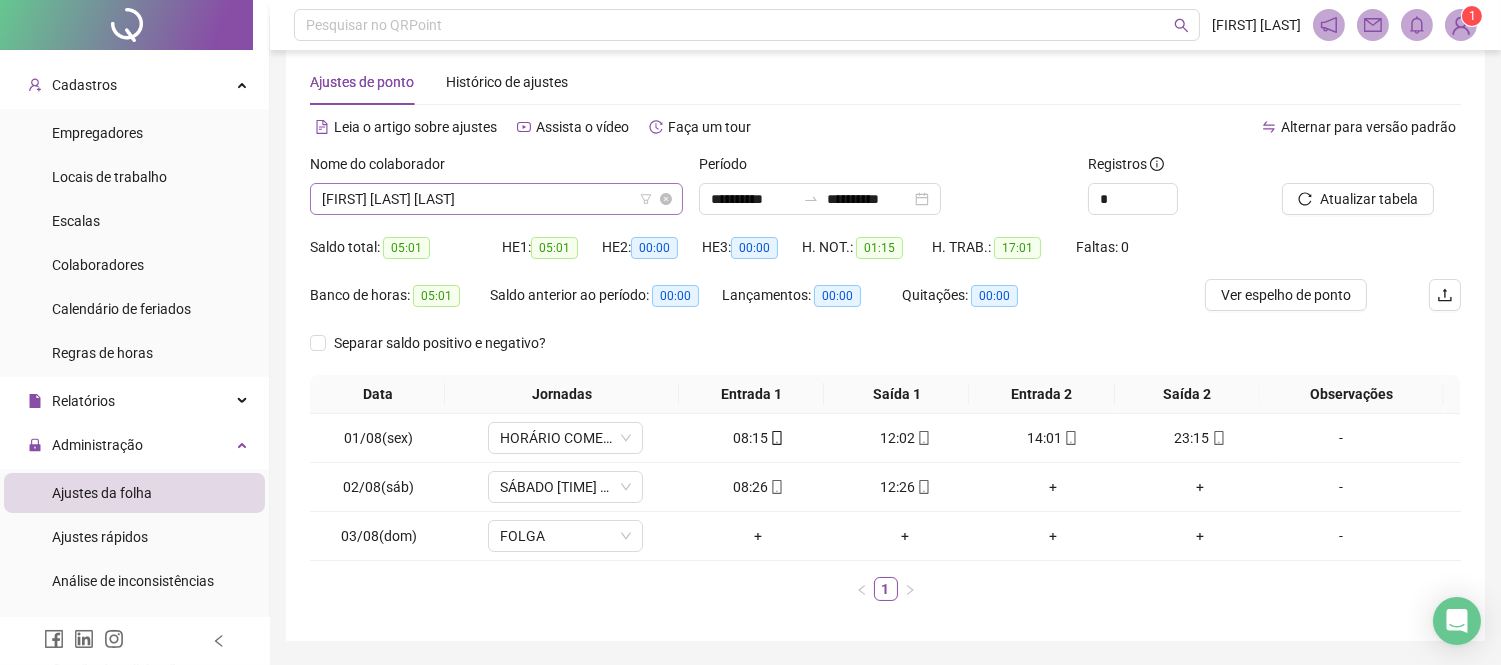click on "[FIRST] [LAST] [LAST]" at bounding box center [496, 199] 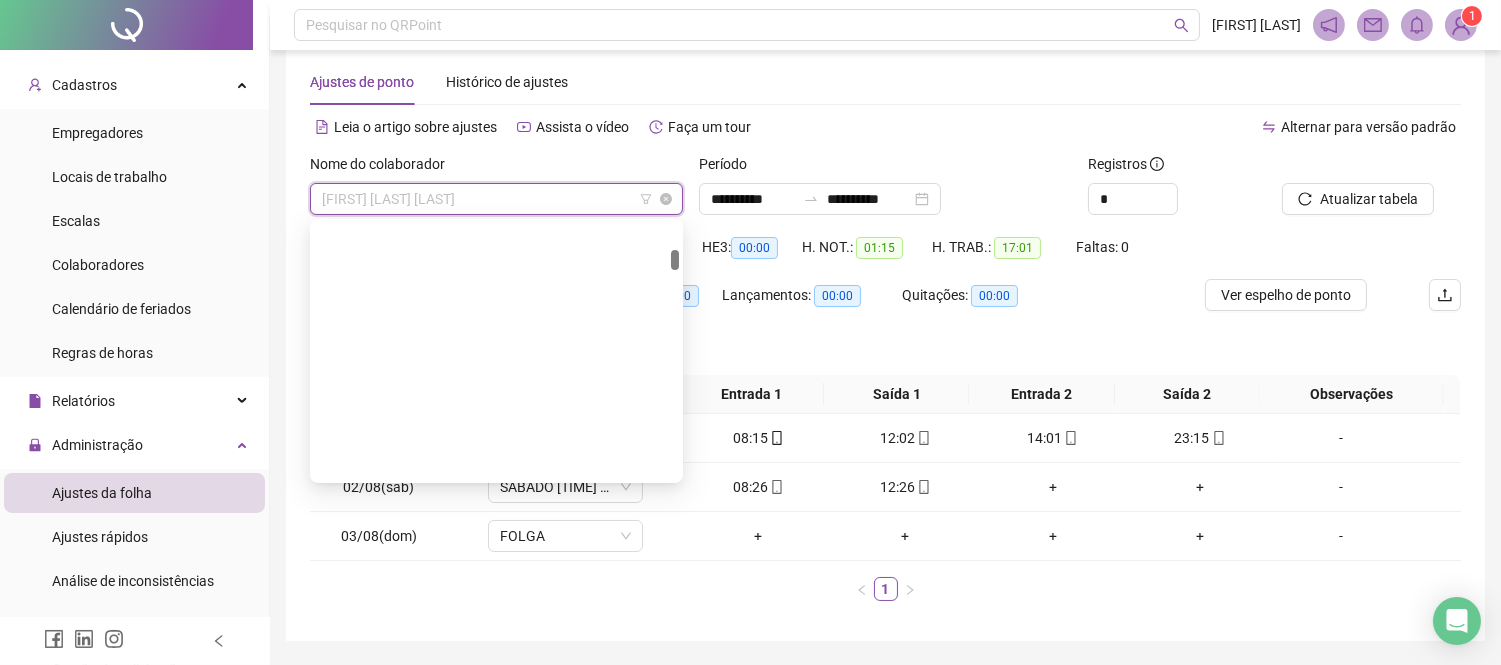 scroll, scrollTop: 544, scrollLeft: 0, axis: vertical 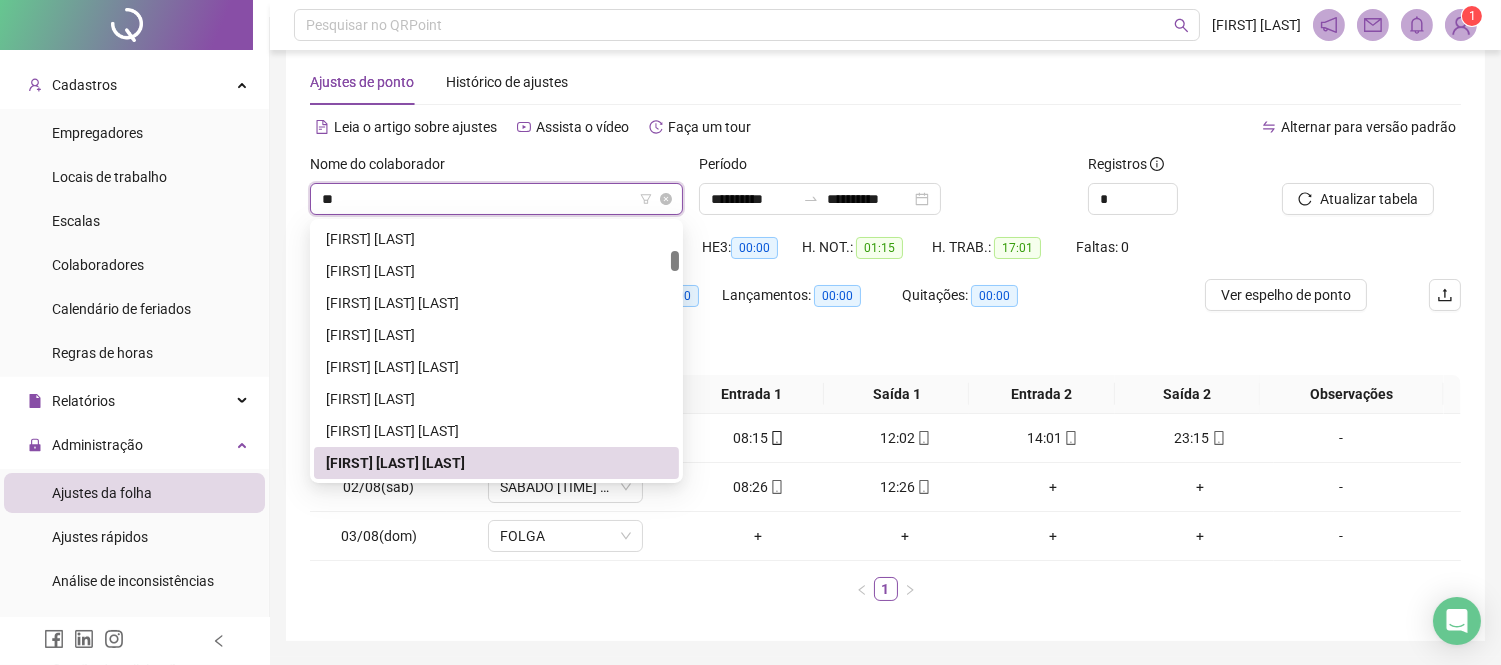 type on "***" 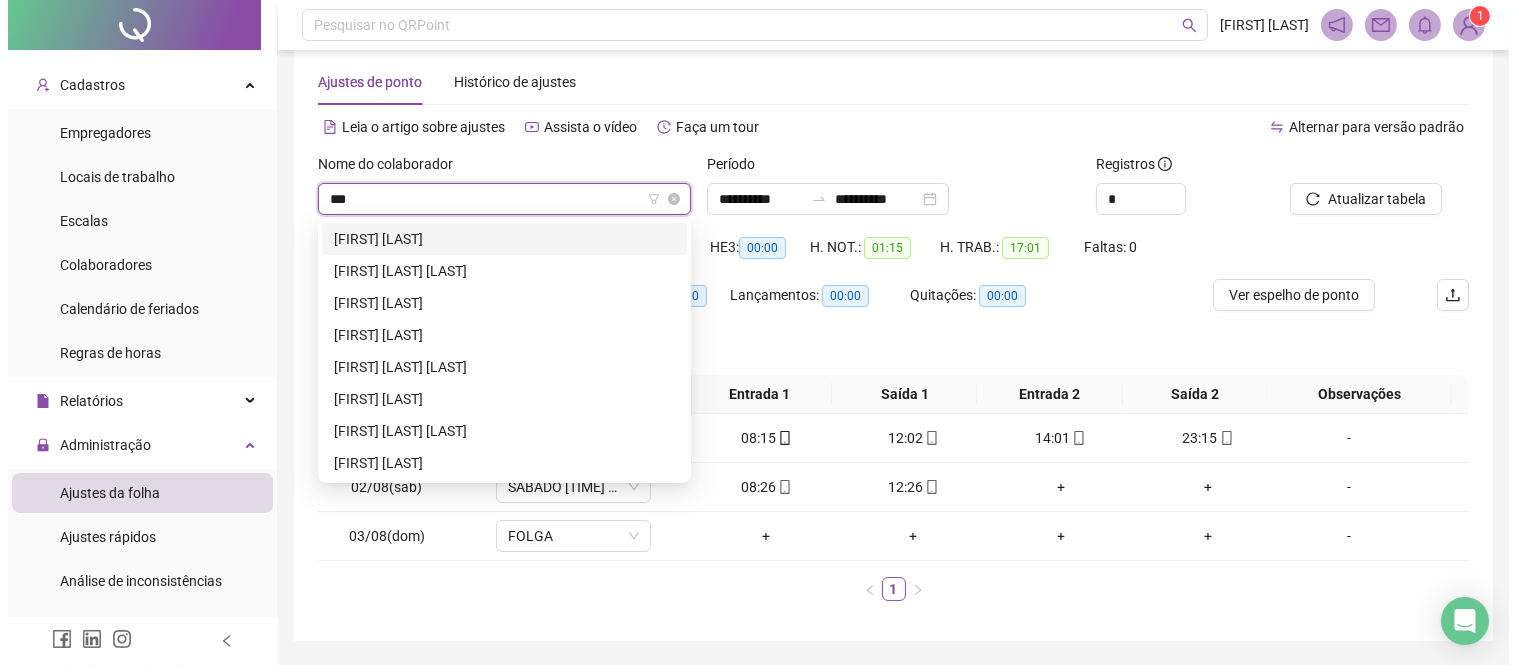 scroll, scrollTop: 0, scrollLeft: 0, axis: both 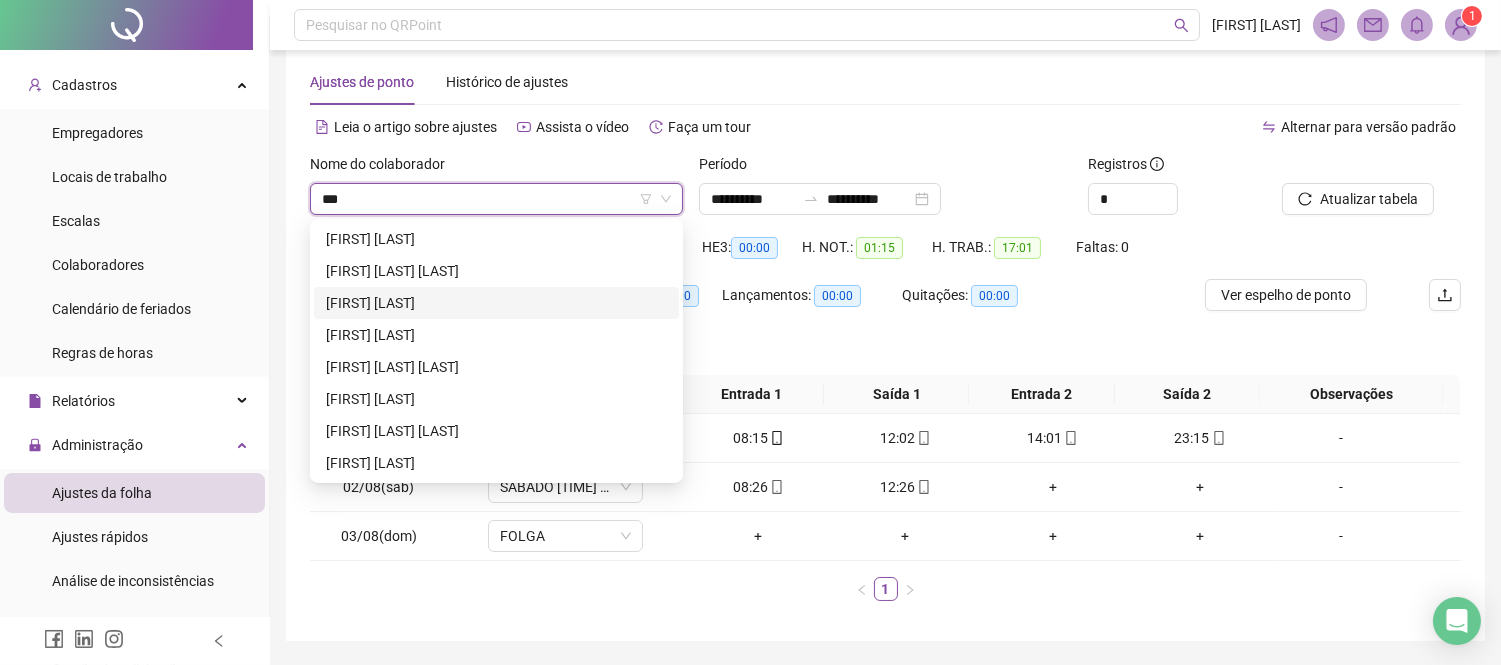 click on "[FIRST] [LAST]" at bounding box center (496, 303) 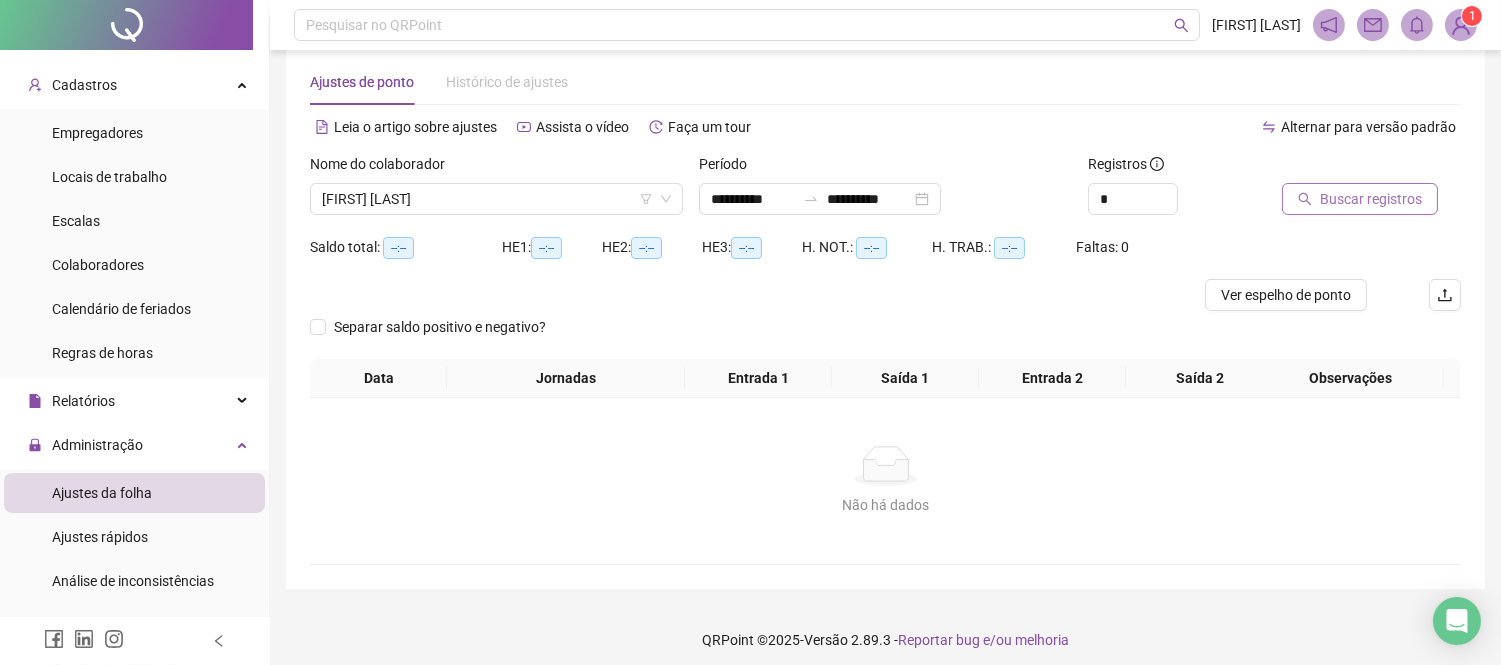 click on "Buscar registros" at bounding box center (1371, 199) 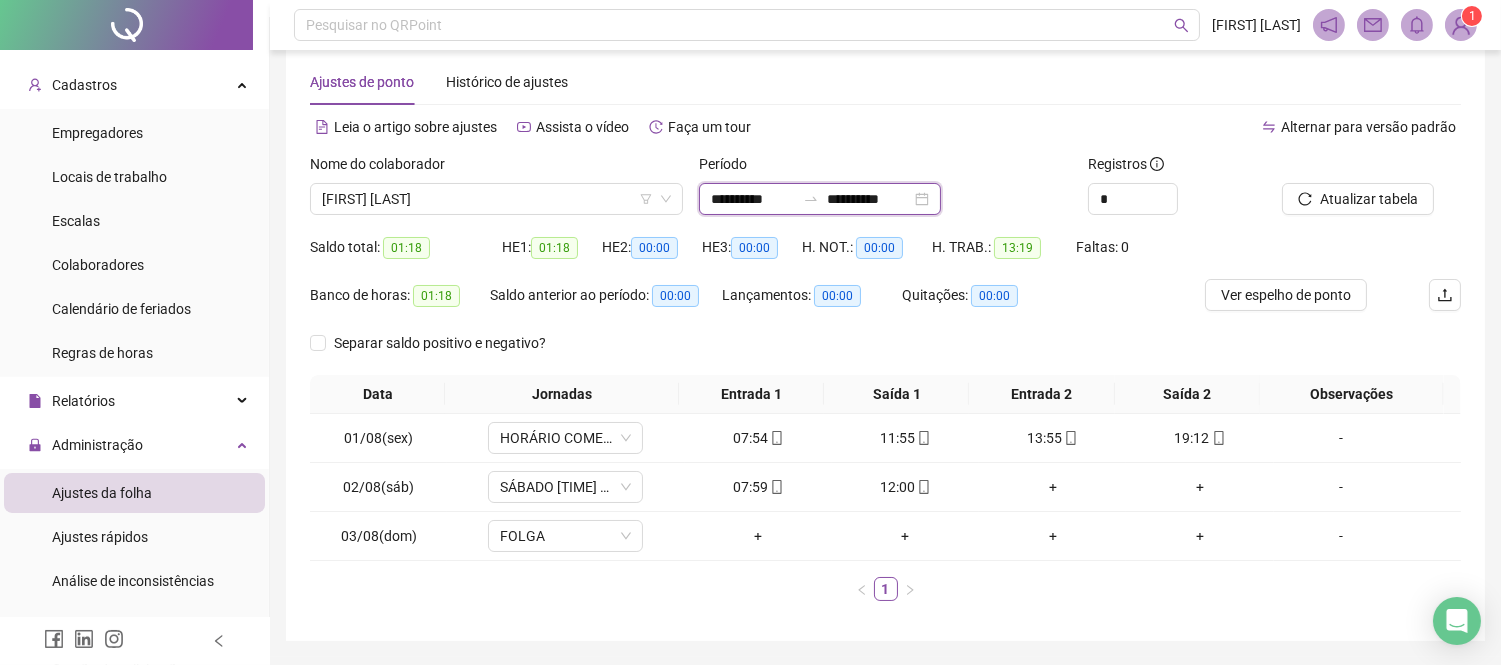 click on "**********" at bounding box center (869, 199) 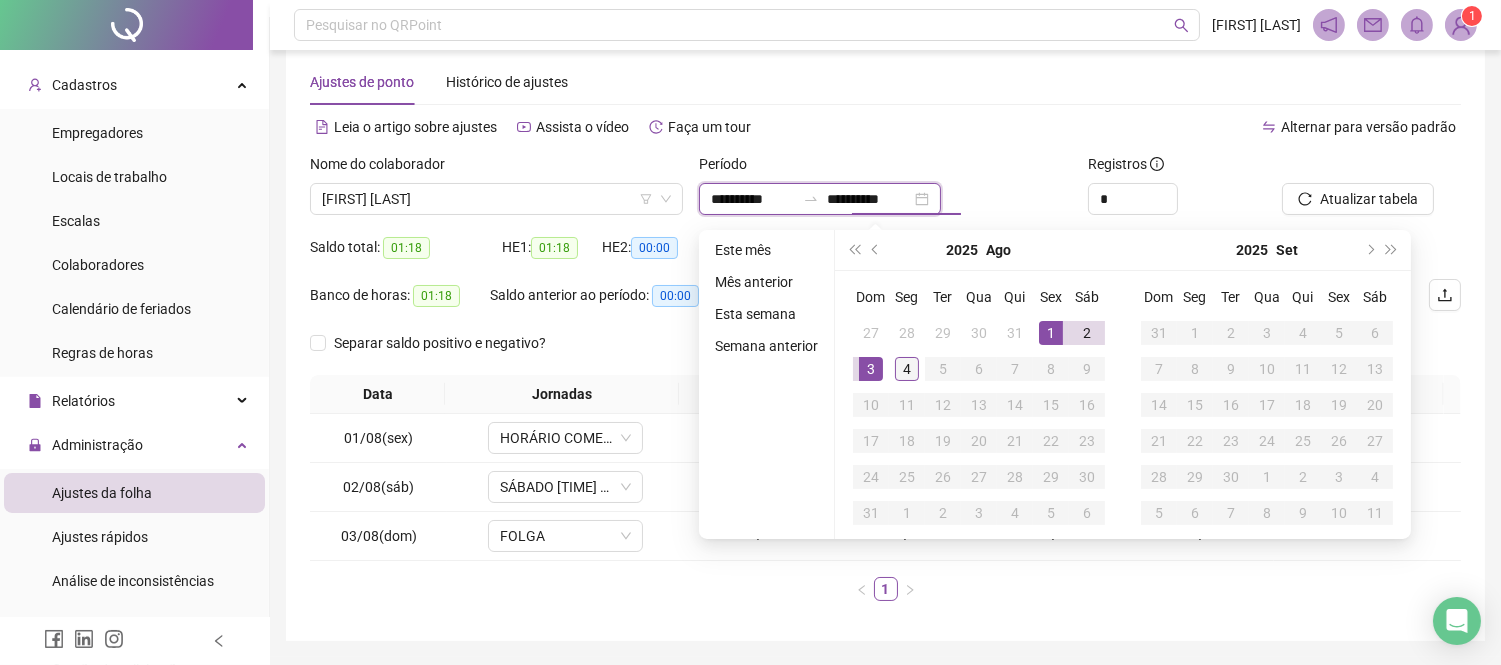 type on "**********" 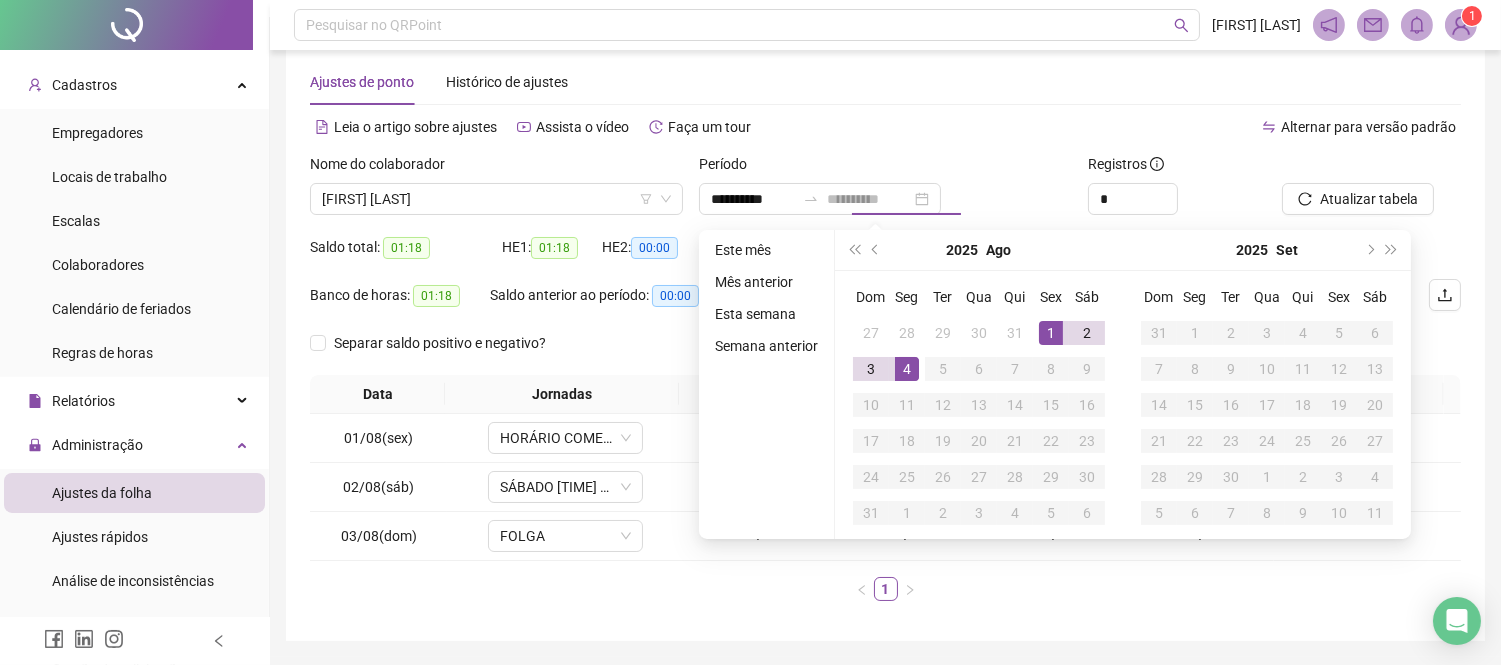 click on "4" at bounding box center [907, 369] 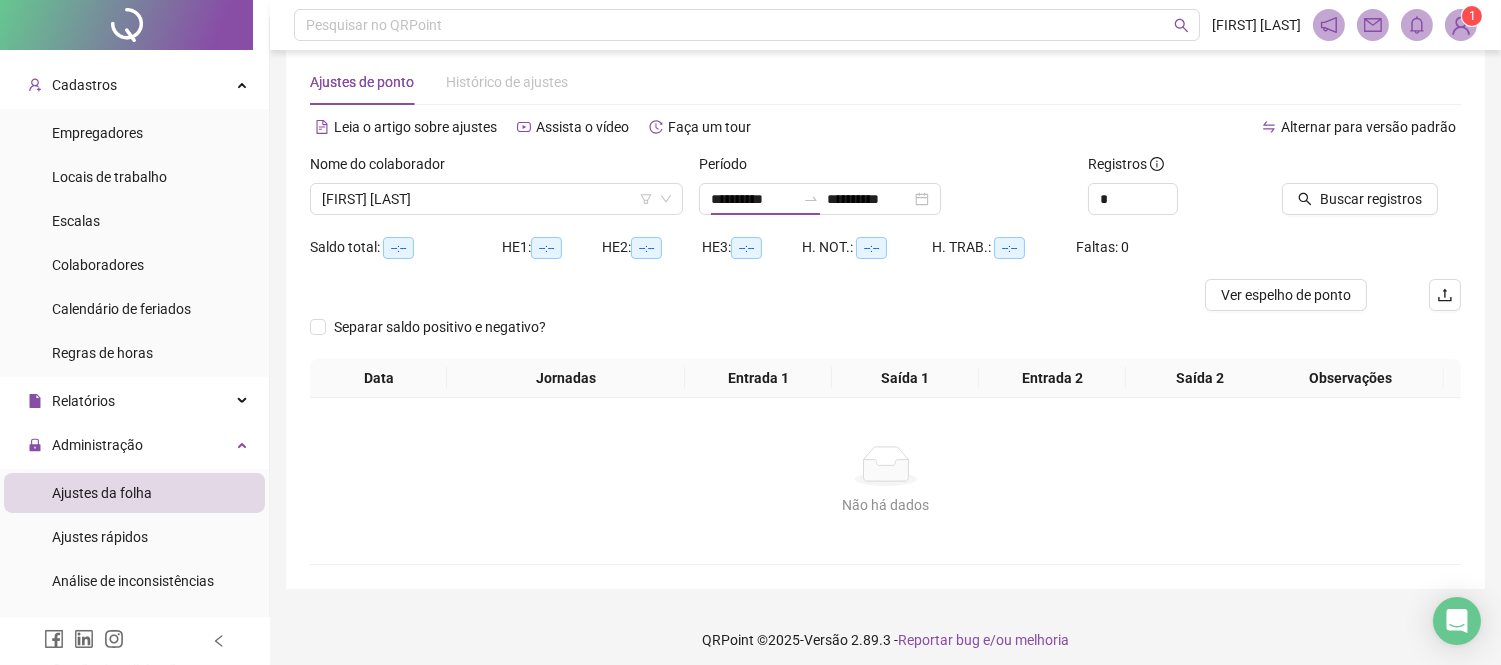 type on "**********" 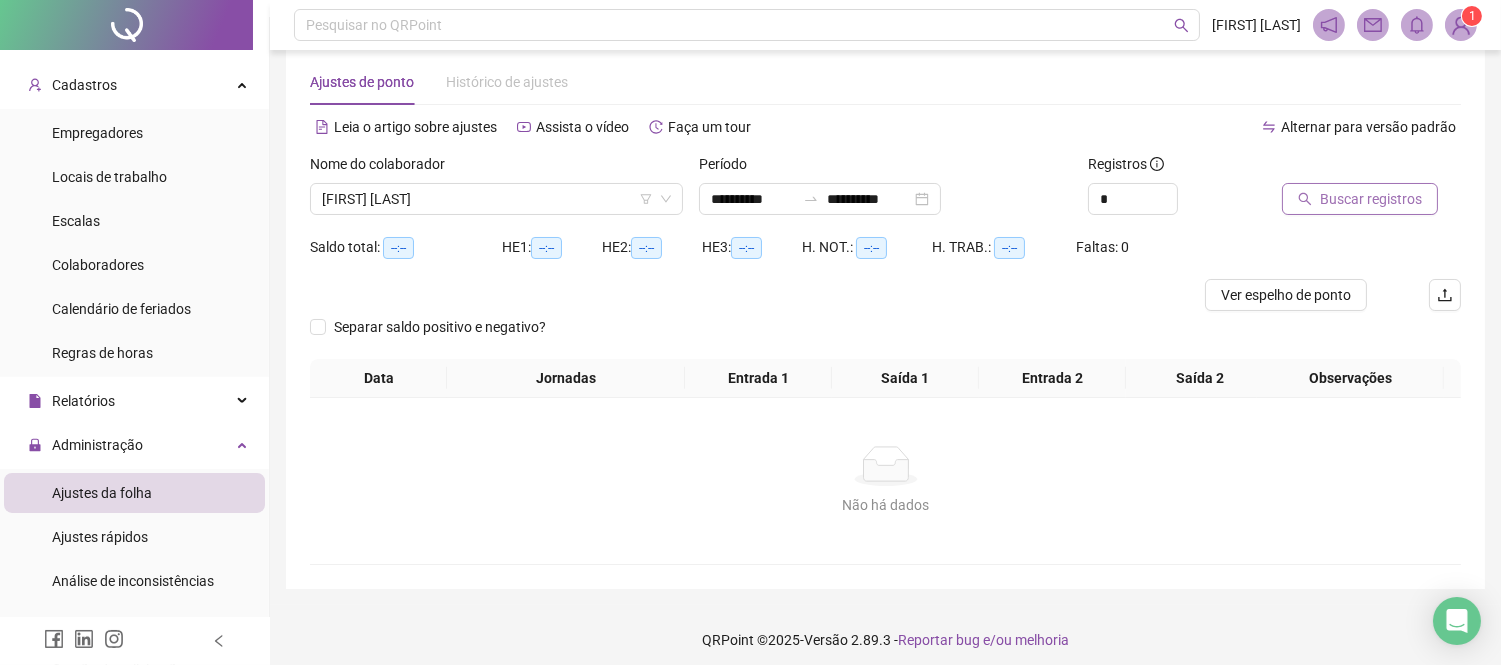 click on "Buscar registros" at bounding box center (1360, 199) 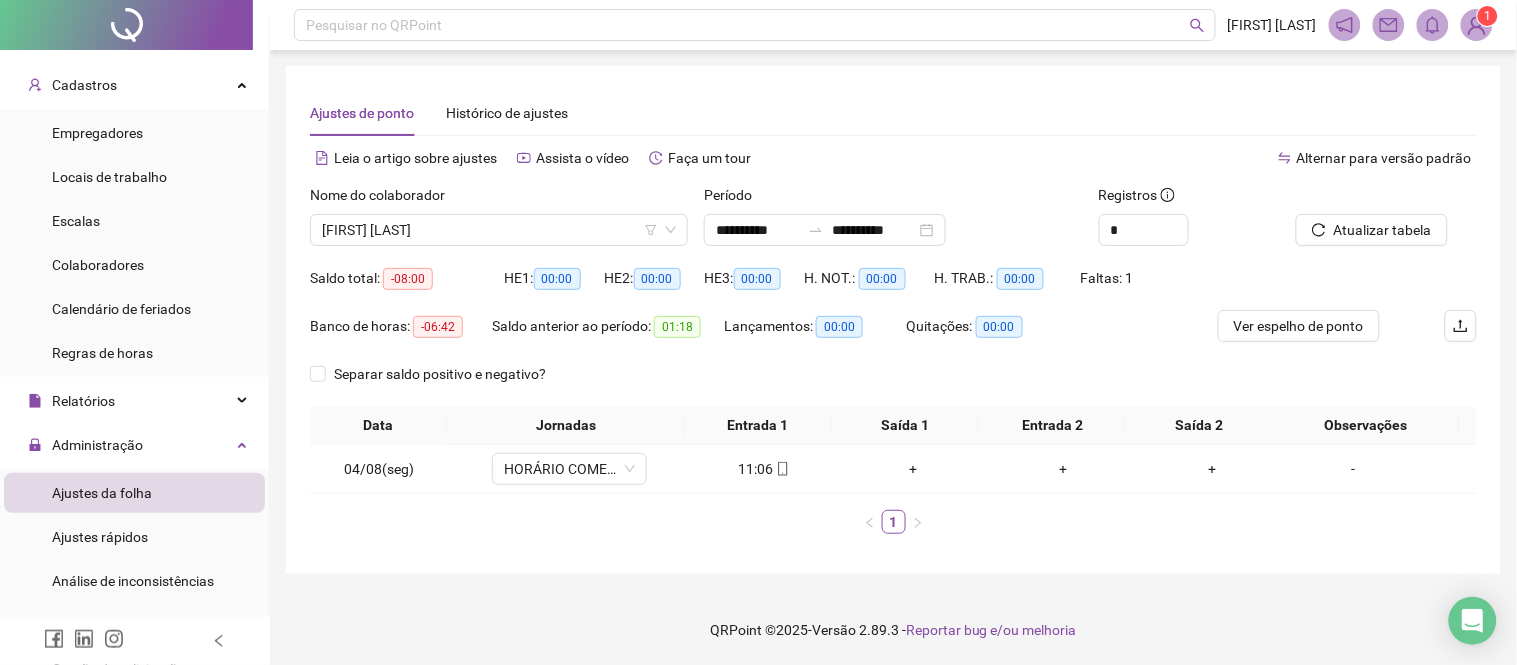 scroll, scrollTop: 0, scrollLeft: 0, axis: both 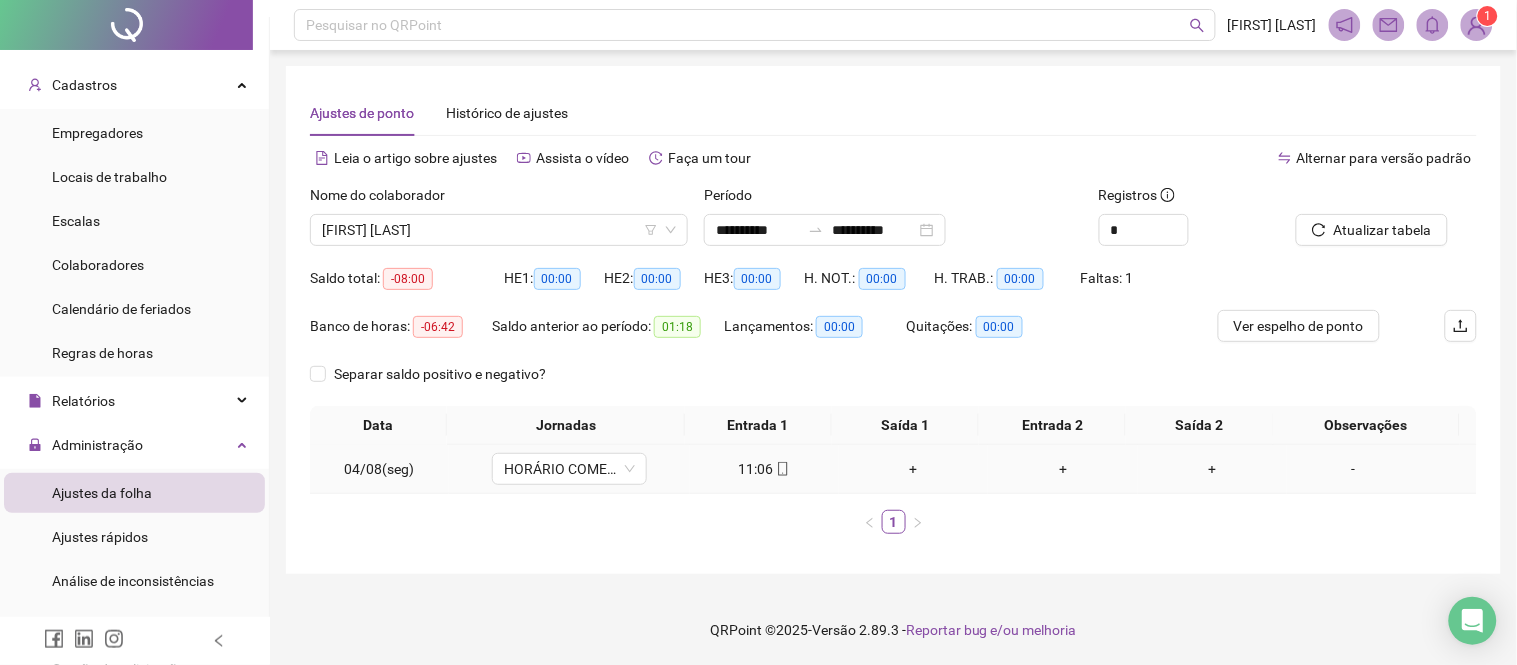 click on "+" at bounding box center (913, 469) 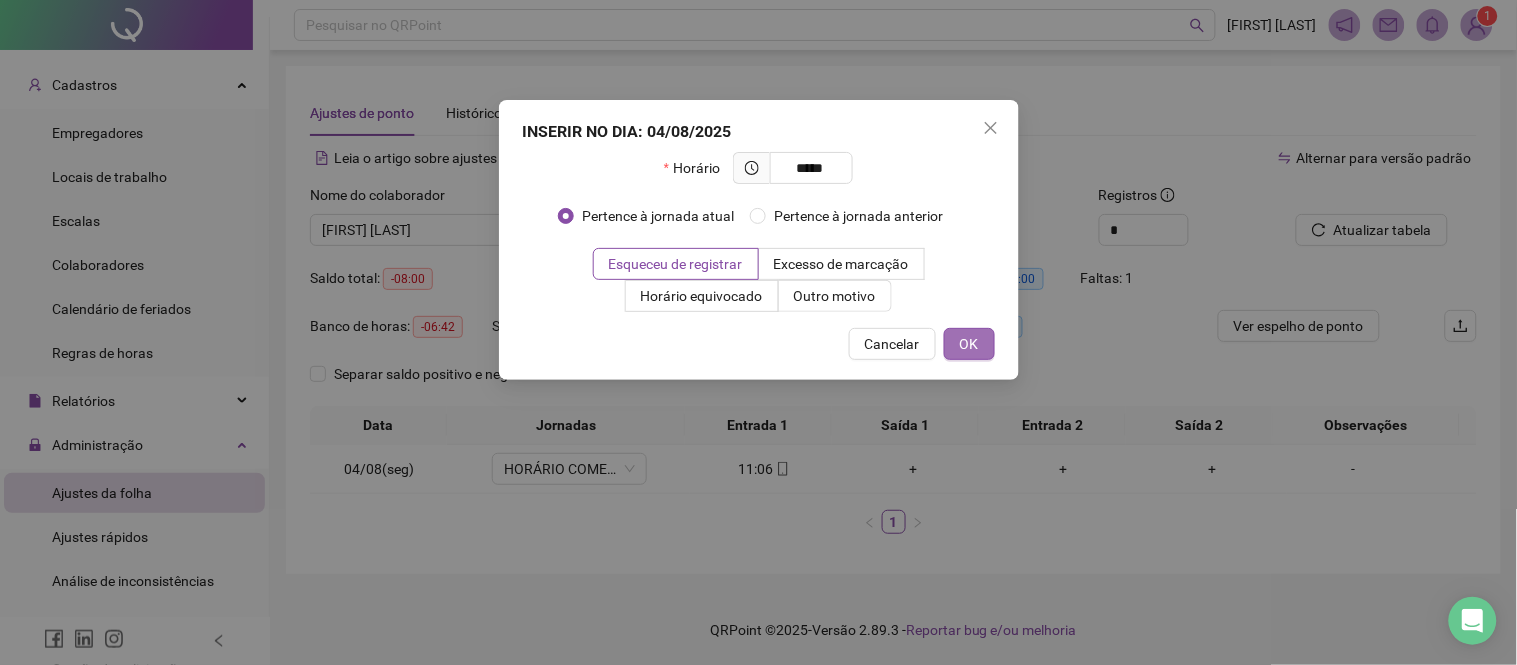 type on "*****" 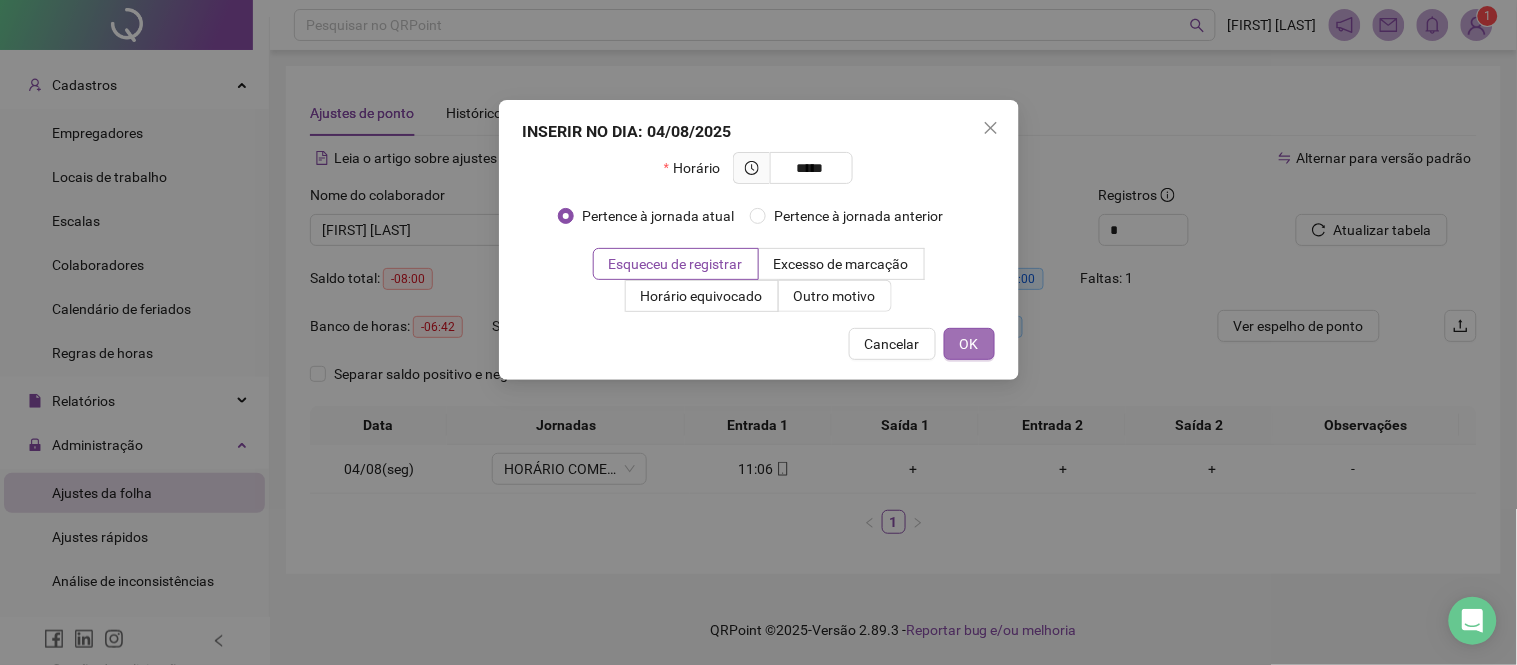 click on "OK" at bounding box center [969, 344] 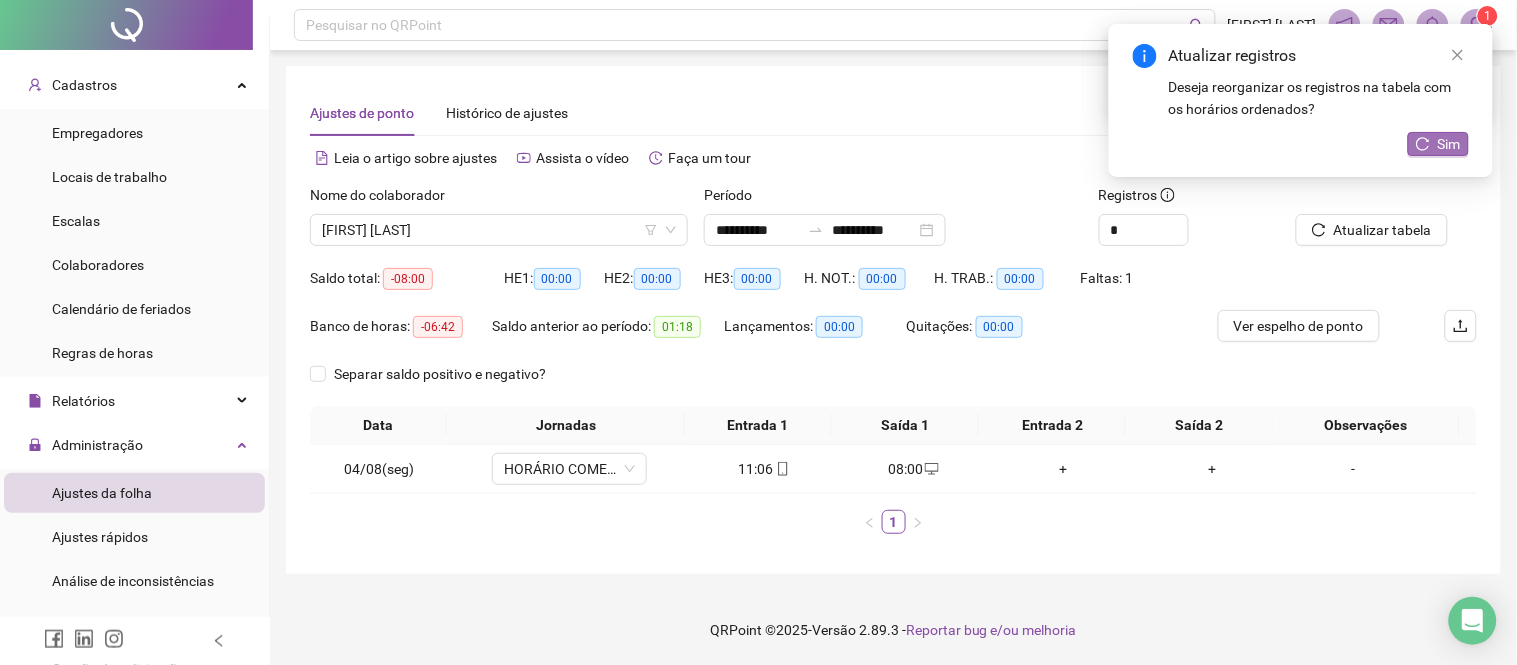 click on "Sim" at bounding box center (1449, 144) 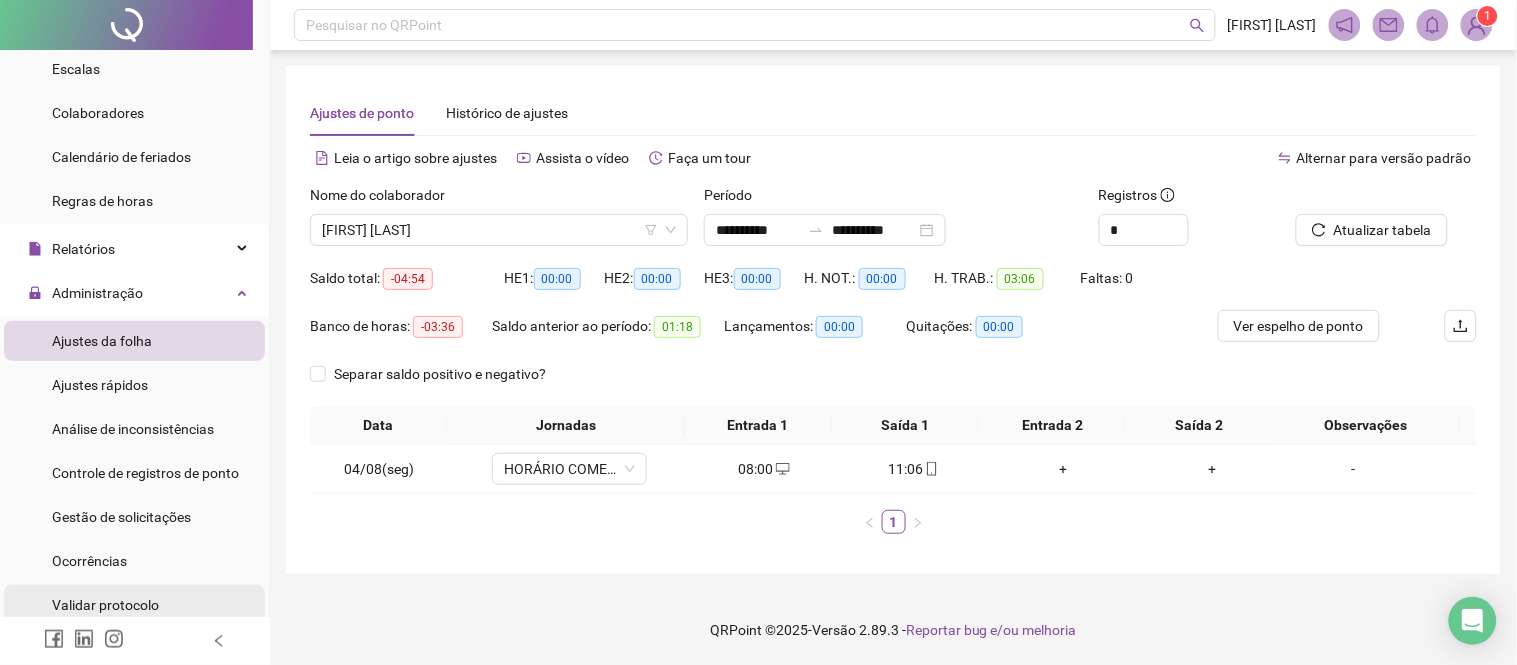 click on "Validar protocolo" at bounding box center [105, 605] 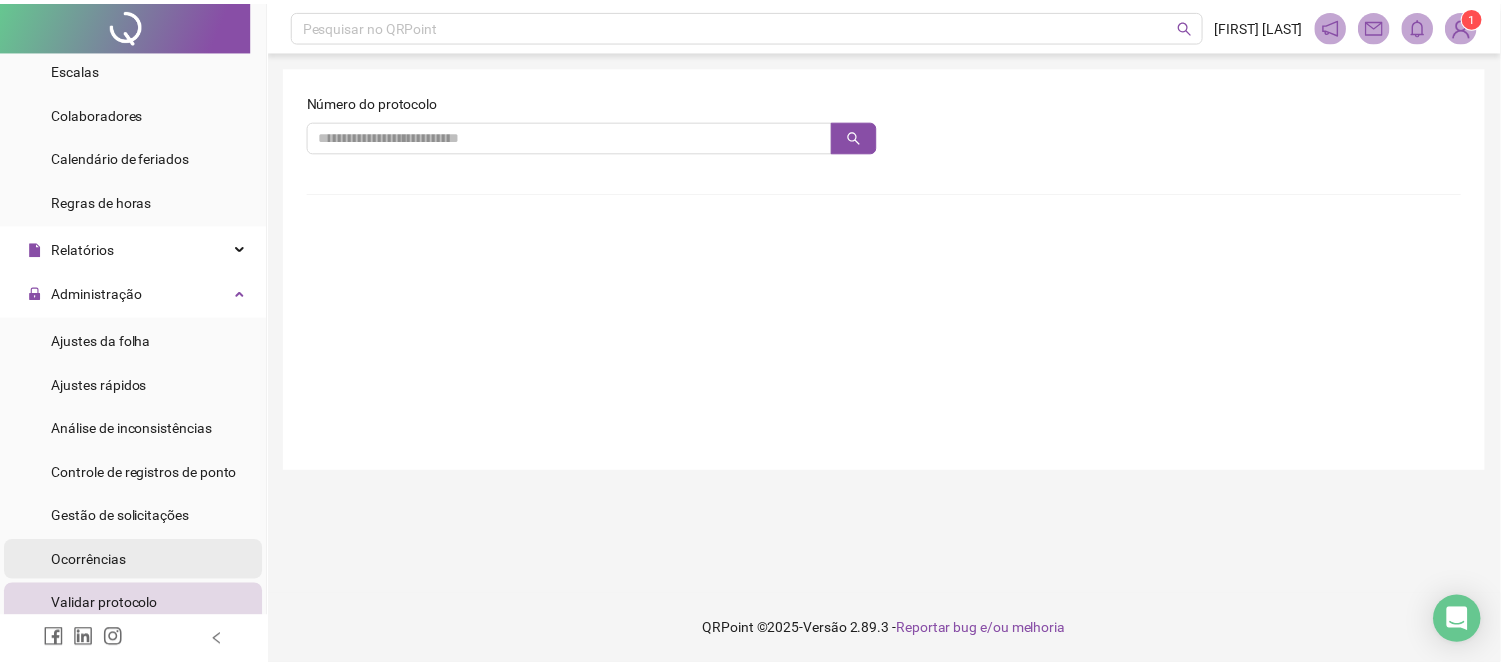 scroll, scrollTop: 255, scrollLeft: 0, axis: vertical 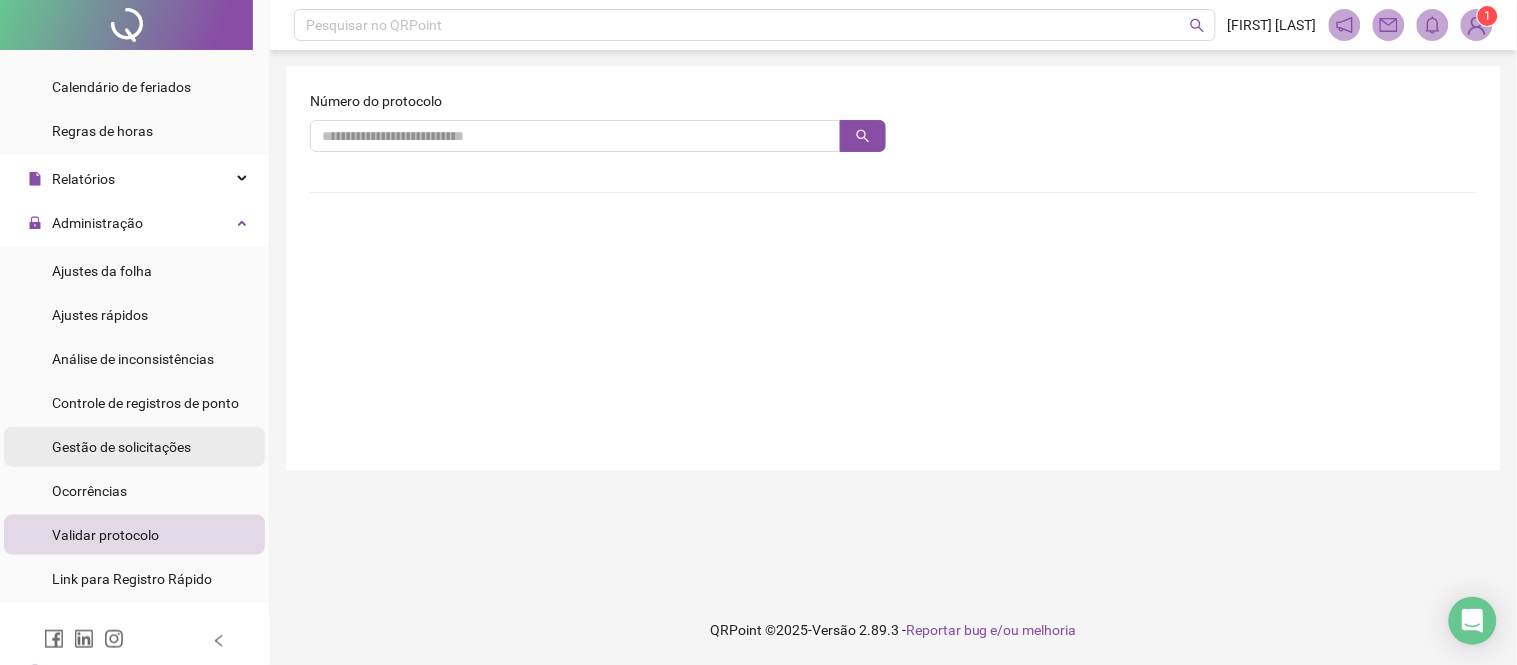 click on "Gestão de solicitações" at bounding box center [121, 447] 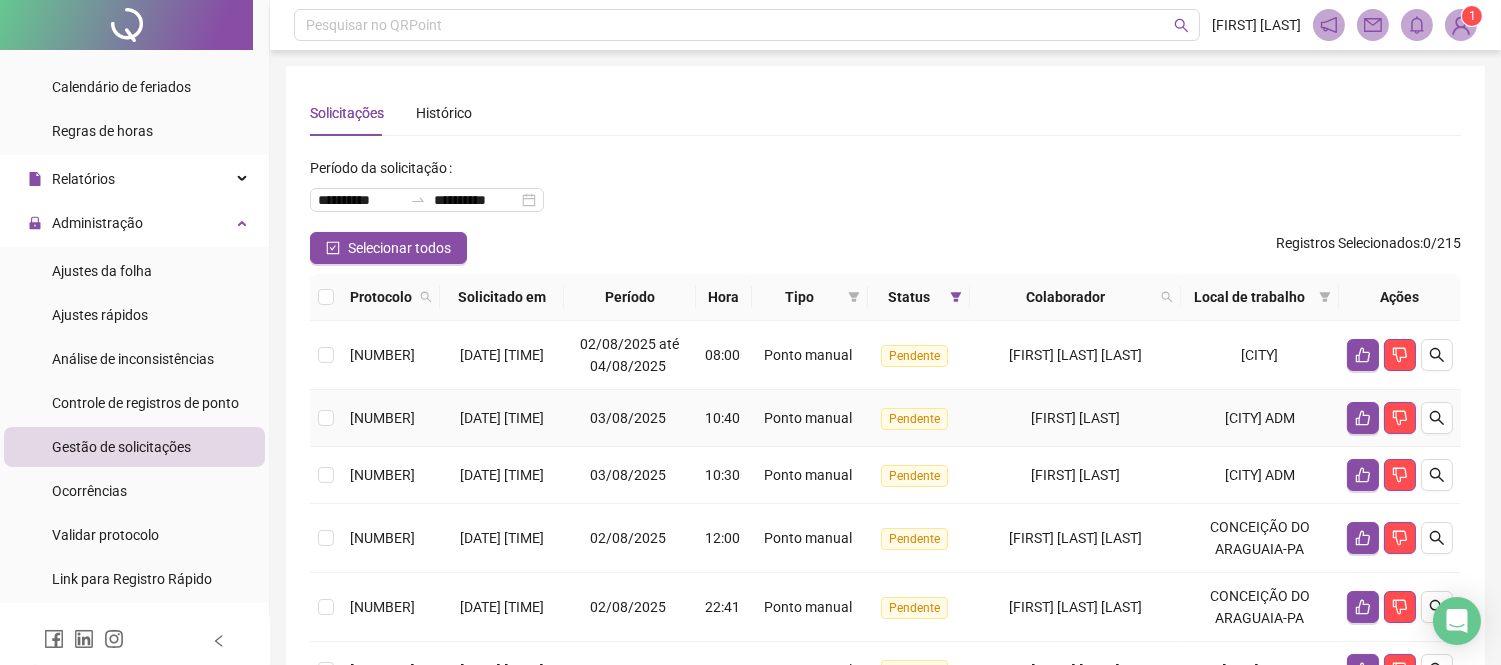 scroll, scrollTop: 111, scrollLeft: 0, axis: vertical 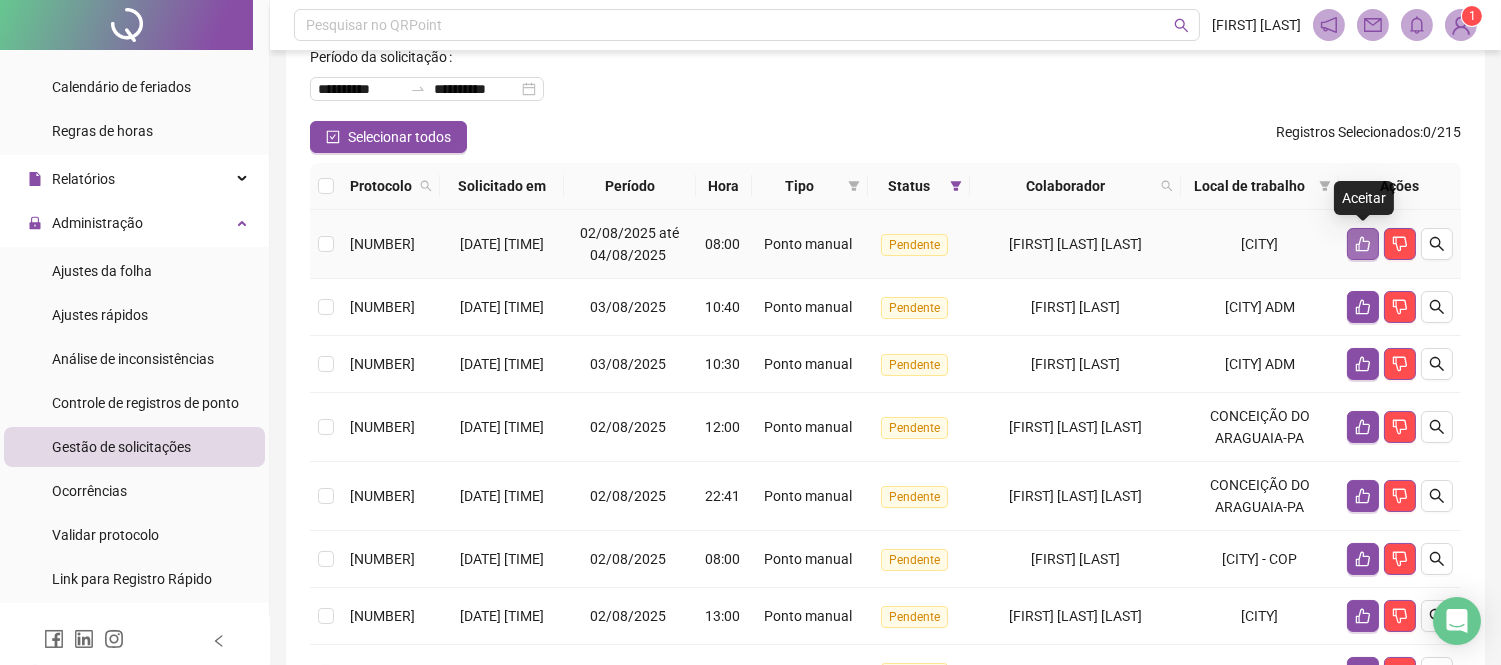 click 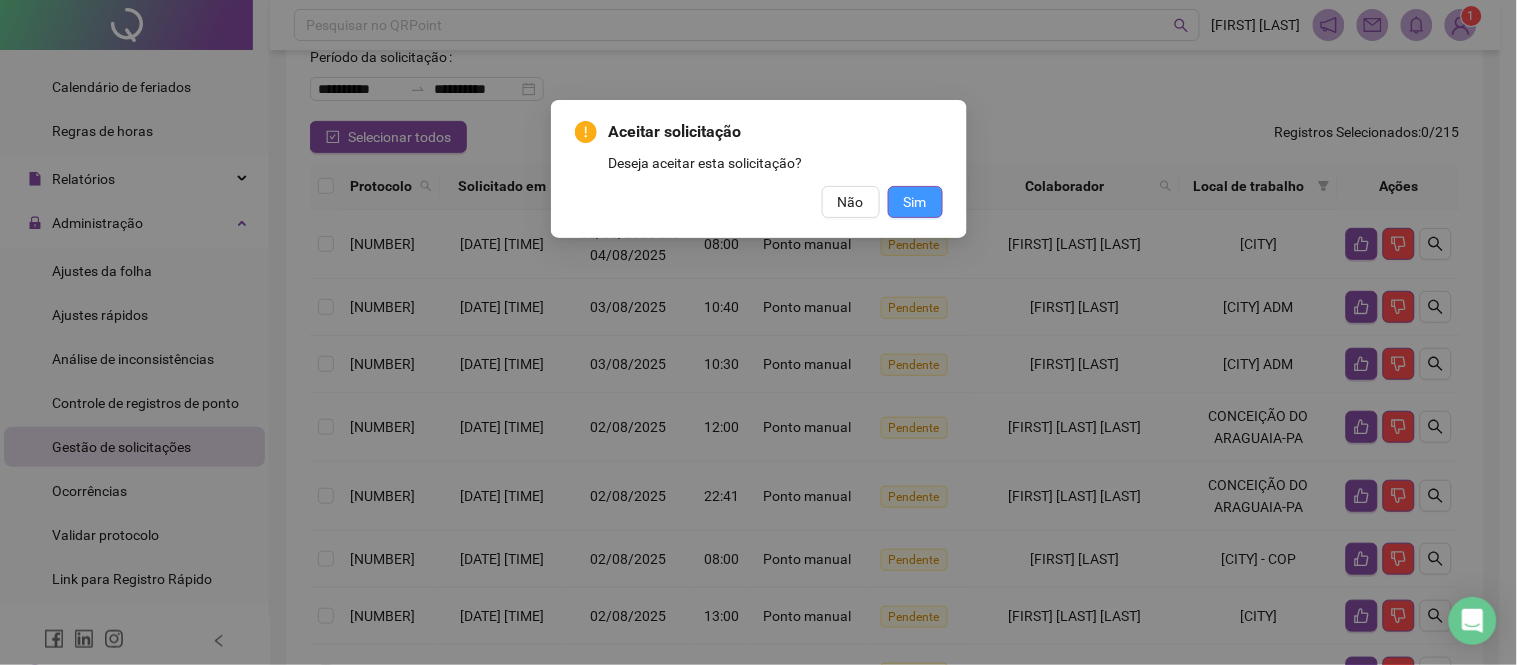 click on "Sim" at bounding box center [915, 202] 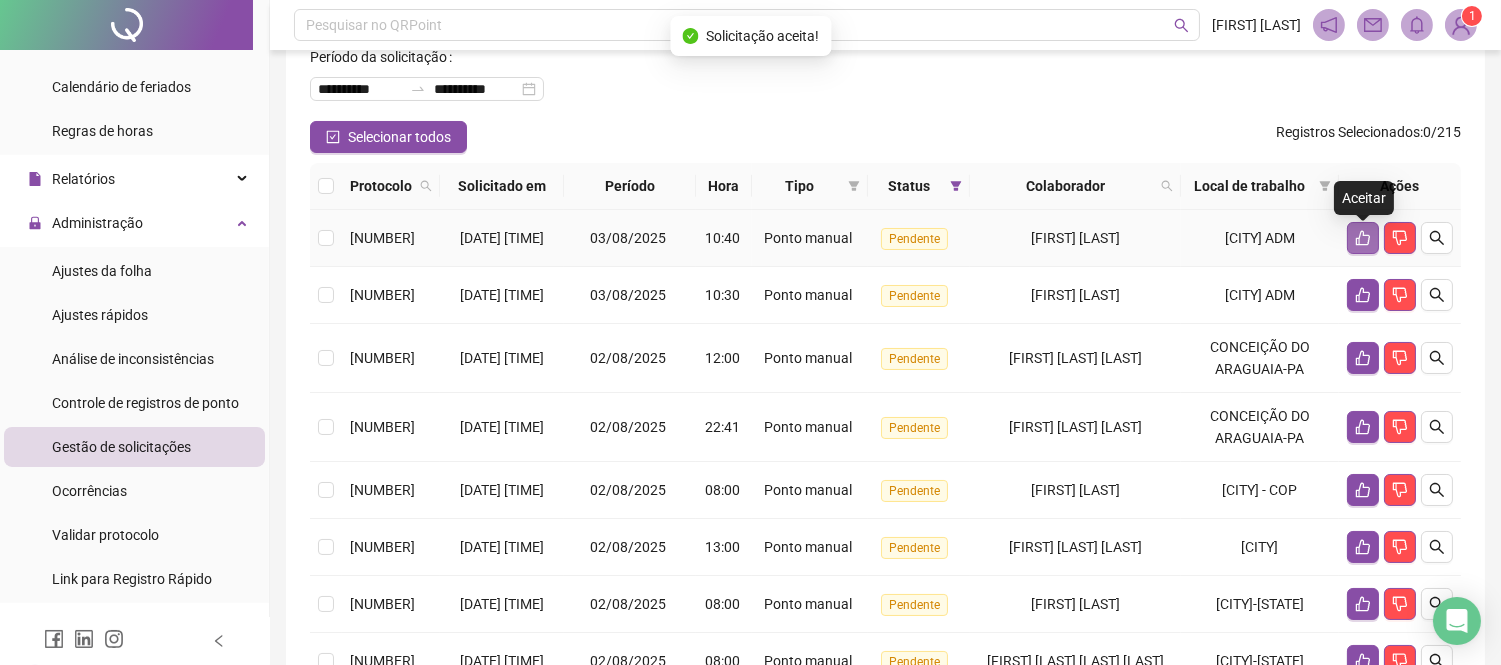 click 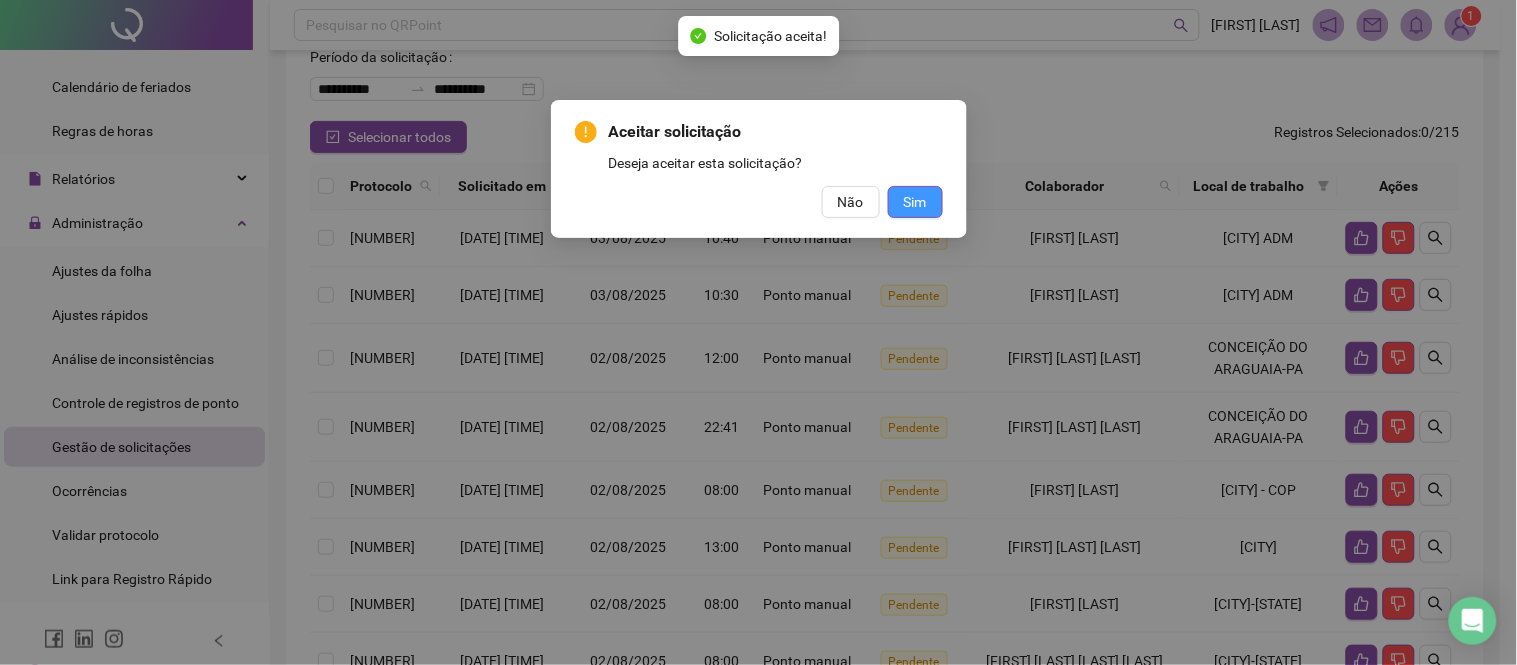 click on "Sim" at bounding box center [915, 202] 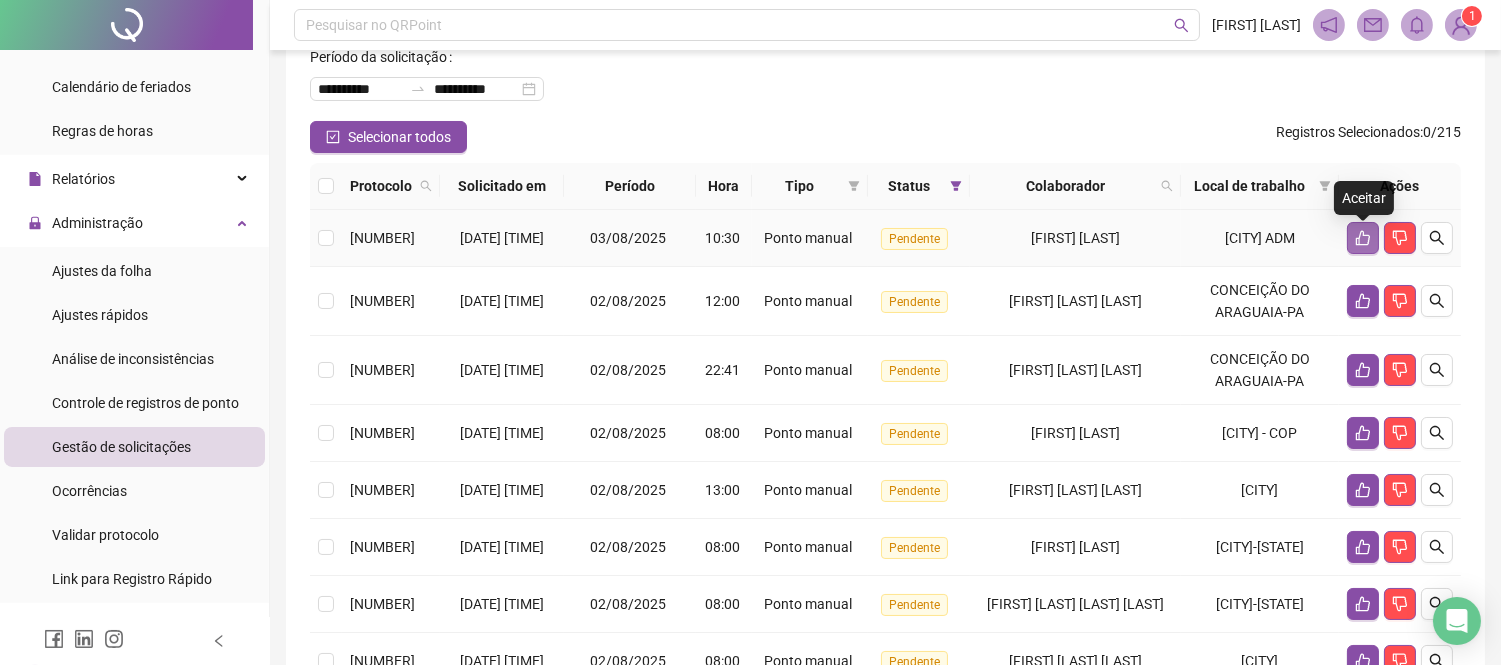 click 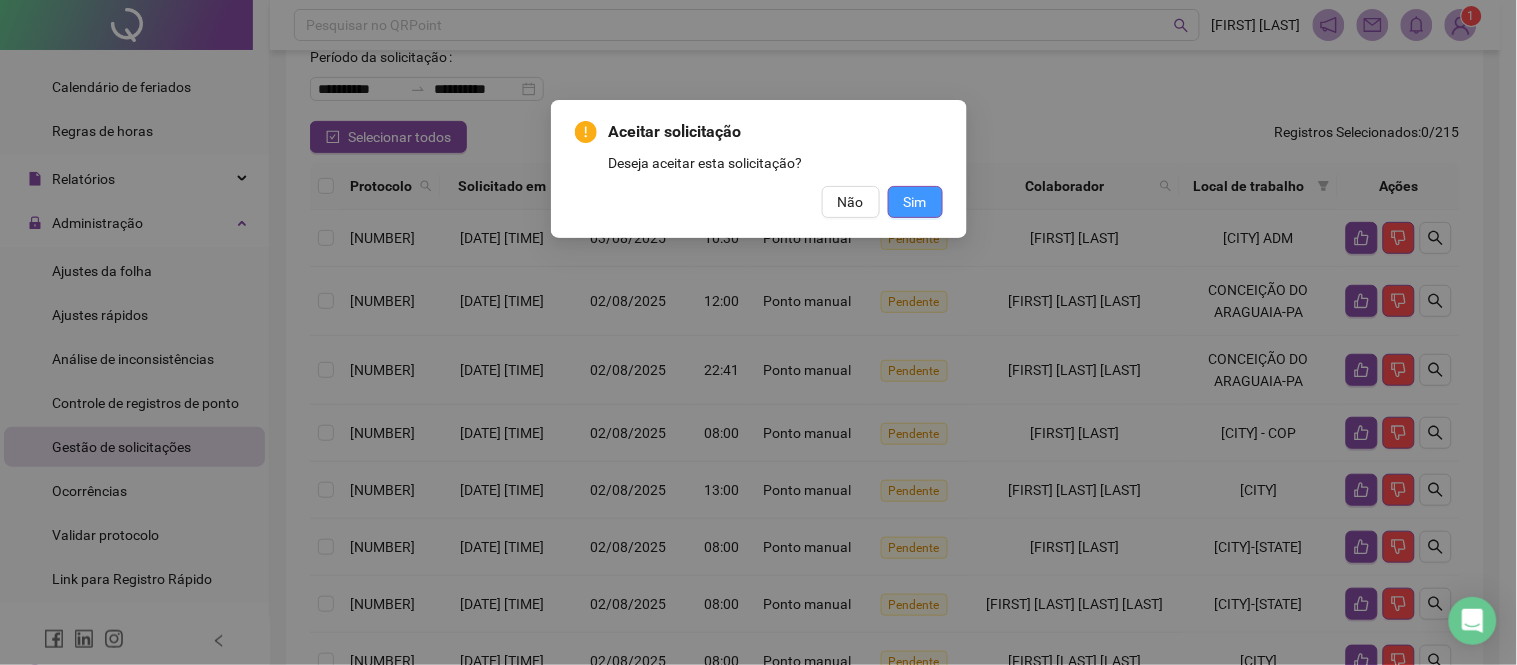 click on "Sim" at bounding box center (915, 202) 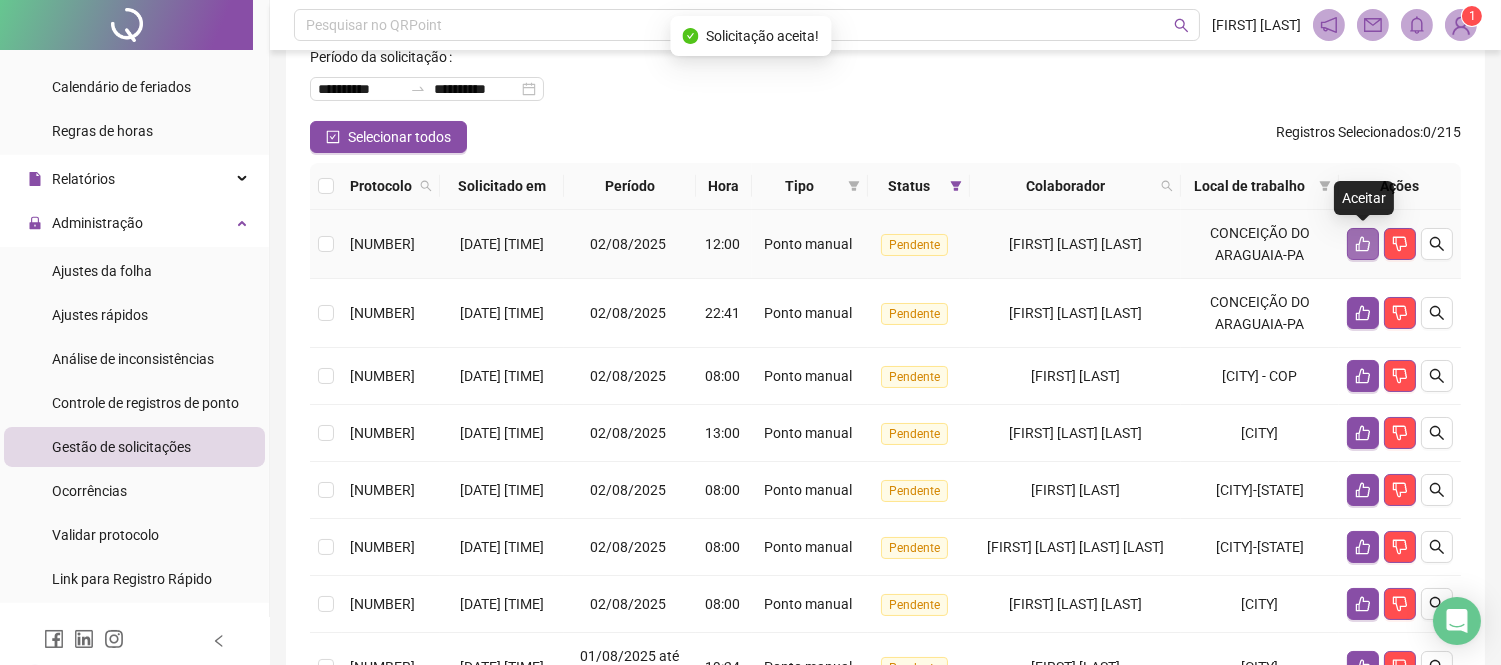 click 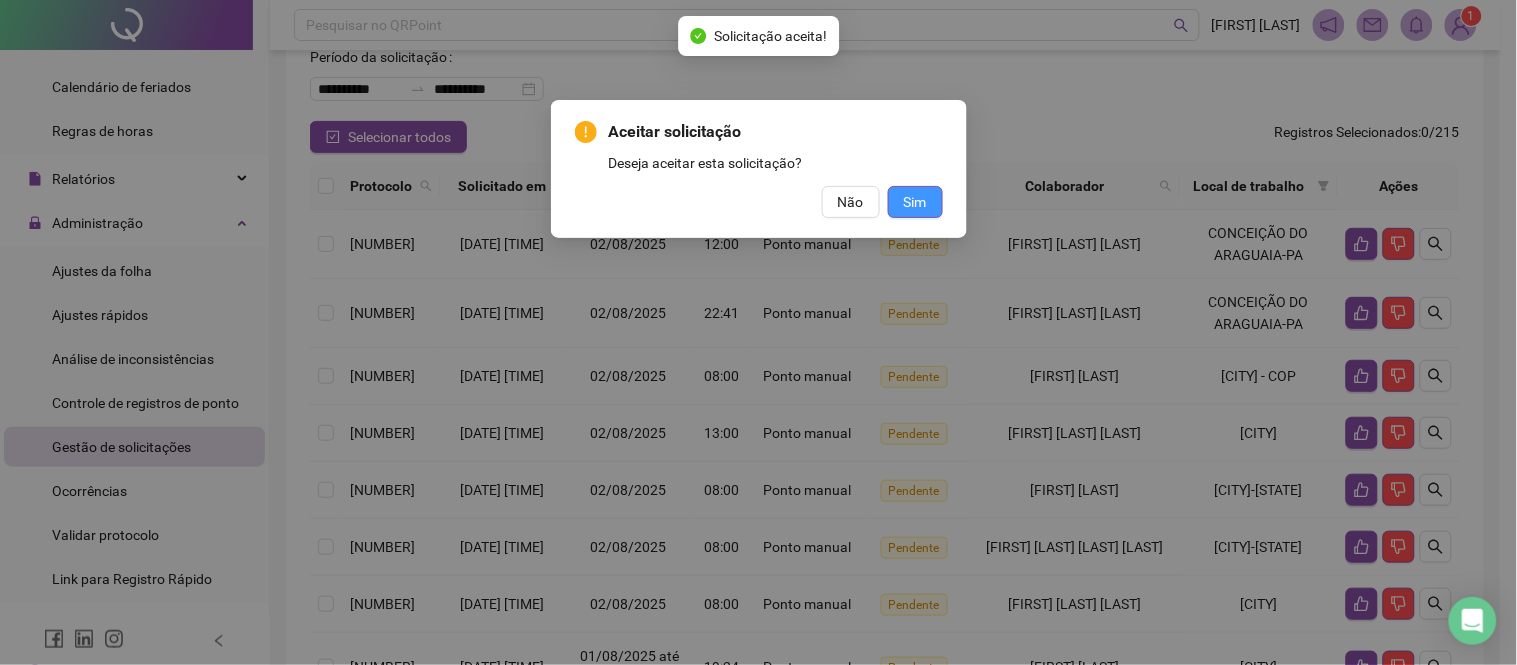 click on "Sim" at bounding box center (915, 202) 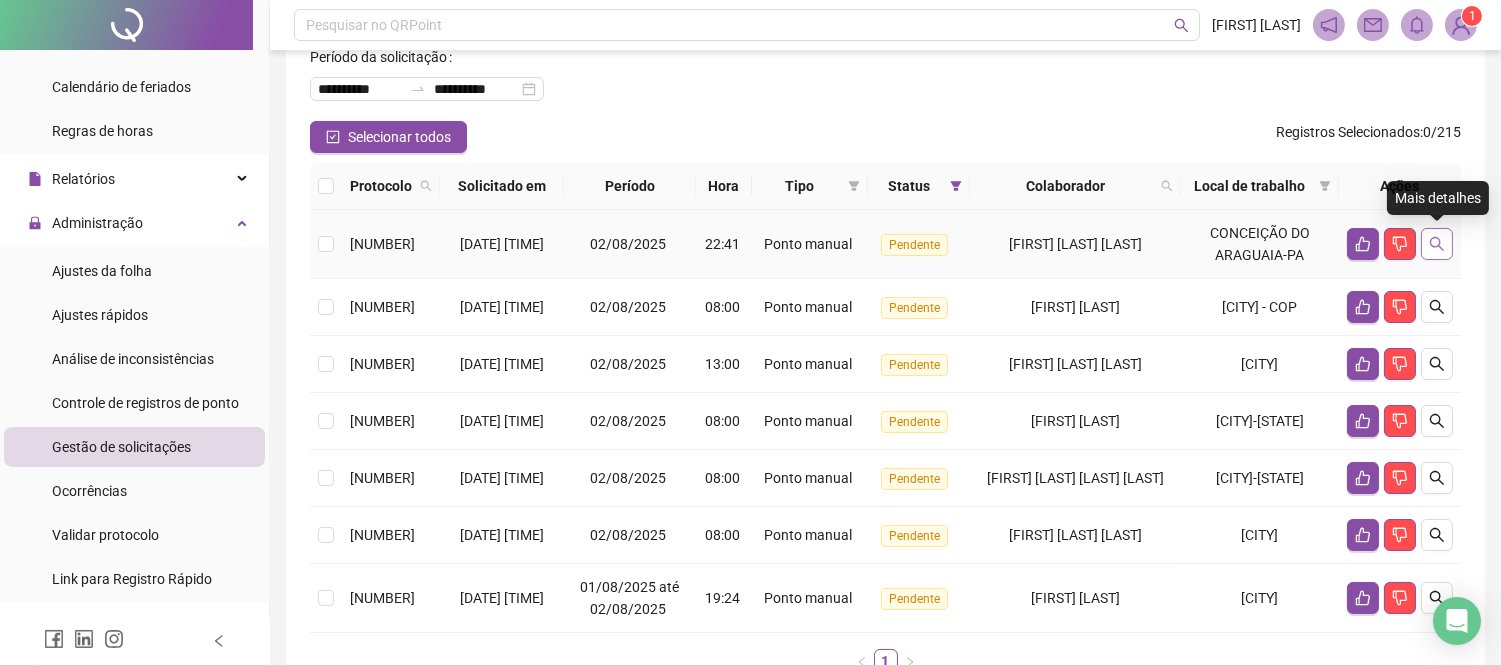 click 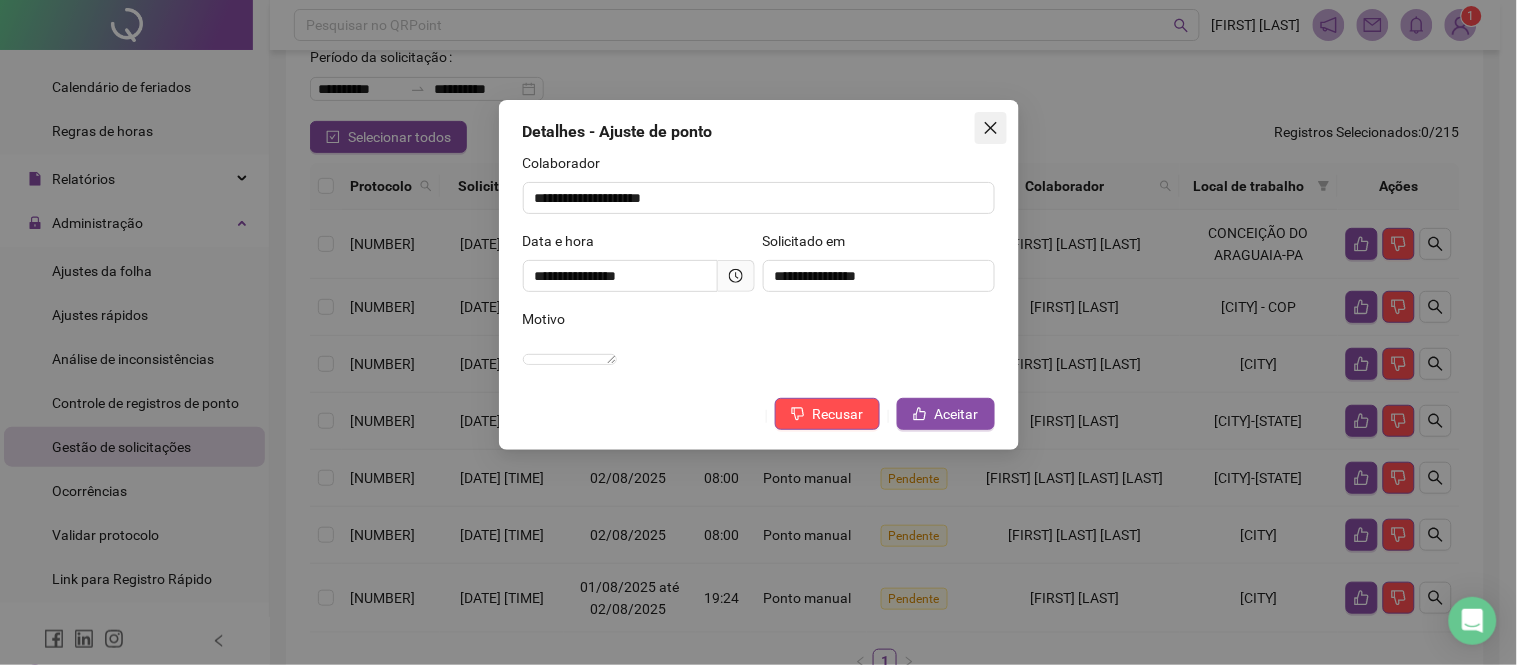 click 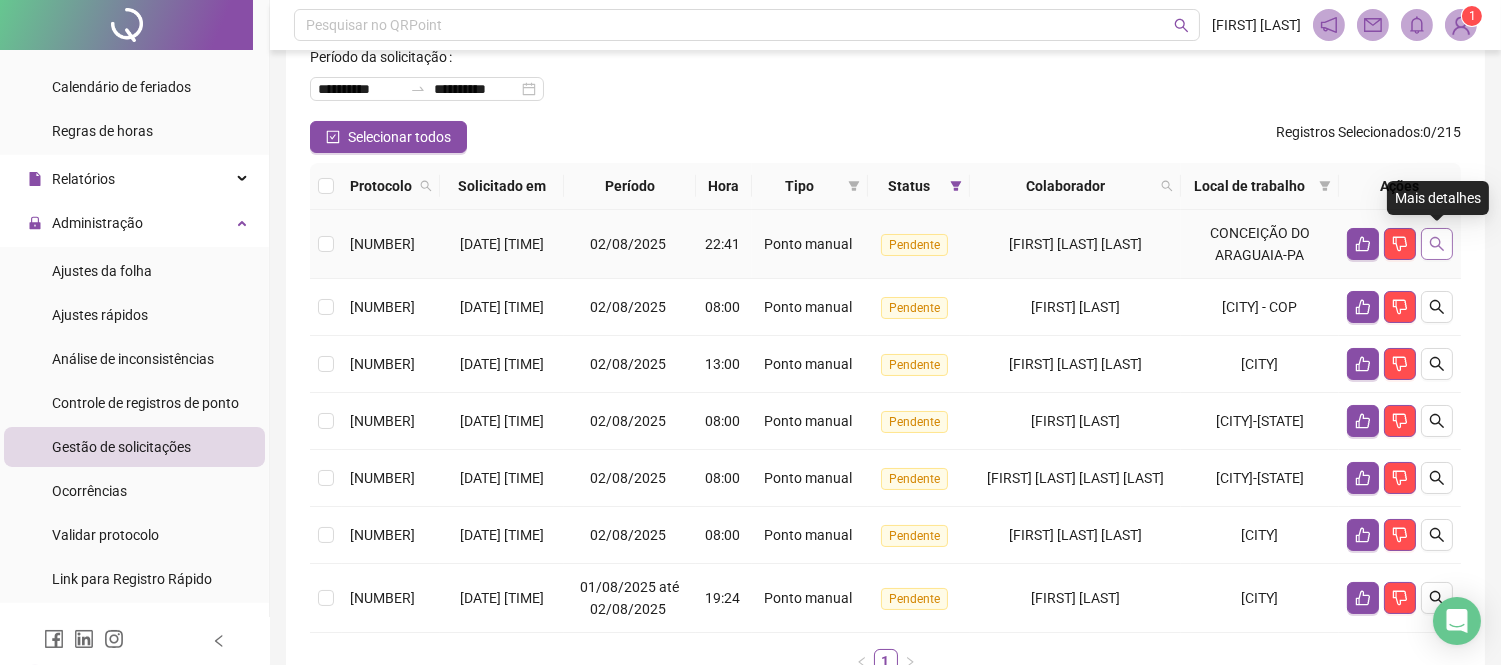 click at bounding box center (1437, 244) 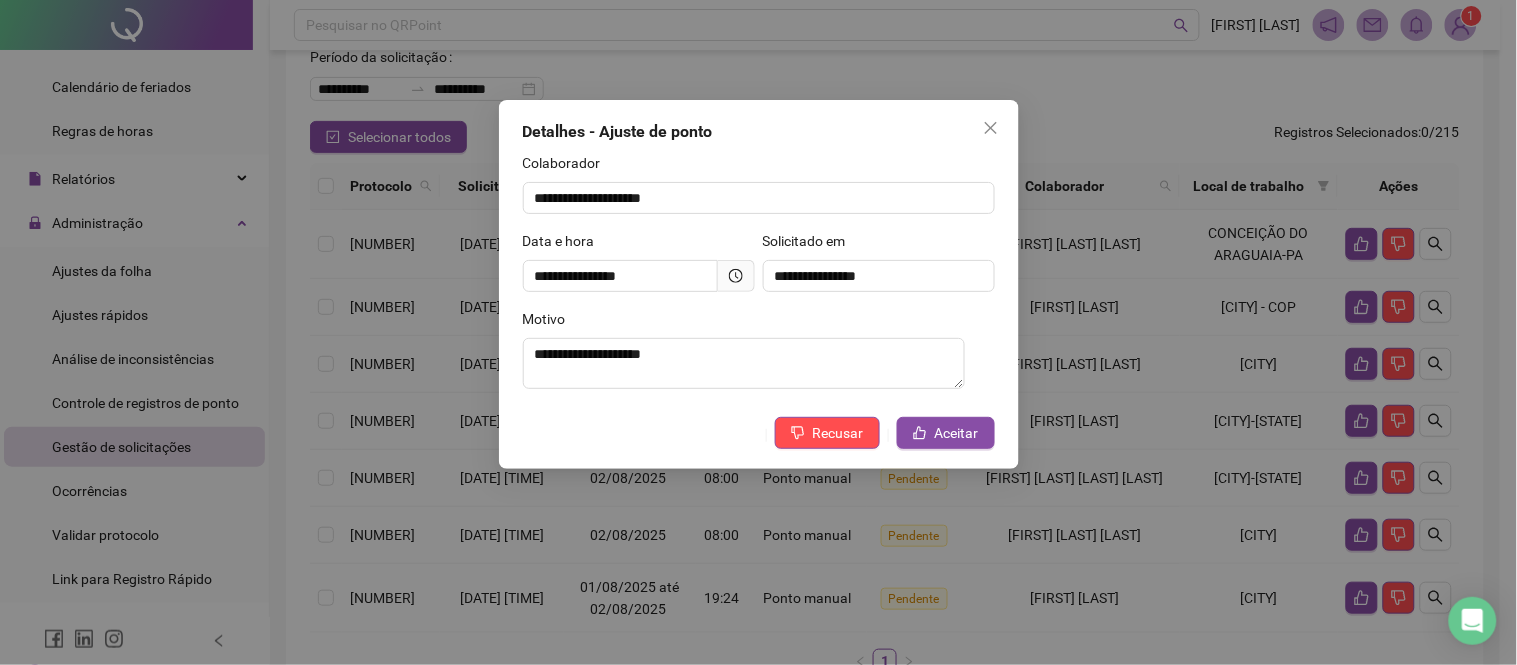 click 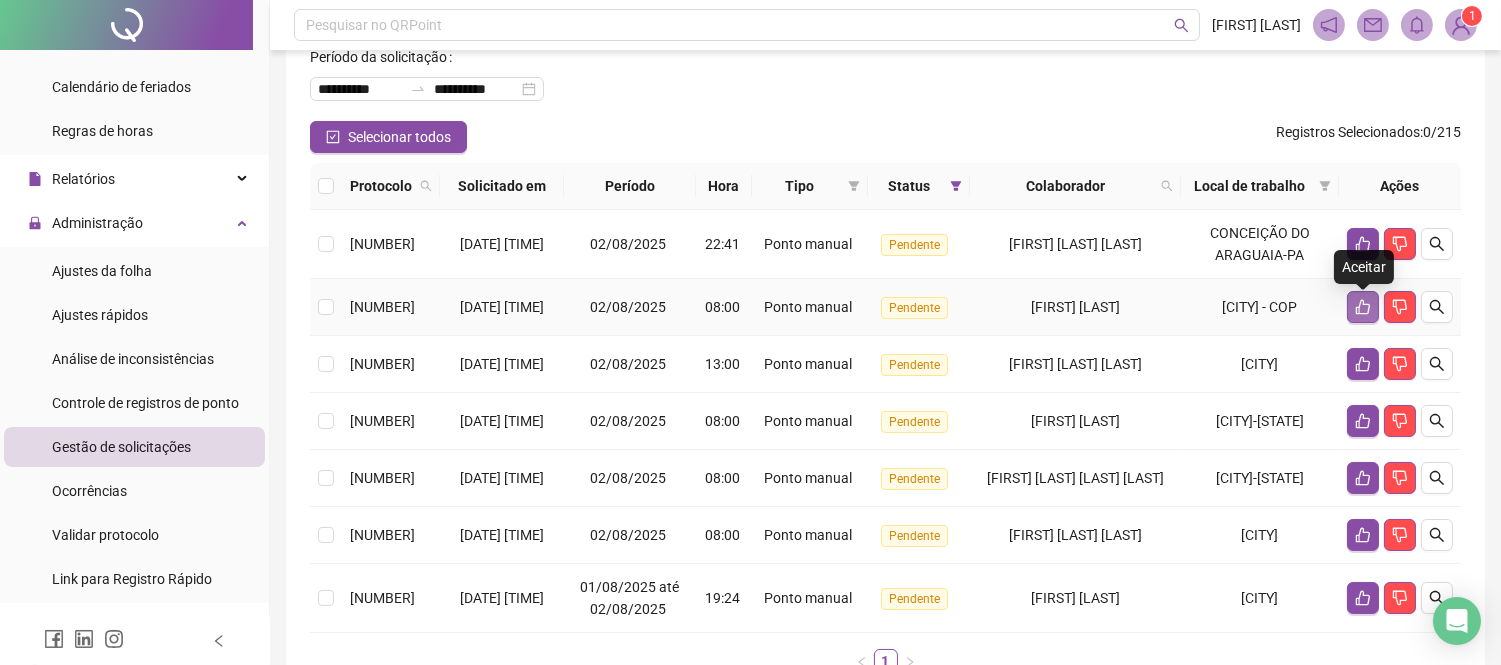 click 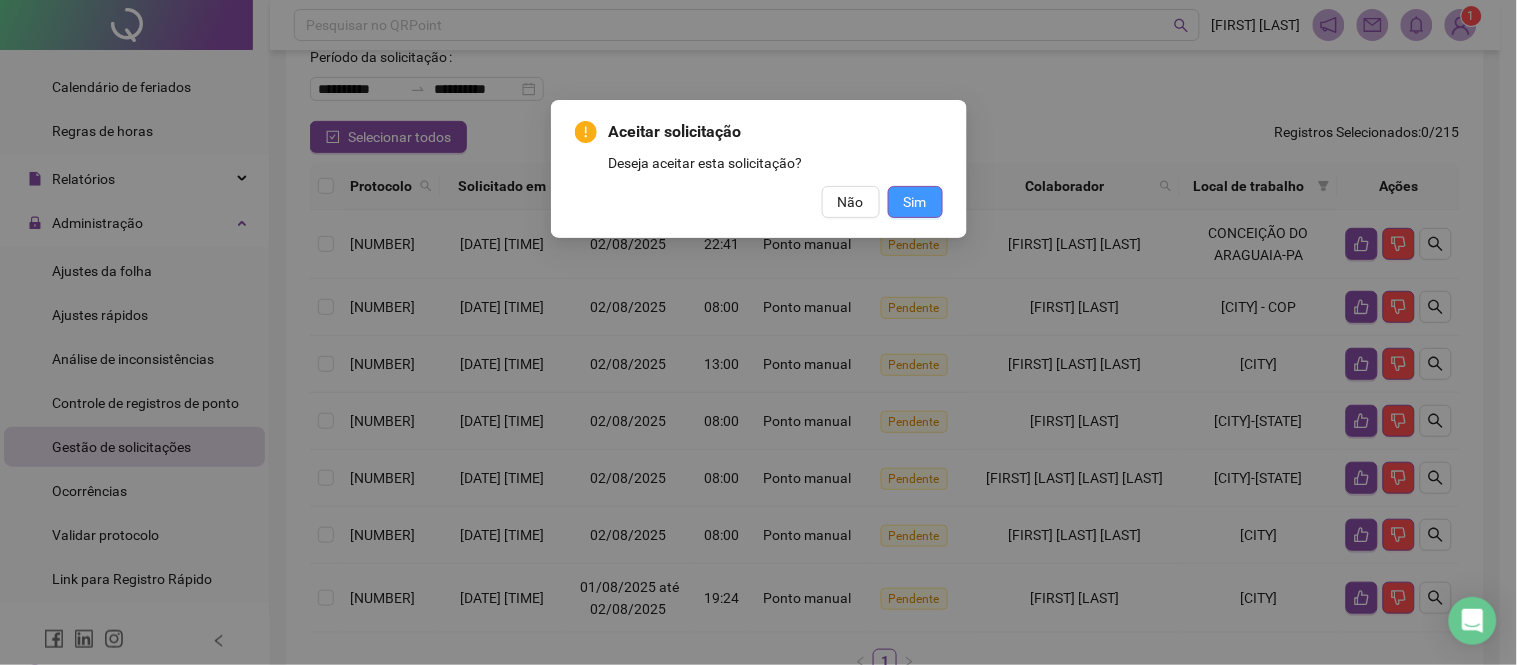click on "Sim" at bounding box center (915, 202) 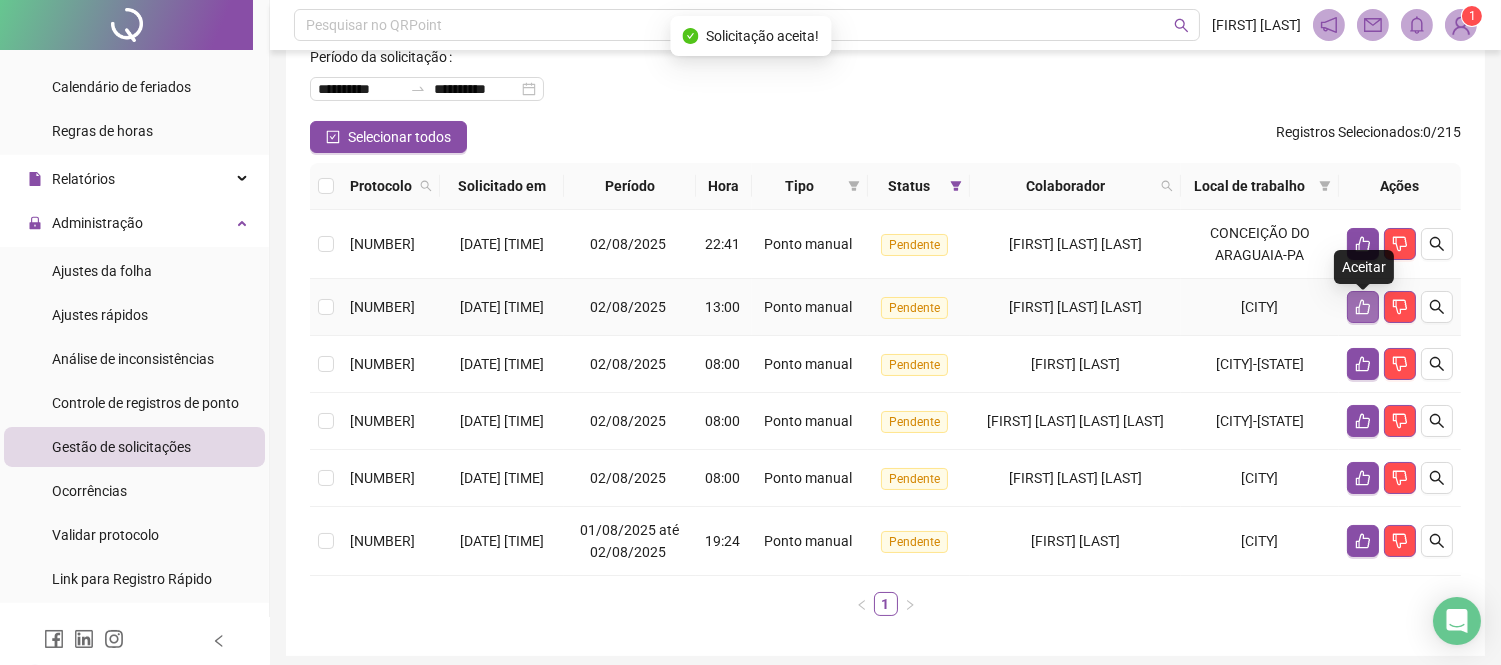 click 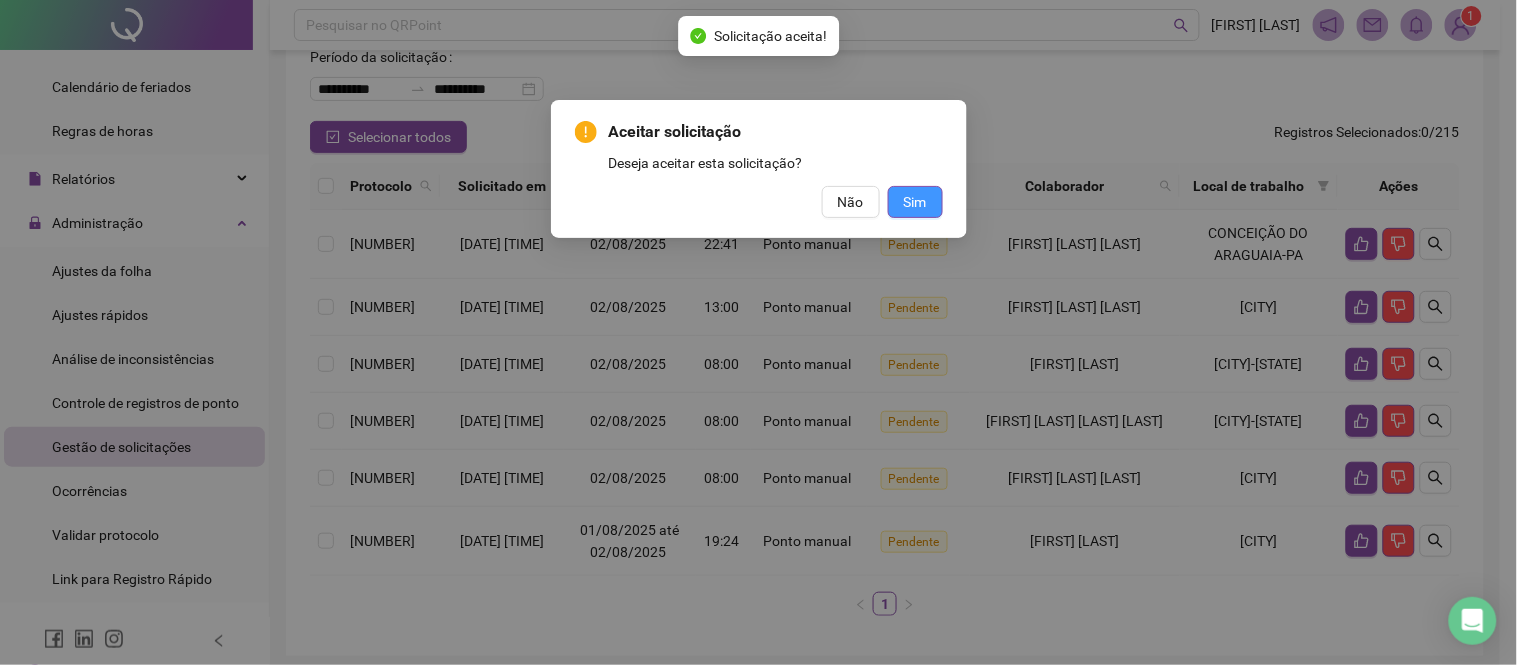 click on "Sim" at bounding box center (915, 202) 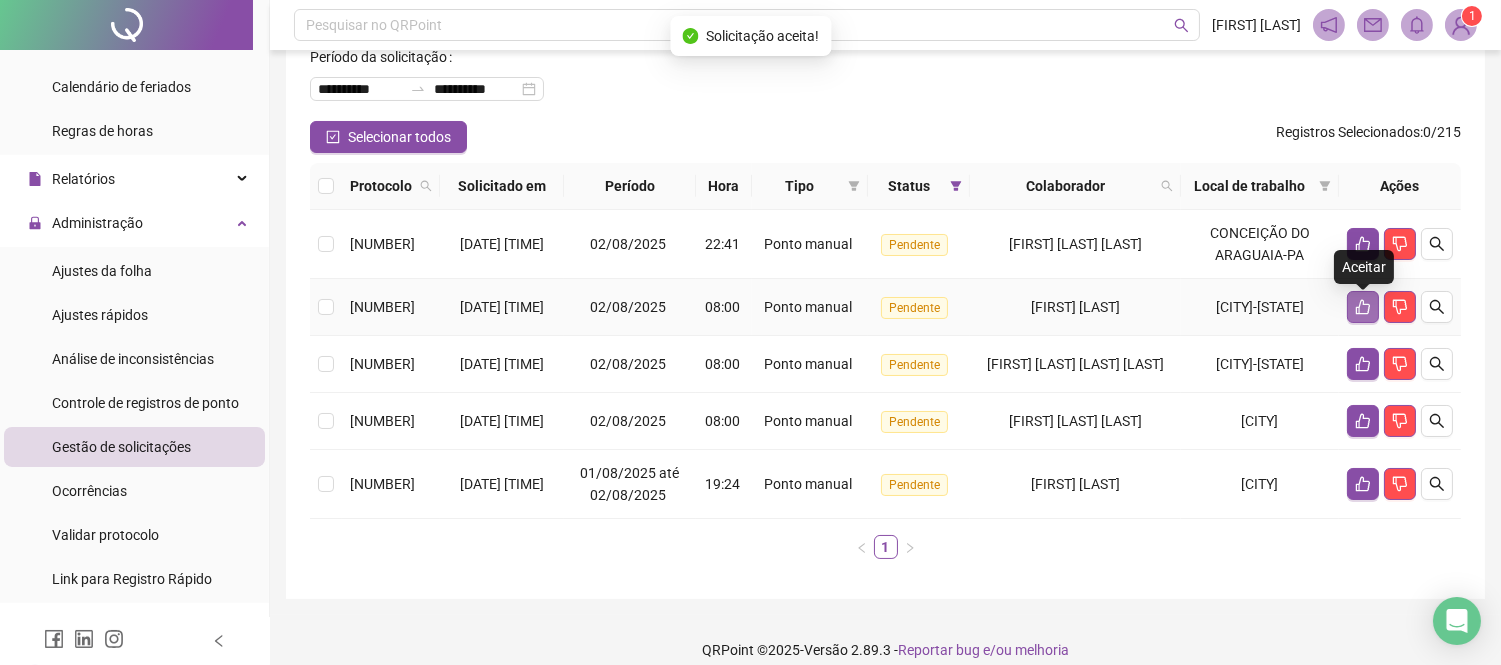 click 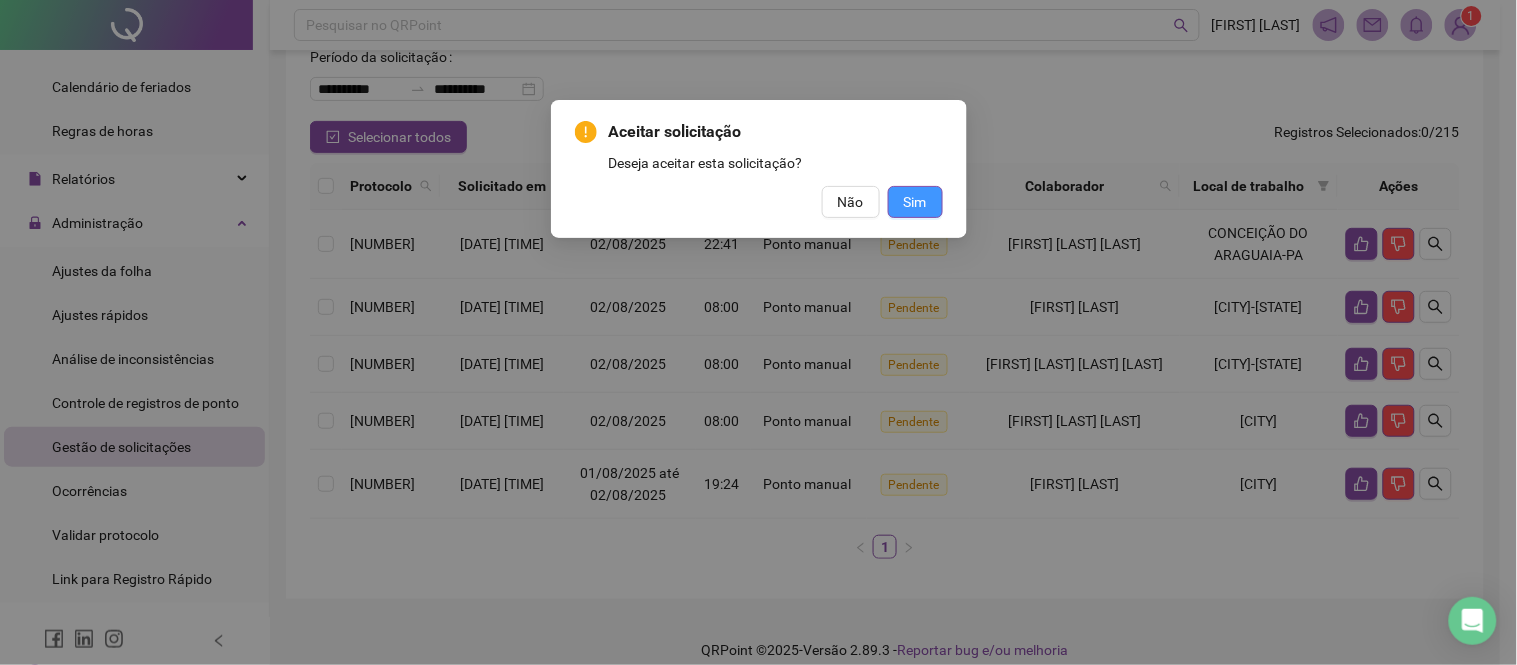 click on "Sim" at bounding box center (915, 202) 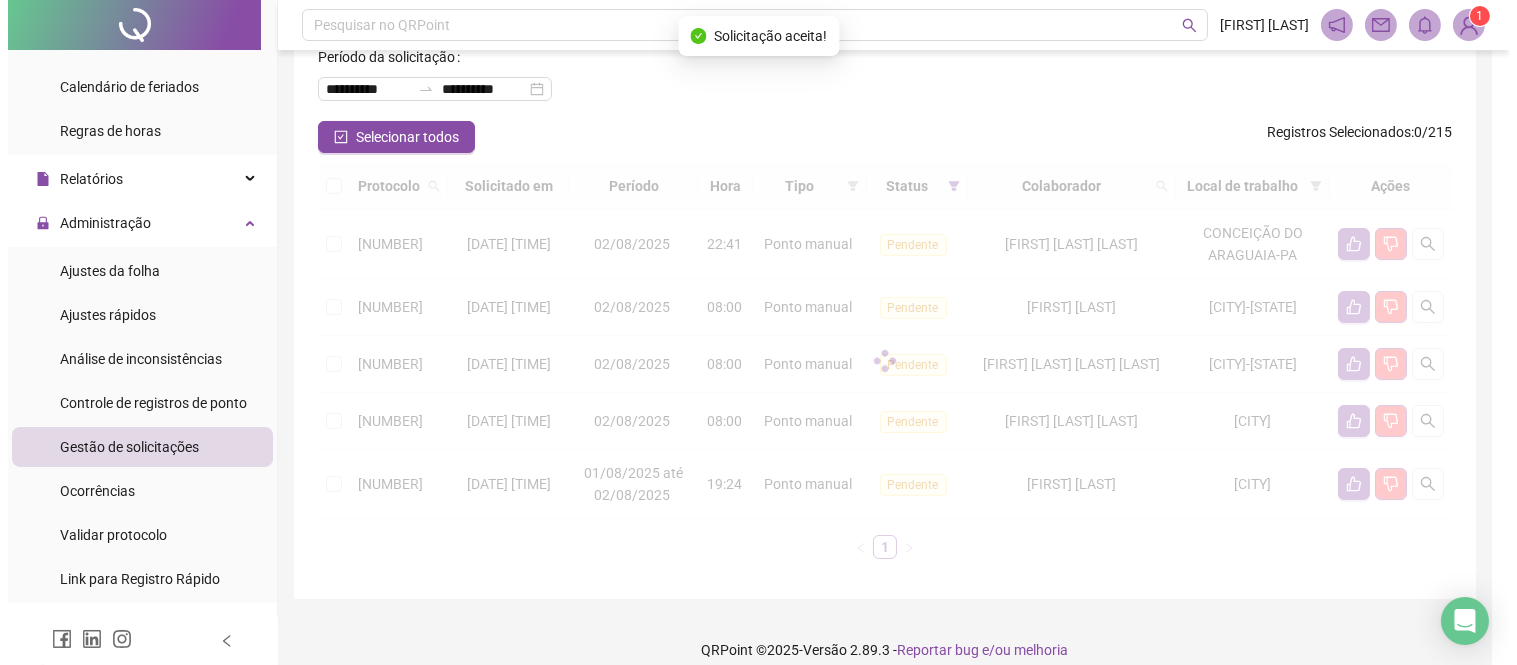 scroll, scrollTop: 97, scrollLeft: 0, axis: vertical 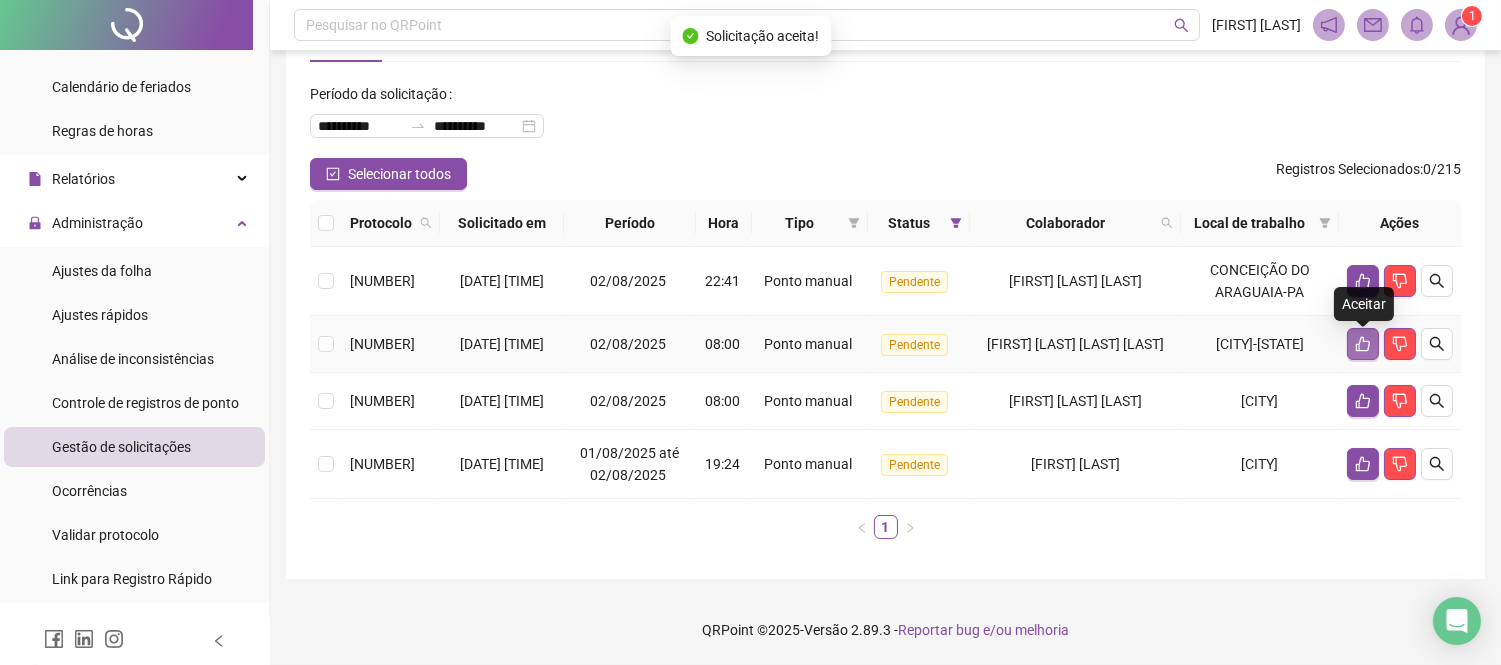 click 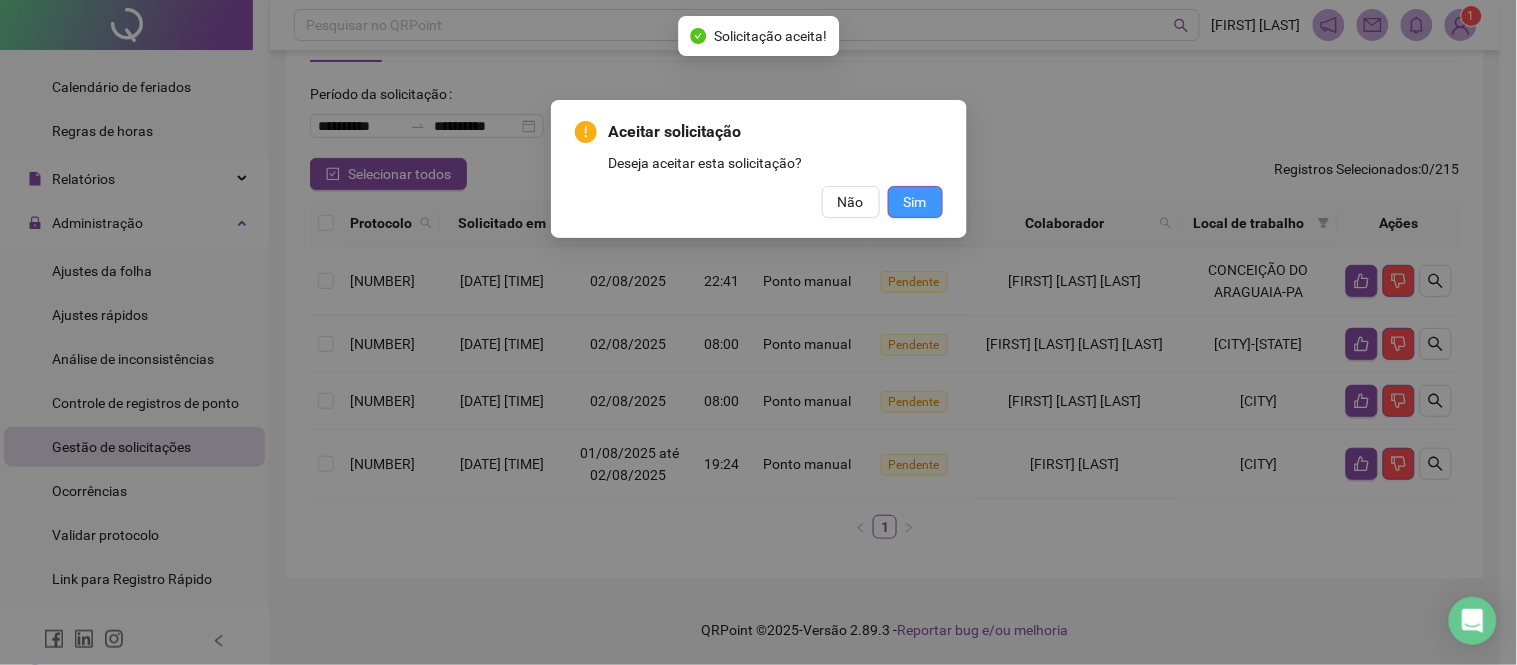 click on "Sim" at bounding box center [915, 202] 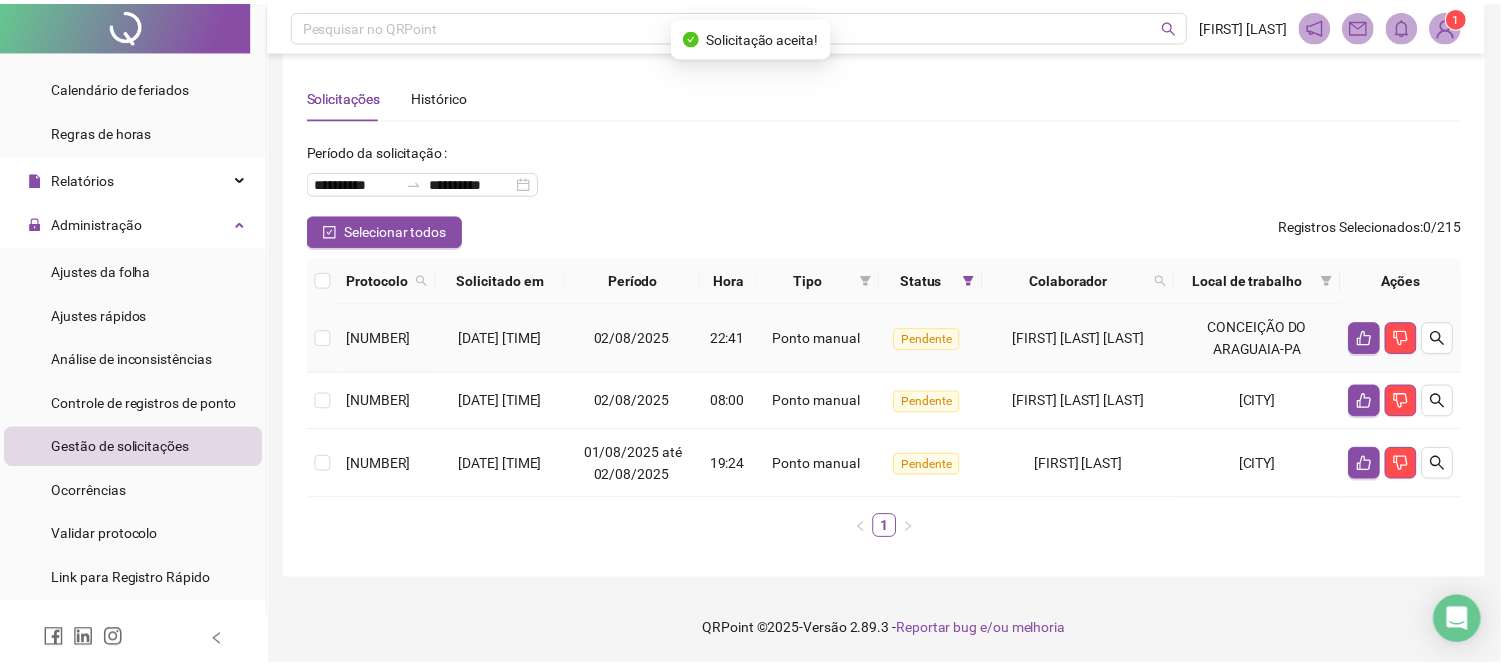 scroll, scrollTop: 28, scrollLeft: 0, axis: vertical 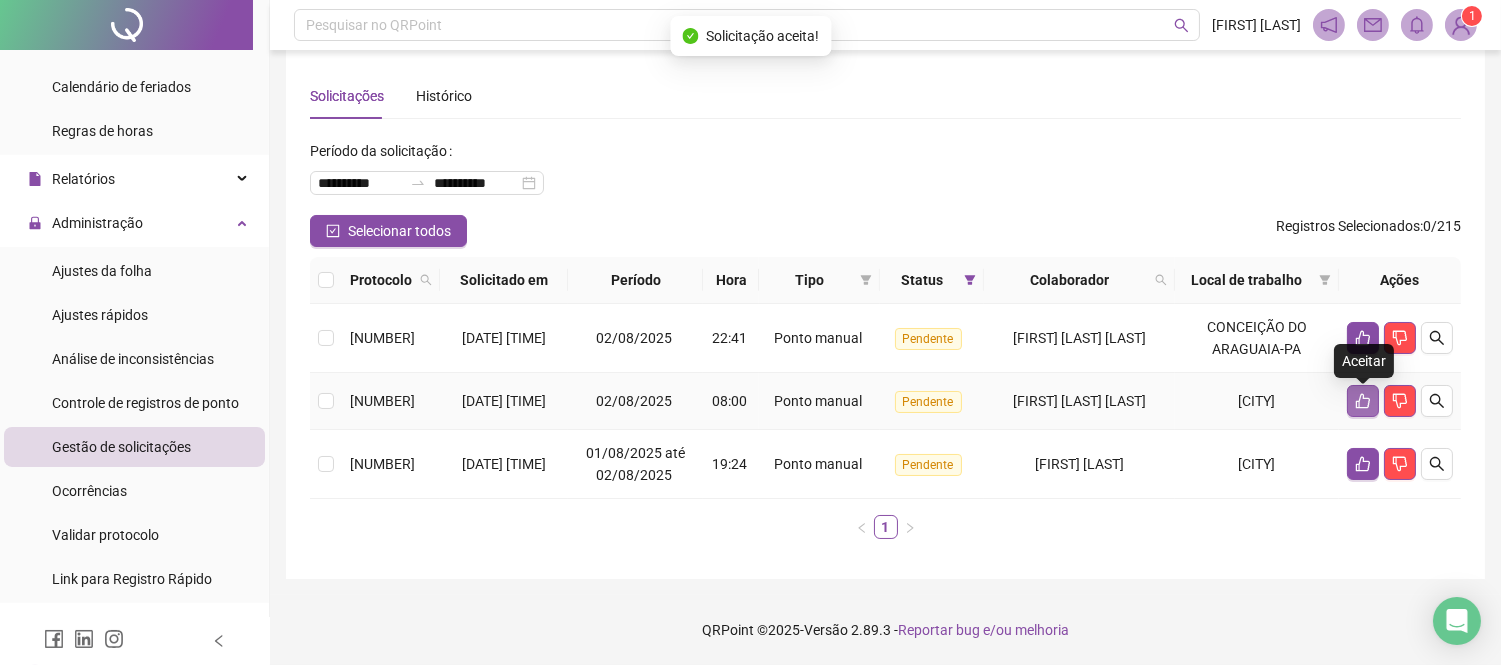 click 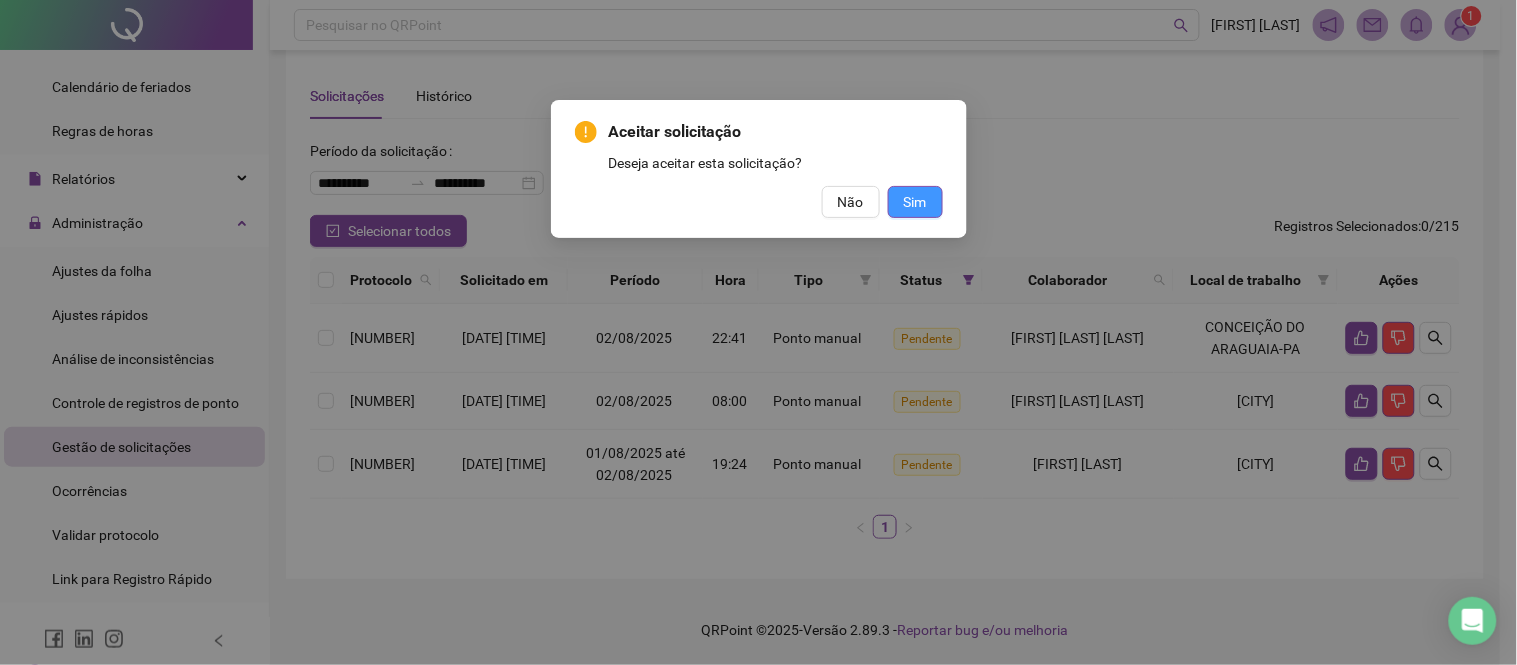click on "Sim" at bounding box center [915, 202] 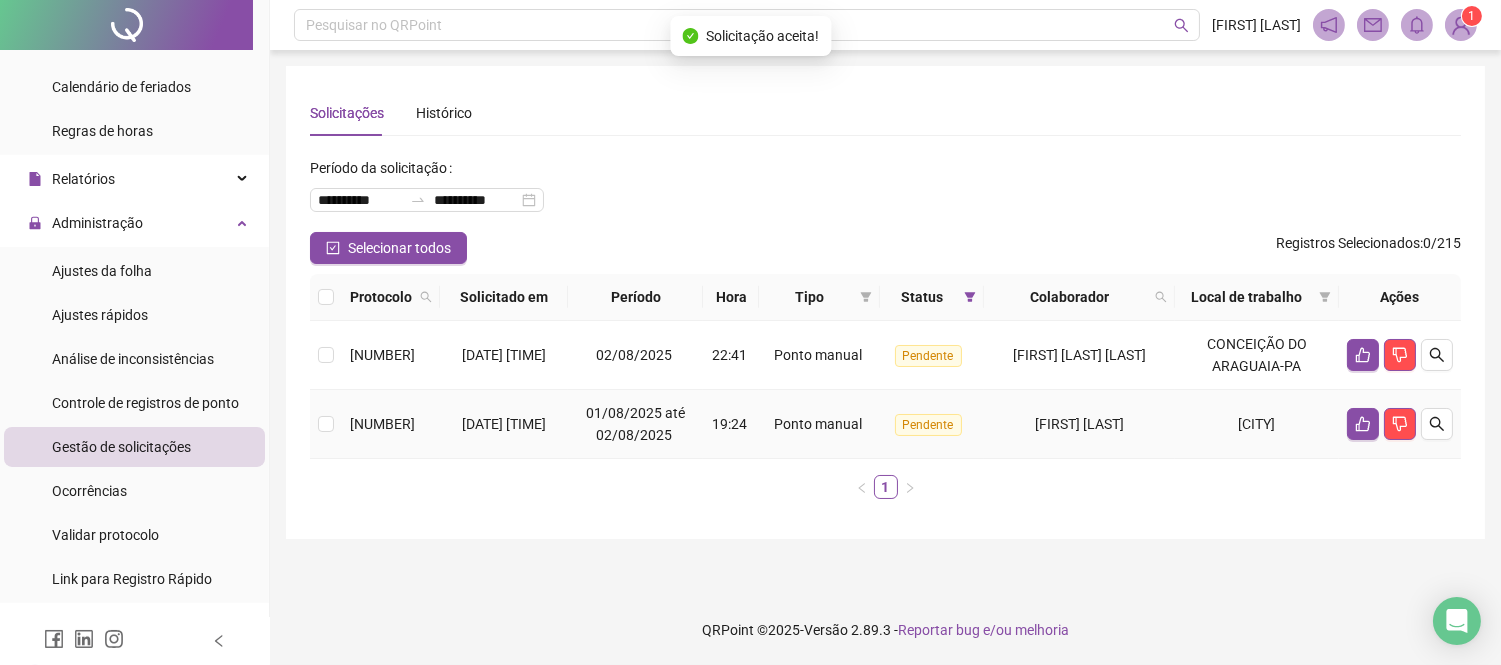 scroll, scrollTop: 0, scrollLeft: 0, axis: both 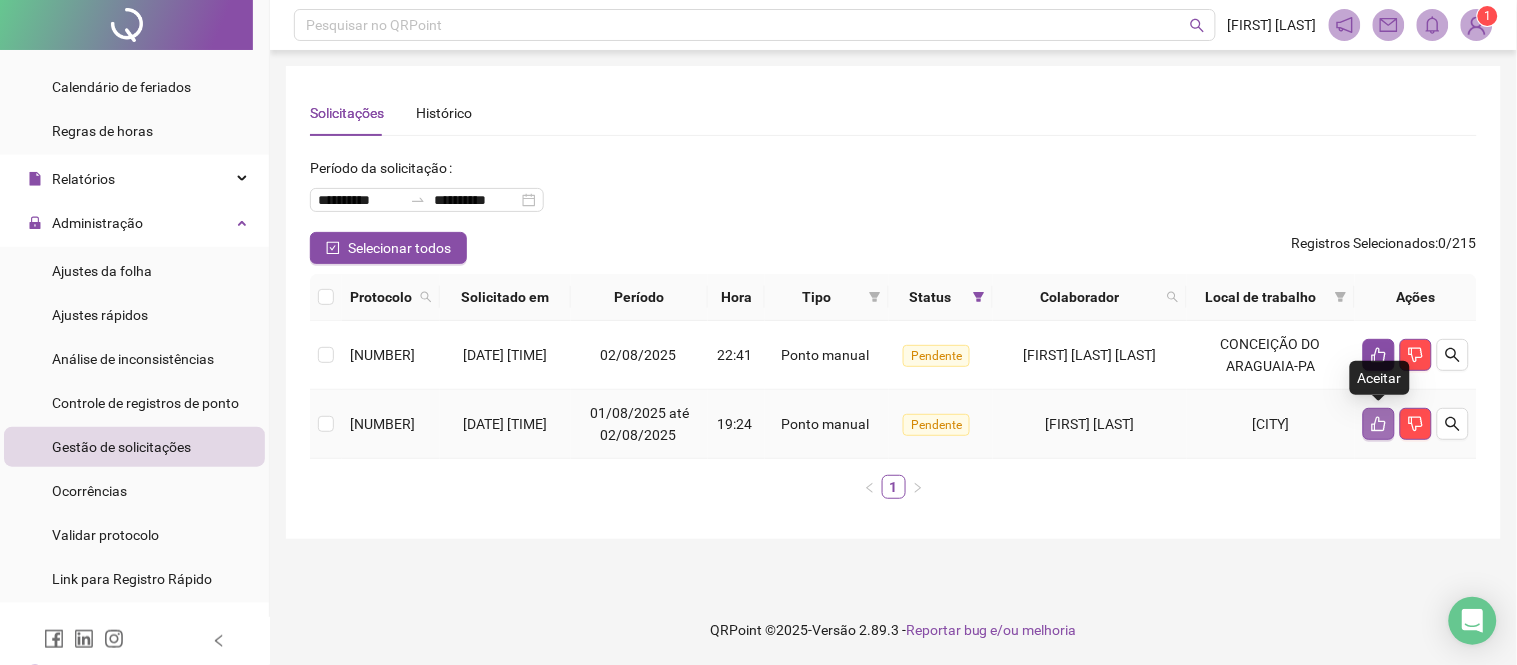 click 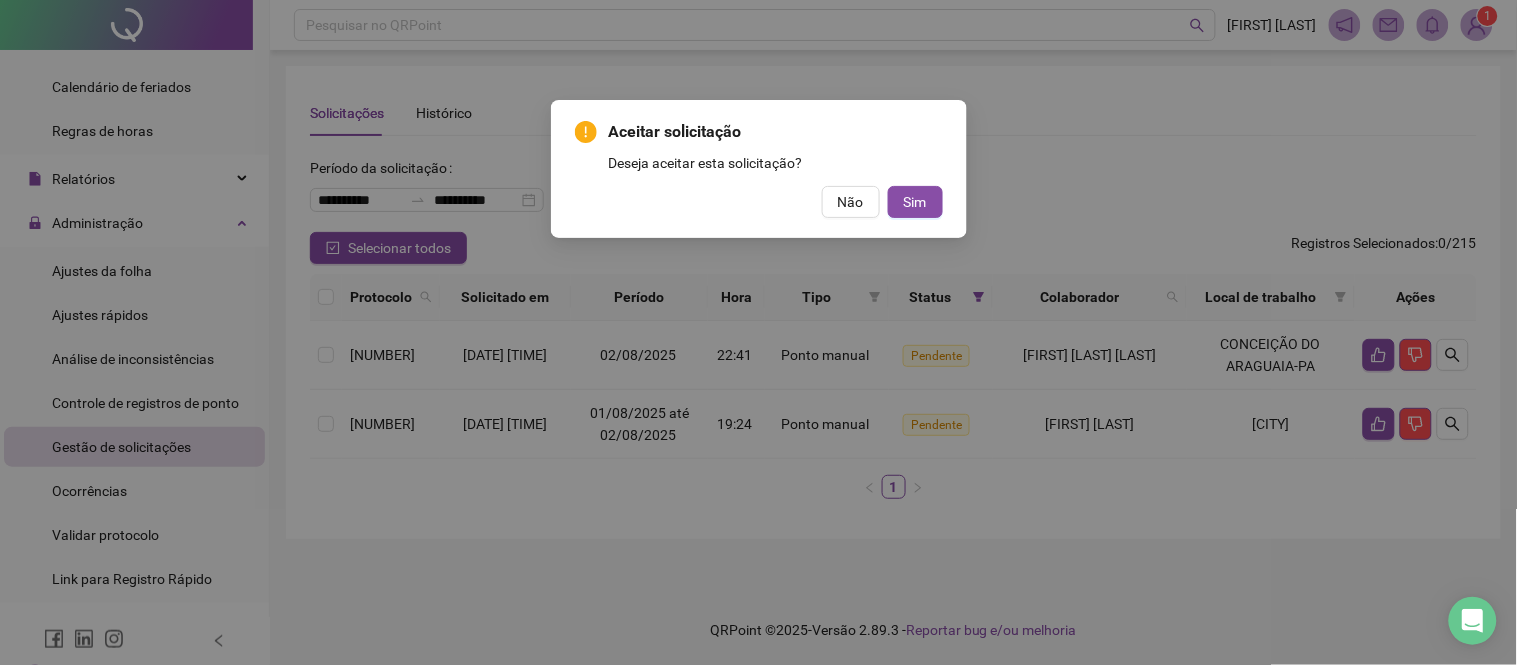 click on "Aceitar solicitação Deseja aceitar esta solicitação? Não Sim" at bounding box center (758, 332) 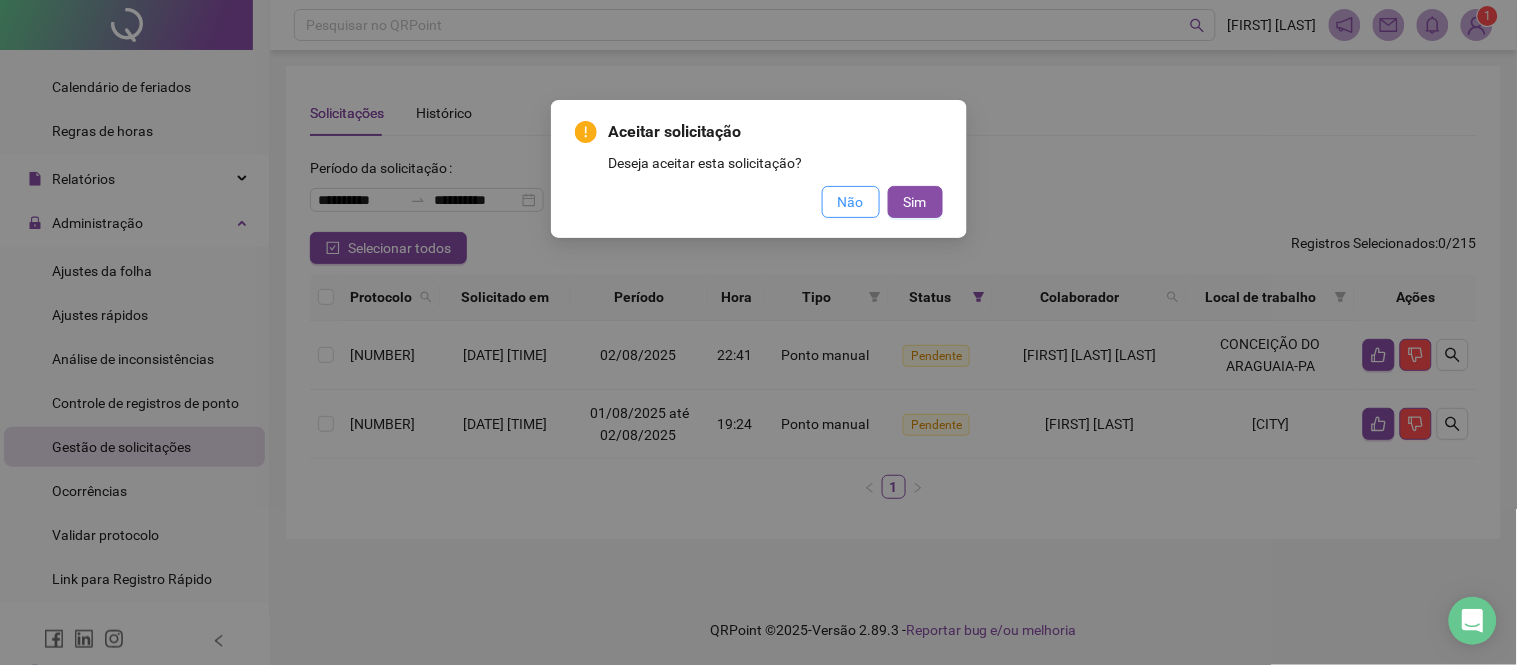 click on "Não" at bounding box center [851, 202] 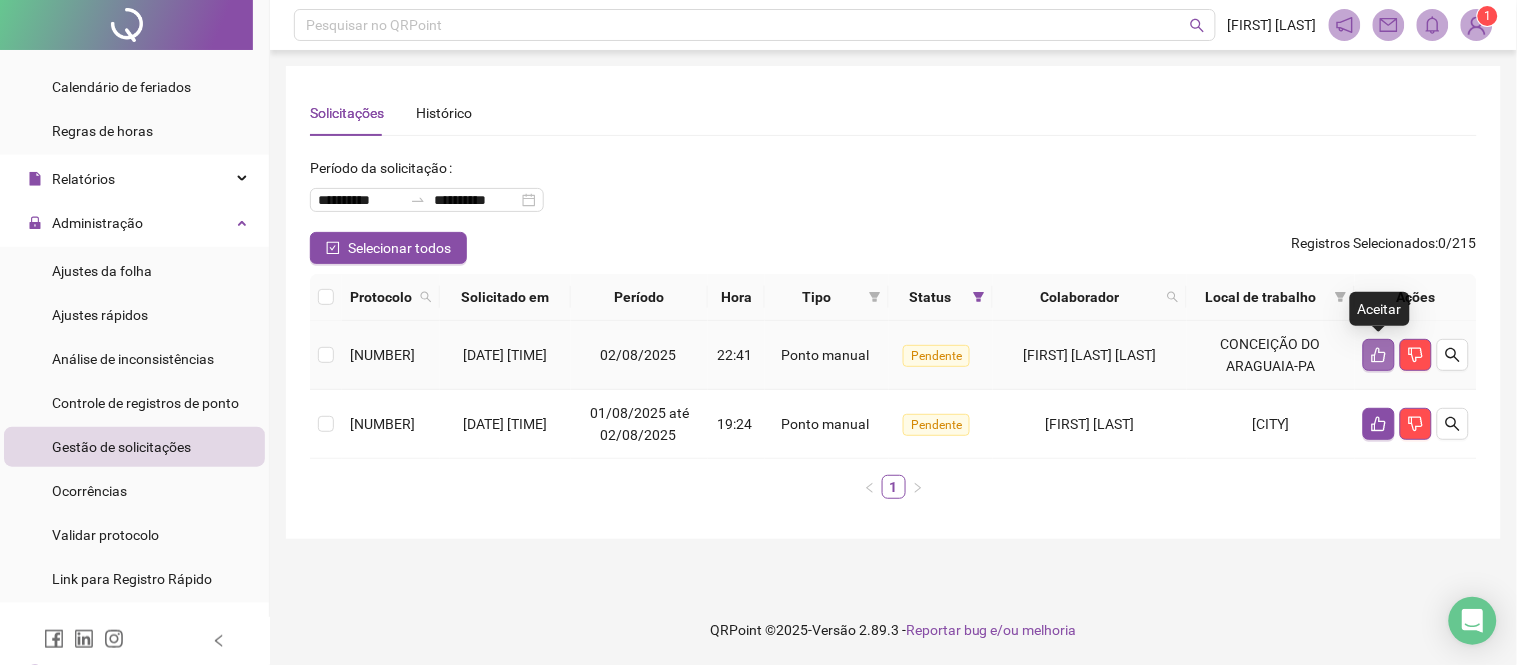 click 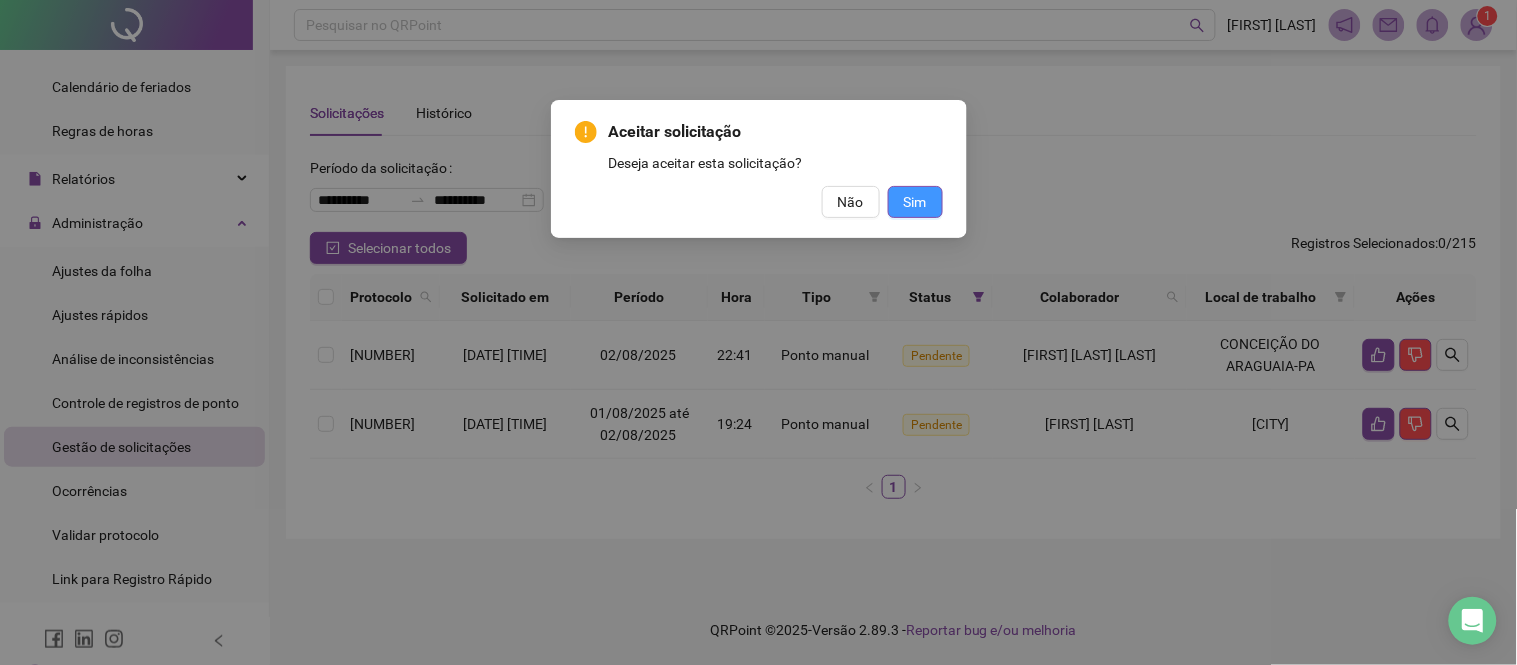 click on "Sim" at bounding box center (915, 202) 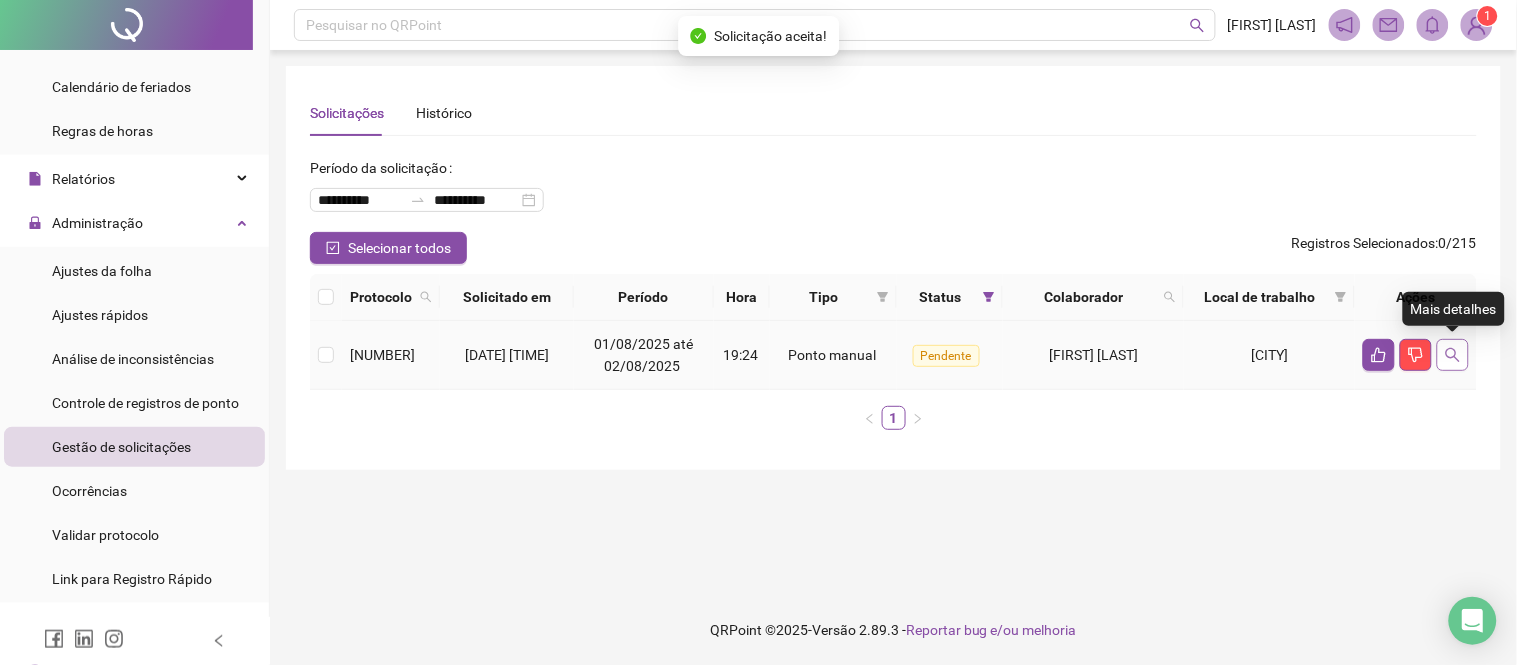 click 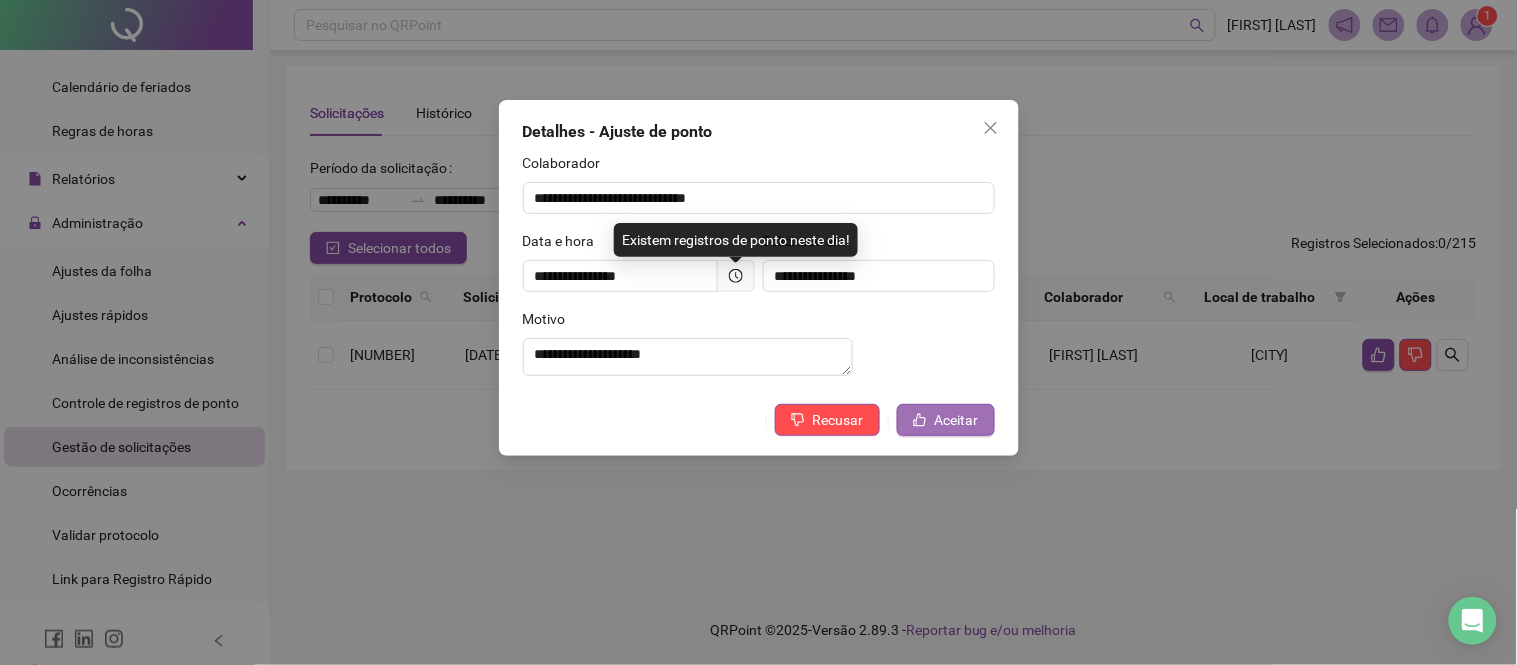 click 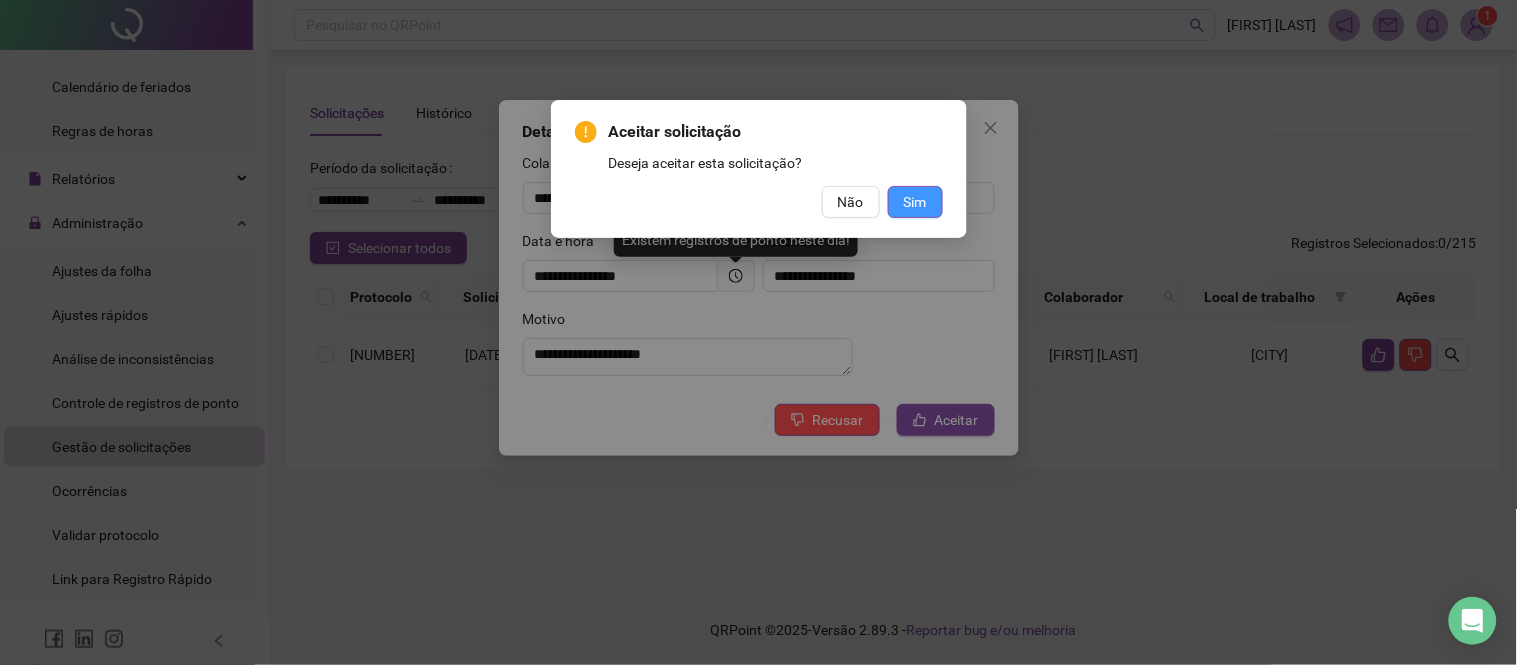 click on "Sim" at bounding box center (915, 202) 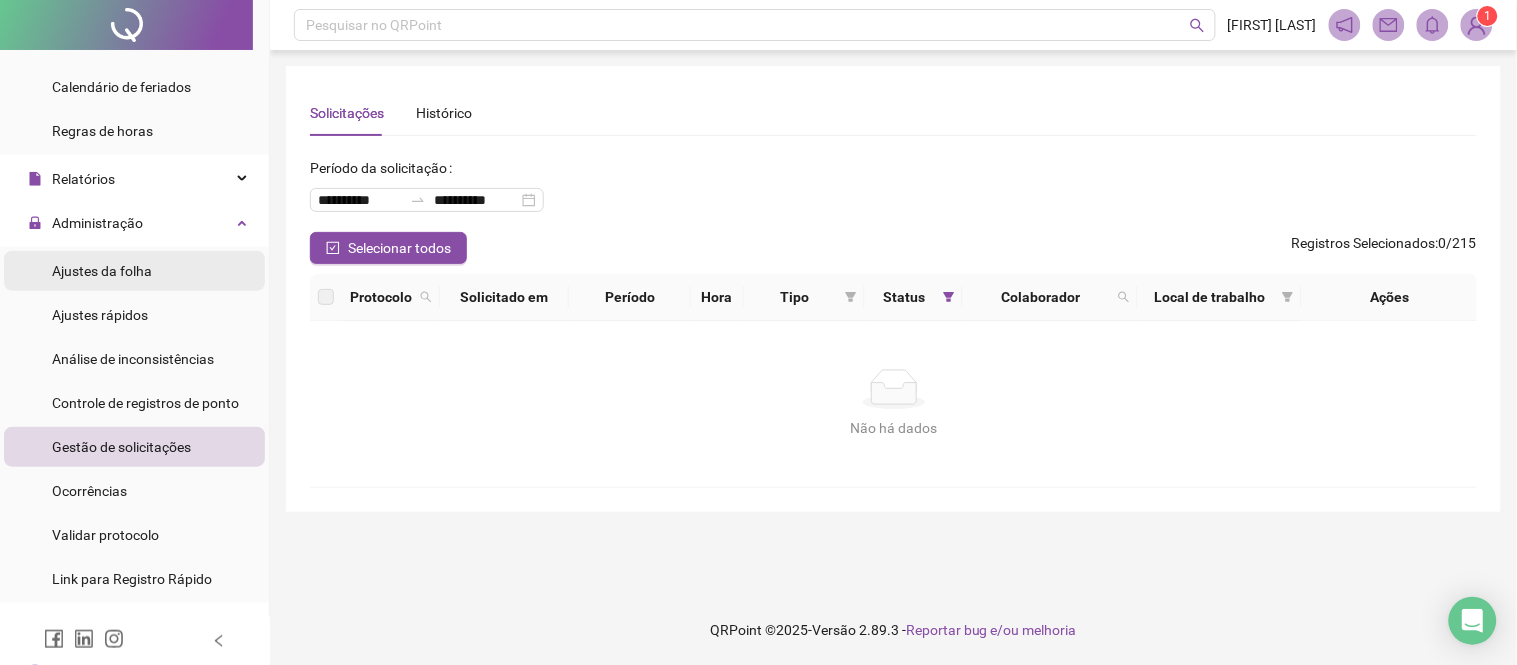 click on "Ajustes da folha" at bounding box center (102, 271) 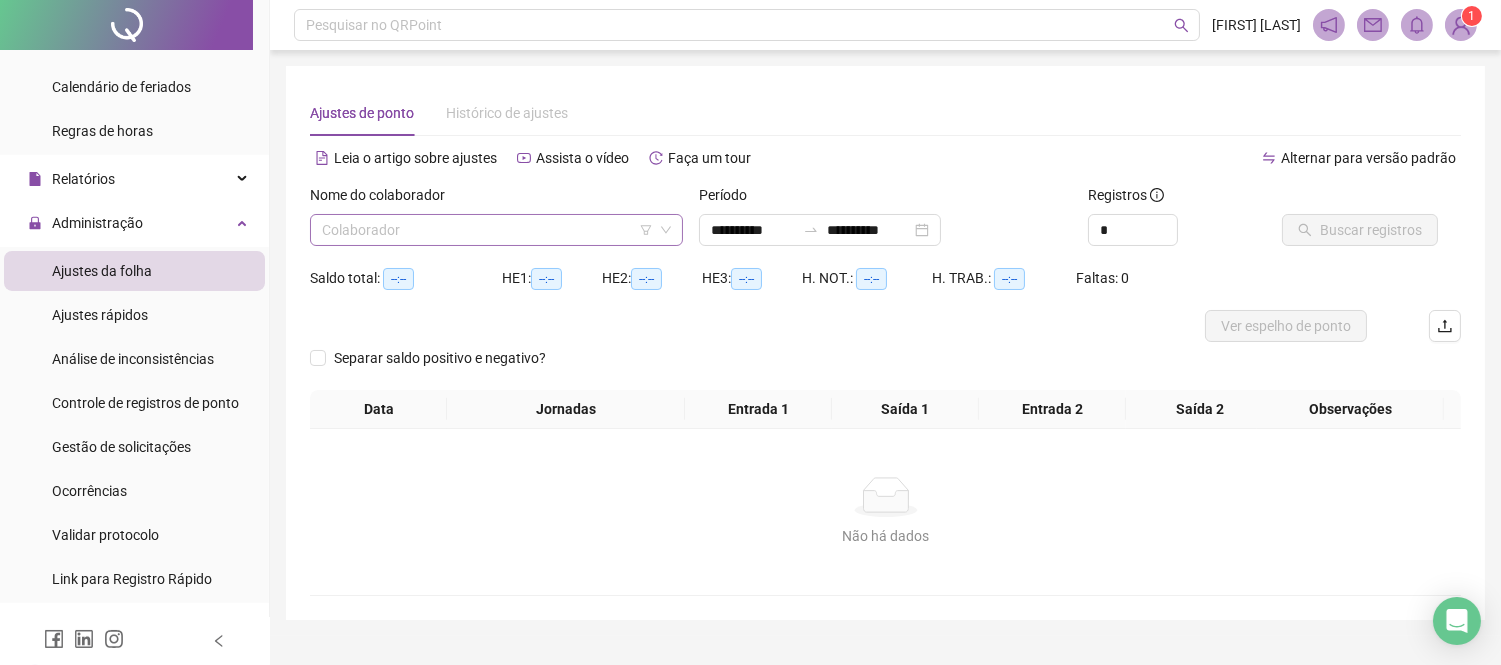 click at bounding box center (487, 230) 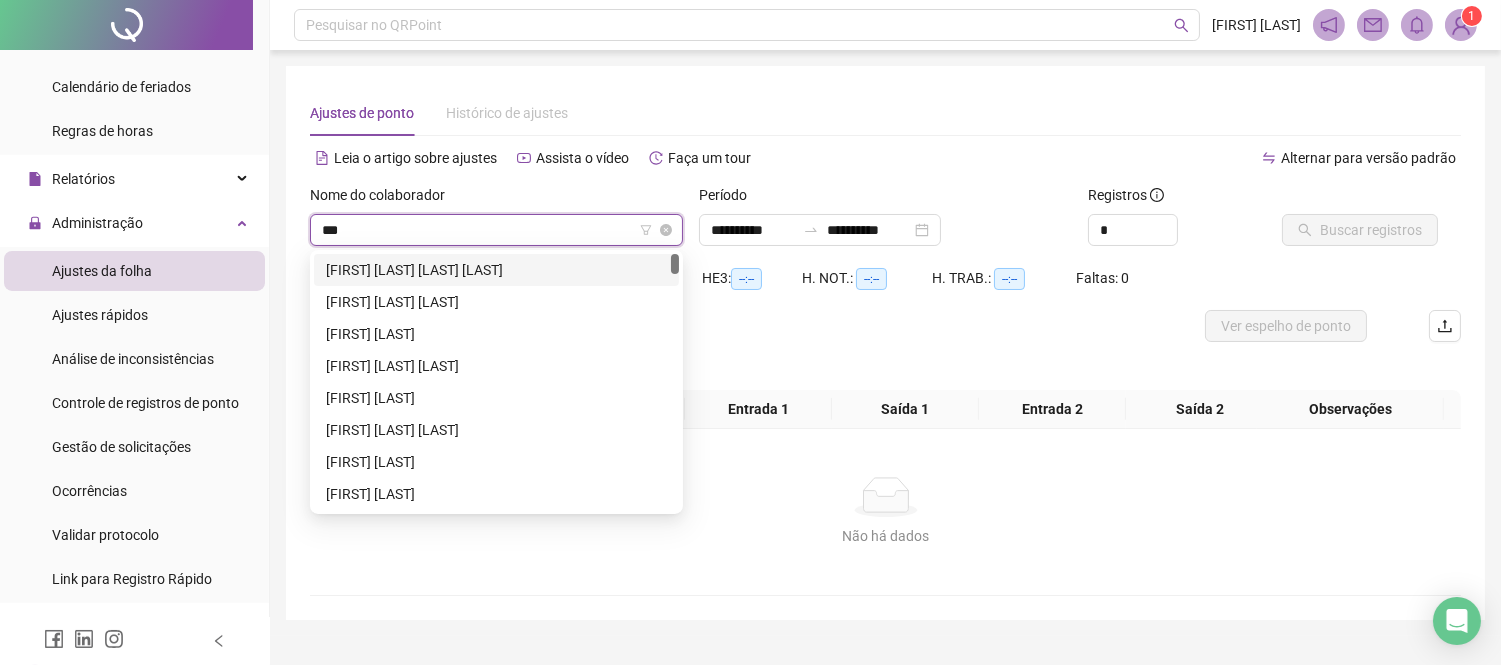 type on "****" 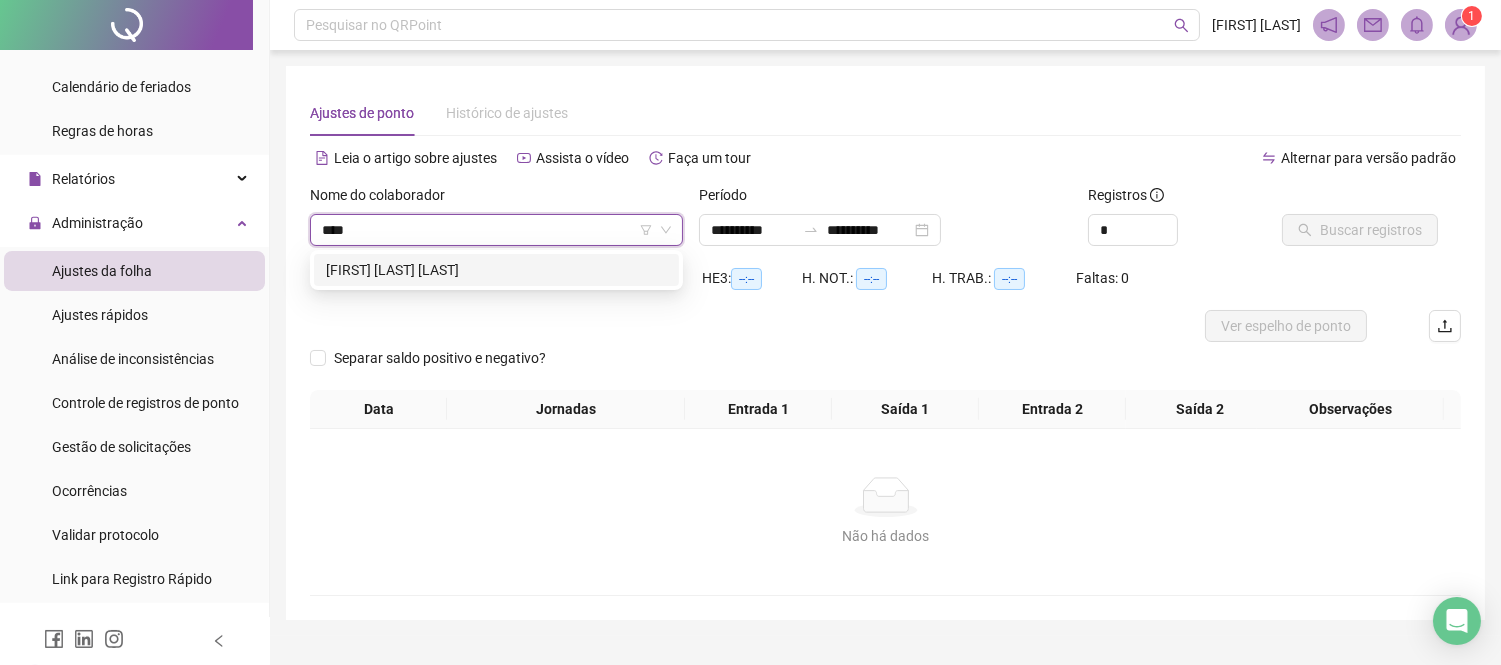 click on "[FIRST] [LAST] [LAST]" at bounding box center [496, 270] 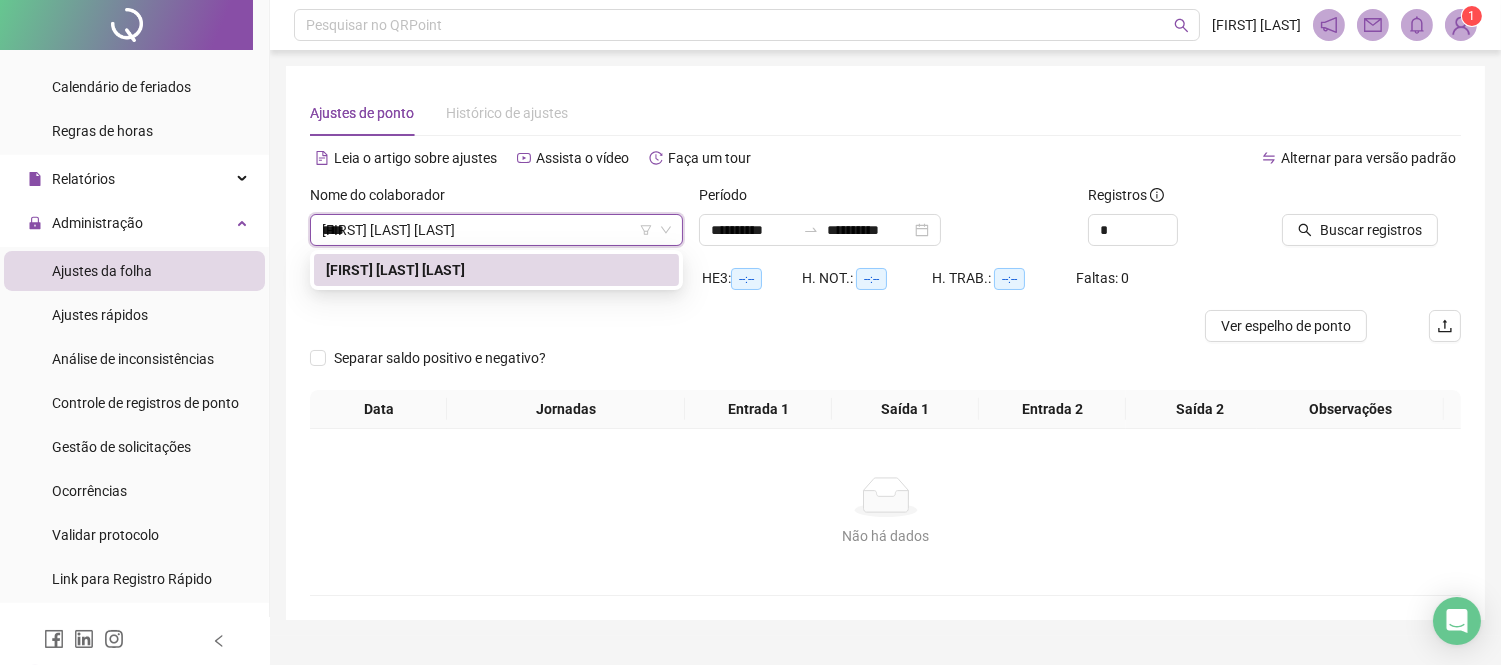 type 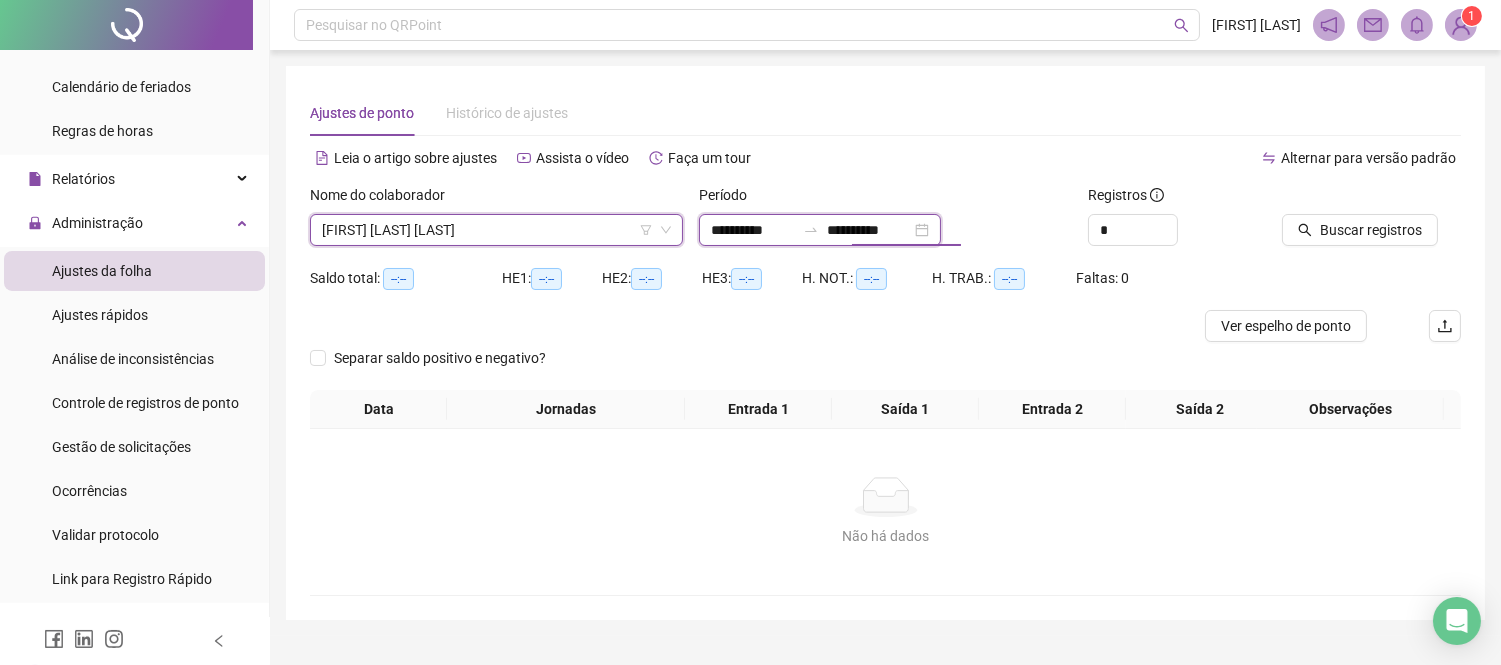 click on "**********" at bounding box center [869, 230] 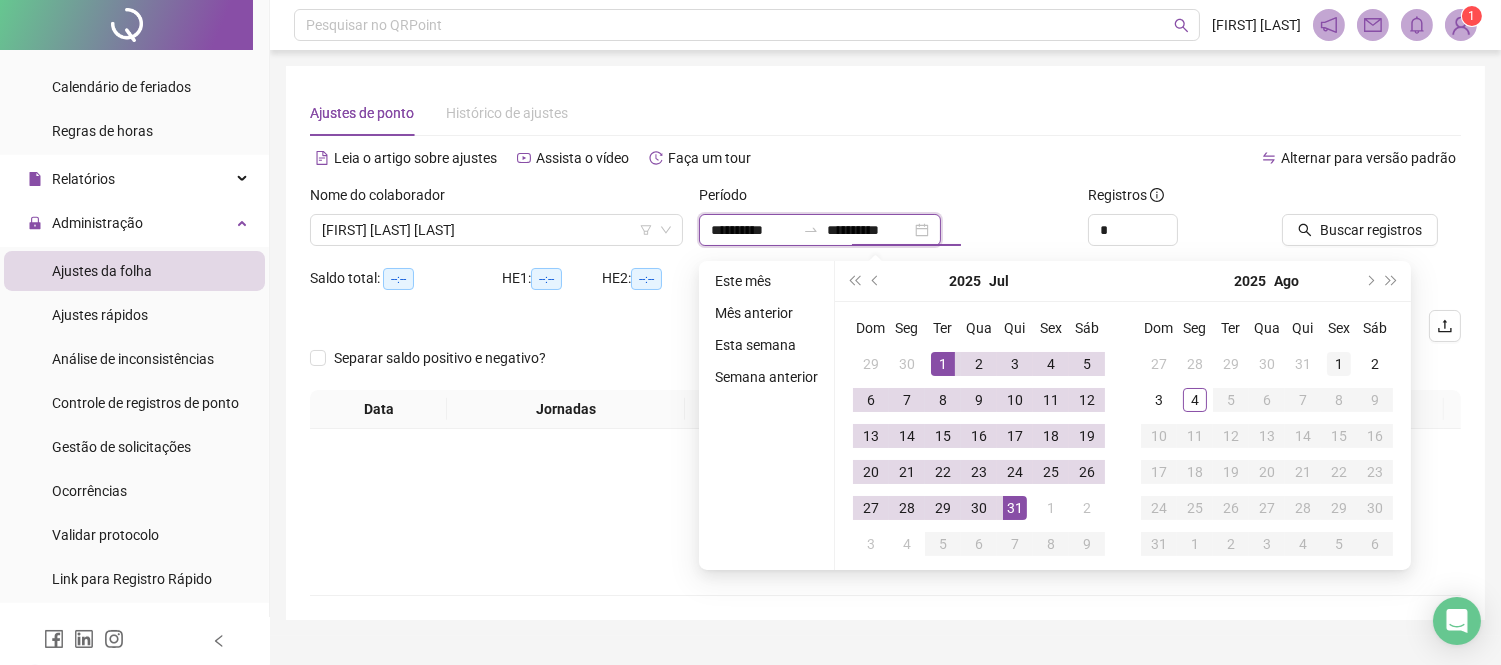 type on "**********" 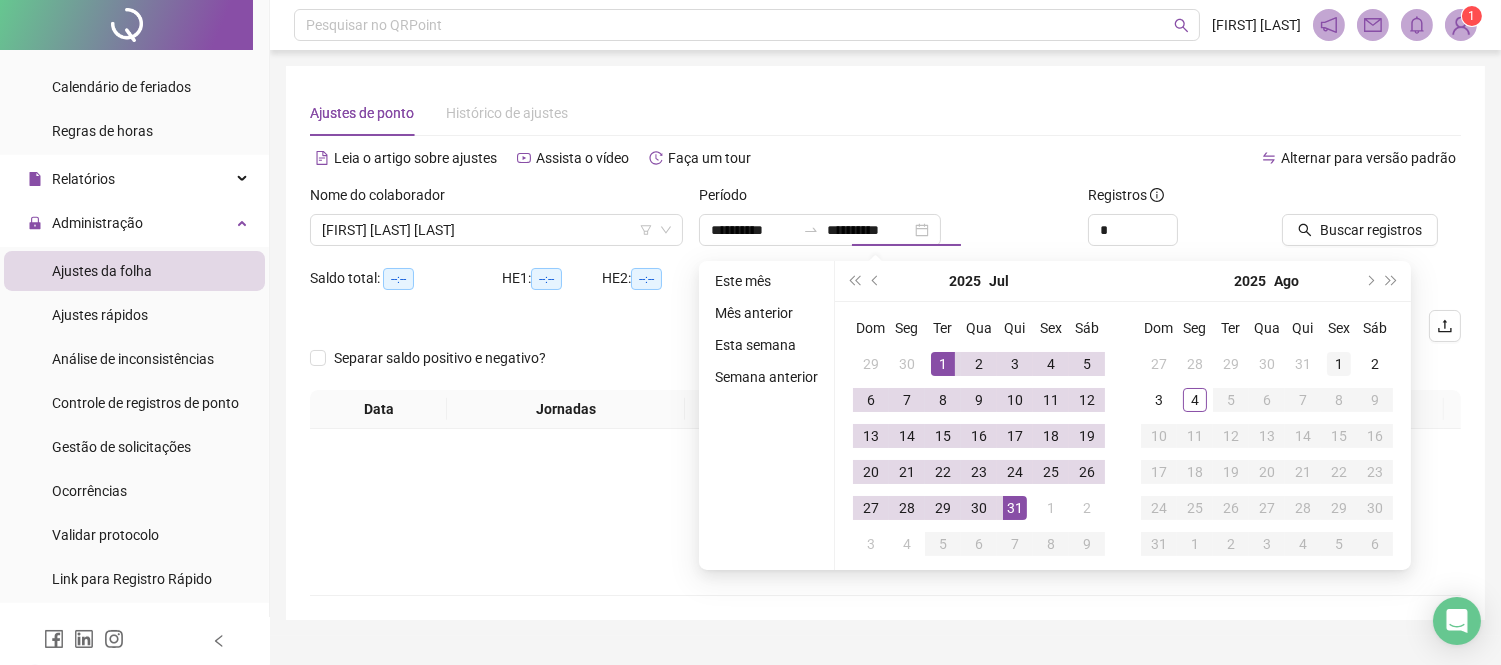 click on "1" at bounding box center (1339, 364) 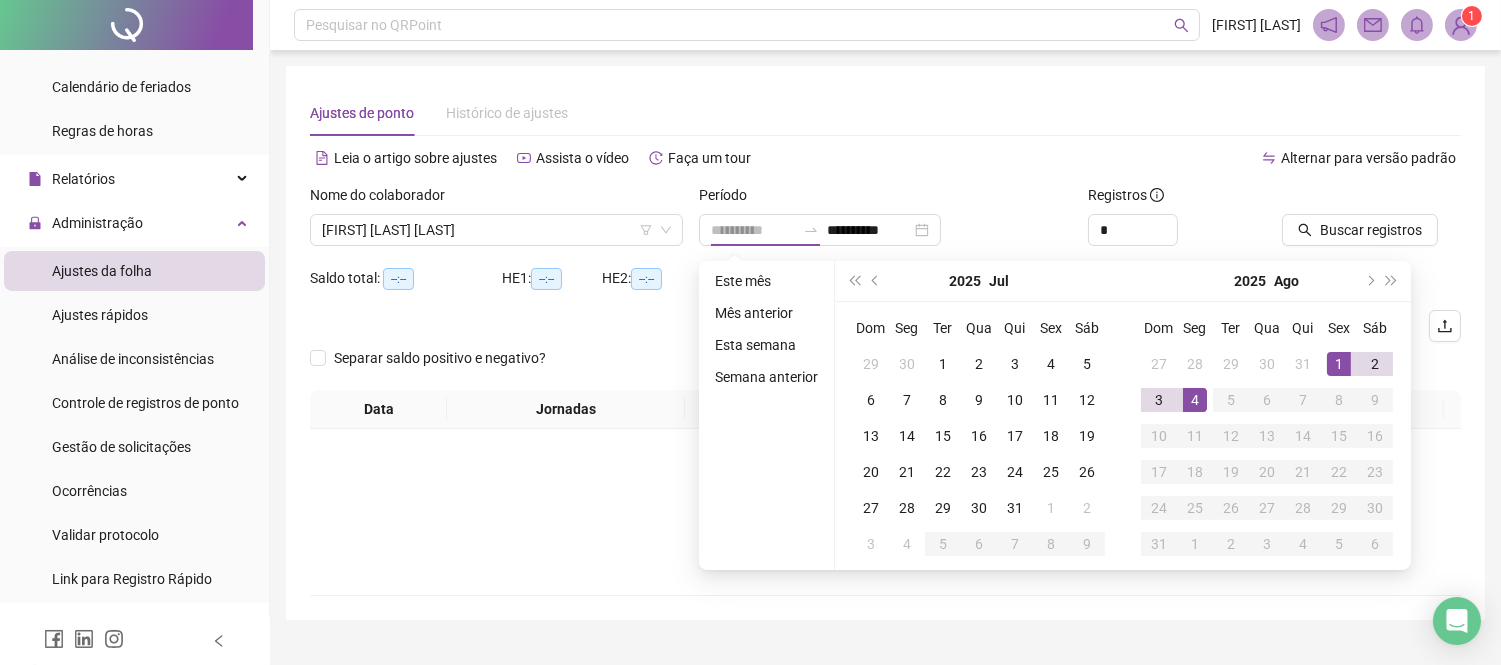 click on "4" at bounding box center [1195, 400] 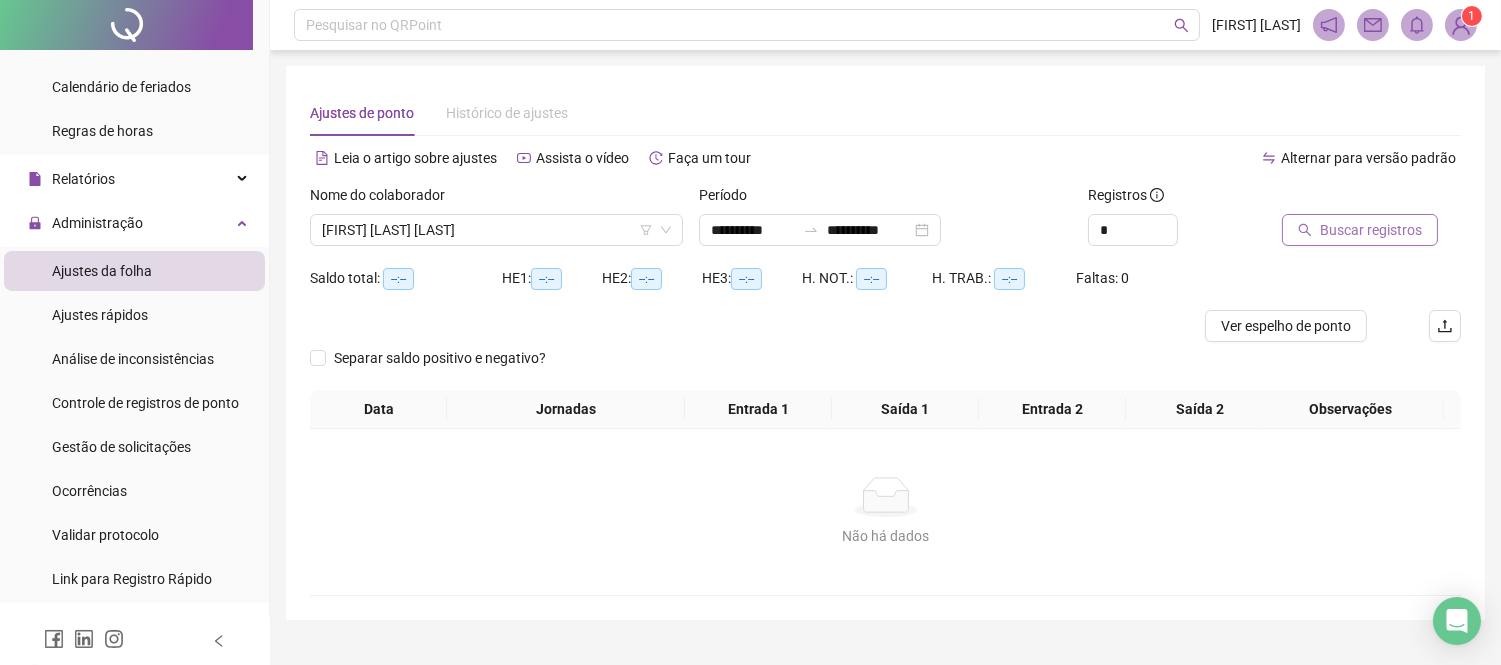 click on "Buscar registros" at bounding box center (1371, 230) 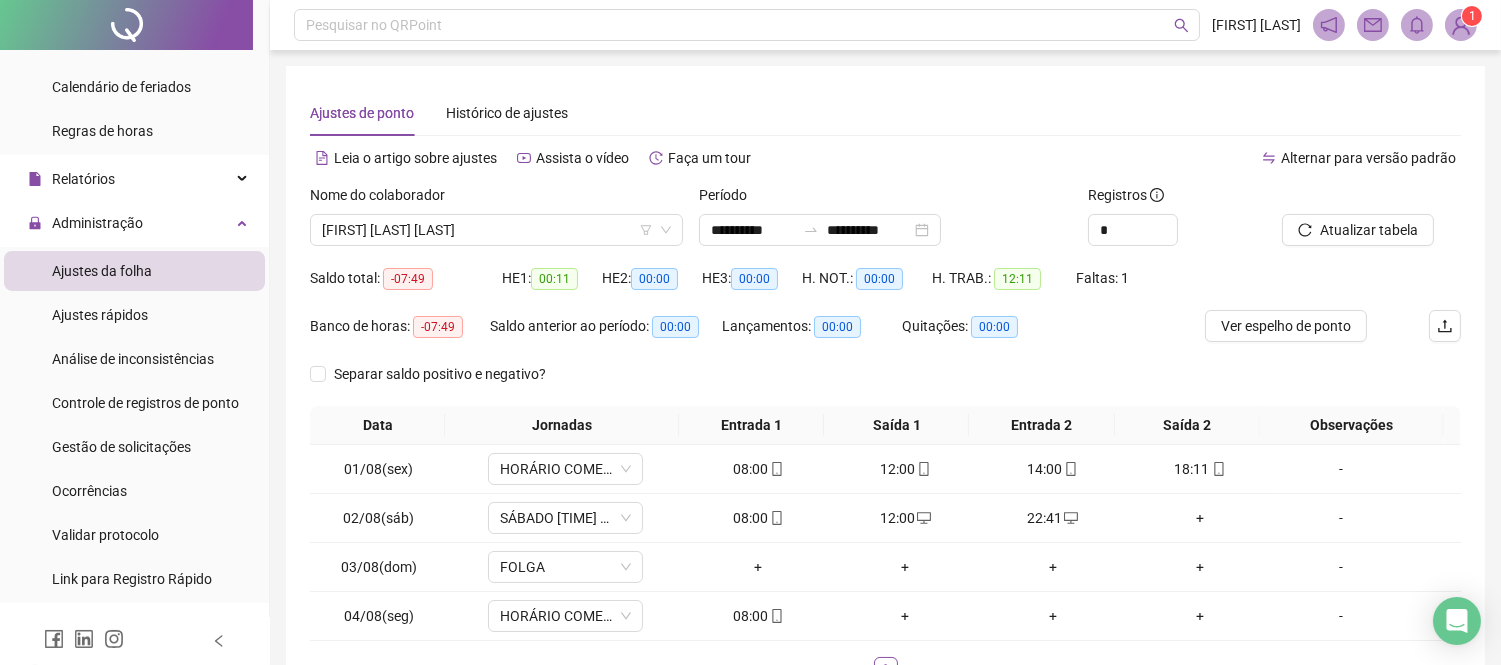scroll, scrollTop: 111, scrollLeft: 0, axis: vertical 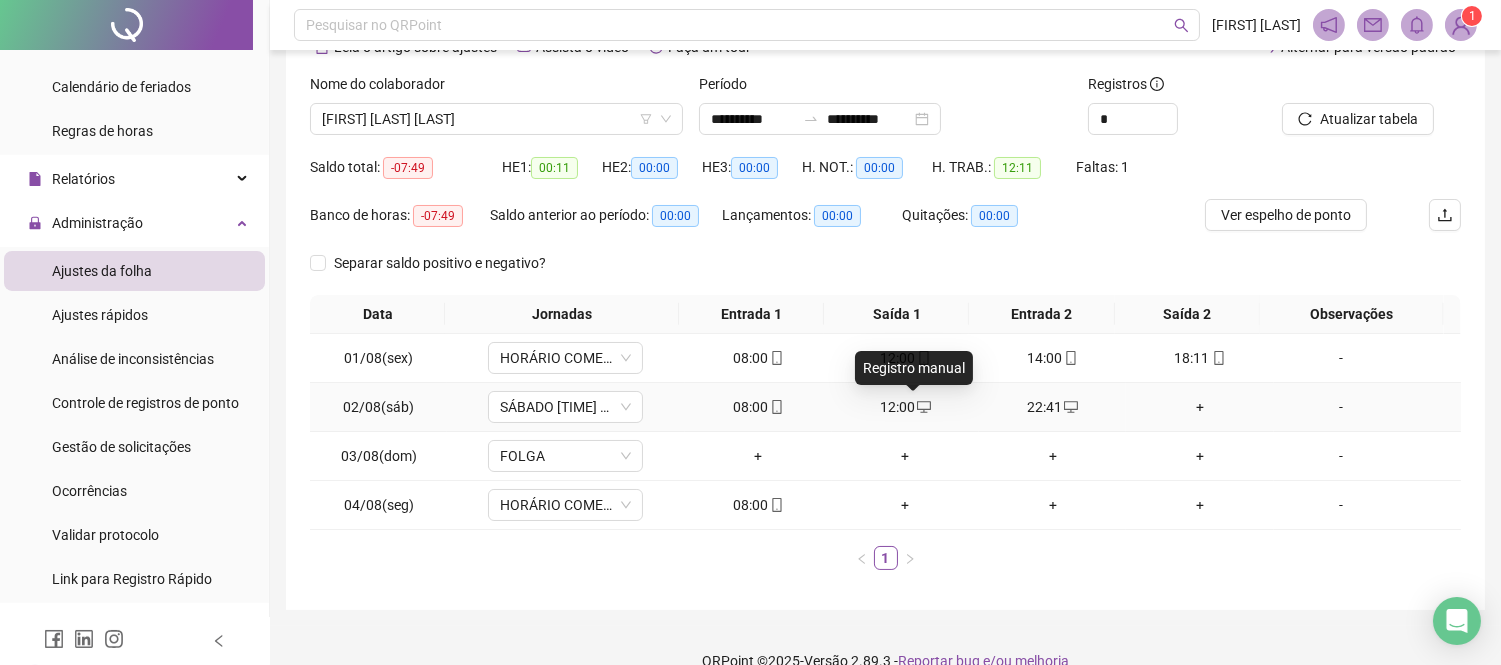 click 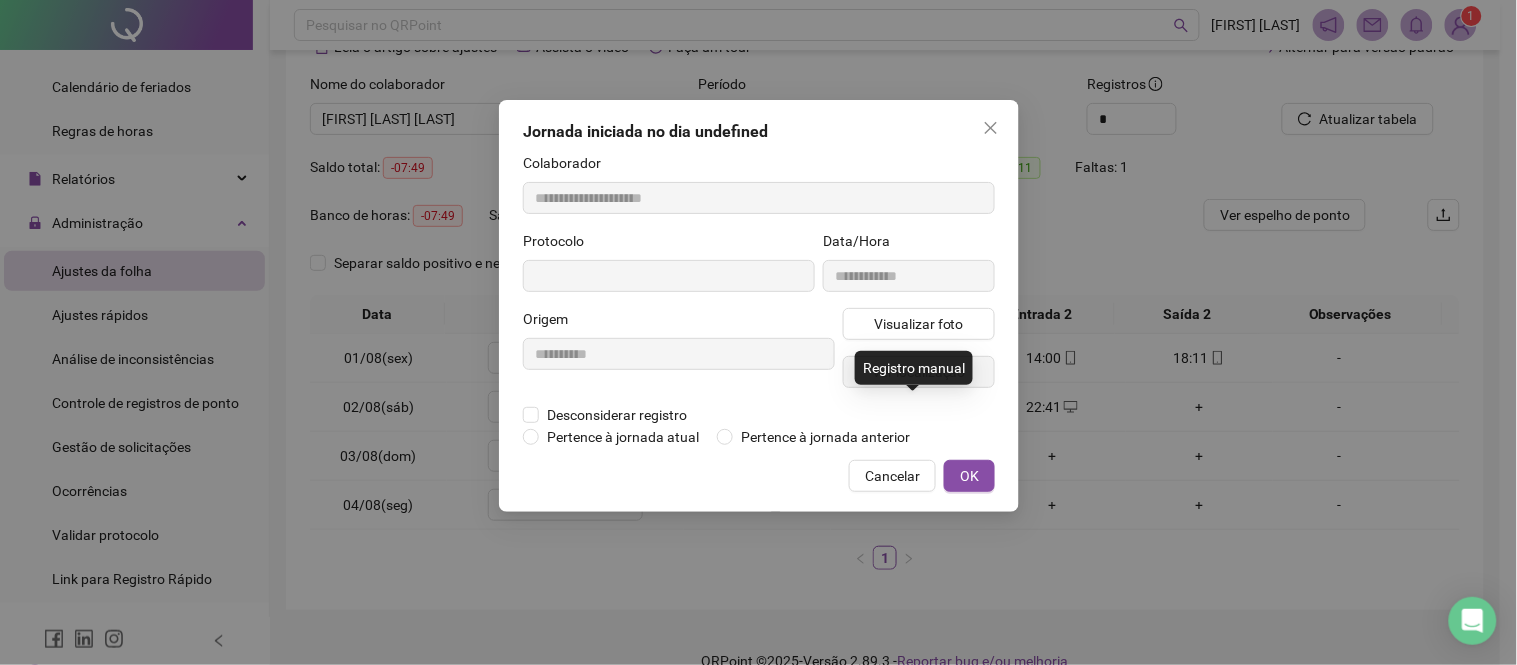 type on "**********" 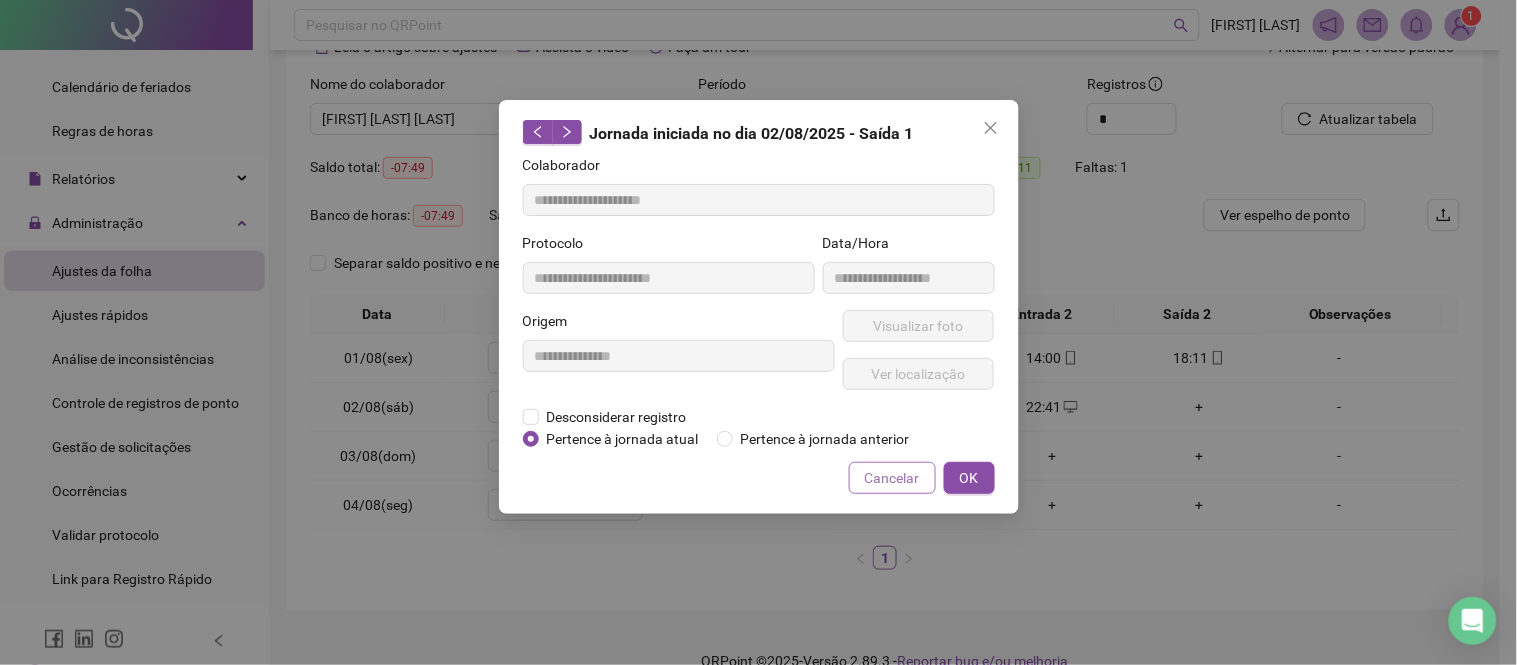 click on "Cancelar" at bounding box center [892, 478] 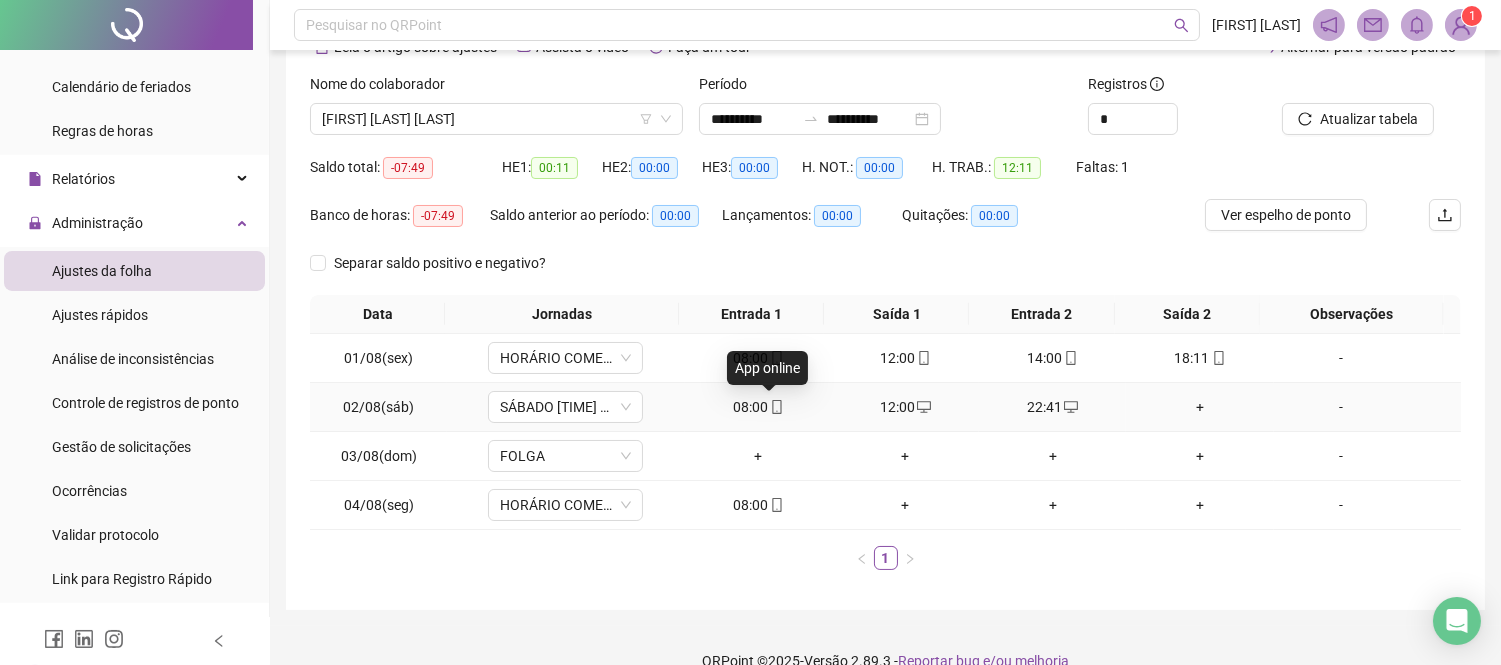 click 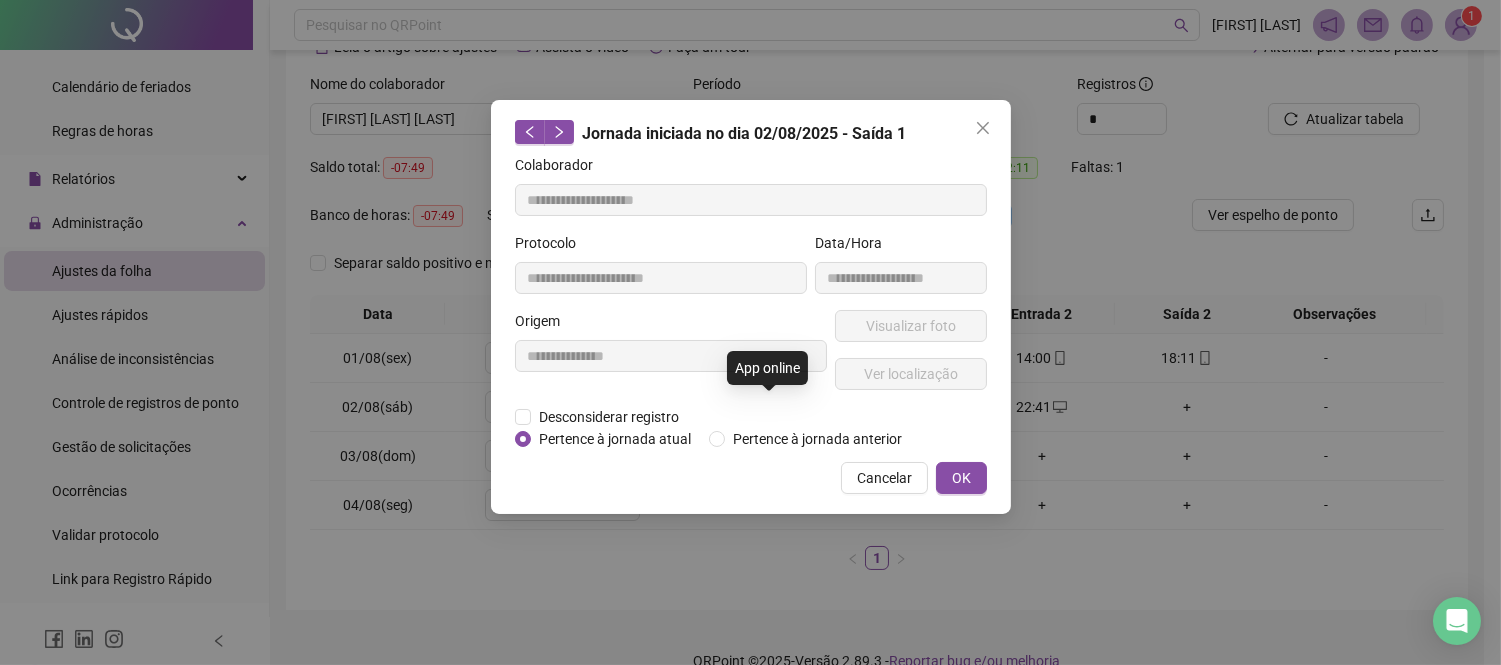 type on "**********" 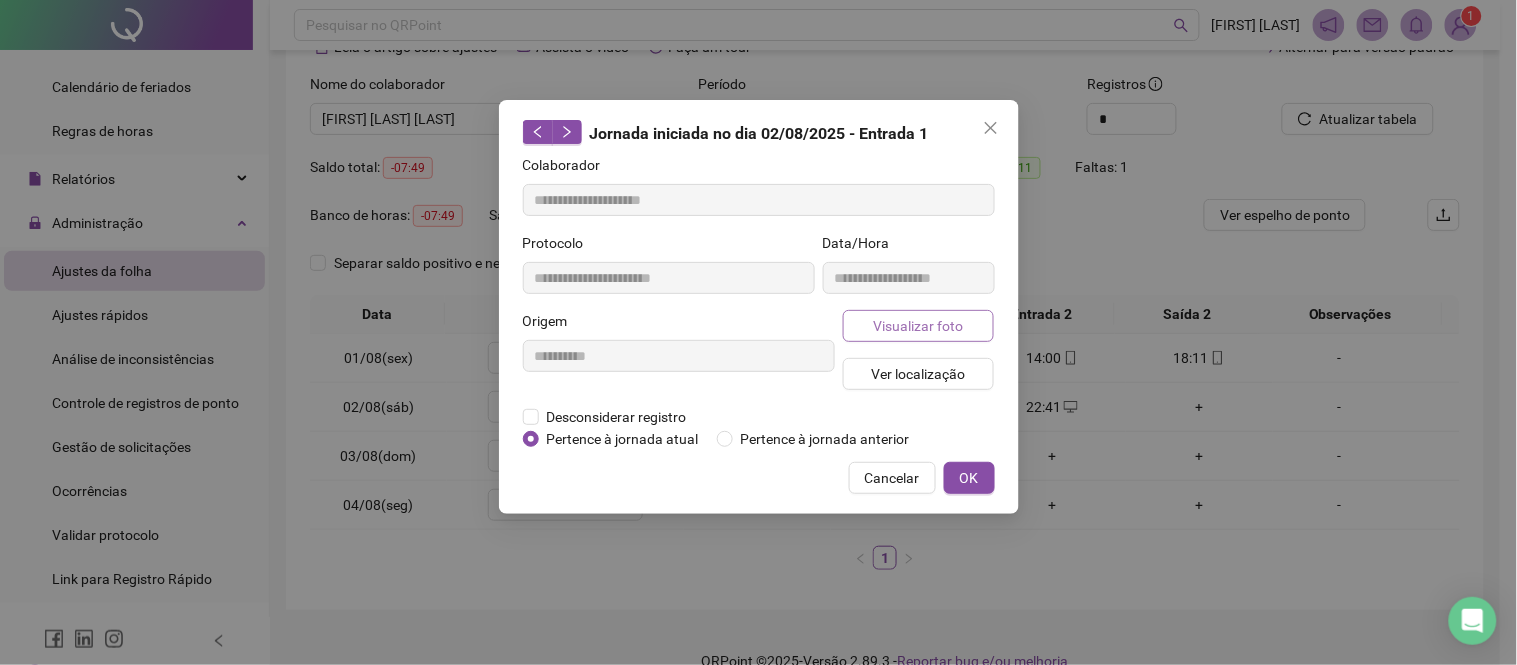 click on "Visualizar foto" at bounding box center (918, 326) 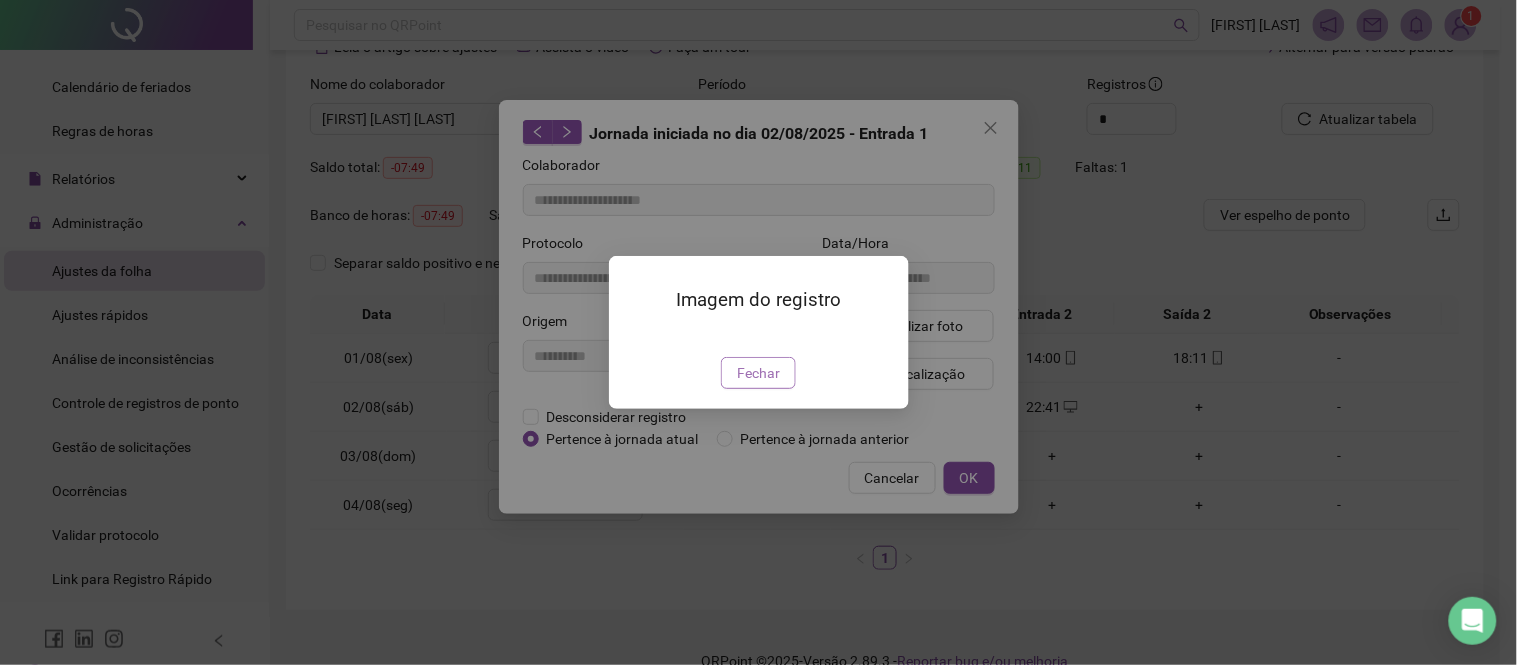 click on "Fechar" at bounding box center [758, 373] 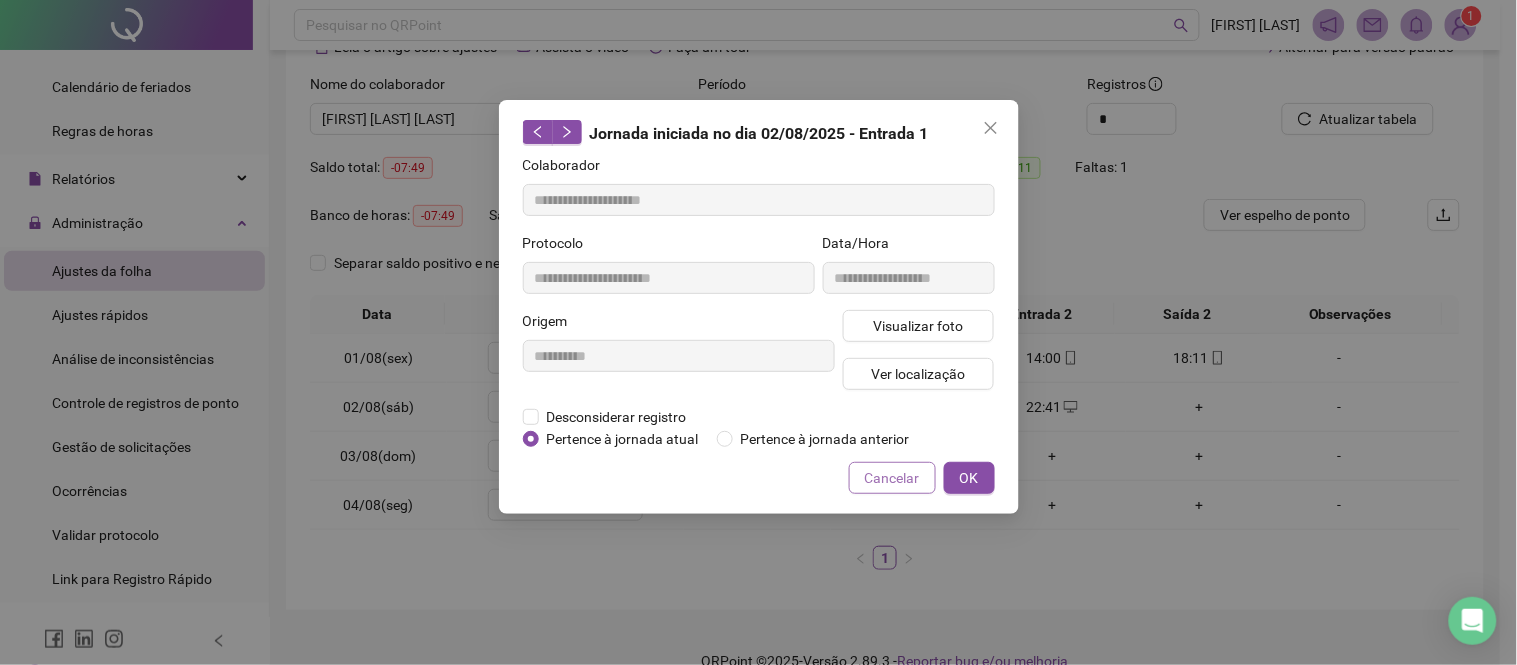 click on "Cancelar" at bounding box center [892, 478] 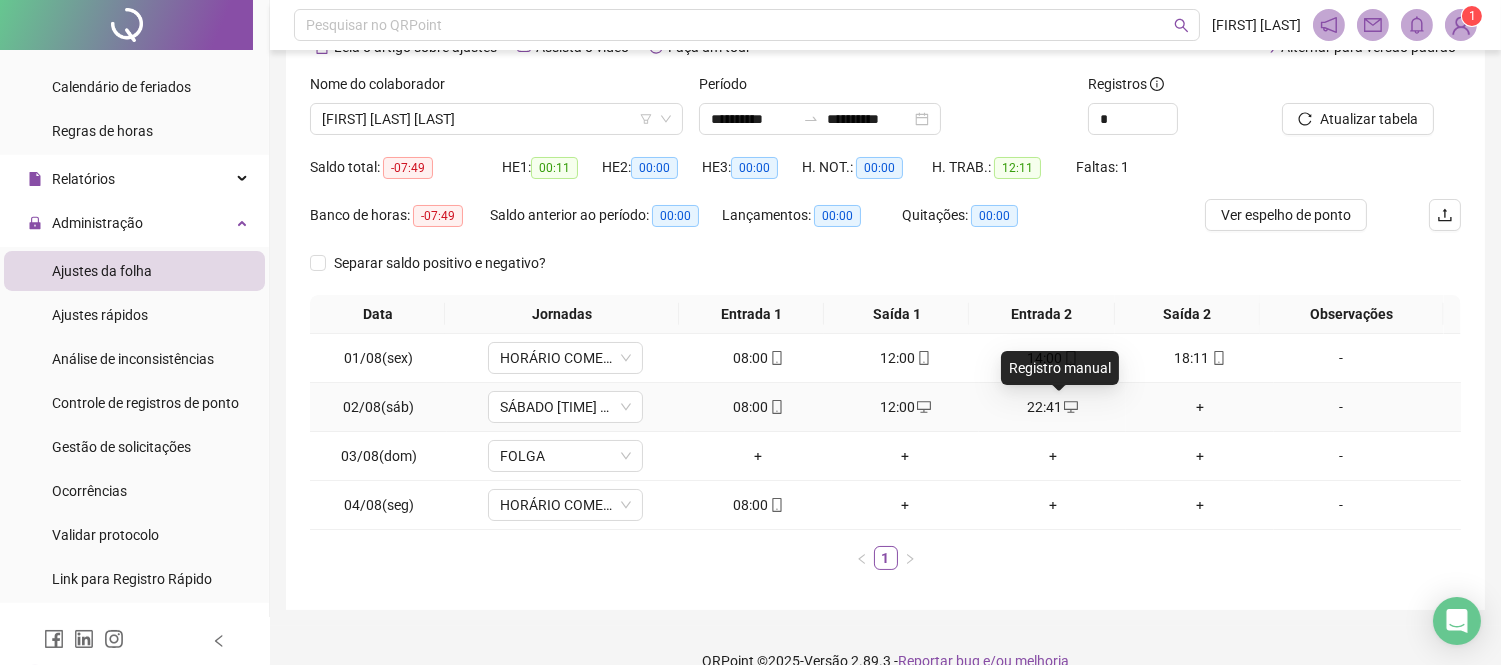 click 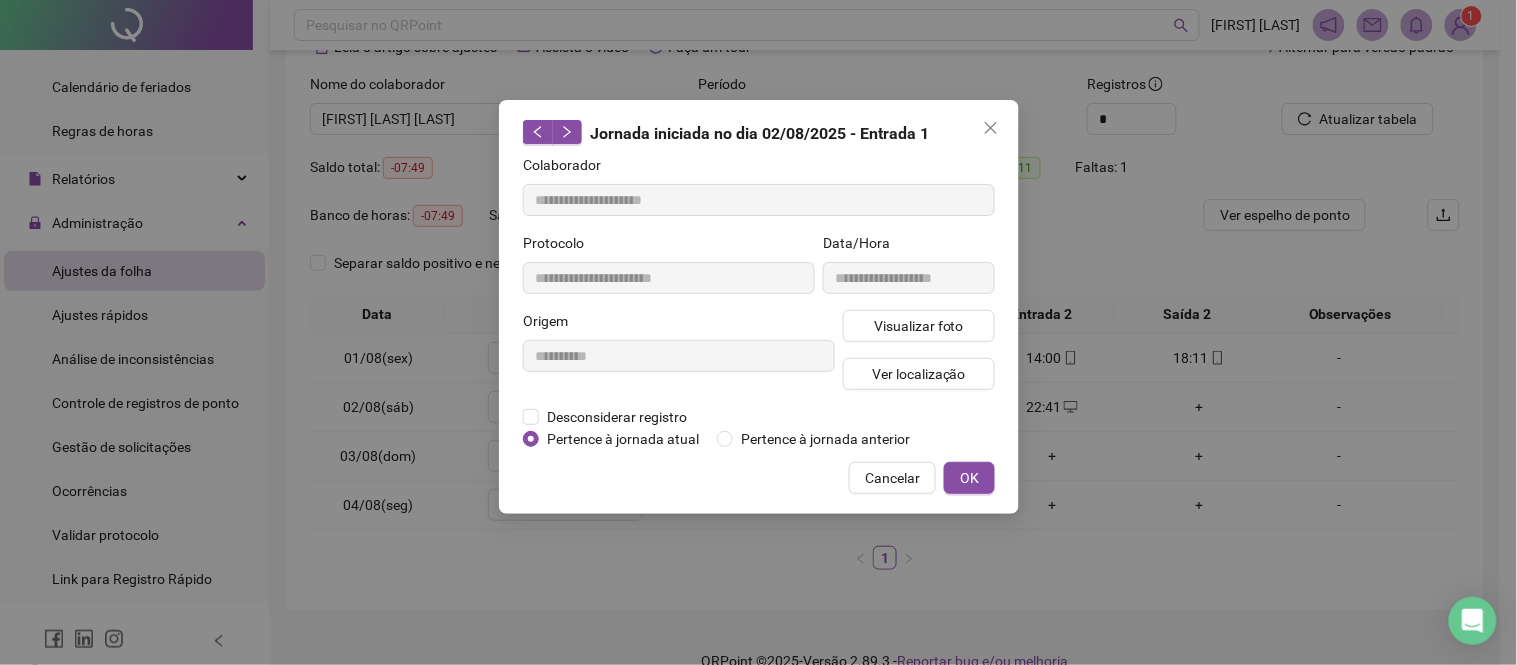 type on "**********" 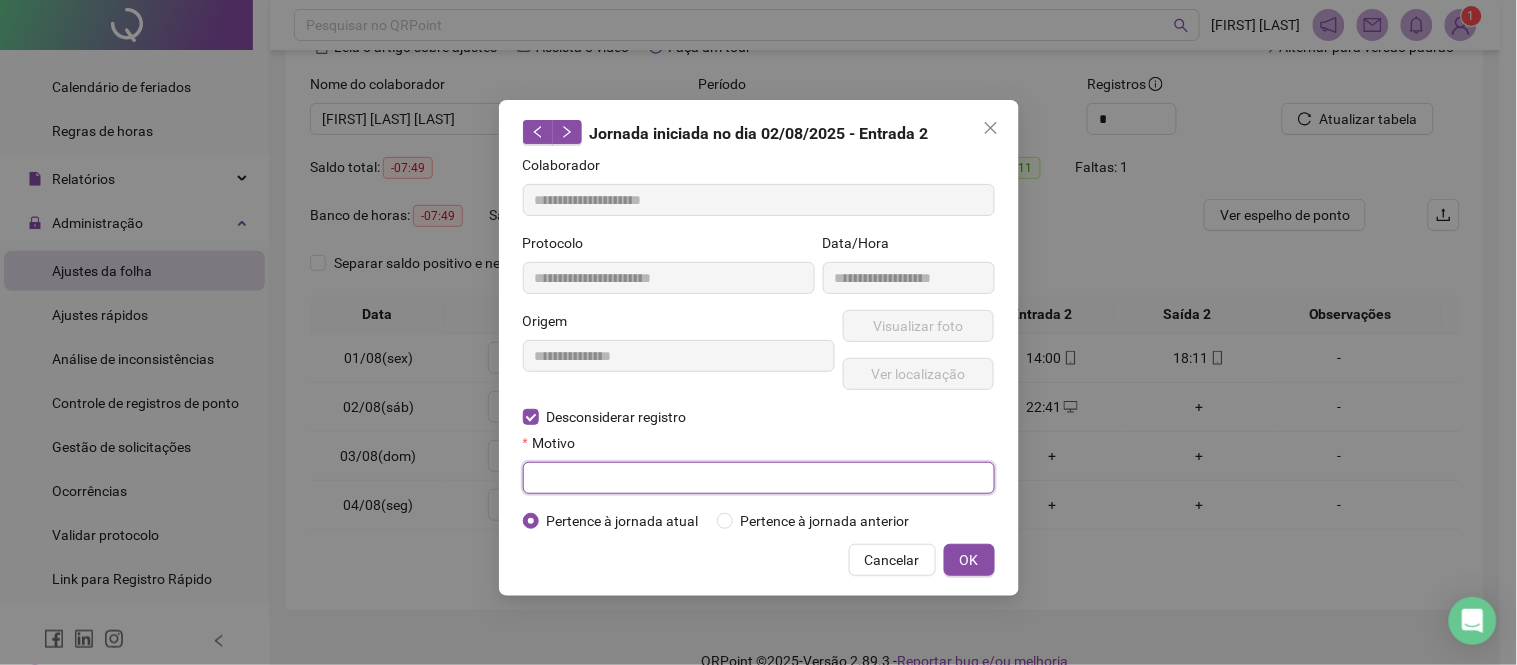 click at bounding box center [759, 478] 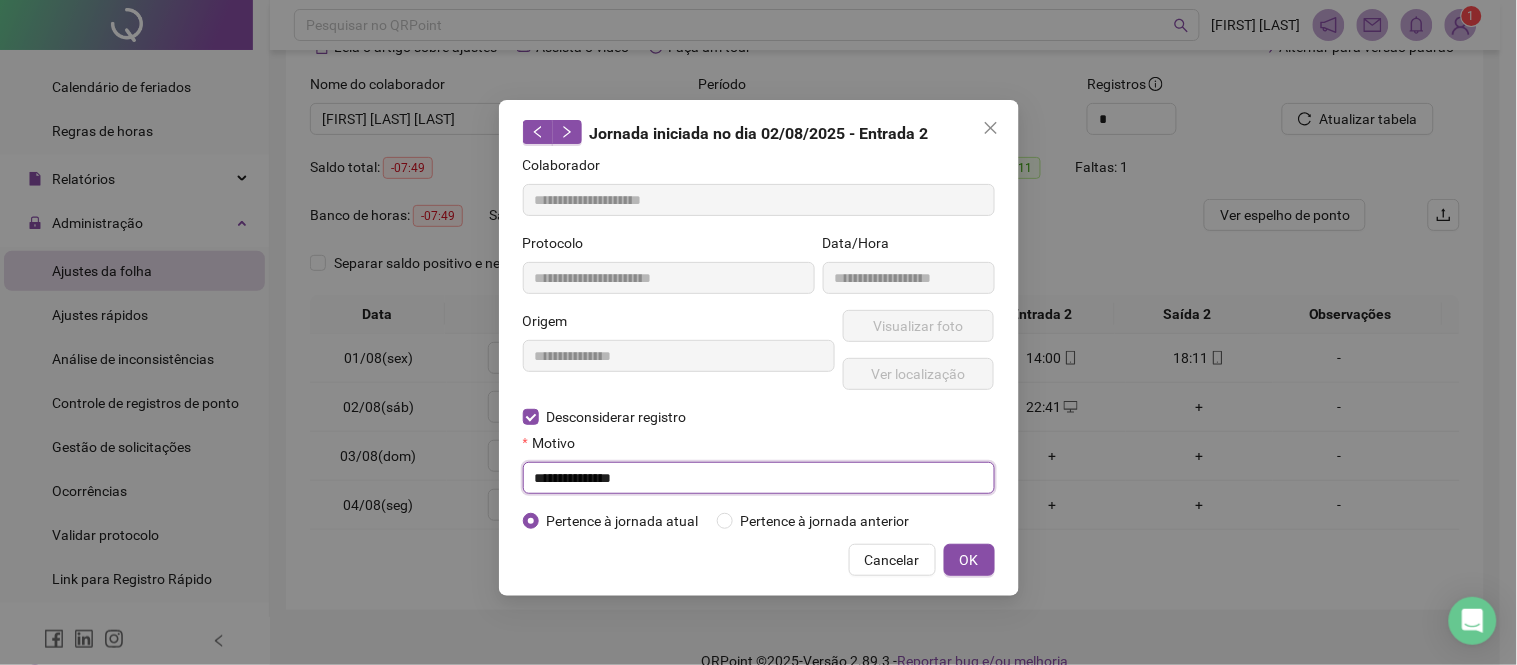 type on "**********" 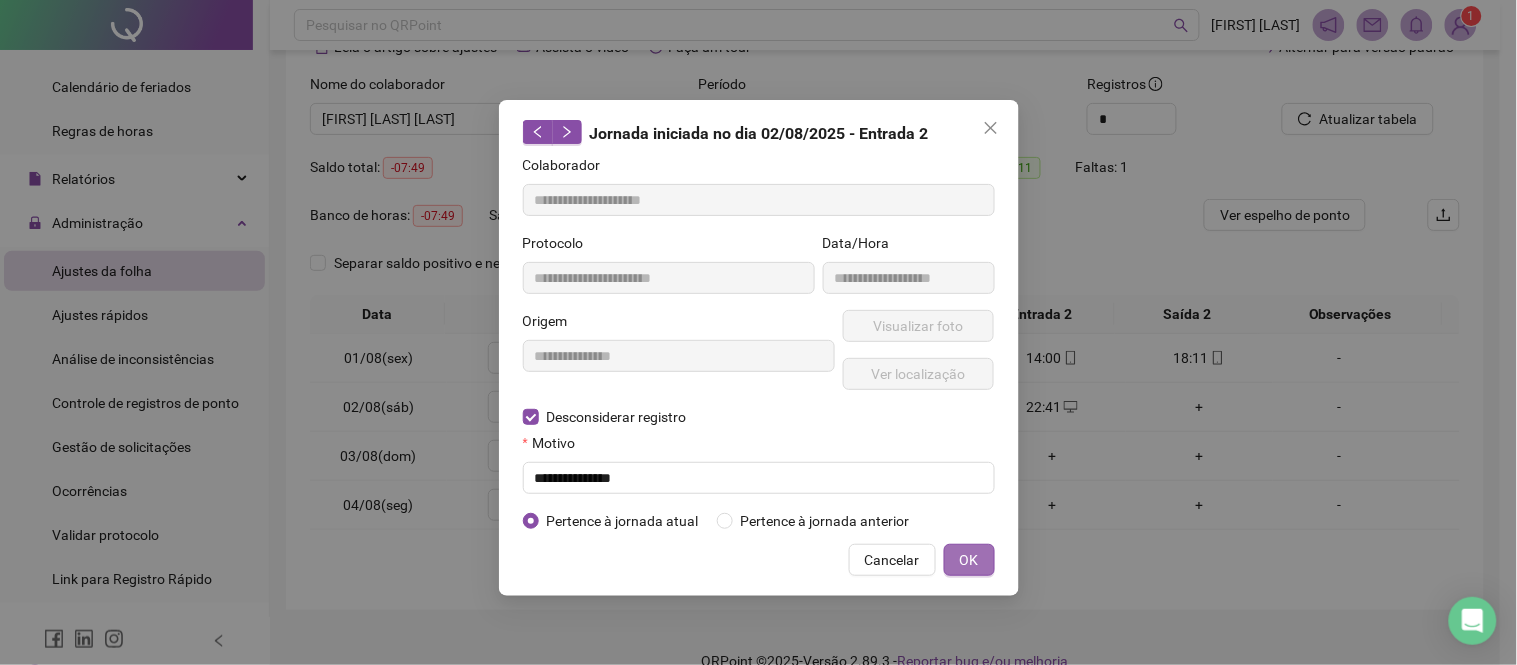 click on "OK" at bounding box center (969, 560) 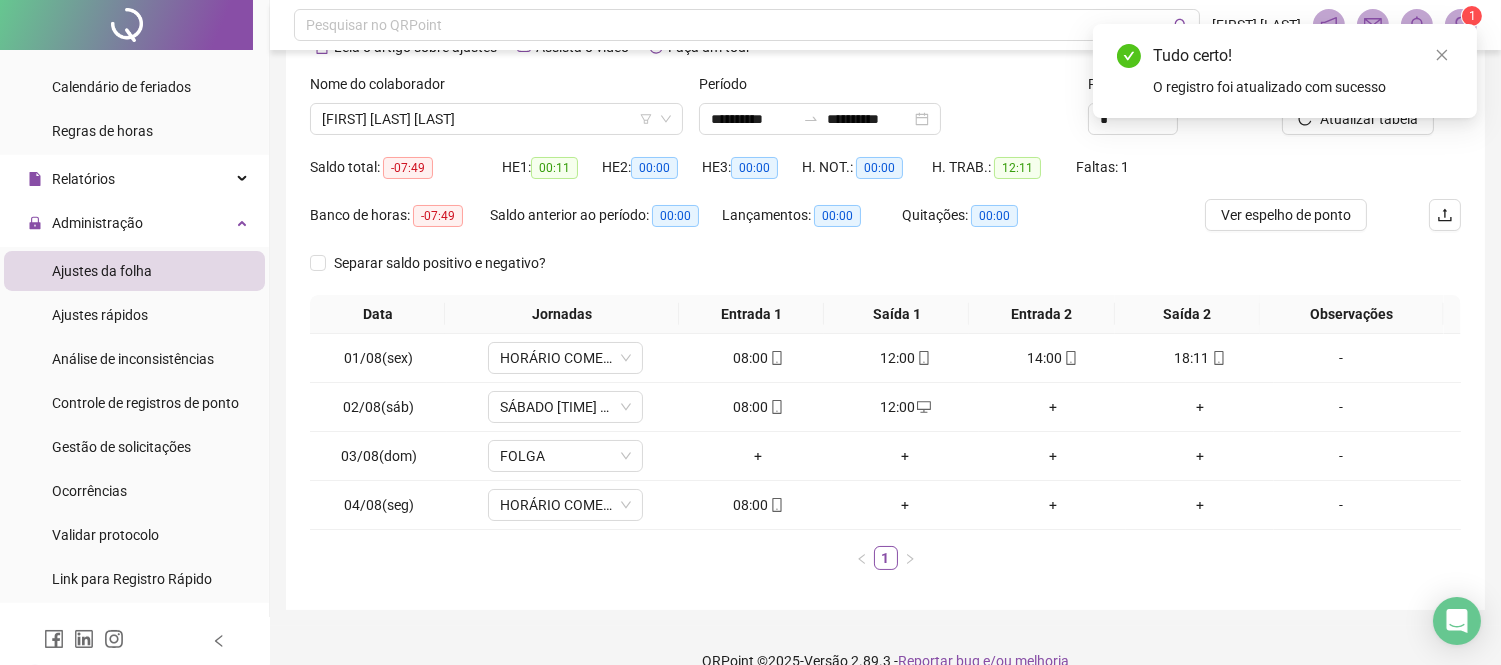 click on "Tudo certo! O registro foi atualizado com sucesso" at bounding box center (1285, 71) 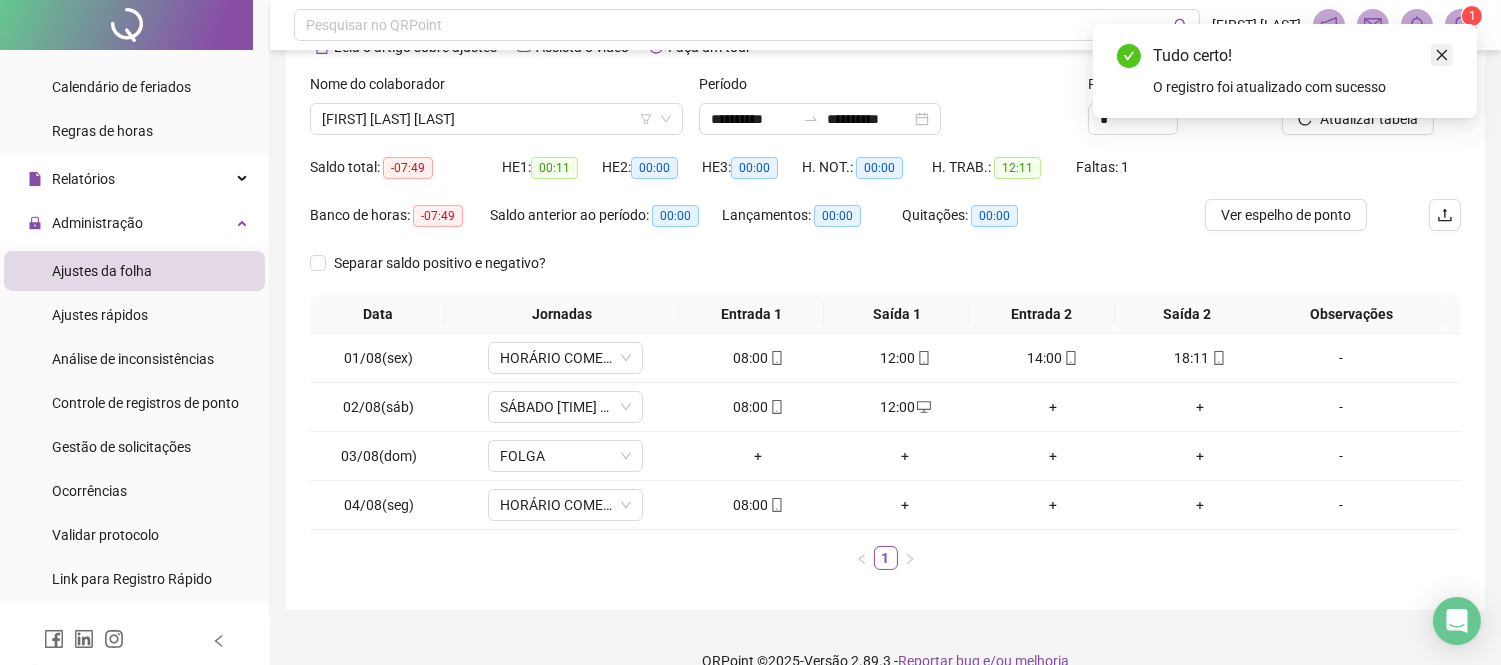 click 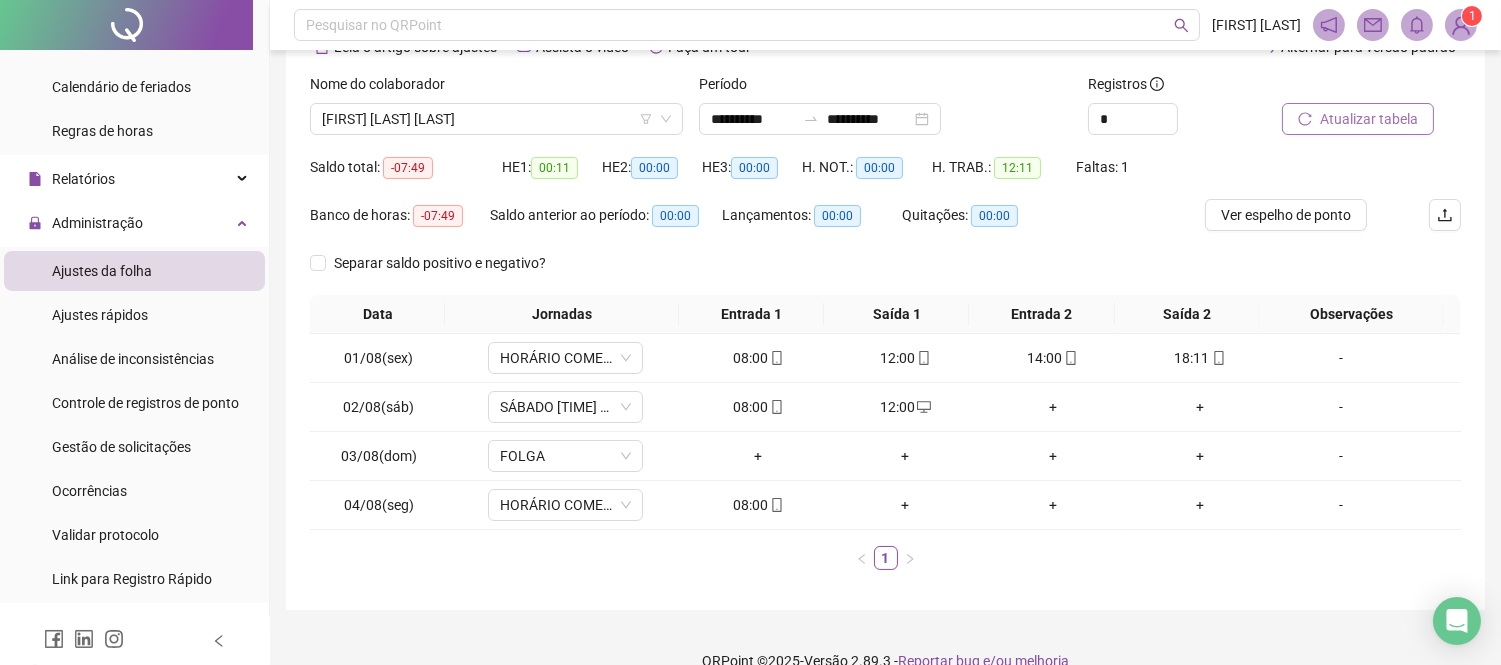 click on "Atualizar tabela" at bounding box center (1358, 119) 